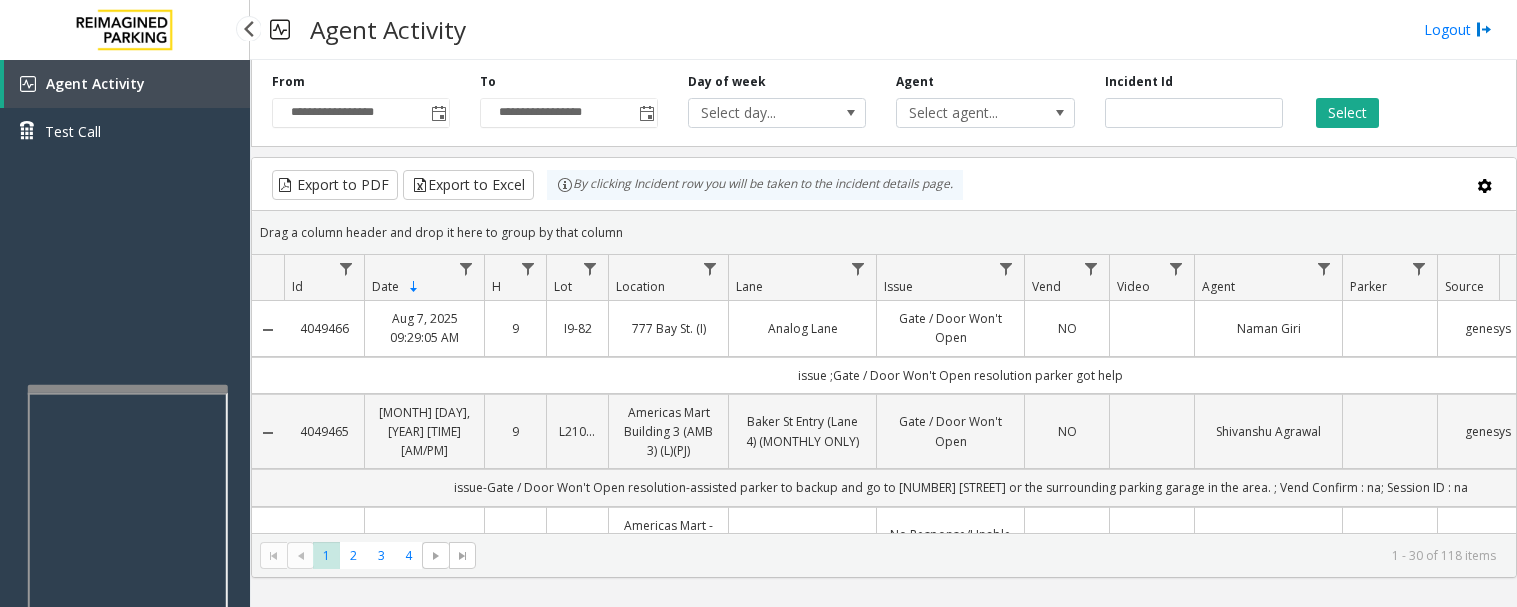 scroll, scrollTop: 0, scrollLeft: 0, axis: both 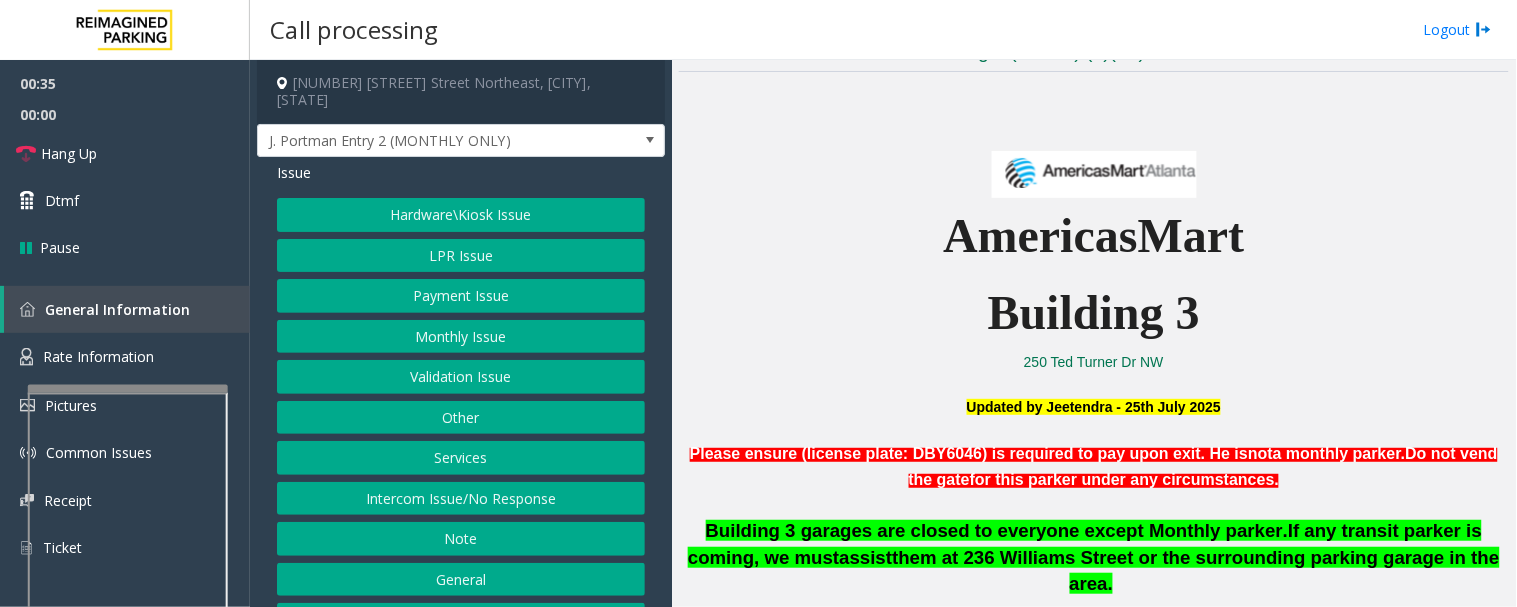 click on "Hardware\Kiosk Issue" 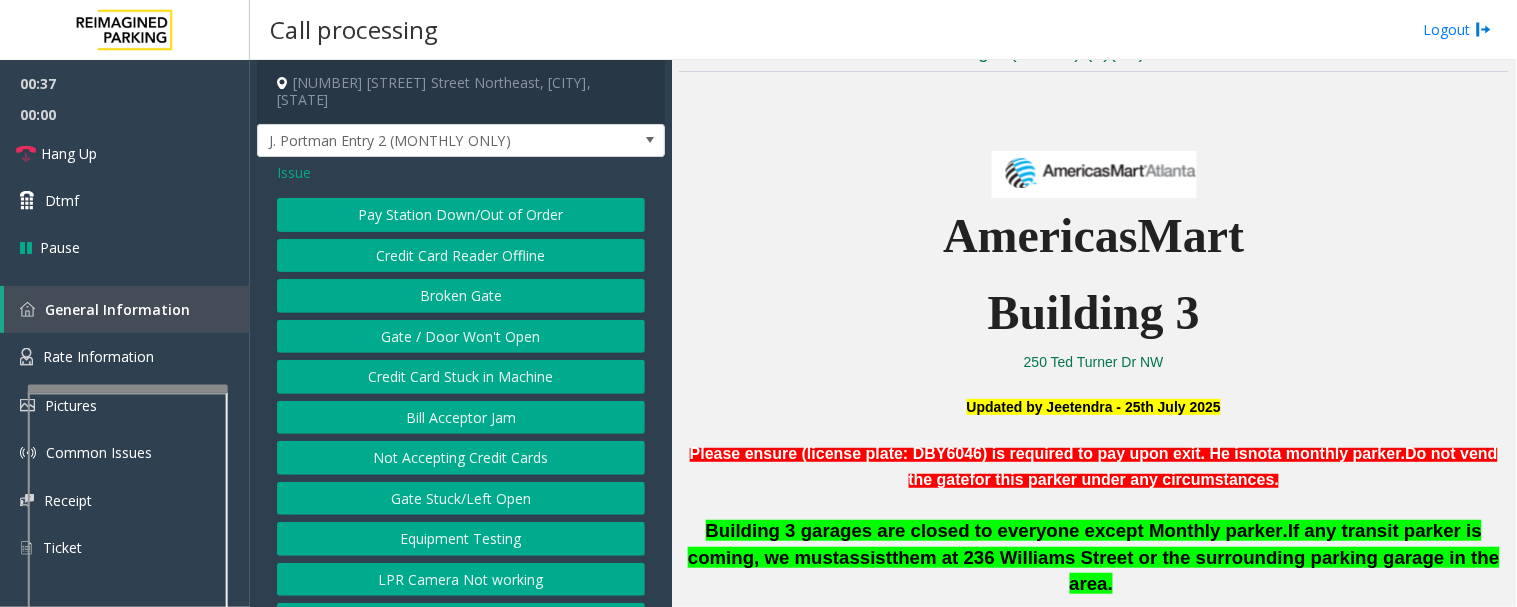 click on "Gate / Door Won't Open" 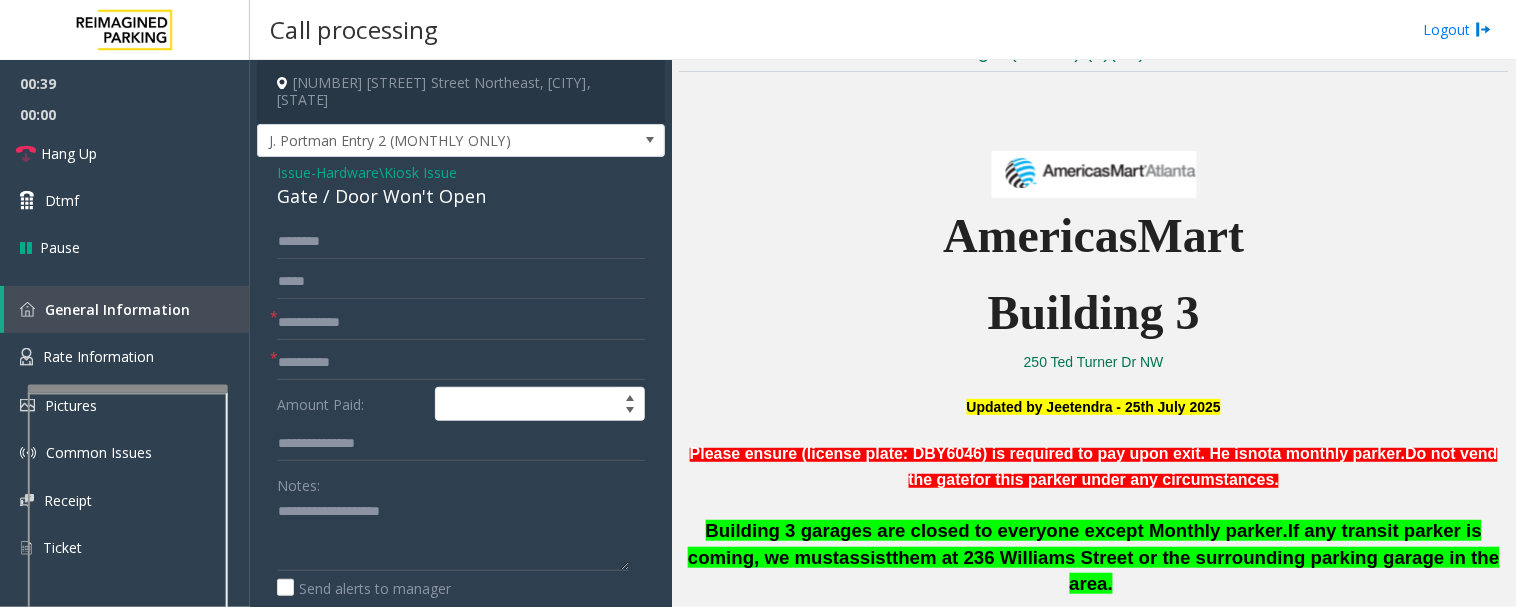 click on "Issue  -  Hardware\Kiosk Issue Gate / Door Won't Open * * Amount Paid: Notes:                      Send alerts to manager  Vend Gate  * Please setup Vend code or enable Revenue control integration for selected lane to perform vend  Steps to Resolve ENTRY 1. Ask parker "What does the Kiosk say..."   2. Verify that the Kiosk is not asking for a phone number, If asking for a phone number then direct parker to insert phone number 3. If it does not open attempt to vend the gate. EXIT 1. Ask parker "What does the Kiosk say..." 2. Ask if they are Monthly customer or visitor 3.     a) If Monthly verify status in PJ Dashboard         b) If Visitor verify payment was made on PJ Dashboard MANDATORY FIELDS: VEND CONFIRM, SESSION ID, NOTES ." 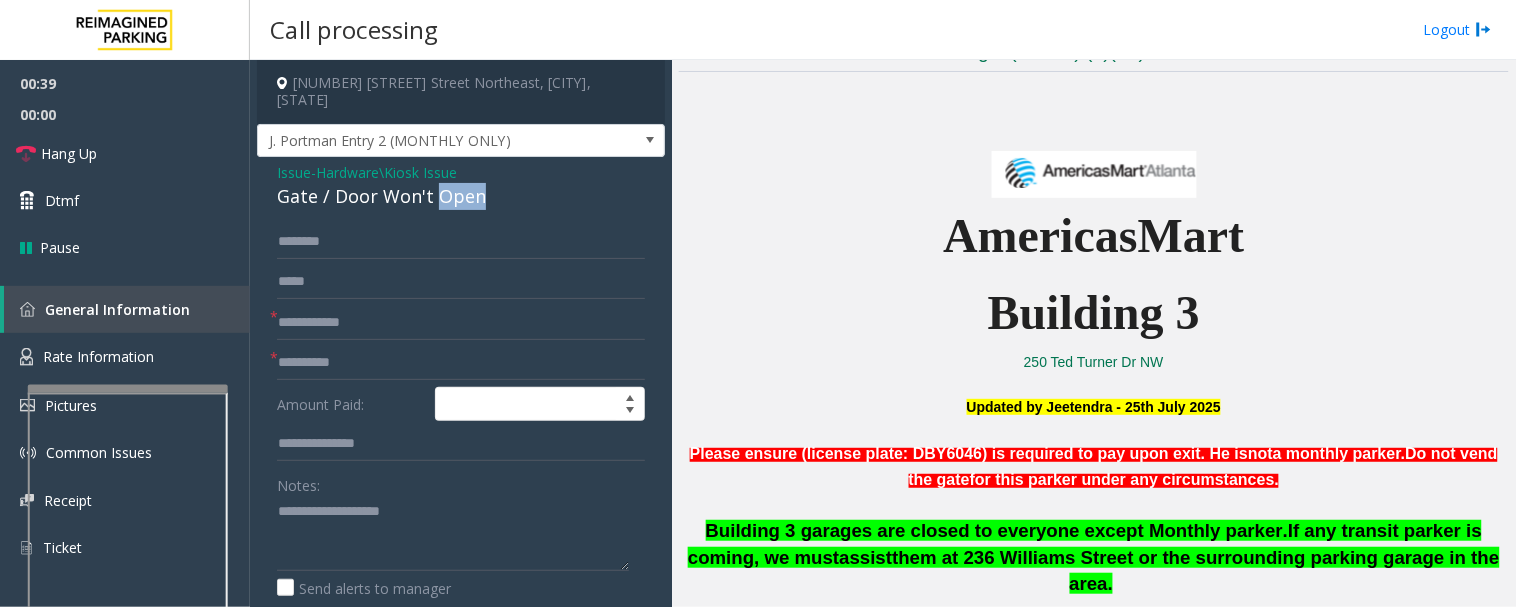 click on "Gate / Door Won't Open" 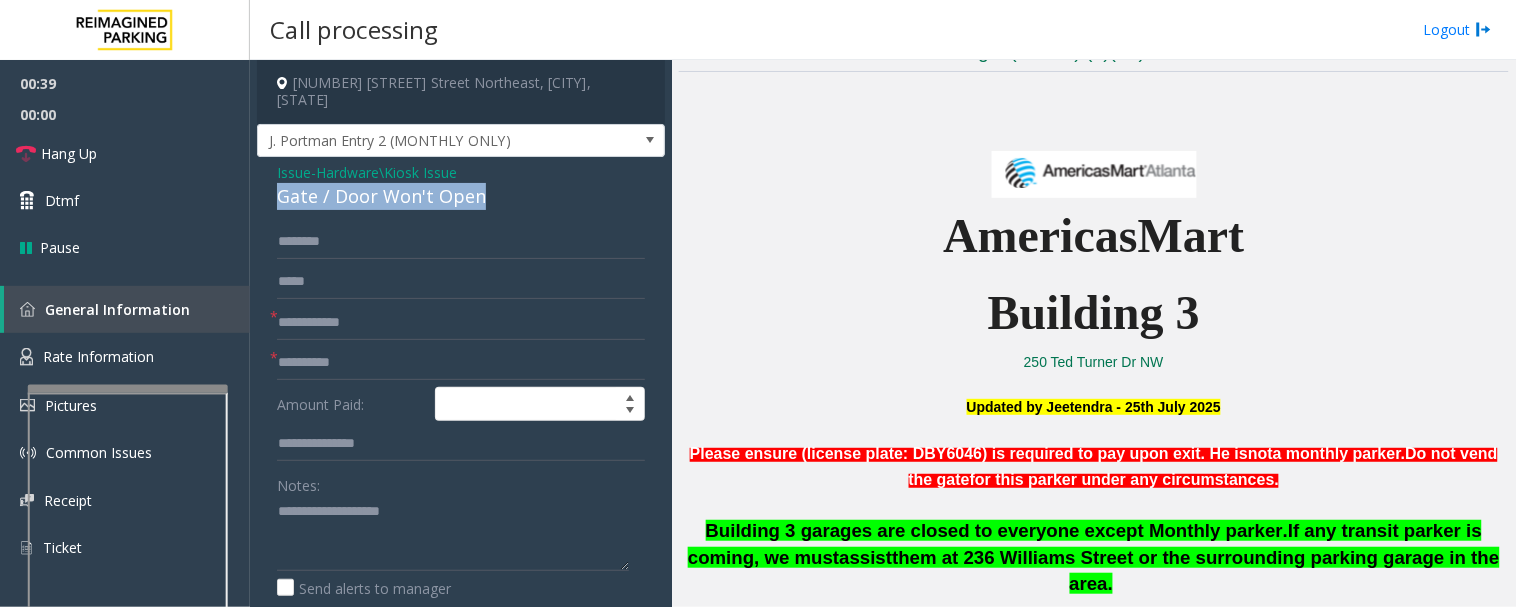 click on "Gate / Door Won't Open" 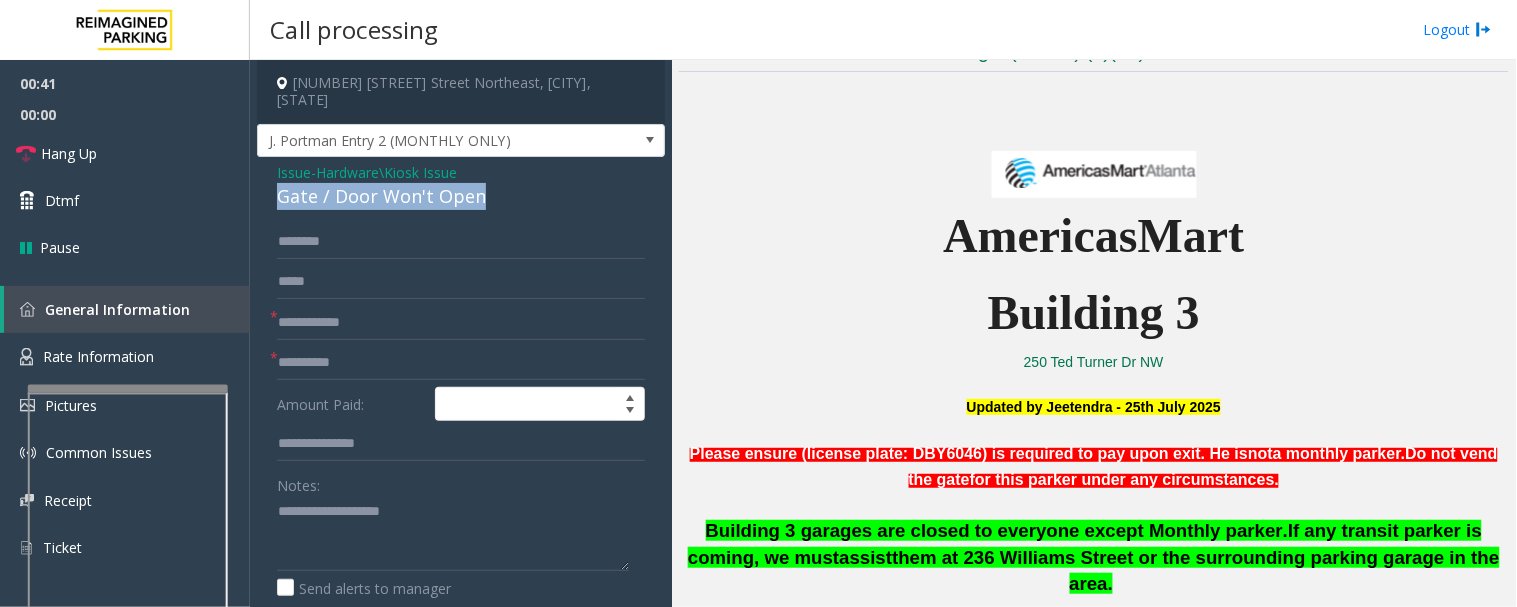 copy on "Gate / Door Won't Open" 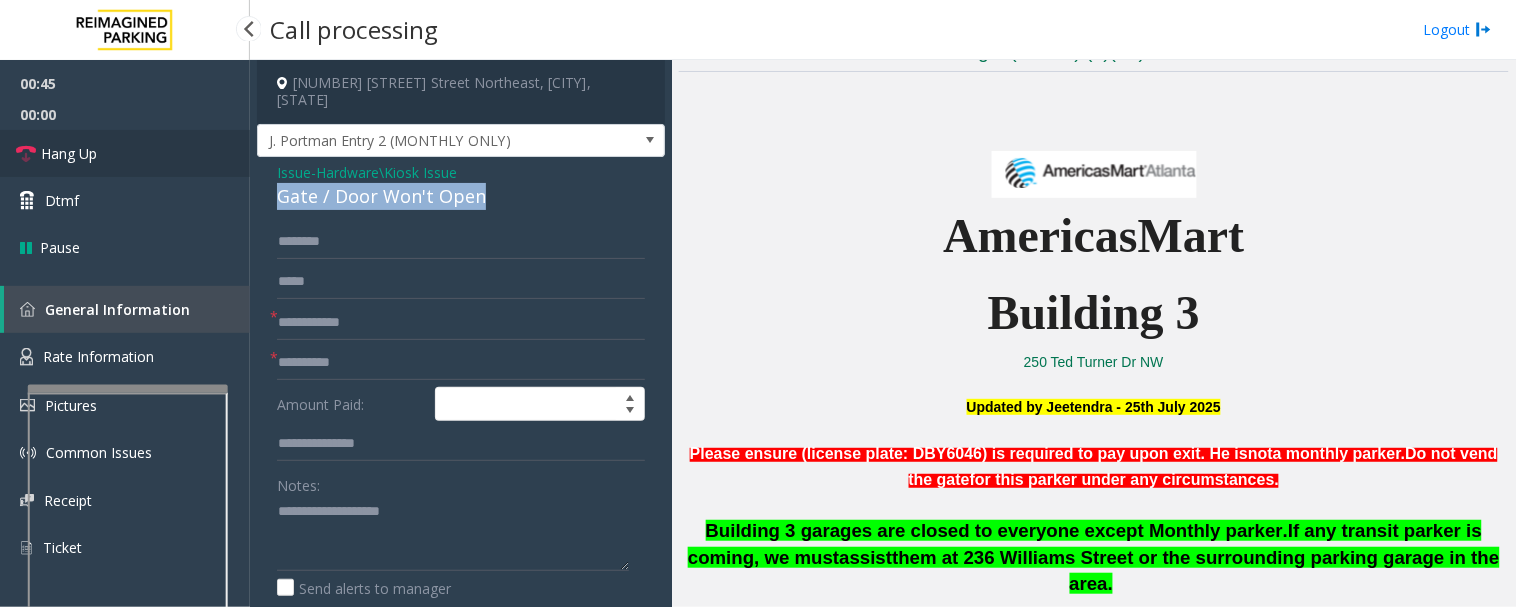 click on "Hang Up" at bounding box center (69, 153) 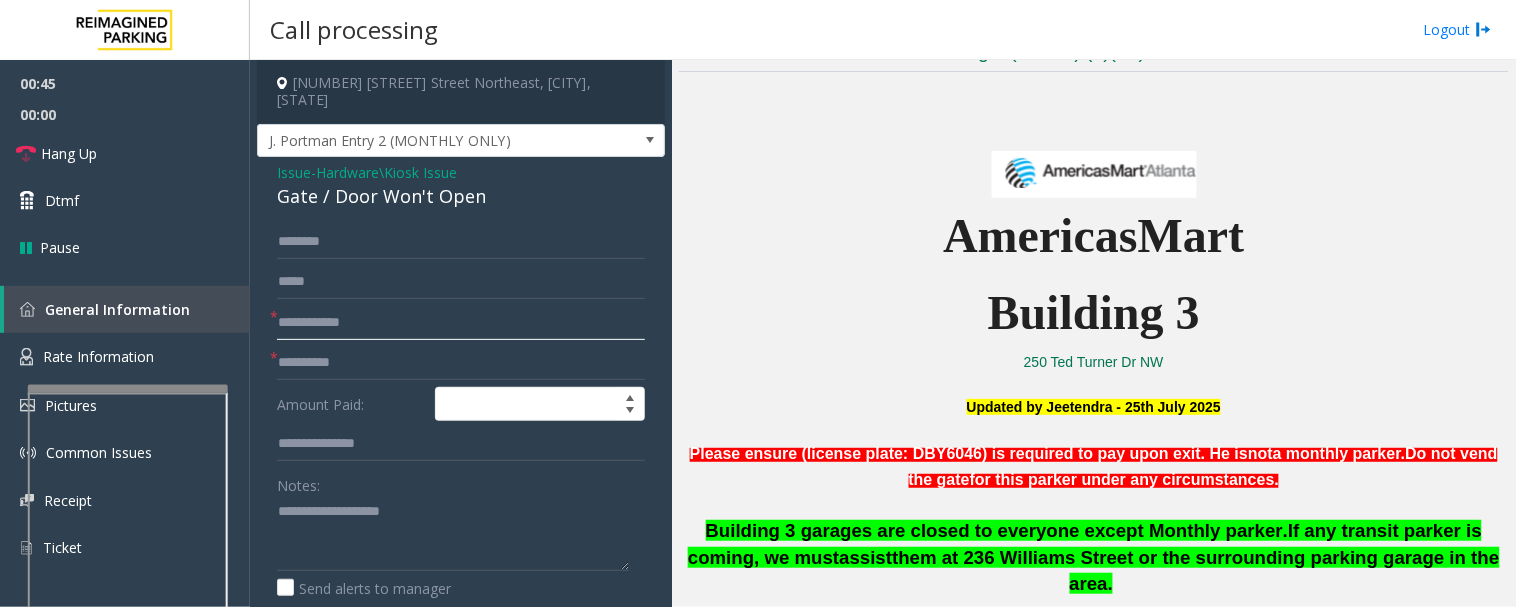 click 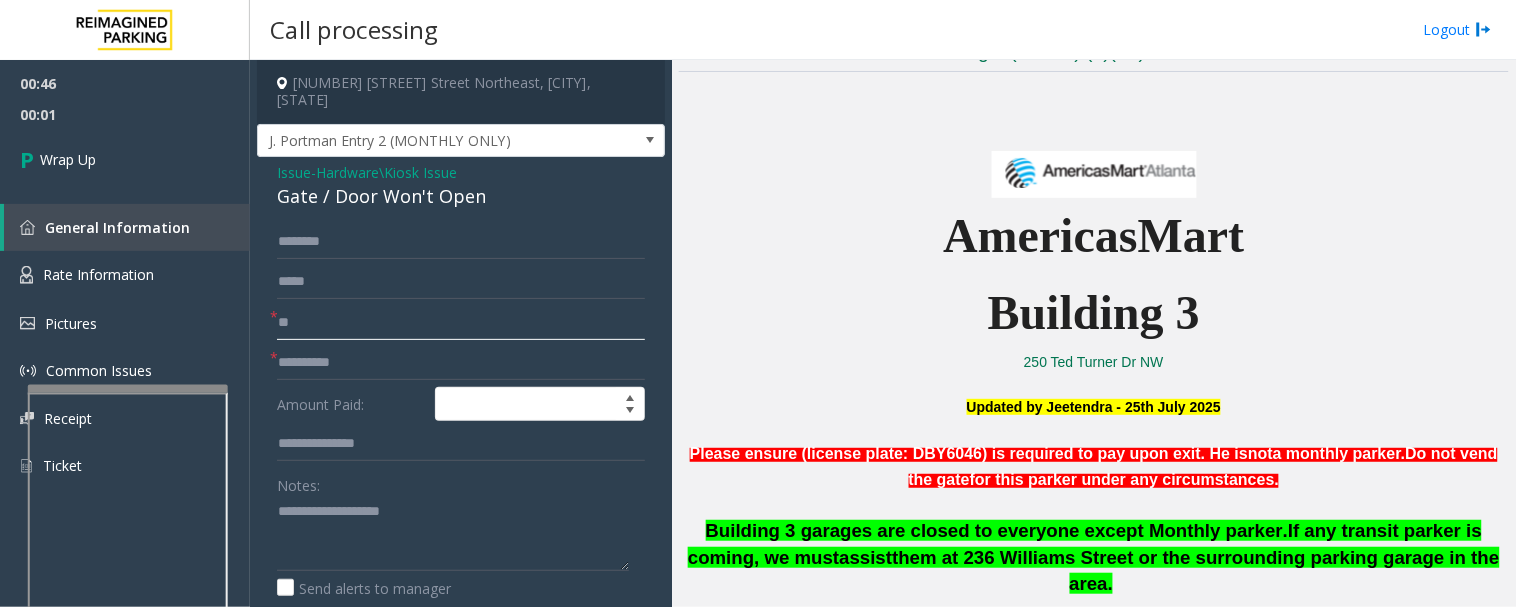 type on "**" 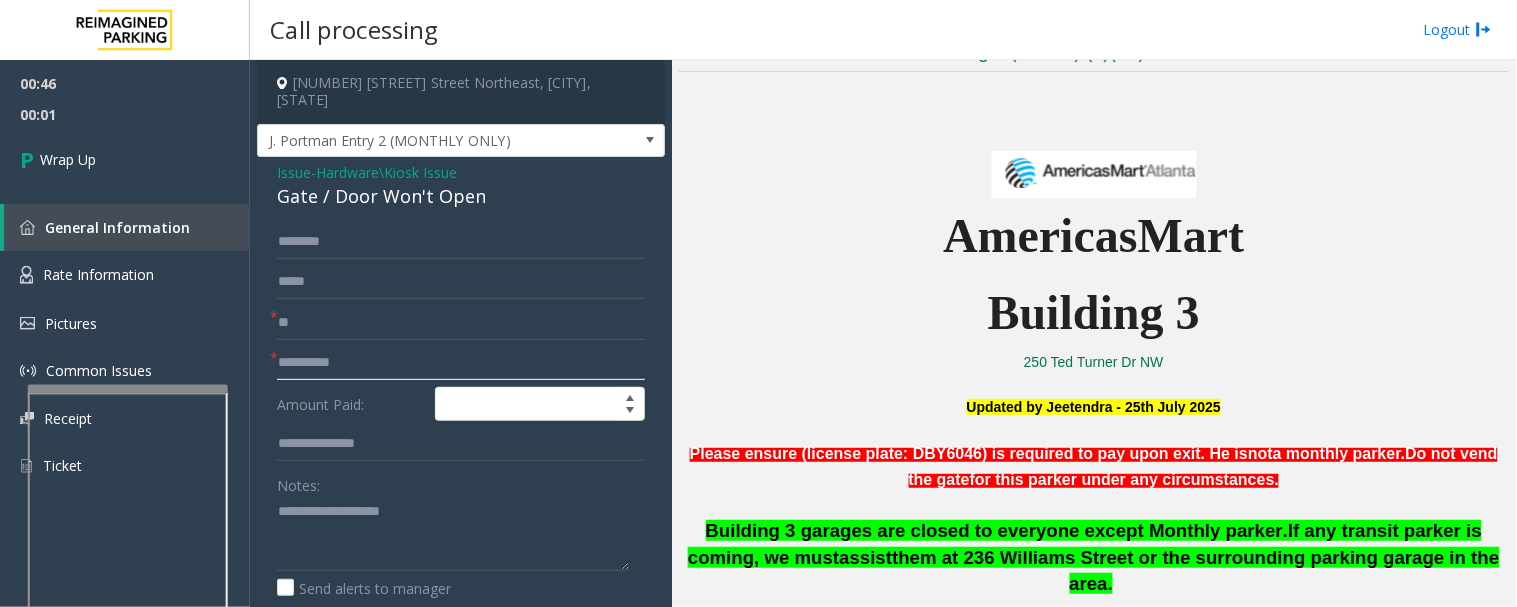 click 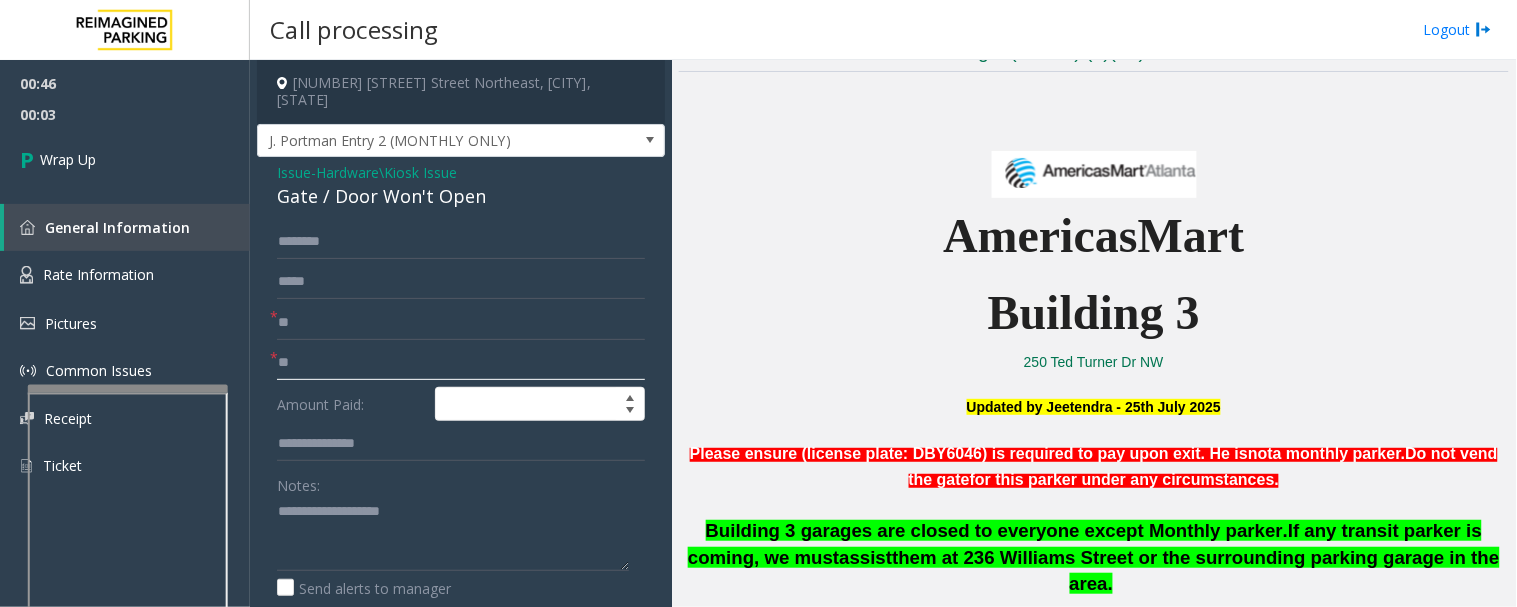 type on "**" 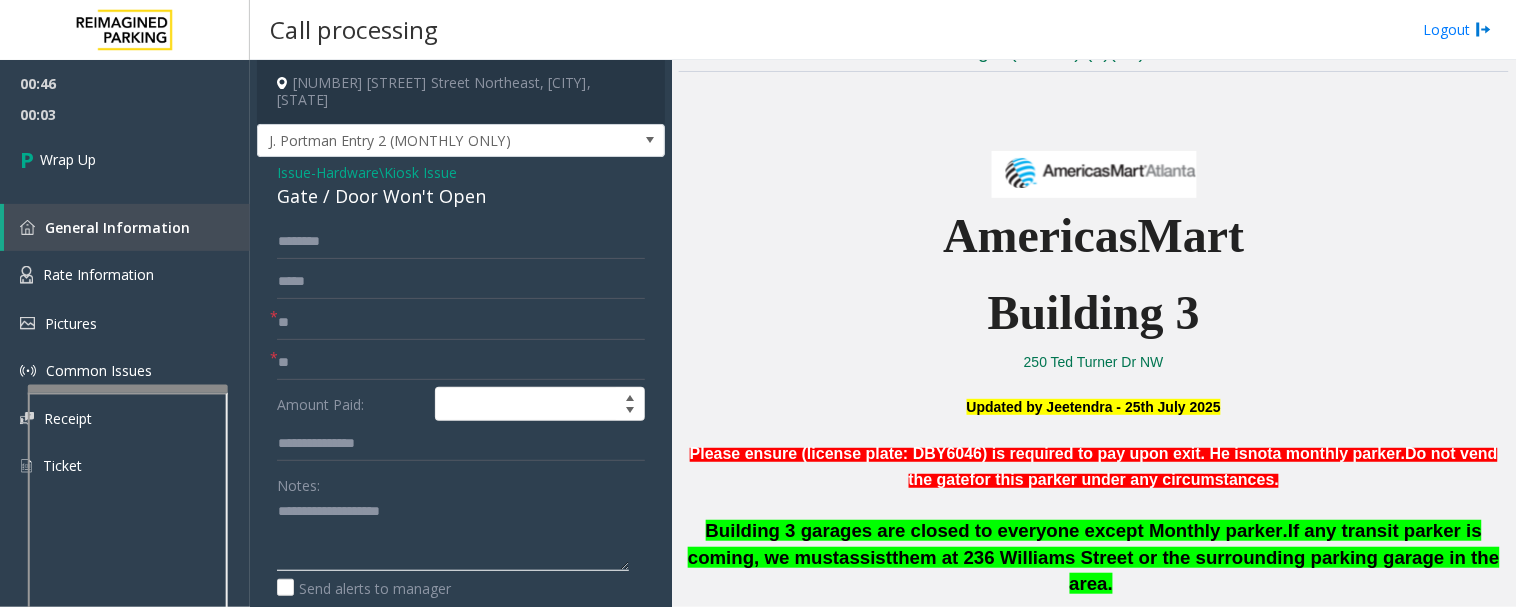 click 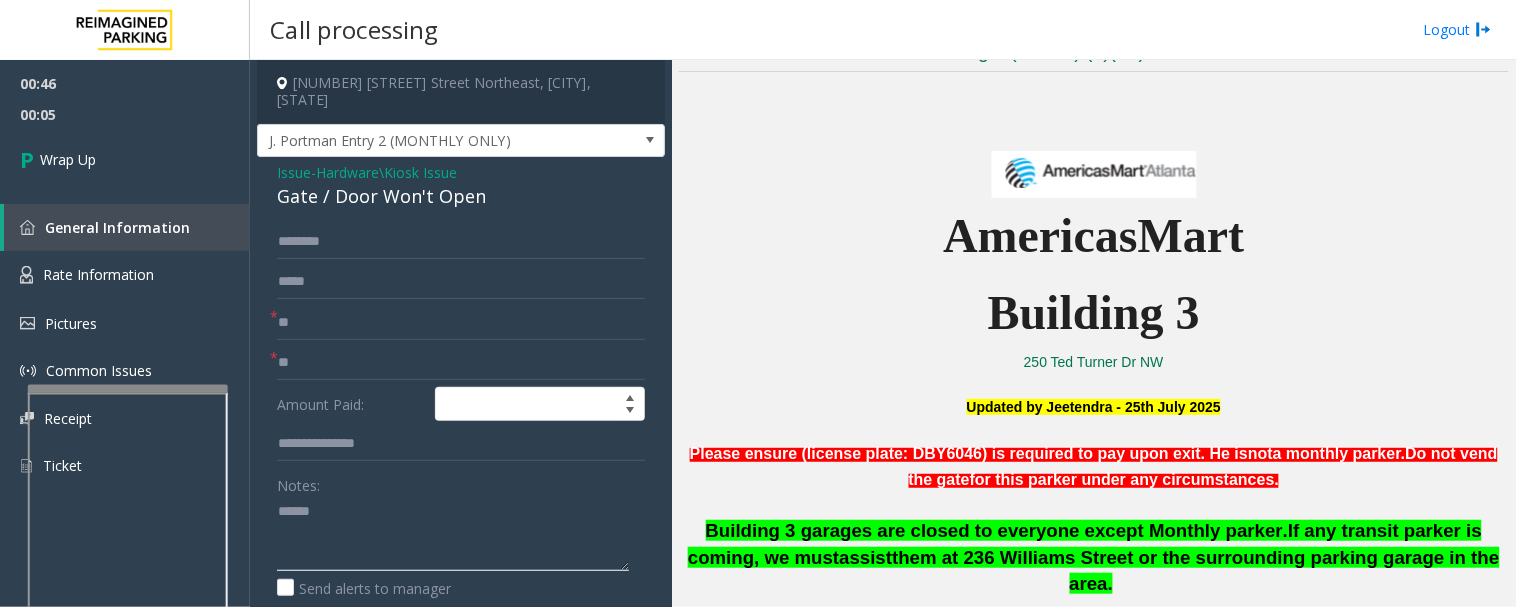 paste on "**********" 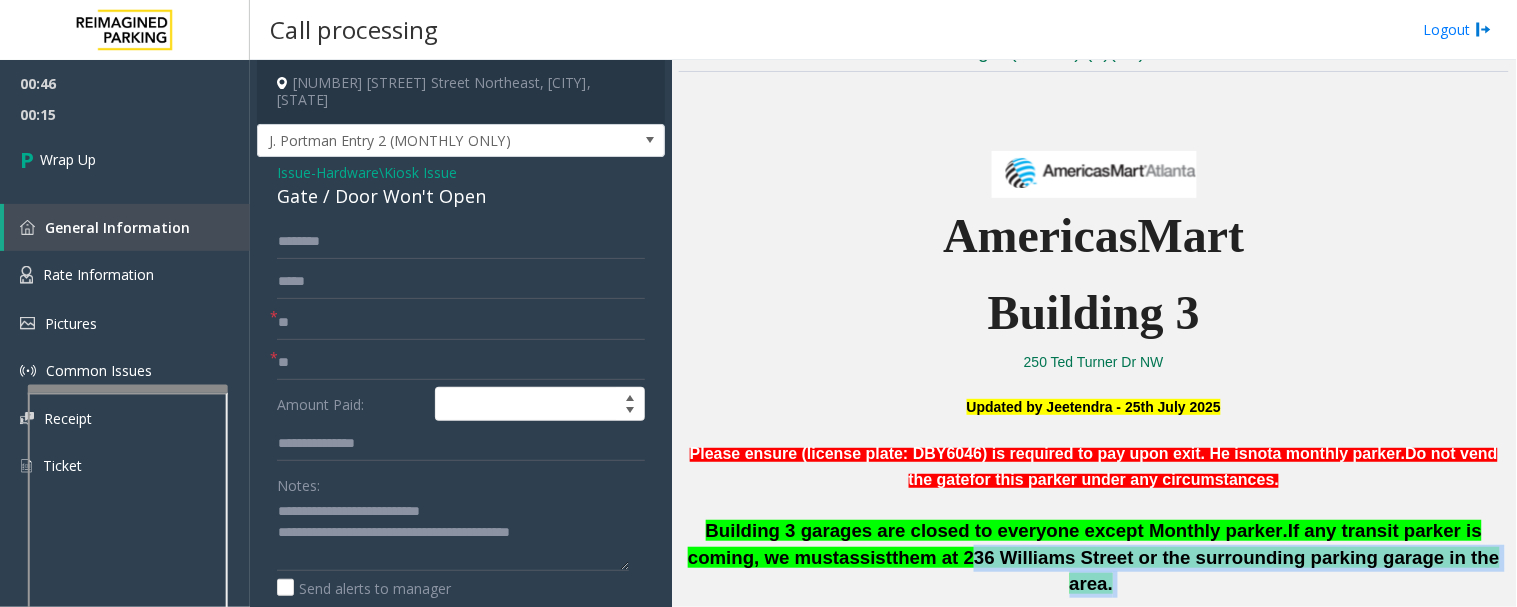 drag, startPoint x: 907, startPoint y: 556, endPoint x: 1426, endPoint y: 555, distance: 519.001 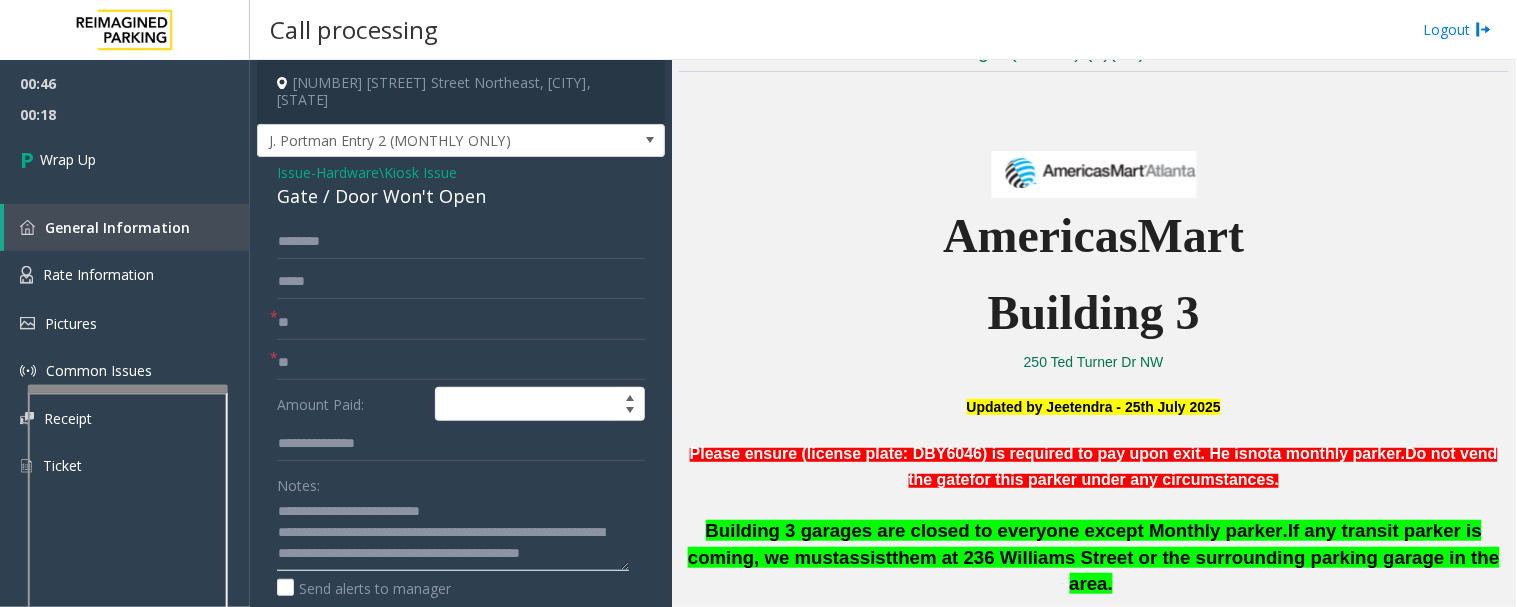 click 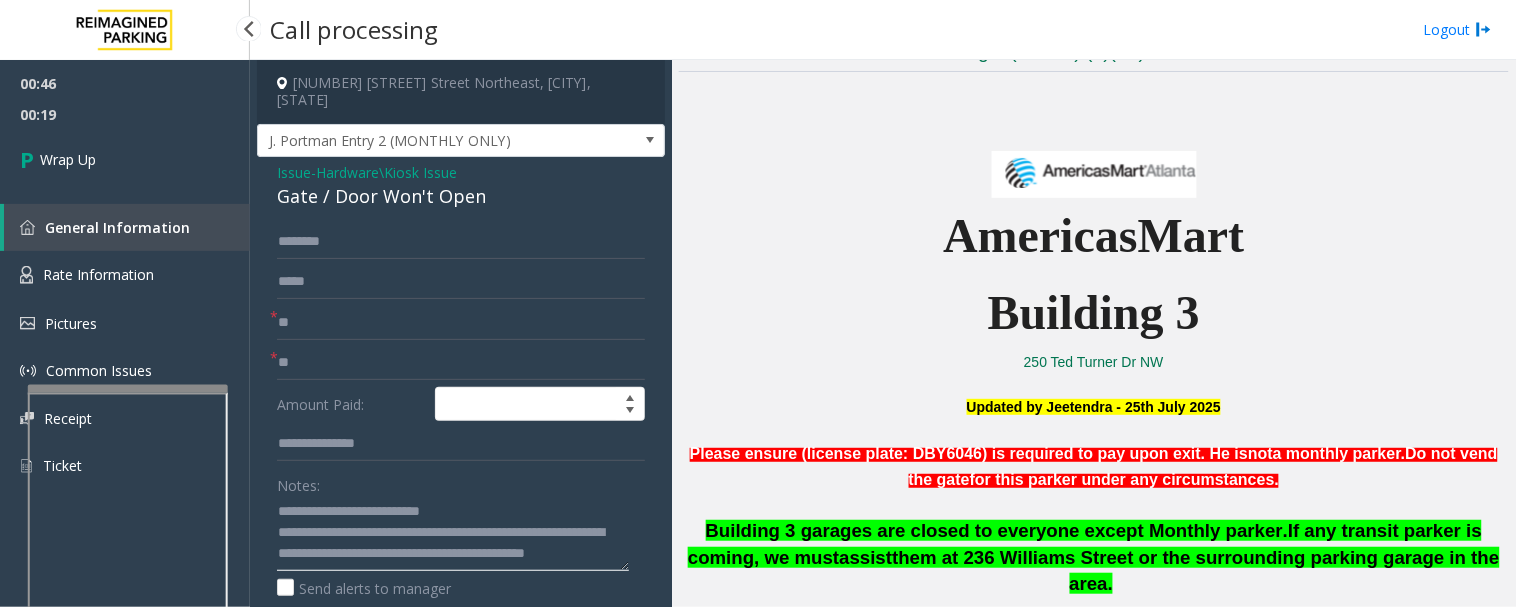 type on "**********" 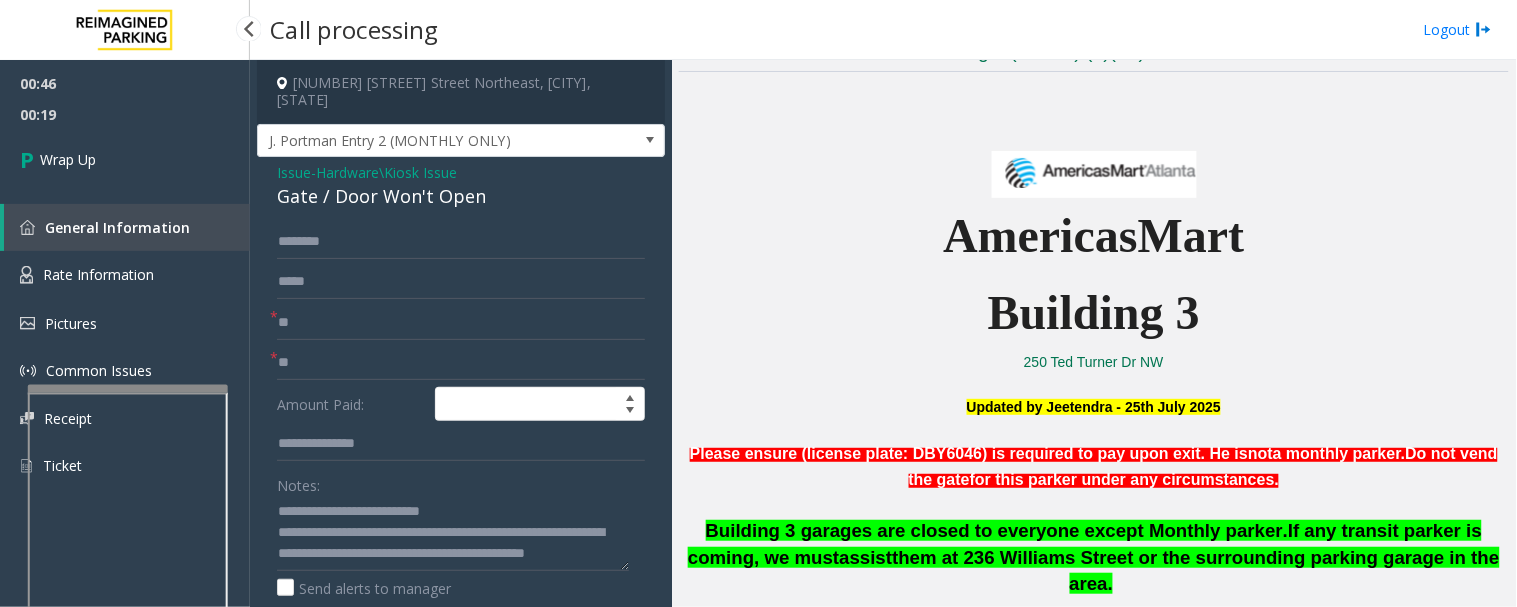 click on "00:19" at bounding box center (125, 114) 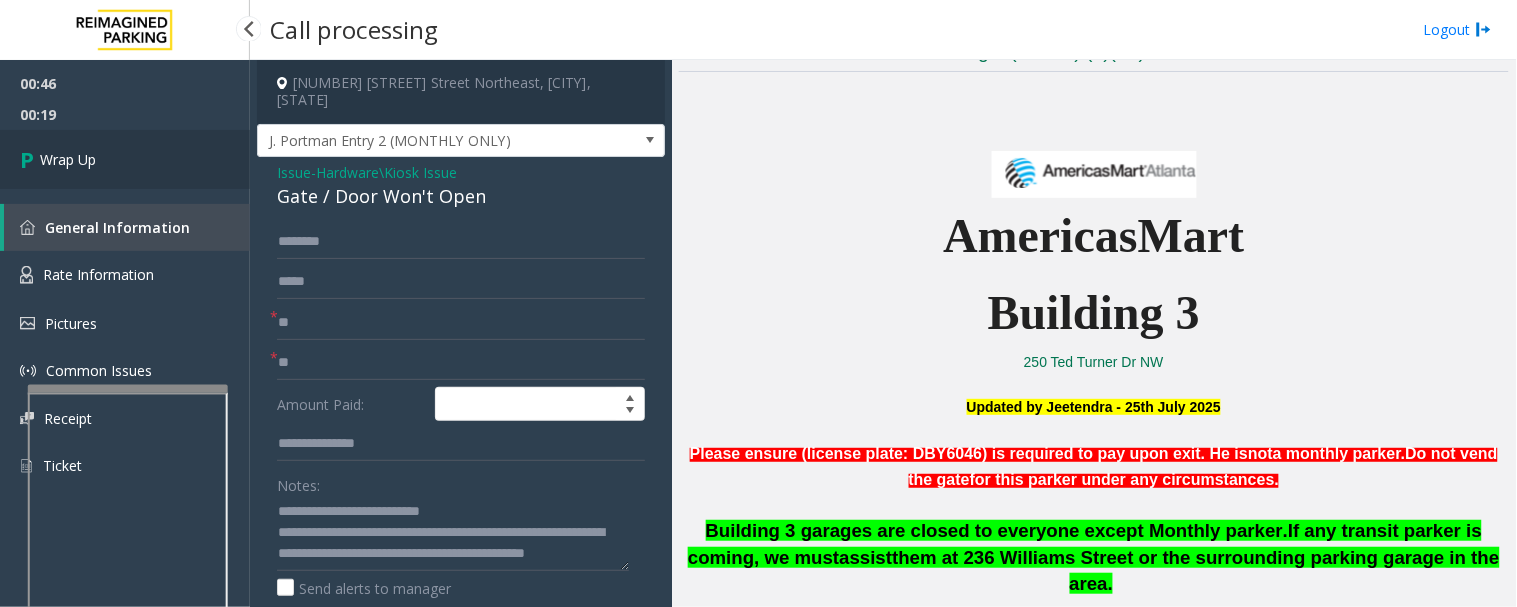 click on "Wrap Up" at bounding box center (125, 159) 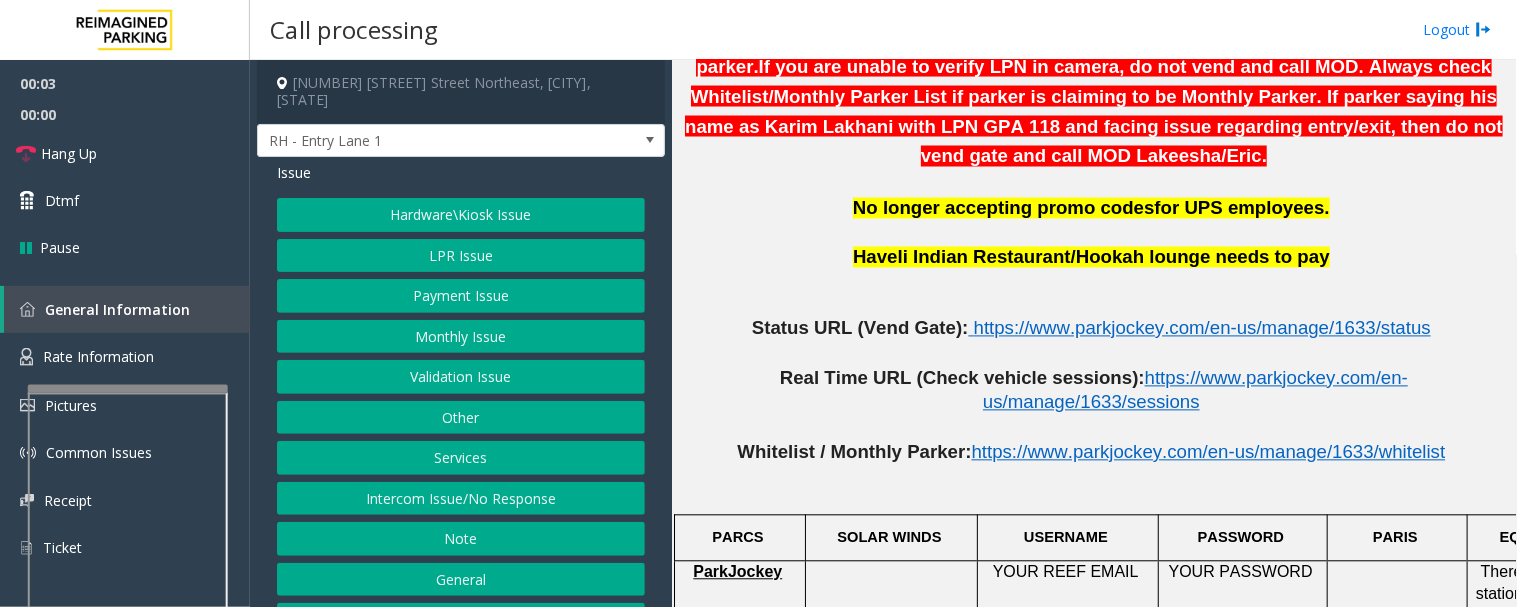 scroll, scrollTop: 888, scrollLeft: 0, axis: vertical 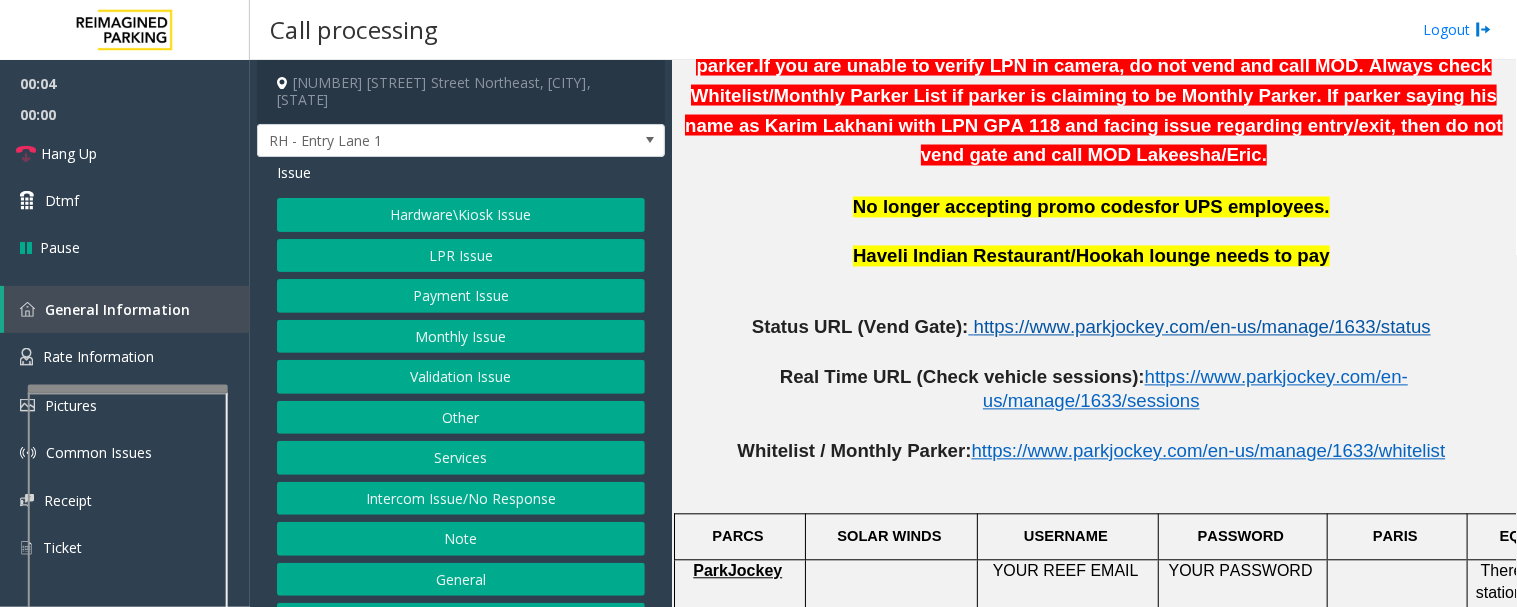 click on "https://www.parkjockey.com/en-us/manage/1633/status" 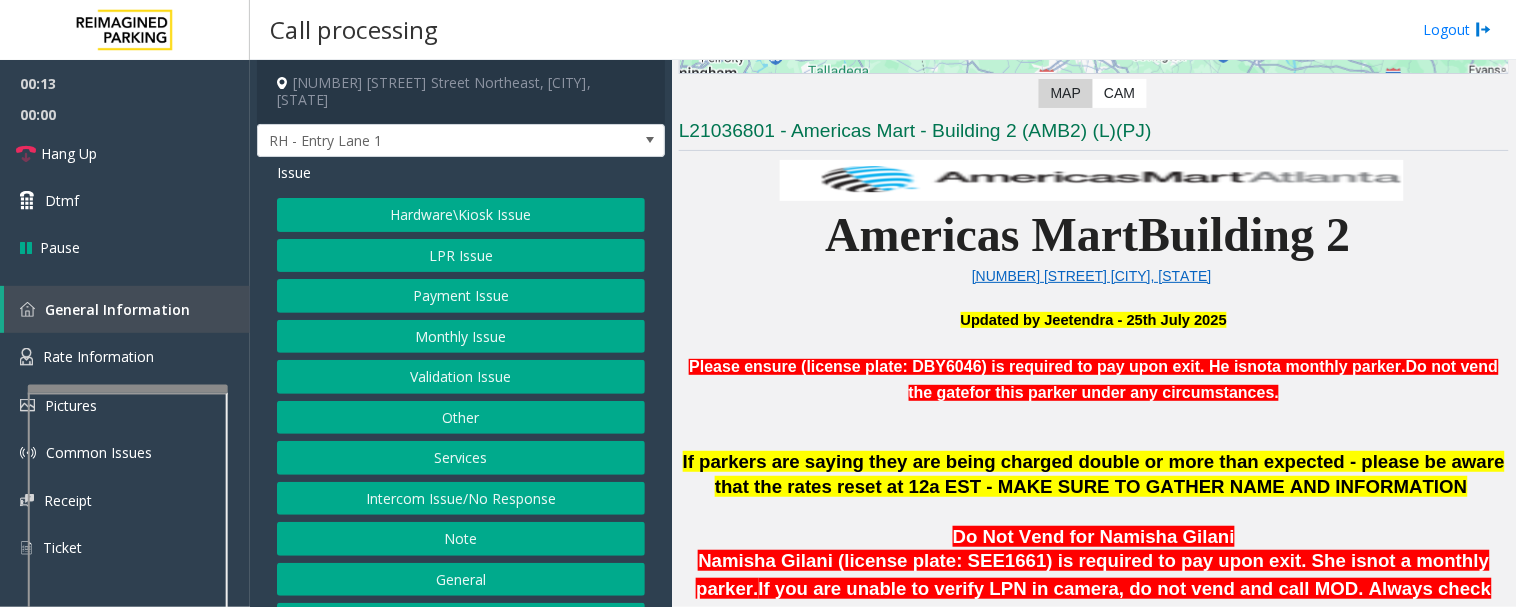 scroll, scrollTop: 333, scrollLeft: 0, axis: vertical 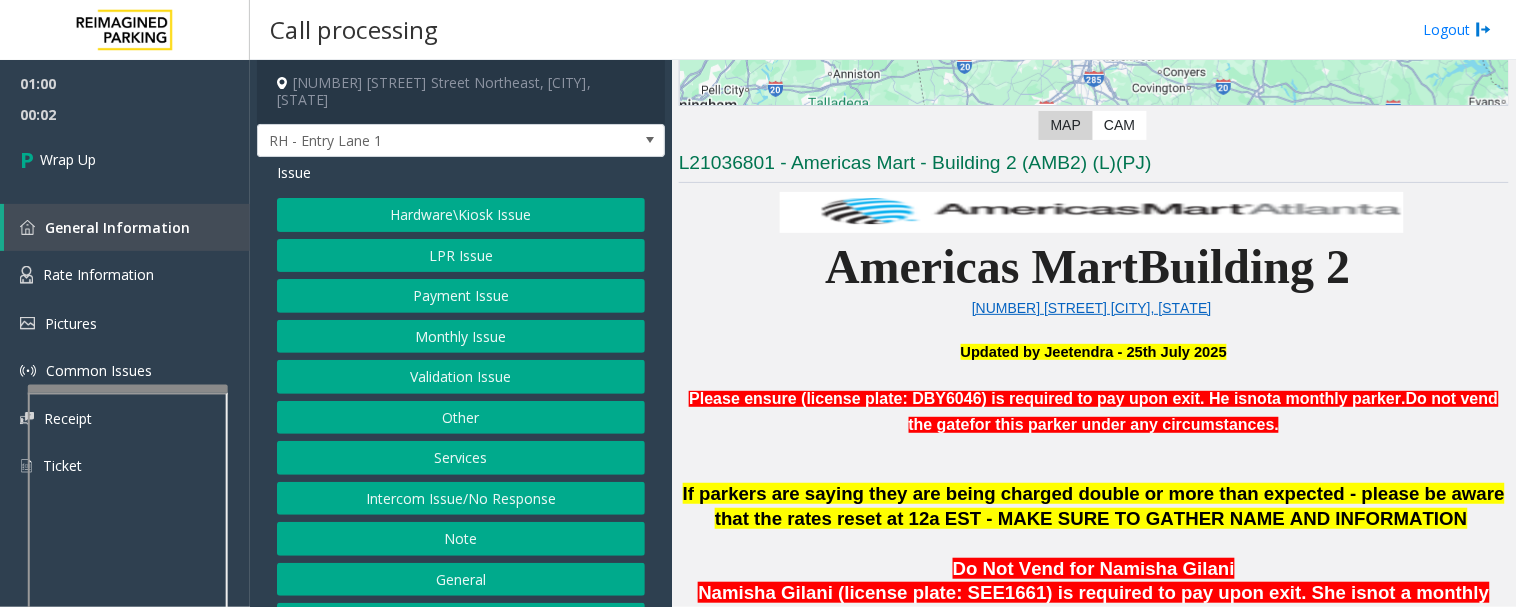 click on "Intercom Issue/No Response" 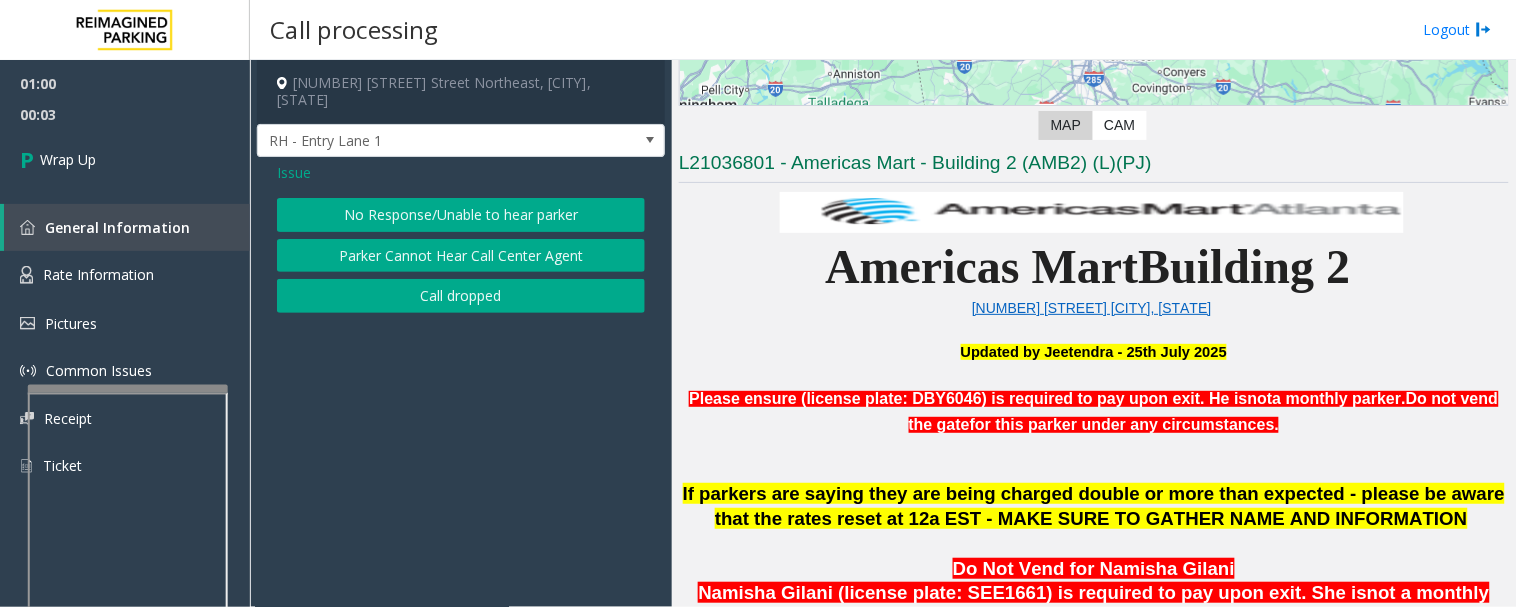 click on "Issue" 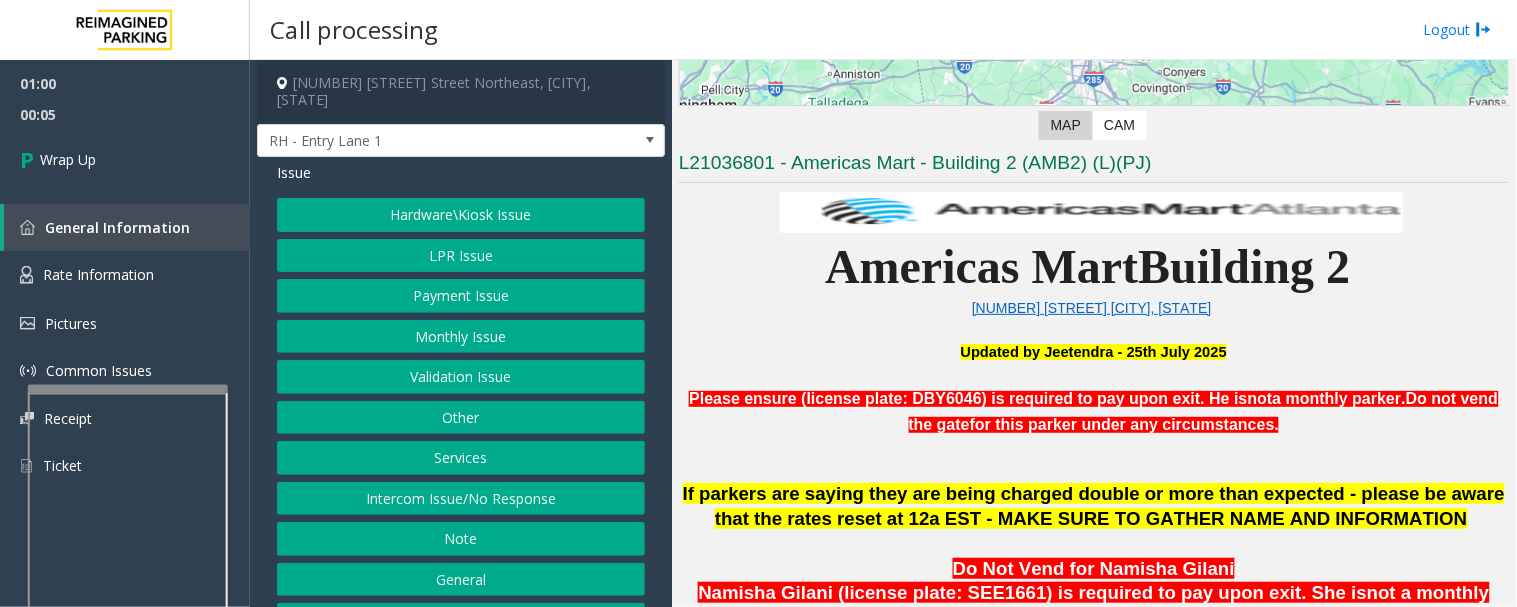 click on "Hardware\Kiosk Issue" 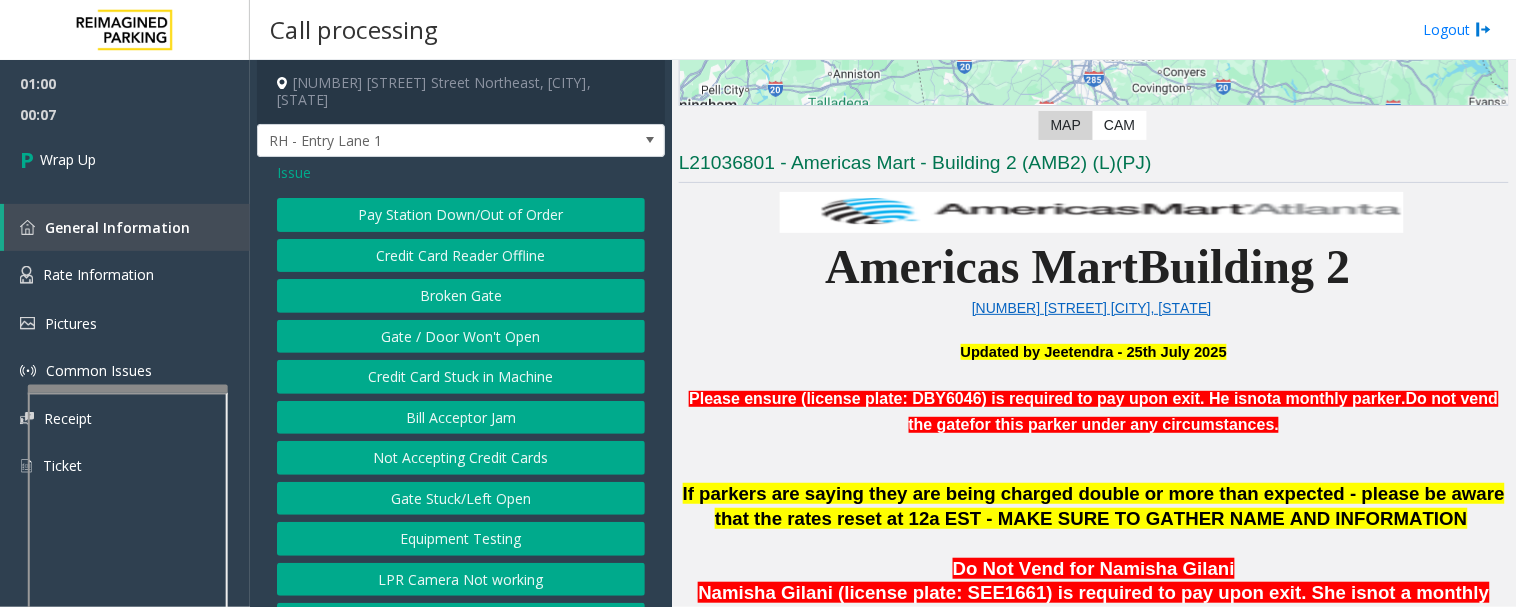 click on "Gate / Door Won't Open" 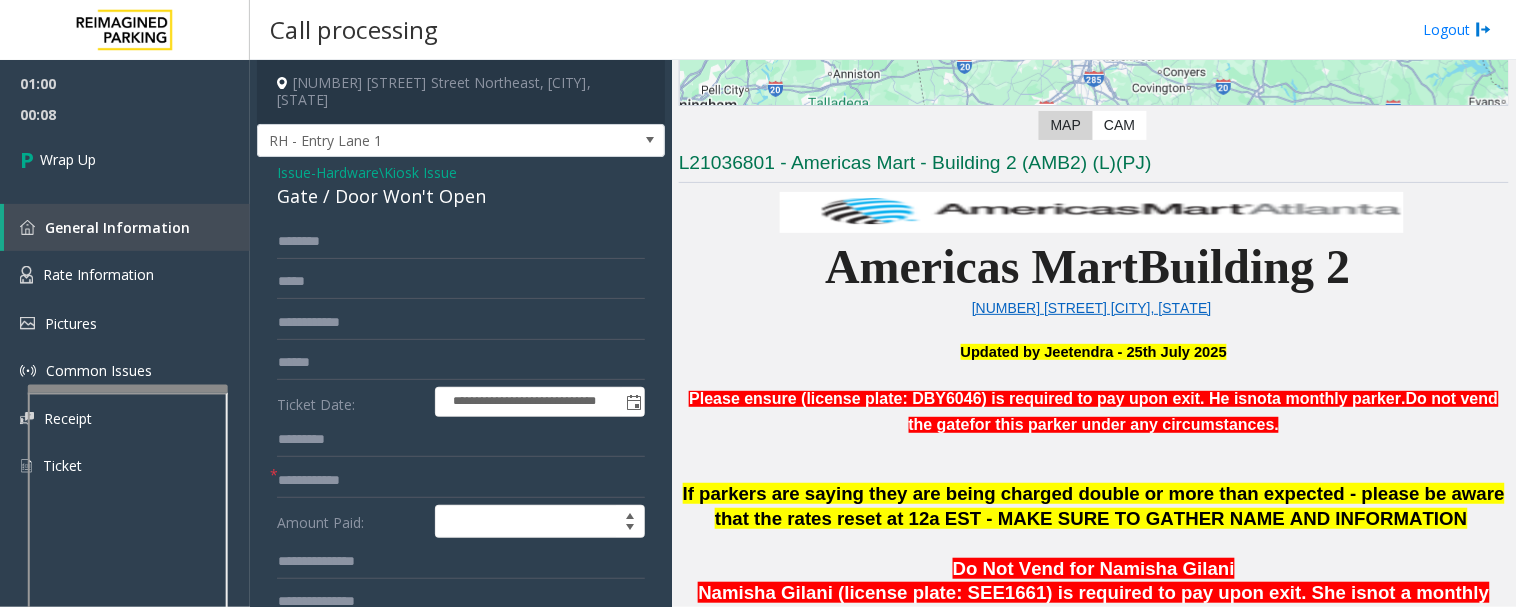 click on "Gate / Door Won't Open" 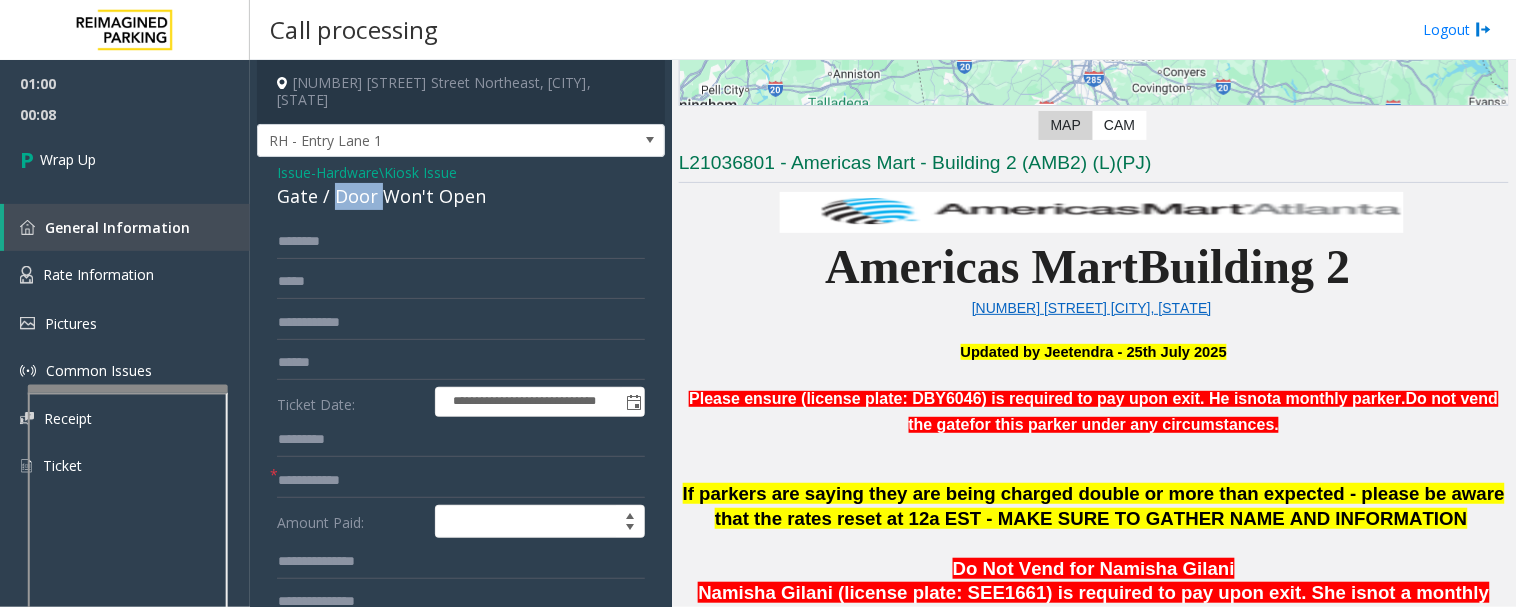 click on "Gate / Door Won't Open" 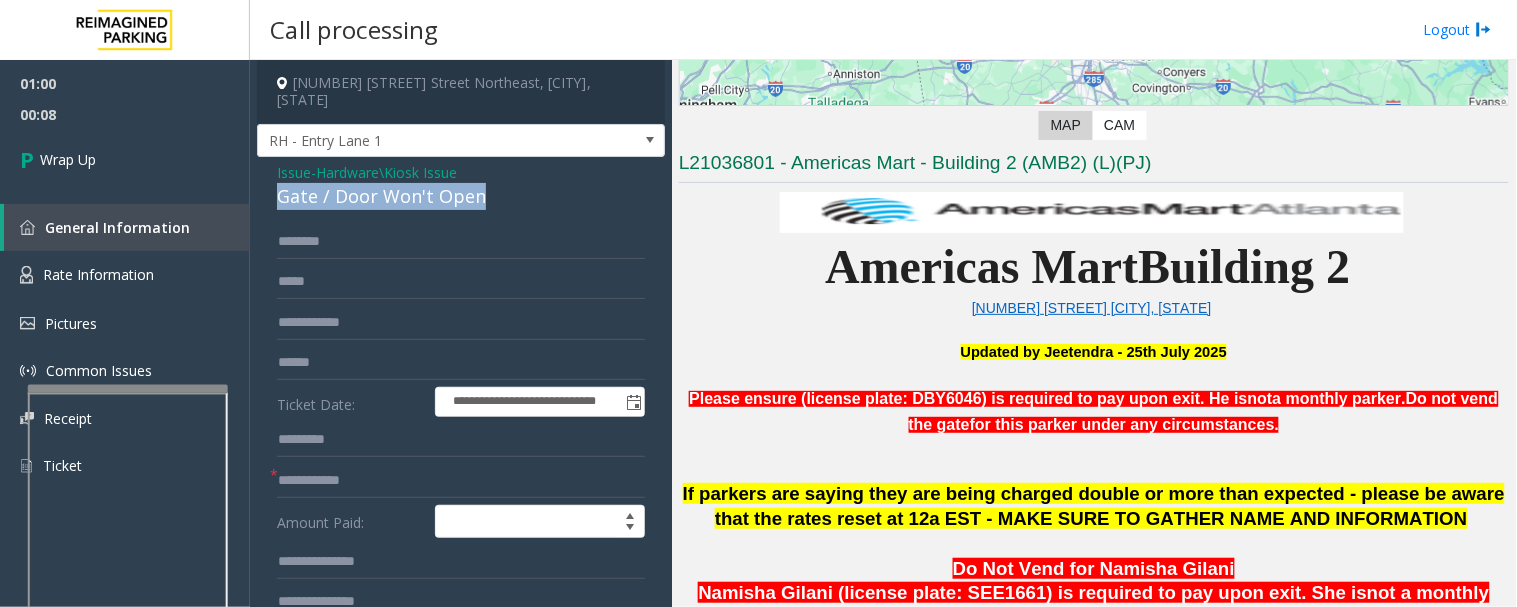 click on "Gate / Door Won't Open" 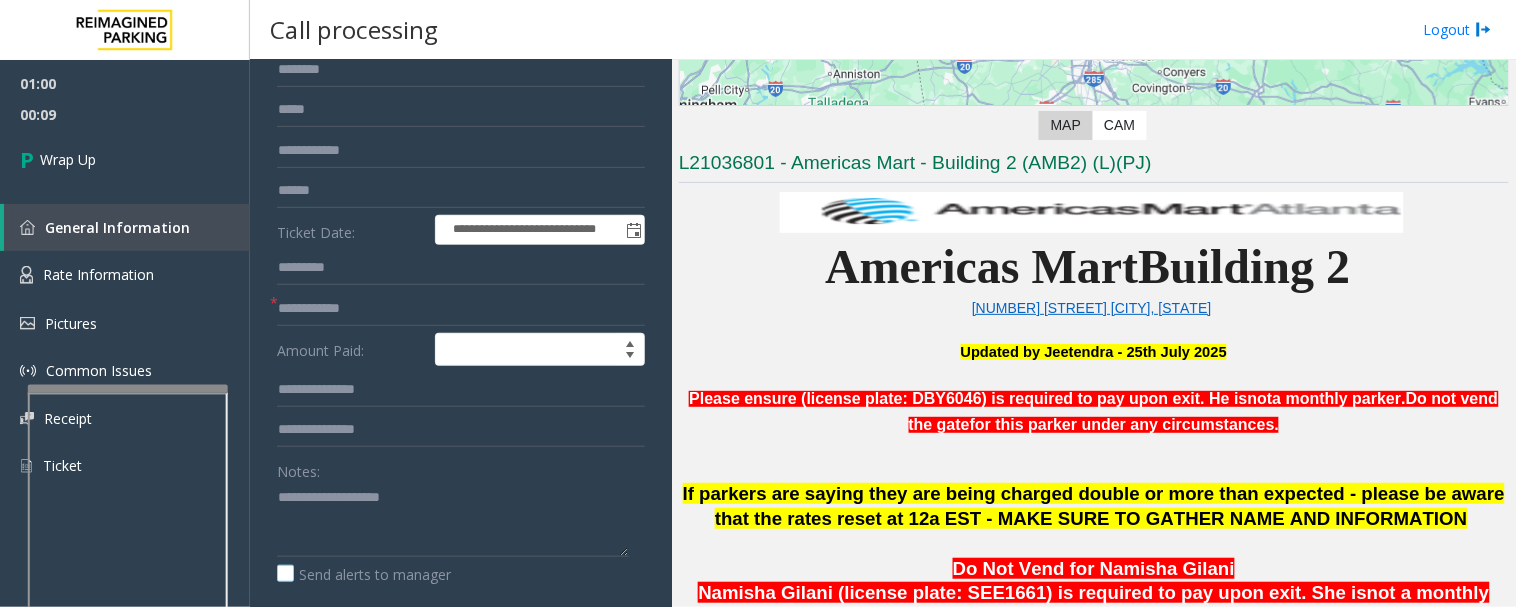 scroll, scrollTop: 333, scrollLeft: 0, axis: vertical 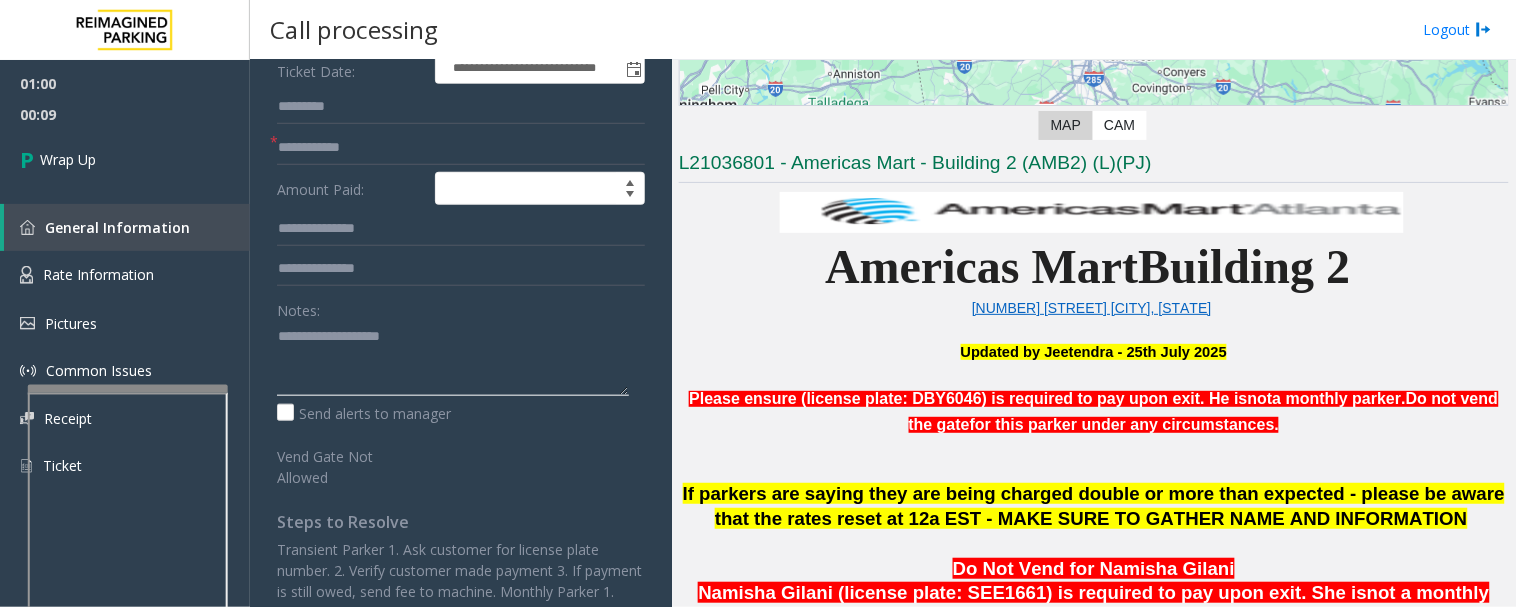 click 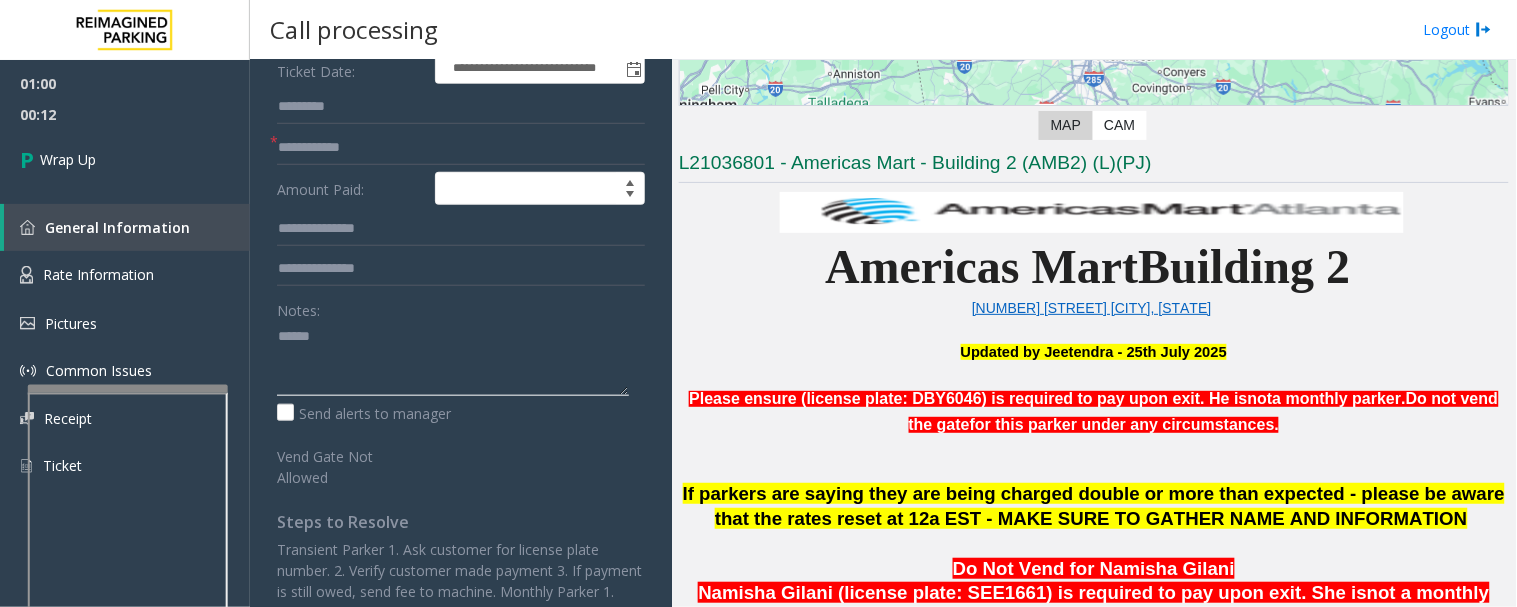 paste on "**********" 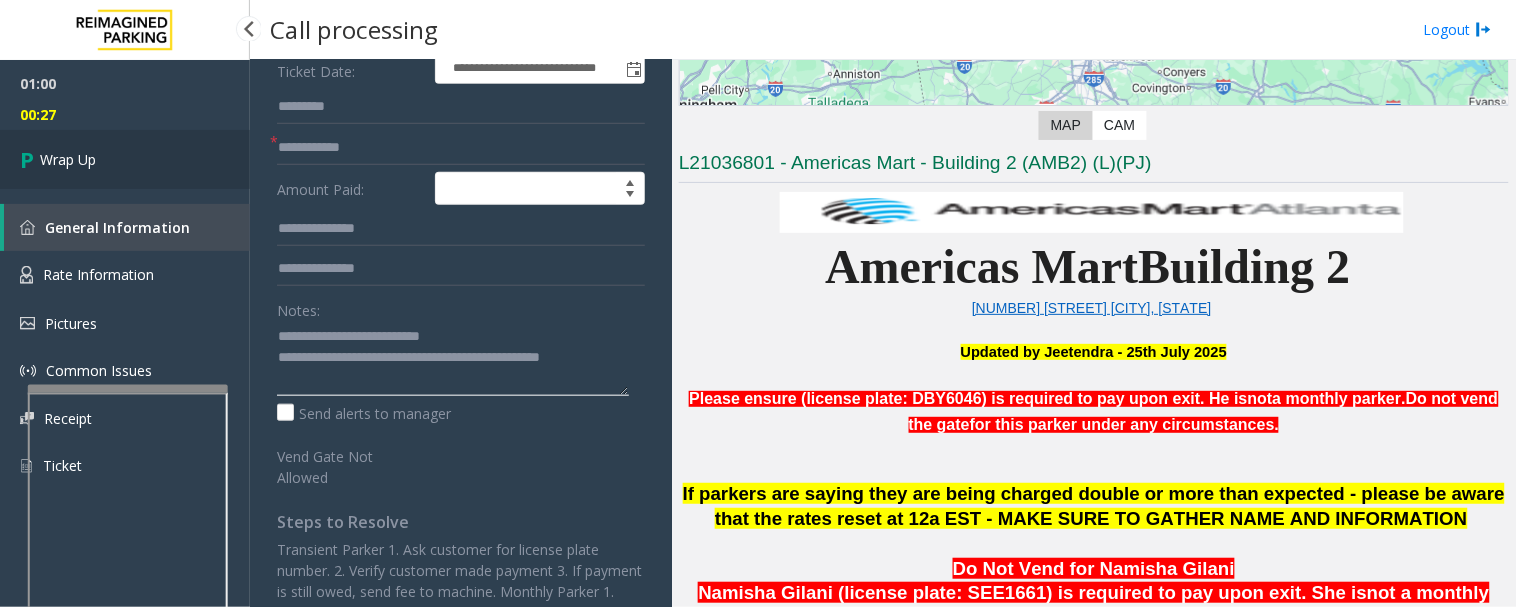 type on "**********" 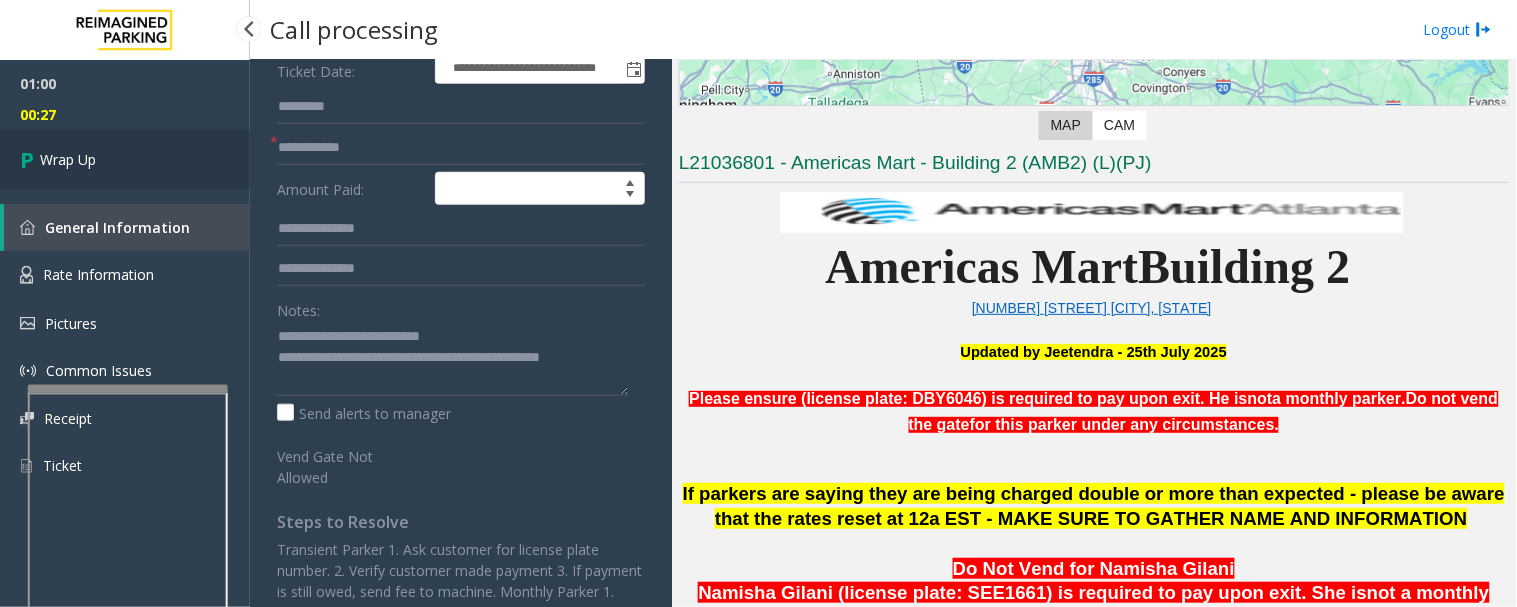 click on "Wrap Up" at bounding box center [125, 159] 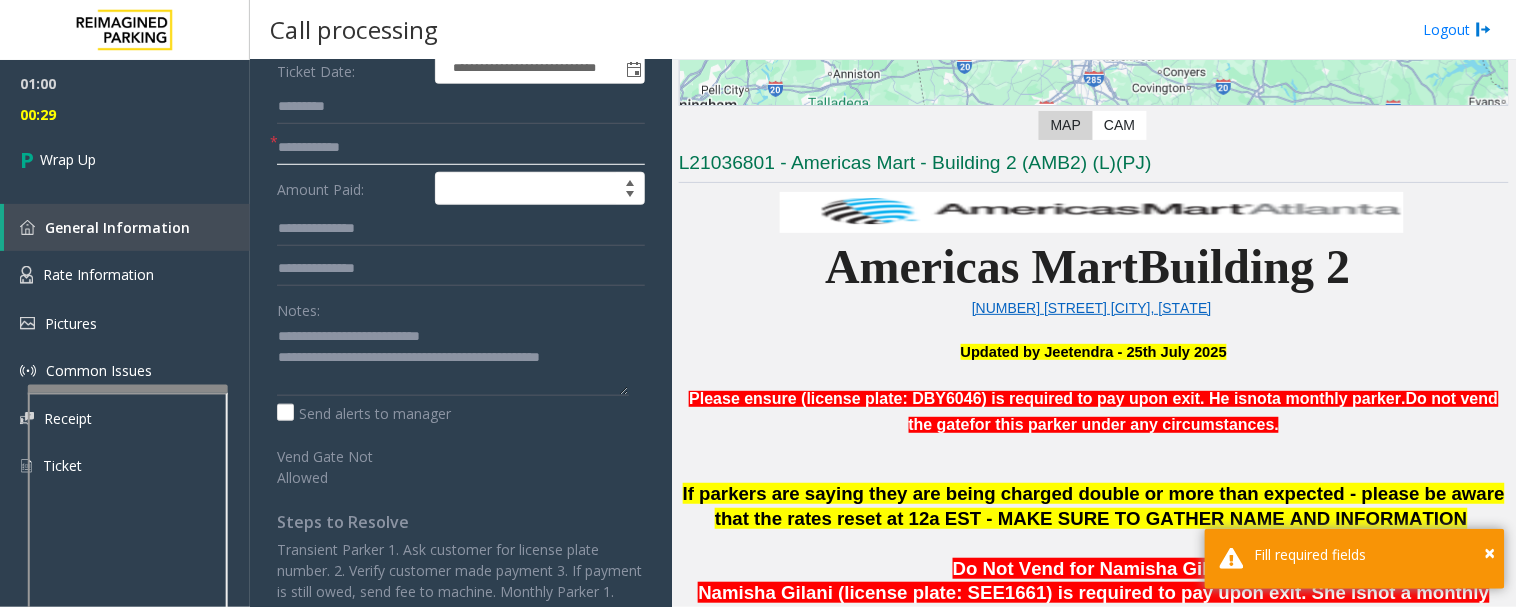 click 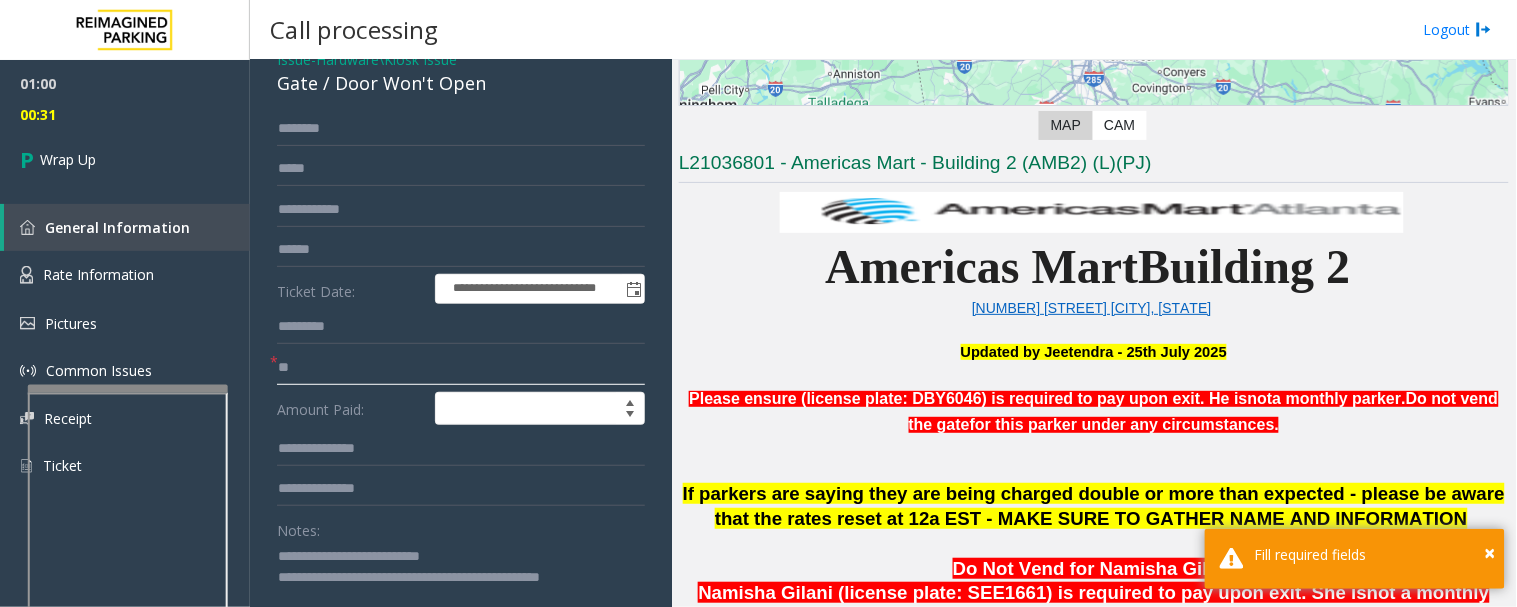 scroll, scrollTop: 111, scrollLeft: 0, axis: vertical 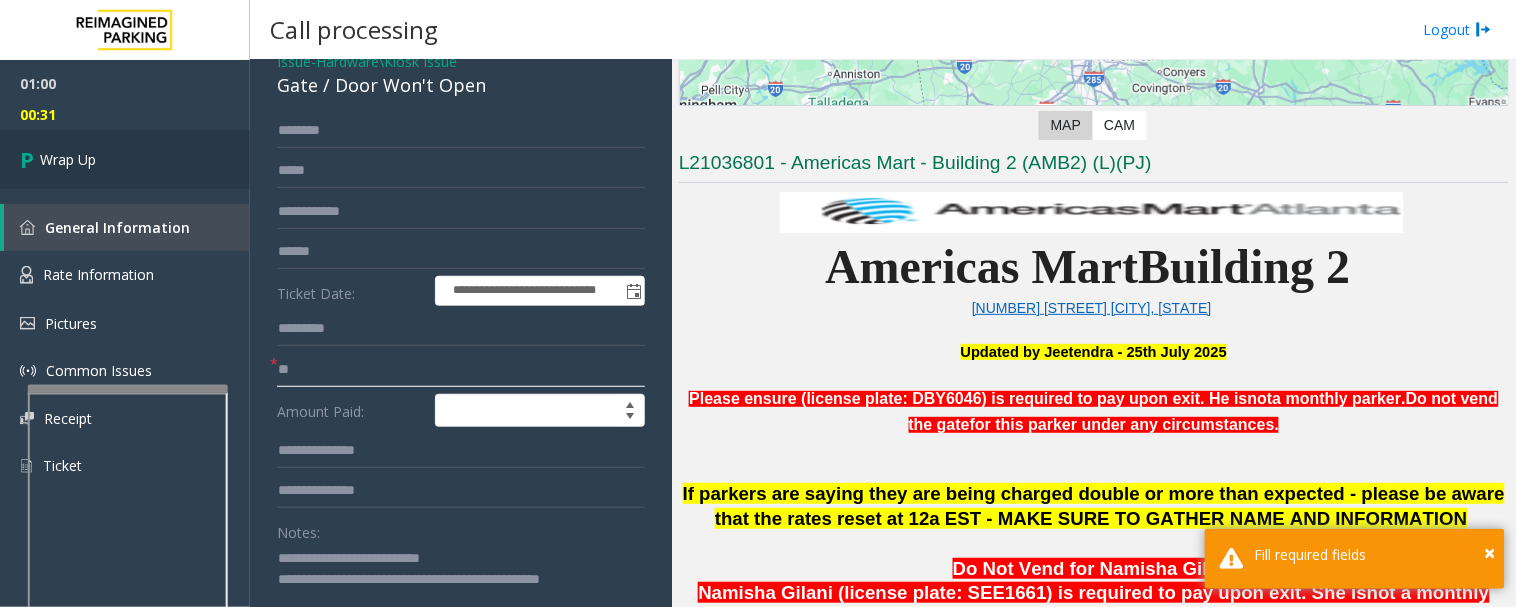 type on "**" 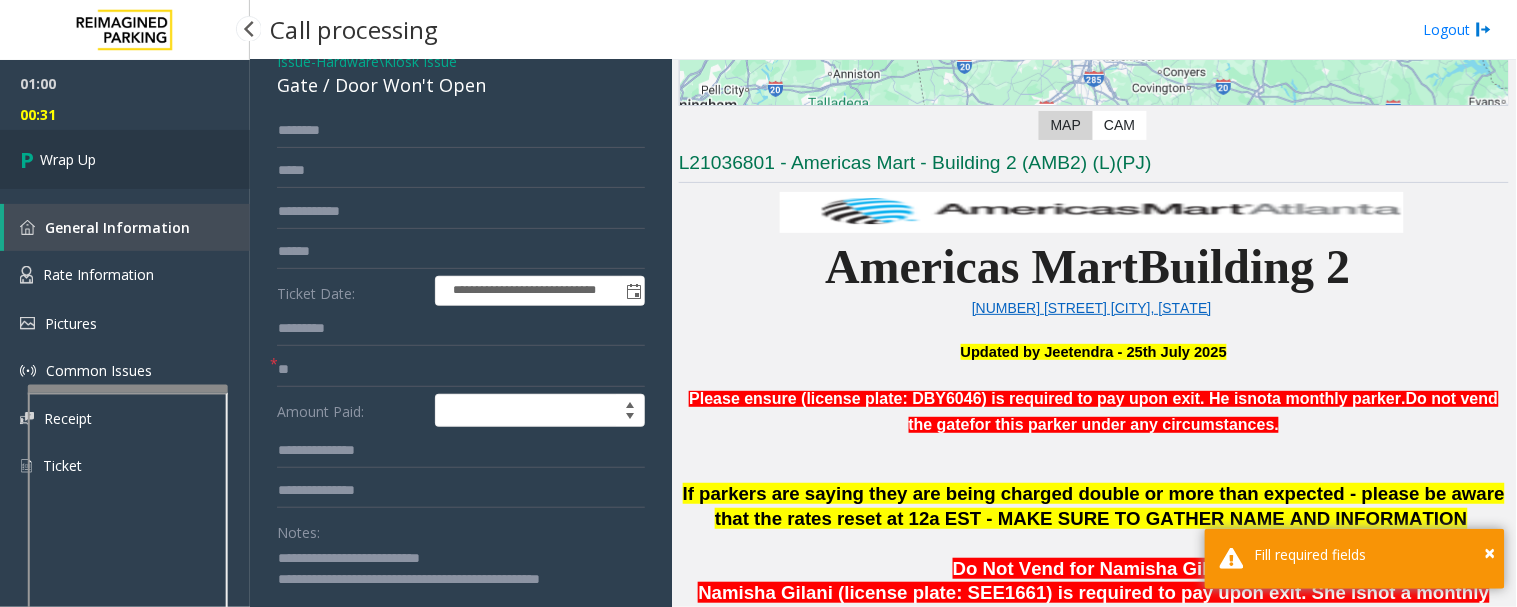 click on "Wrap Up" at bounding box center (125, 159) 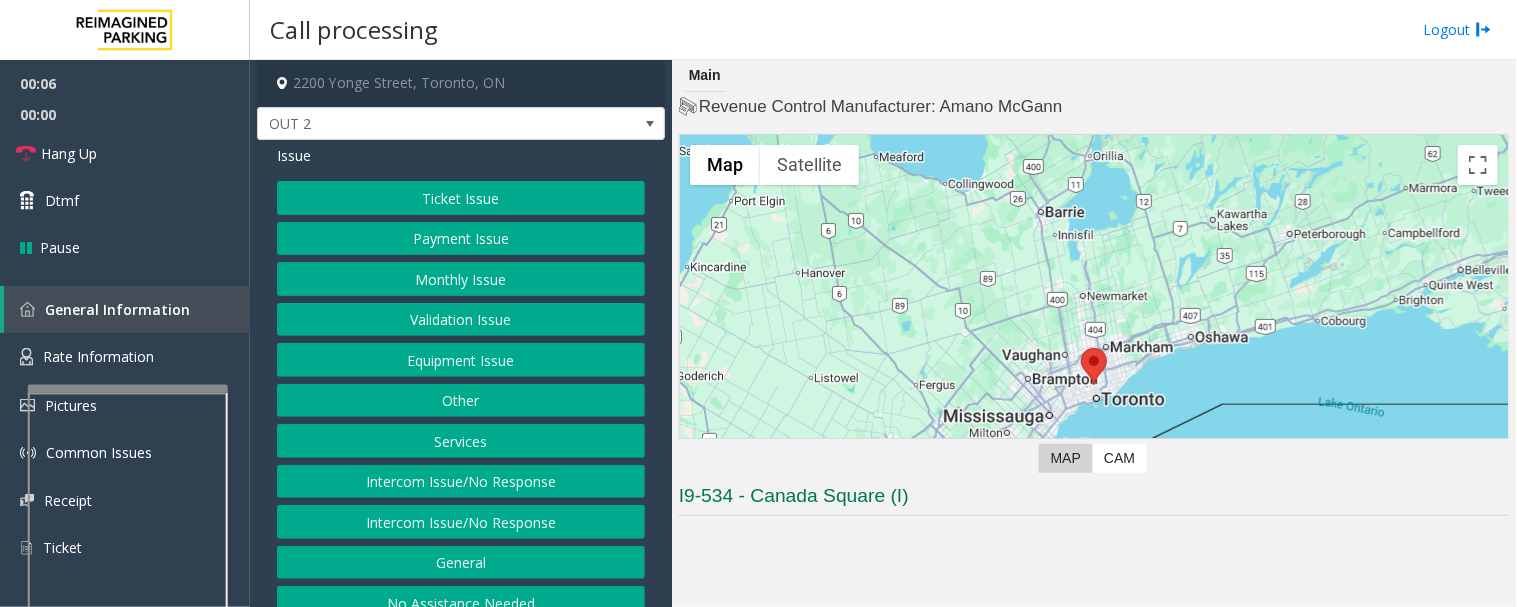 click on "Intercom Issue/No Response" 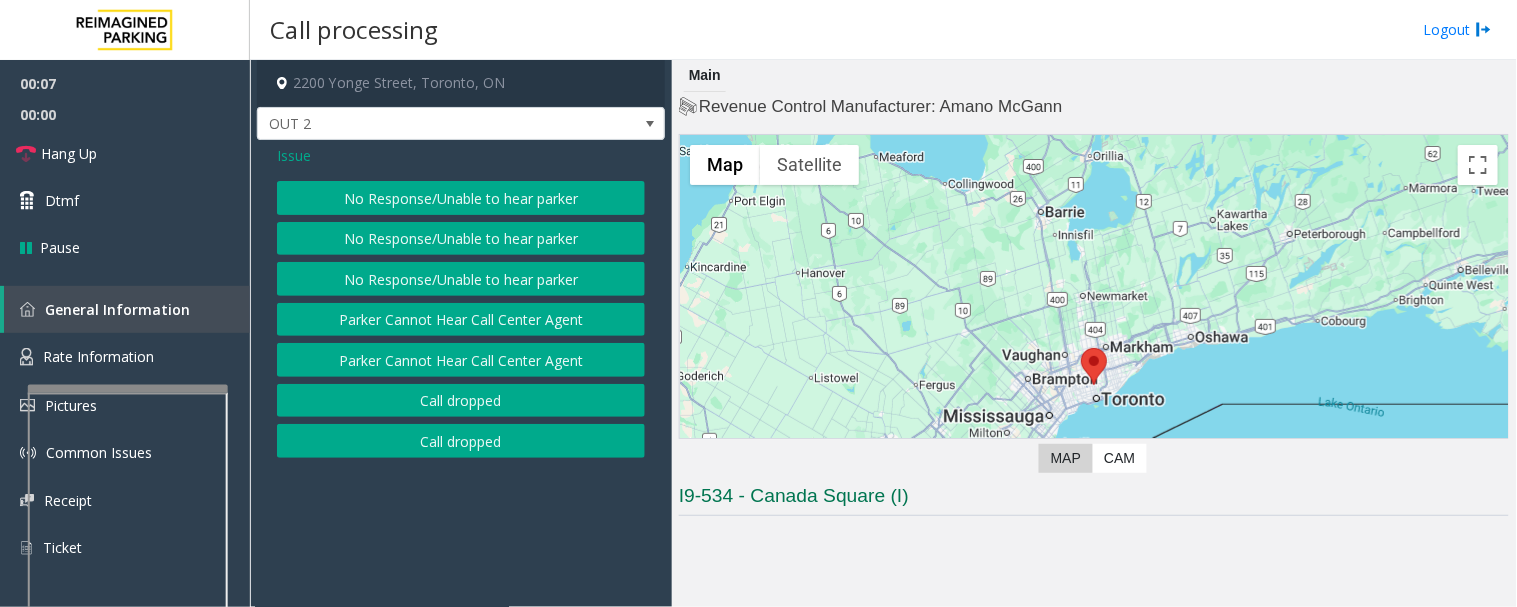 click on "Issue  No Response/Unable to hear parker   No Response/Unable to hear parker   No Response/Unable to hear parker   Parker Cannot Hear Call Center Agent   Parker Cannot Hear Call Center Agent   Call dropped   Call dropped" 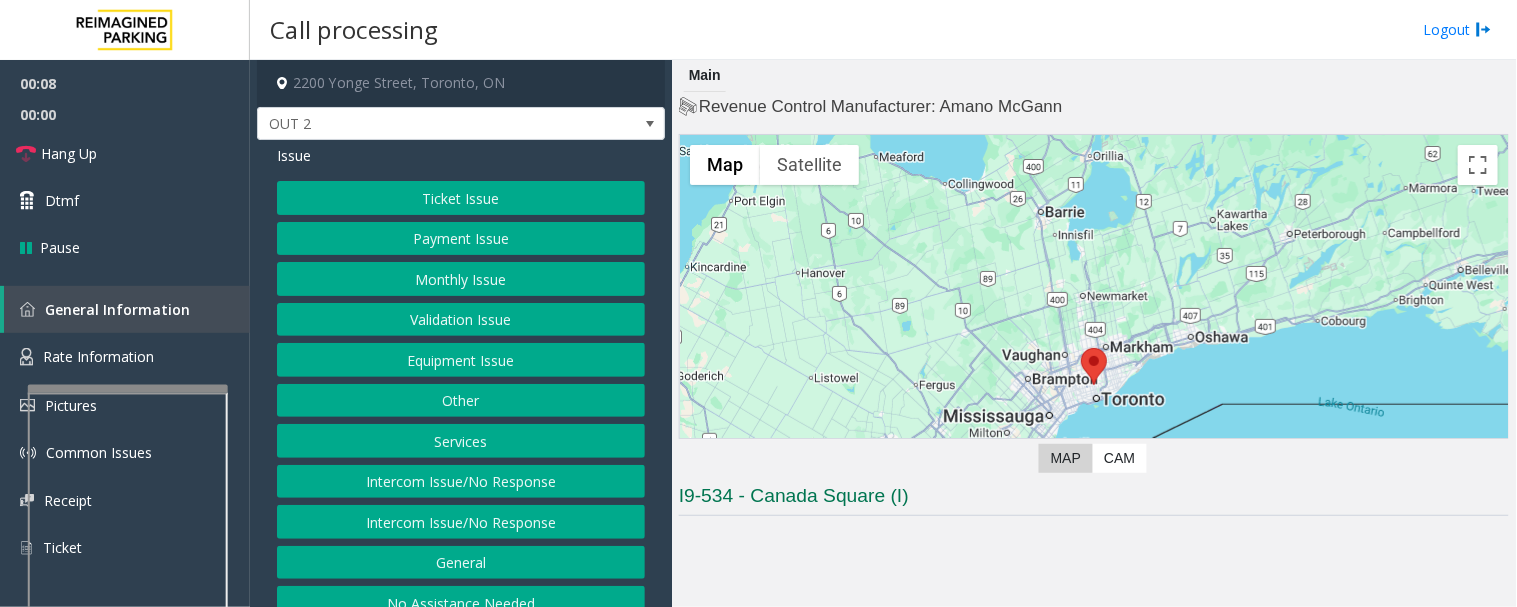 click on "Equipment Issue" 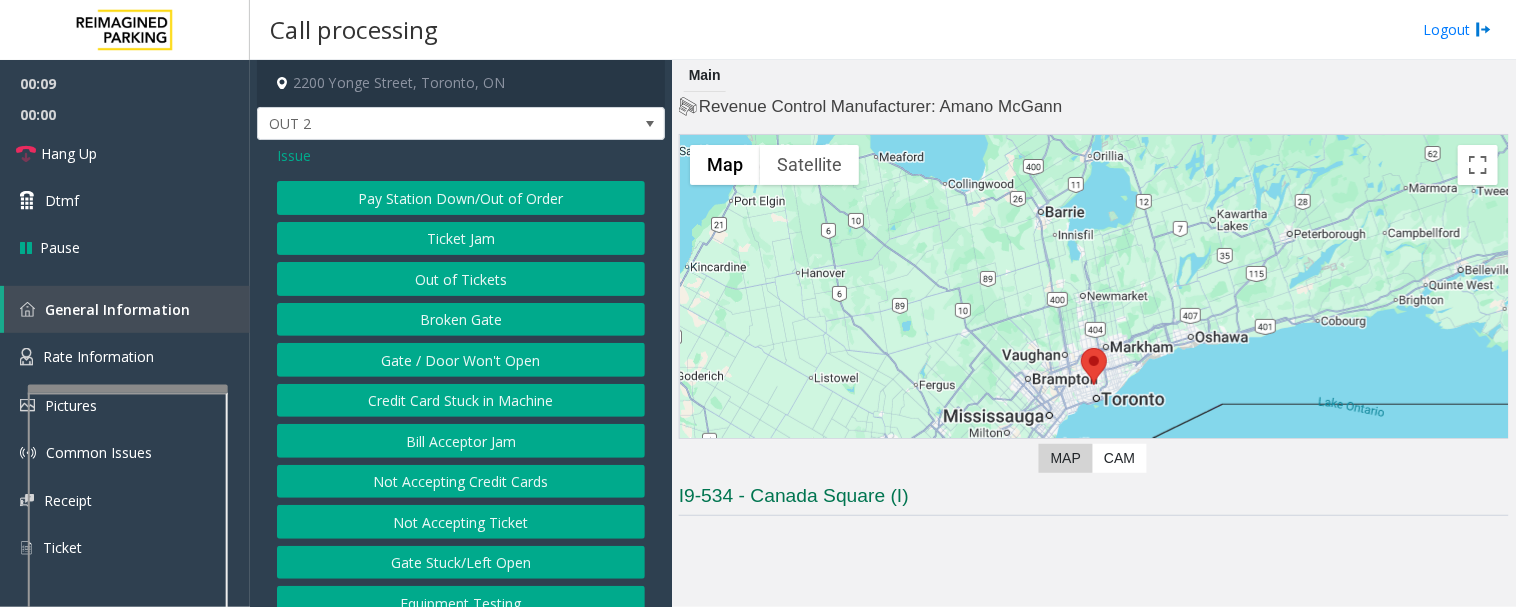 click on "Gate / Door Won't Open" 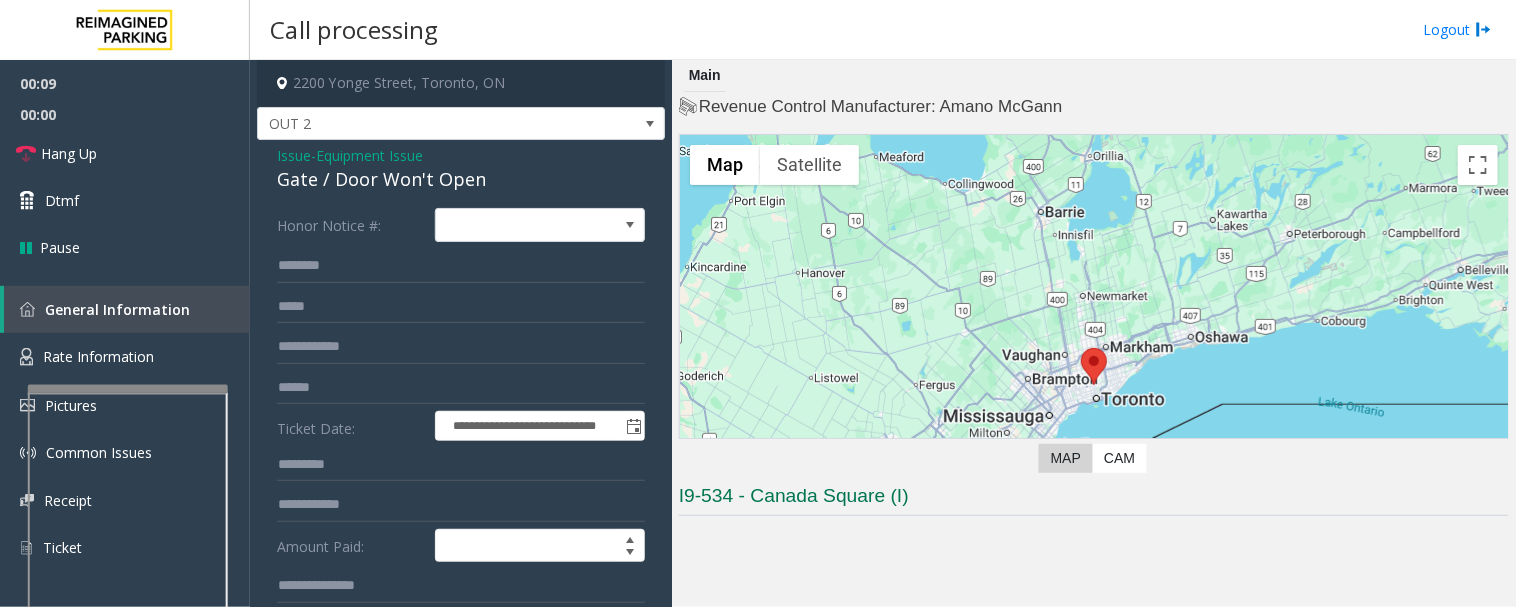 click on "Gate / Door Won't Open" 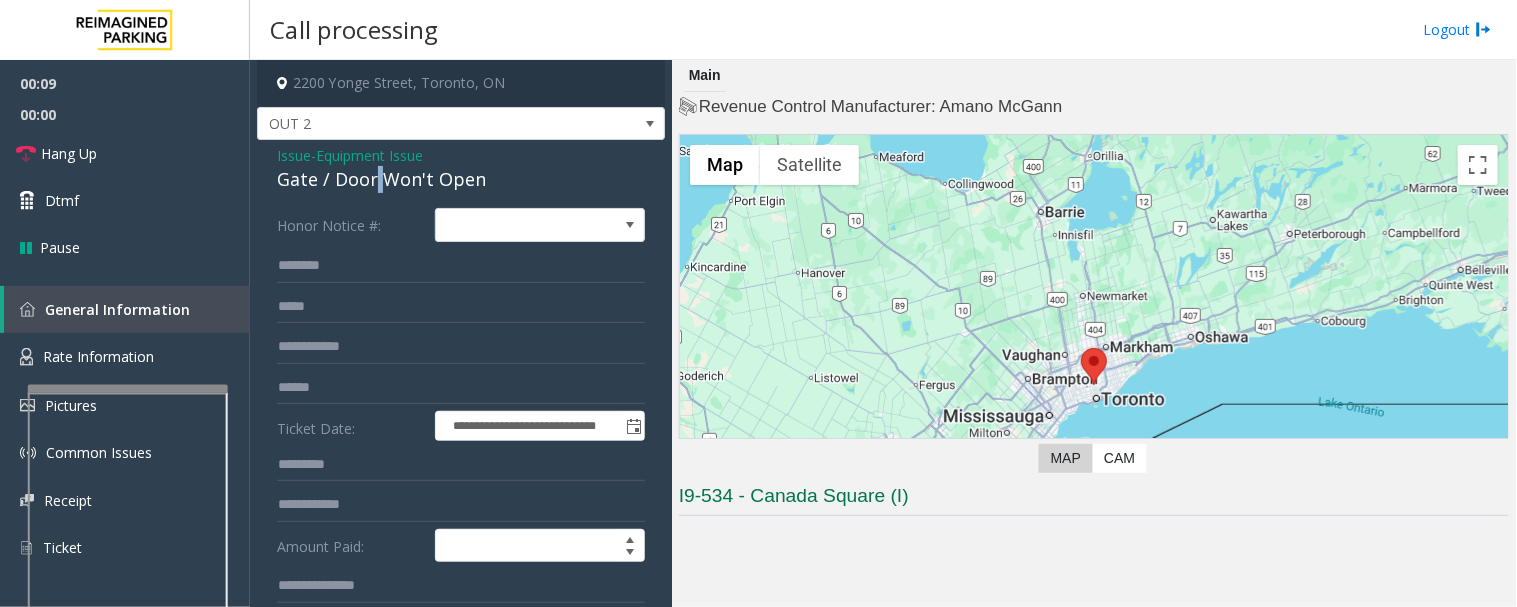 click on "Gate / Door Won't Open" 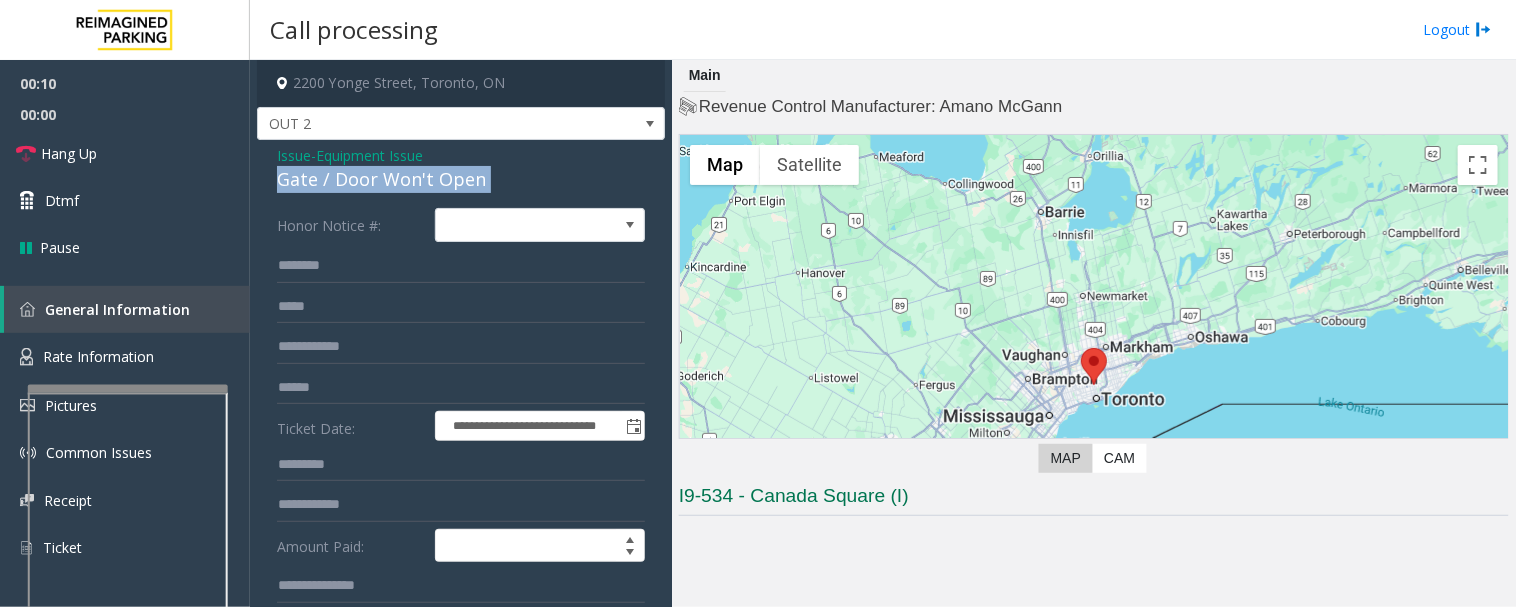 click on "Gate / Door Won't Open" 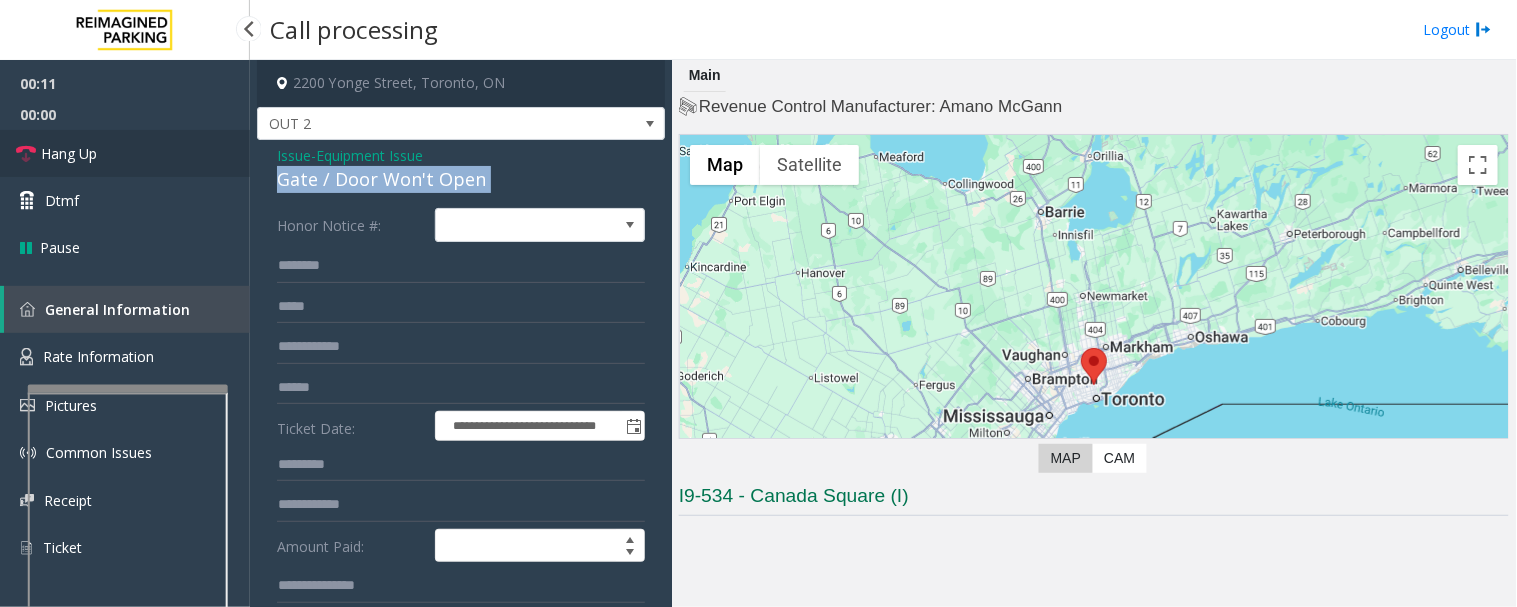 click on "Hang Up" at bounding box center (69, 153) 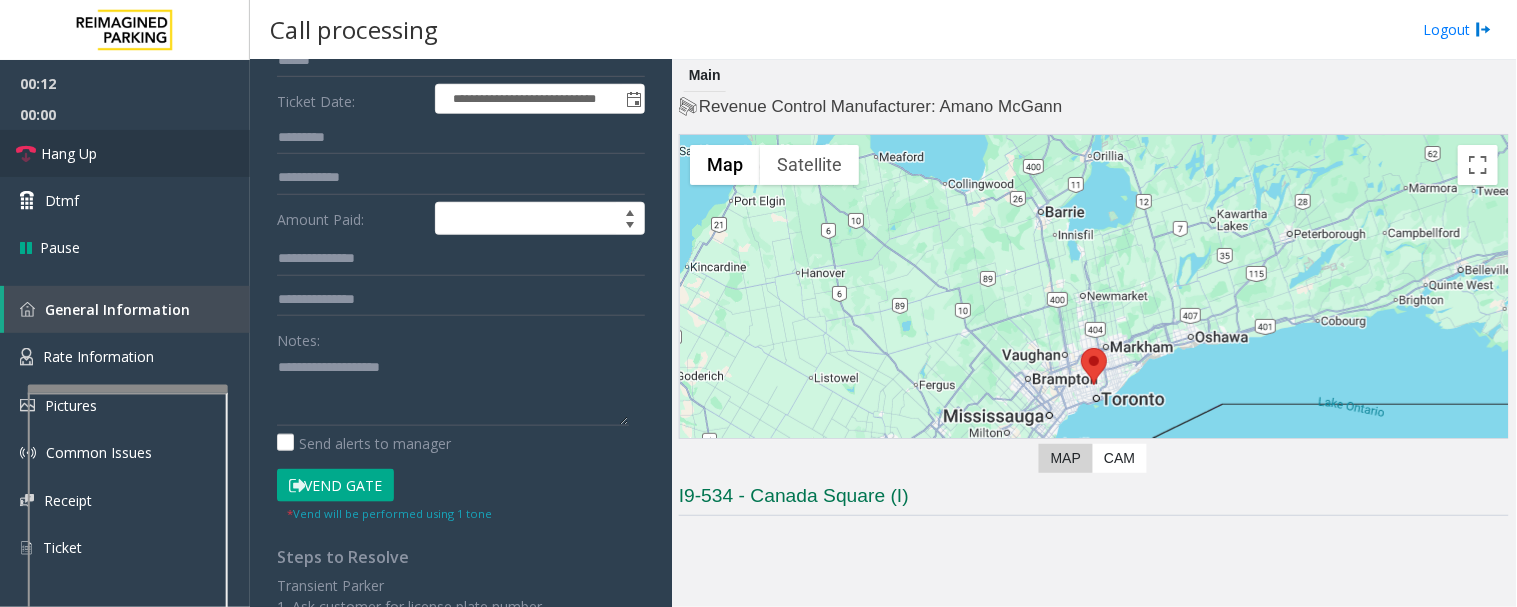 scroll, scrollTop: 333, scrollLeft: 0, axis: vertical 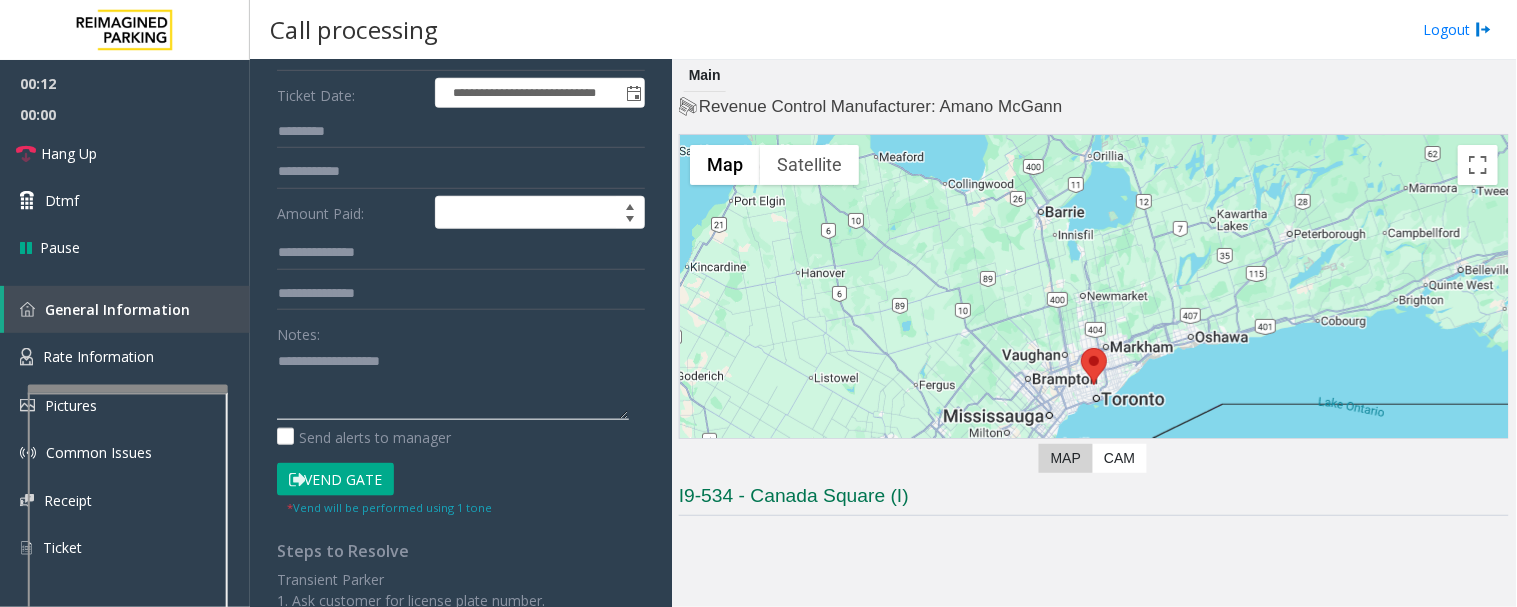 click 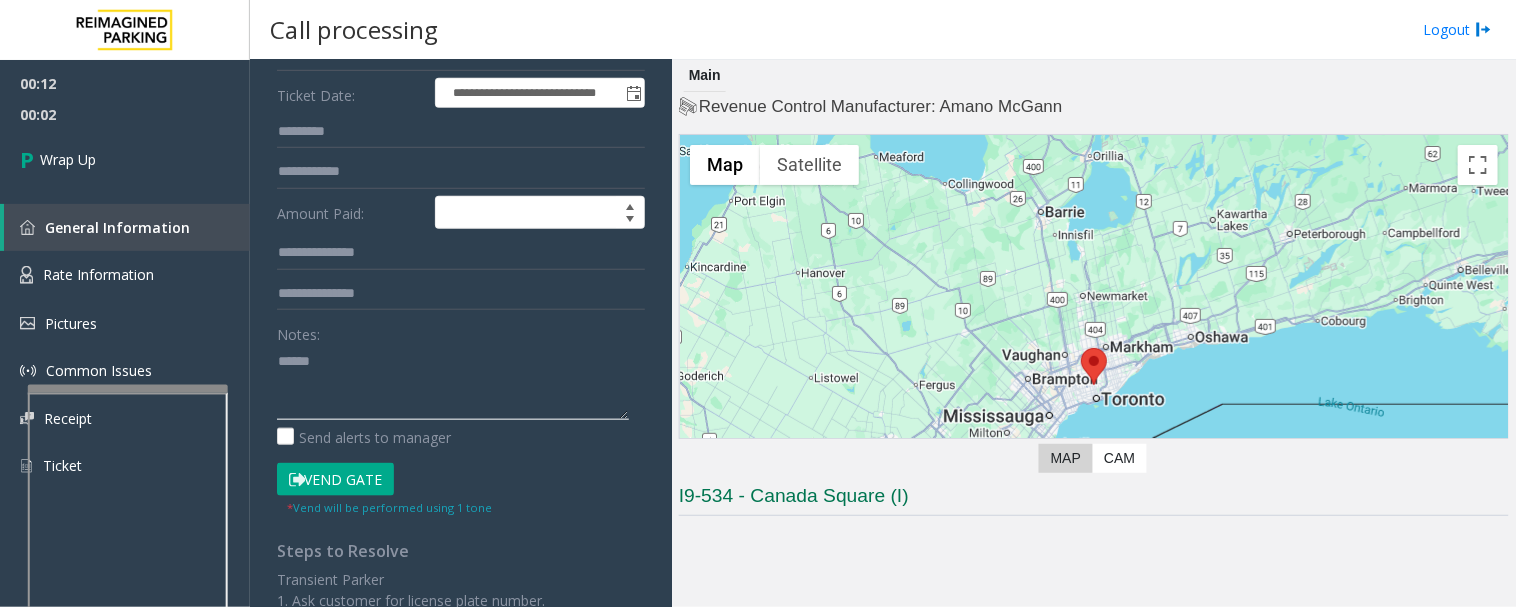 paste on "**********" 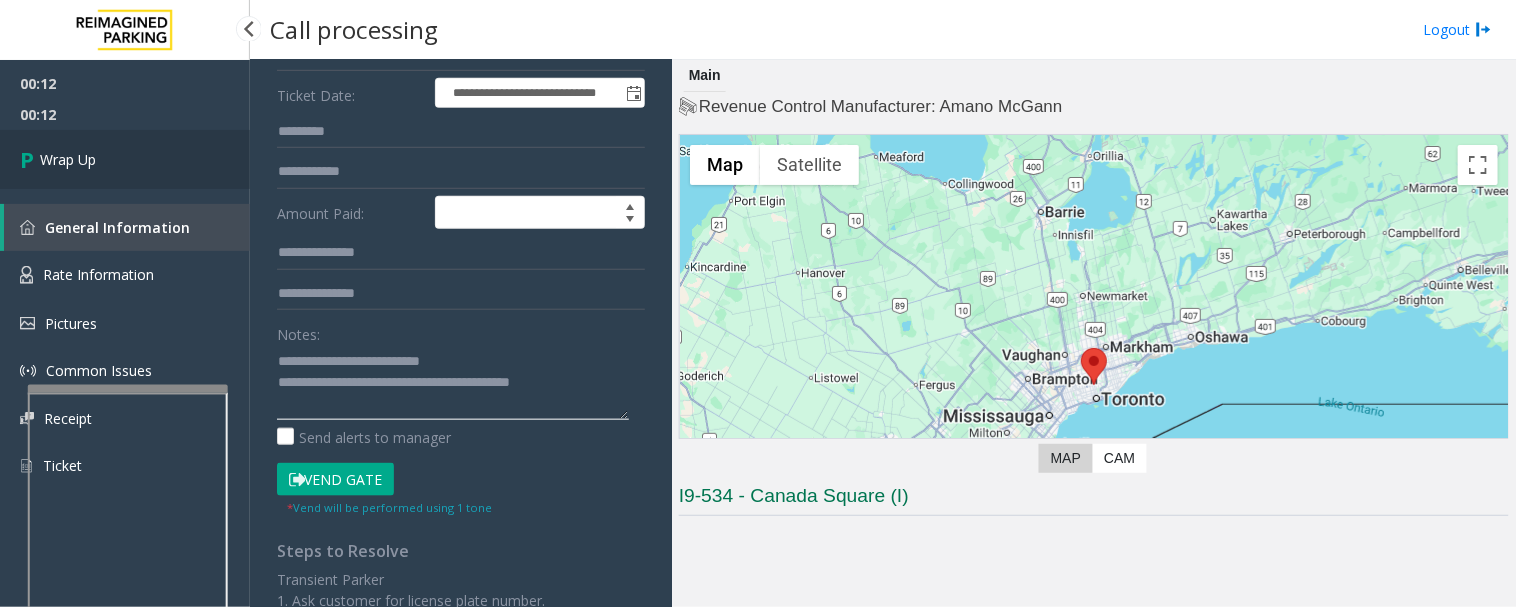 type on "**********" 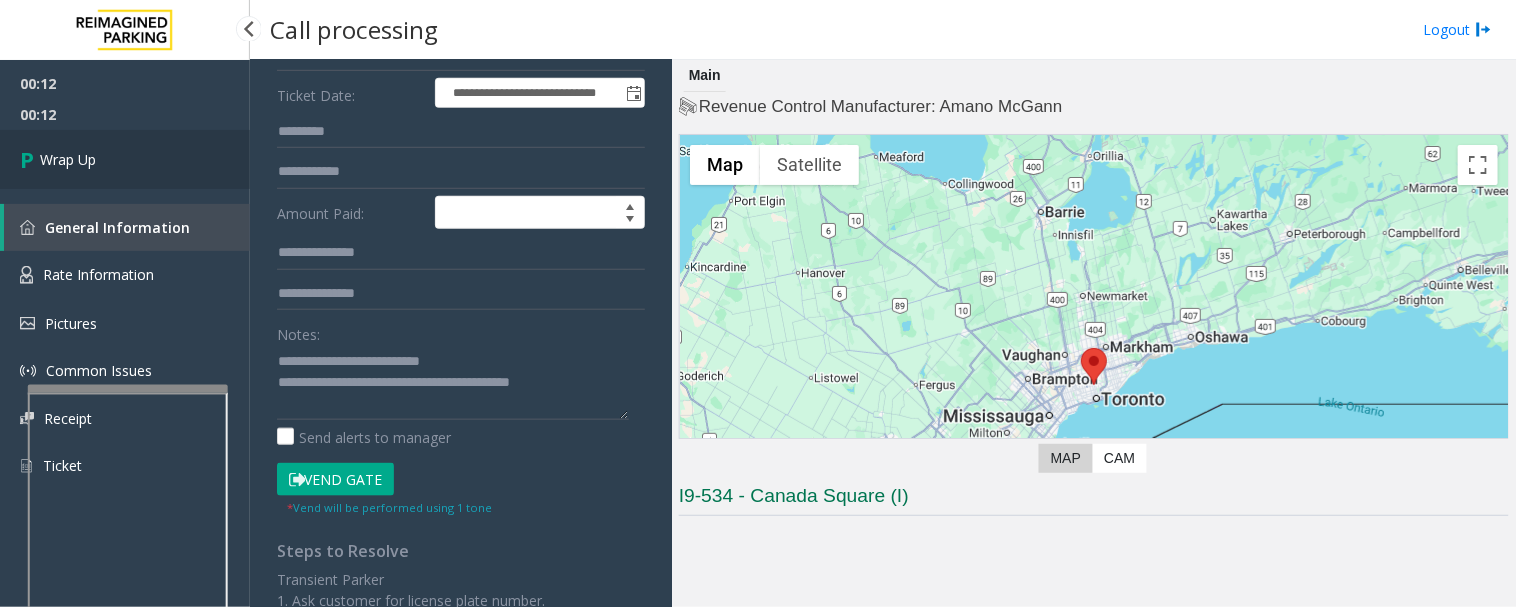 click on "Wrap Up" at bounding box center [125, 159] 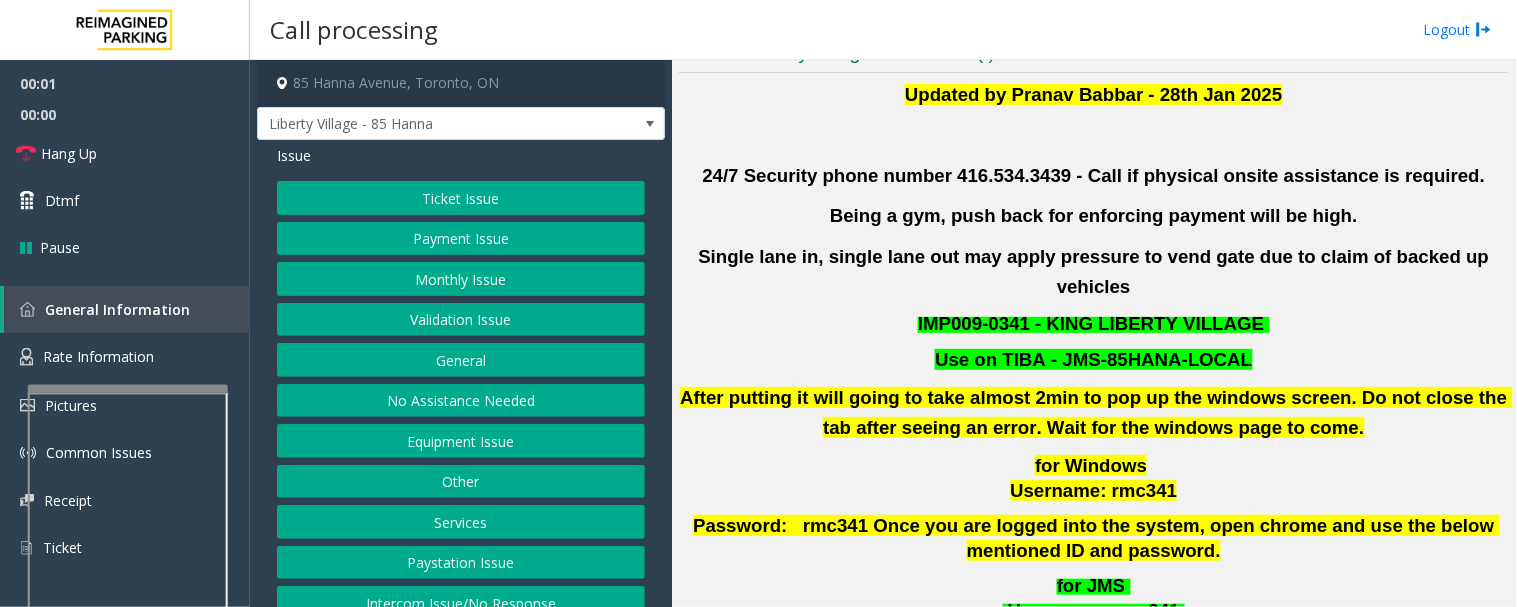 scroll, scrollTop: 444, scrollLeft: 0, axis: vertical 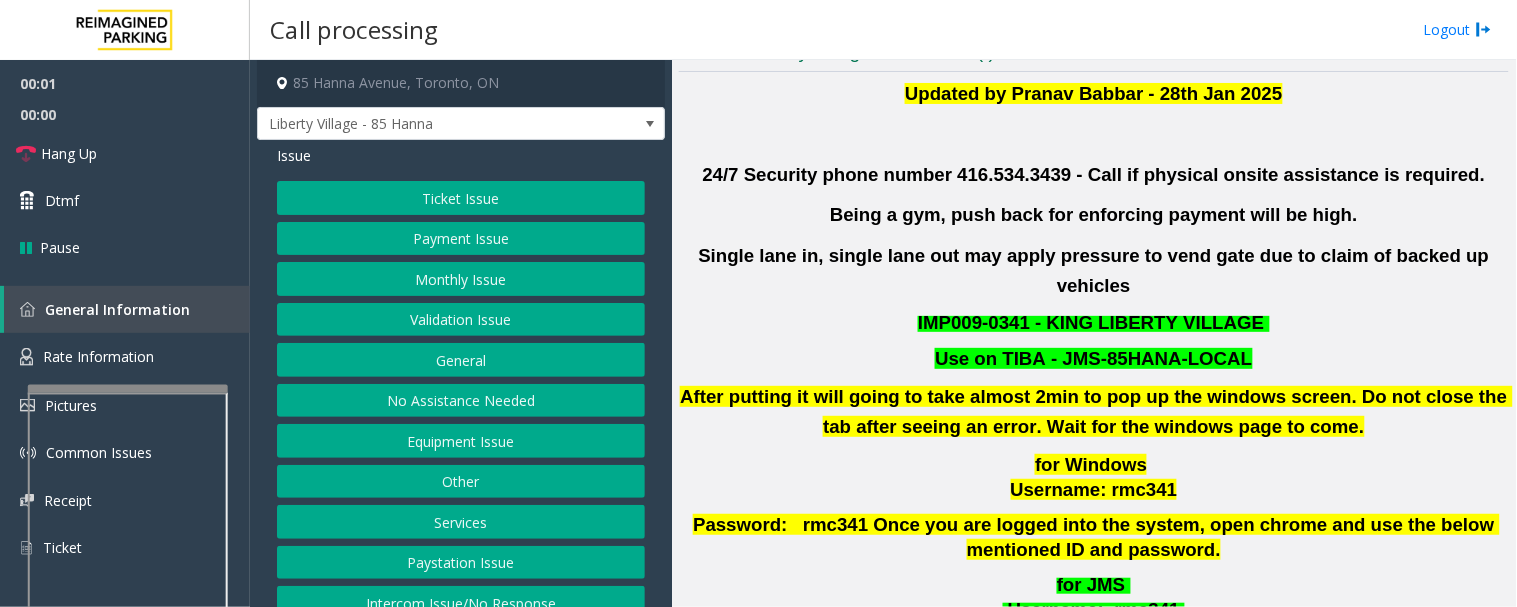 click on "Validation Issue" 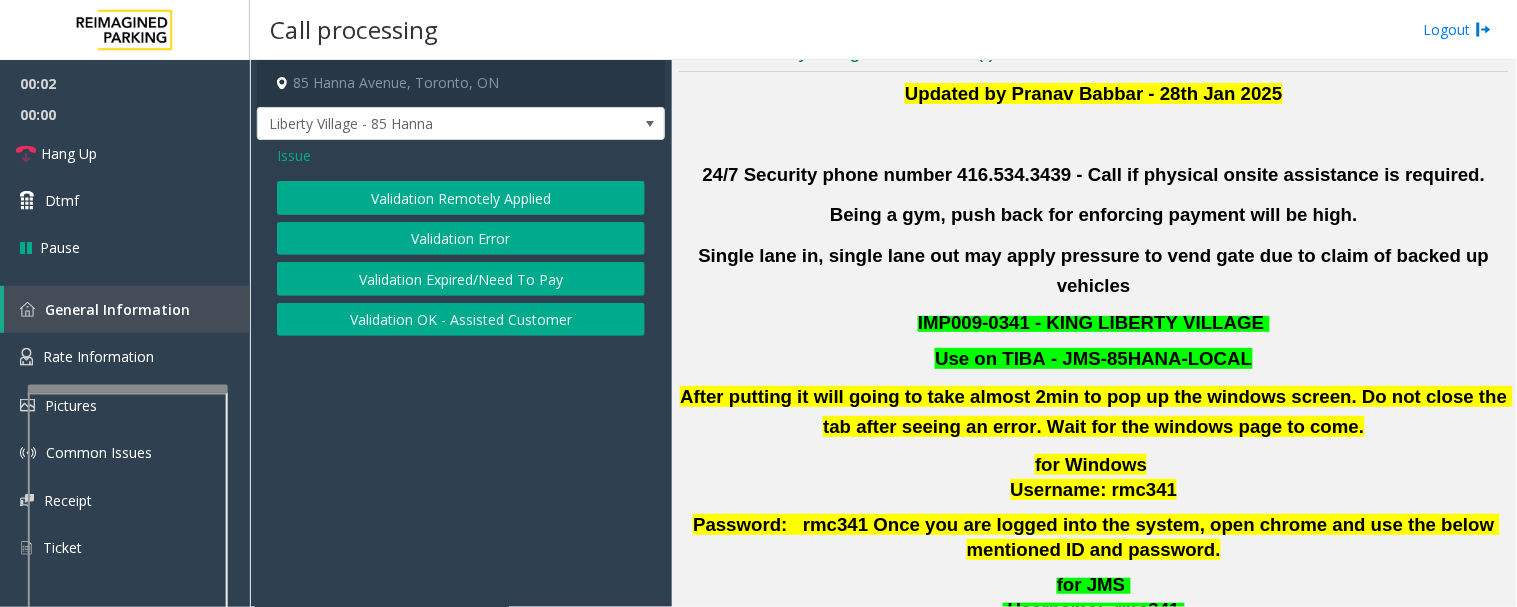 click on "Validation Error" 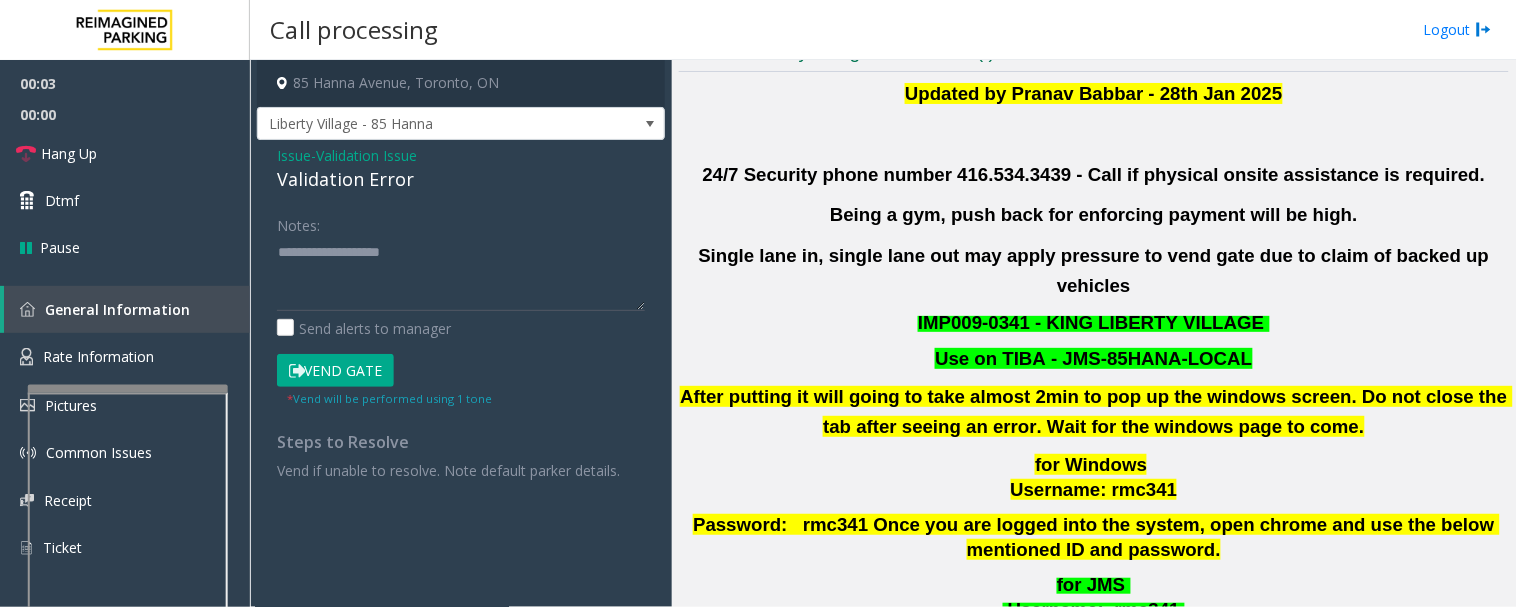 click on "Validation Error" 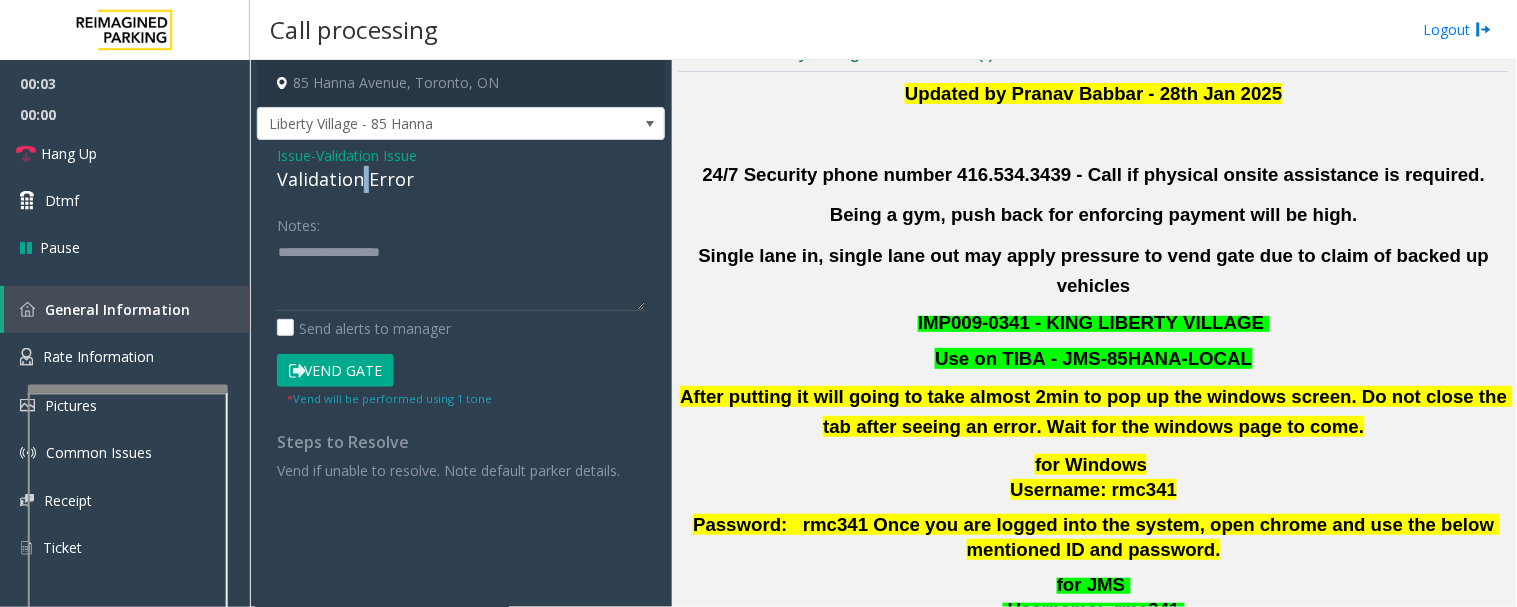click on "Validation Error" 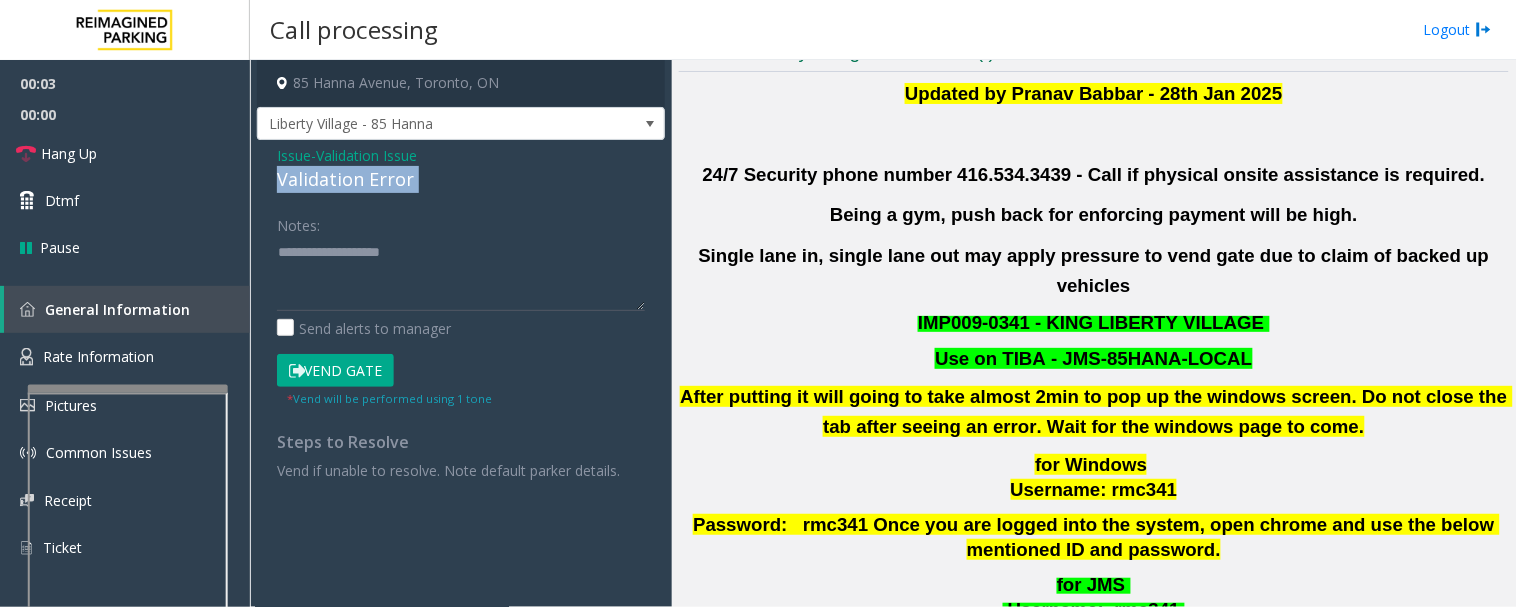 click on "Validation Error" 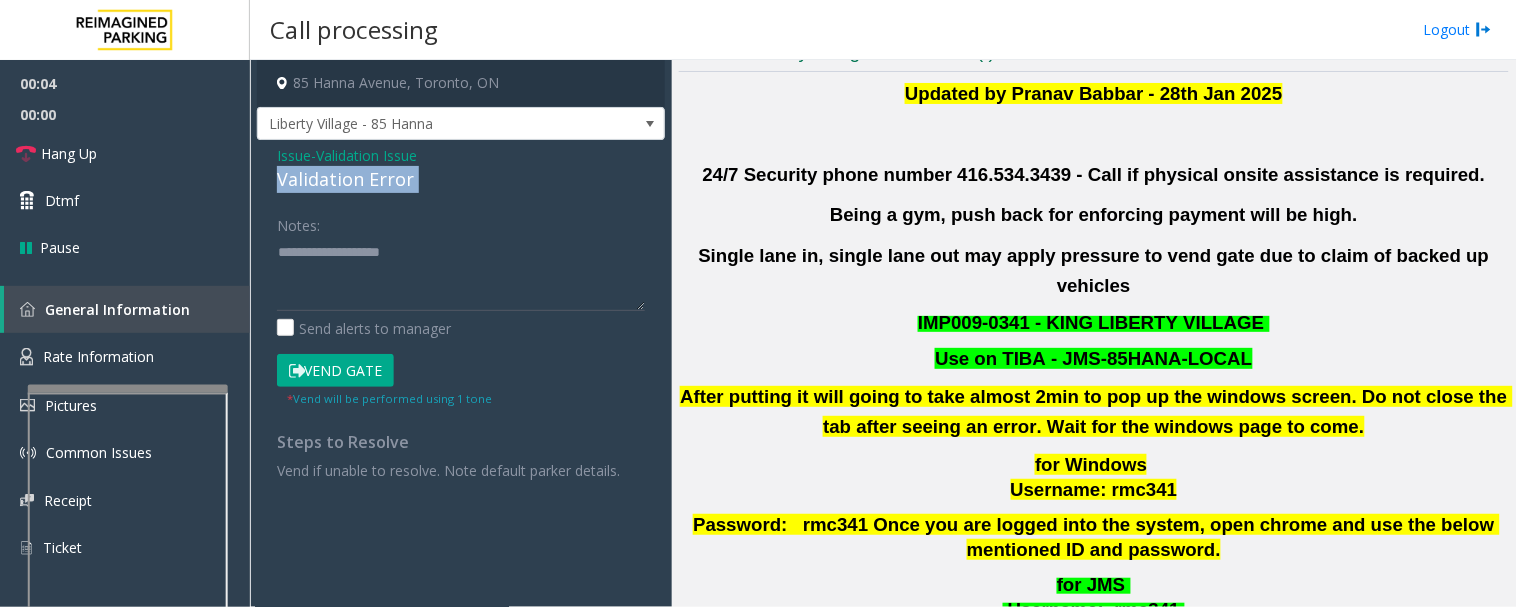 copy on "Validation Error" 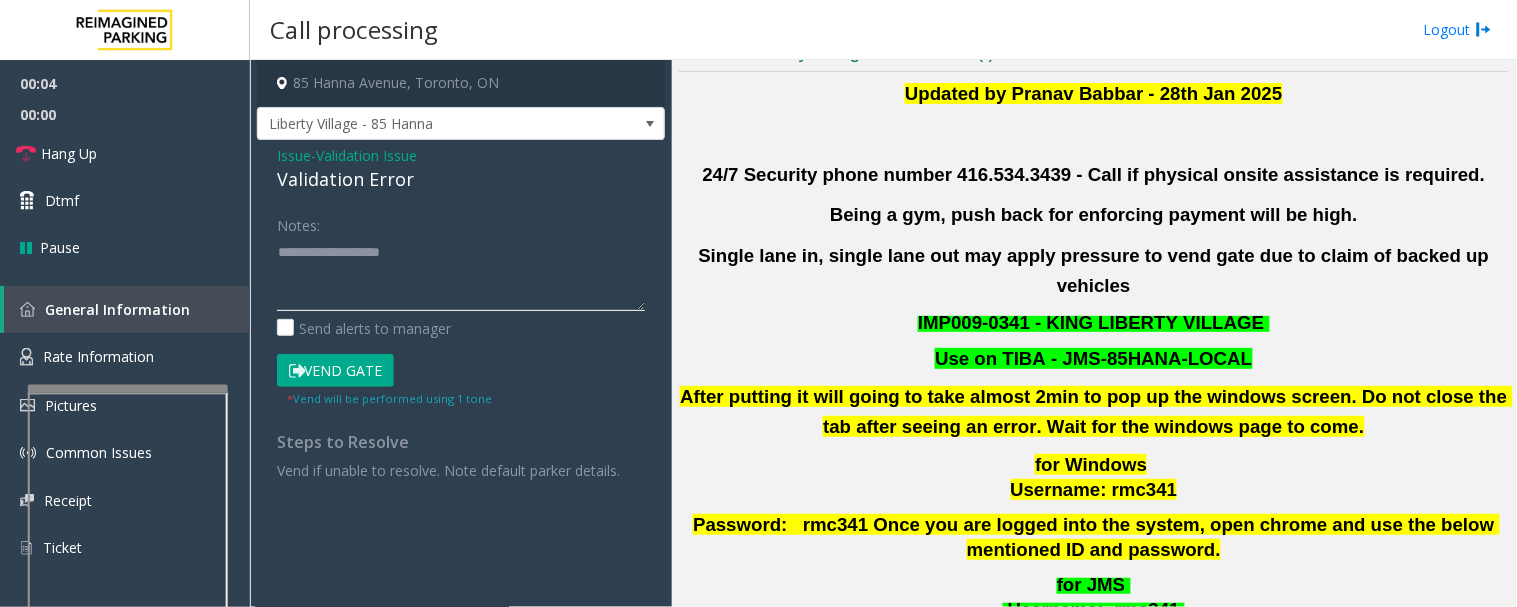 click 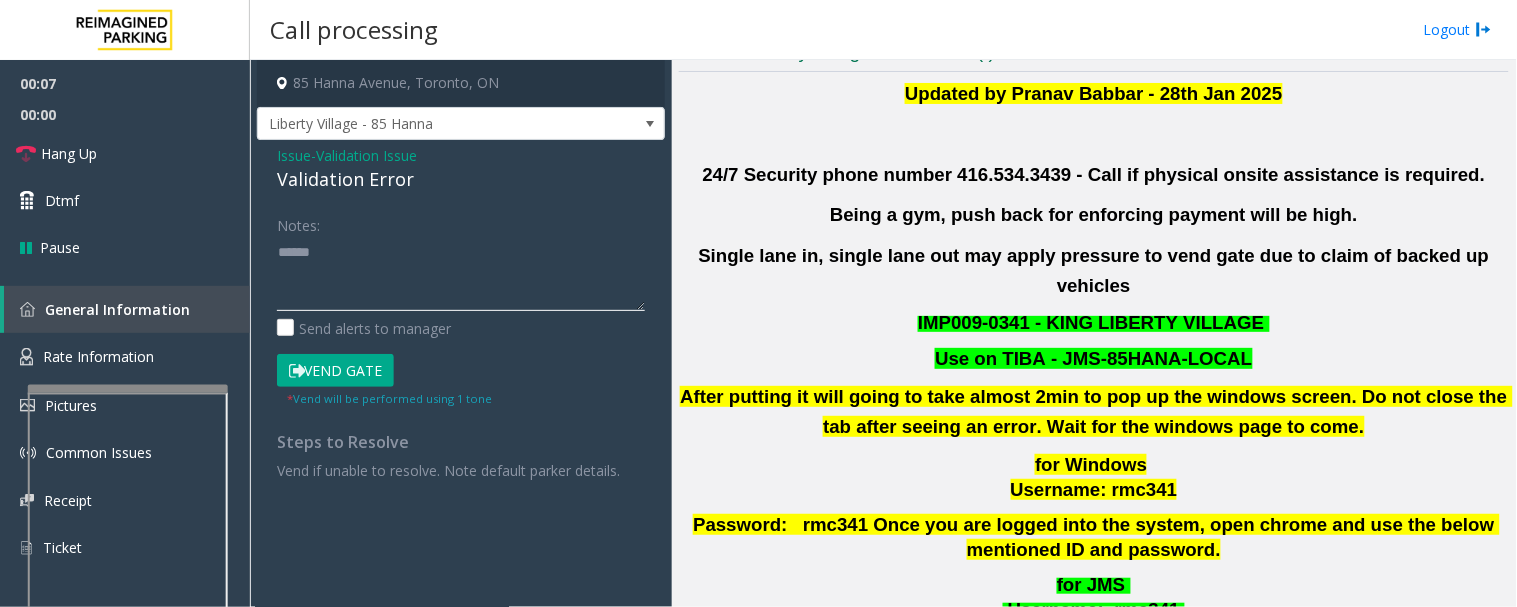 paste on "**********" 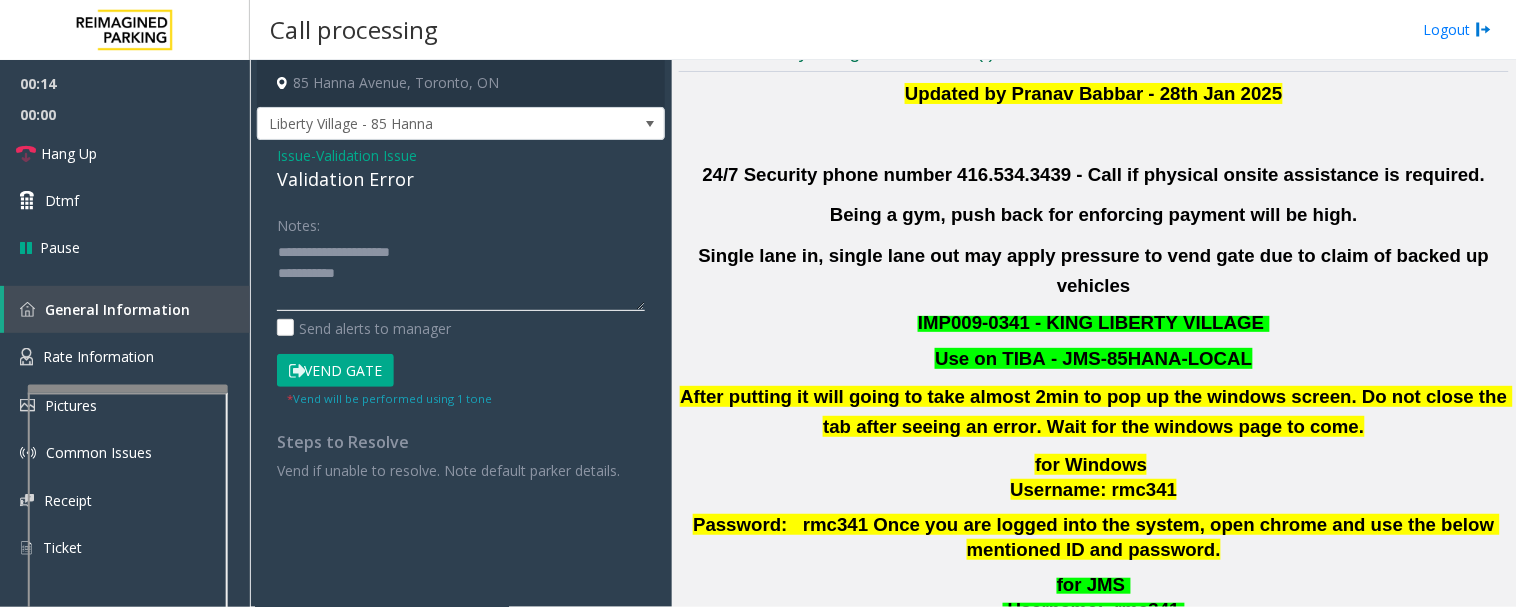 click 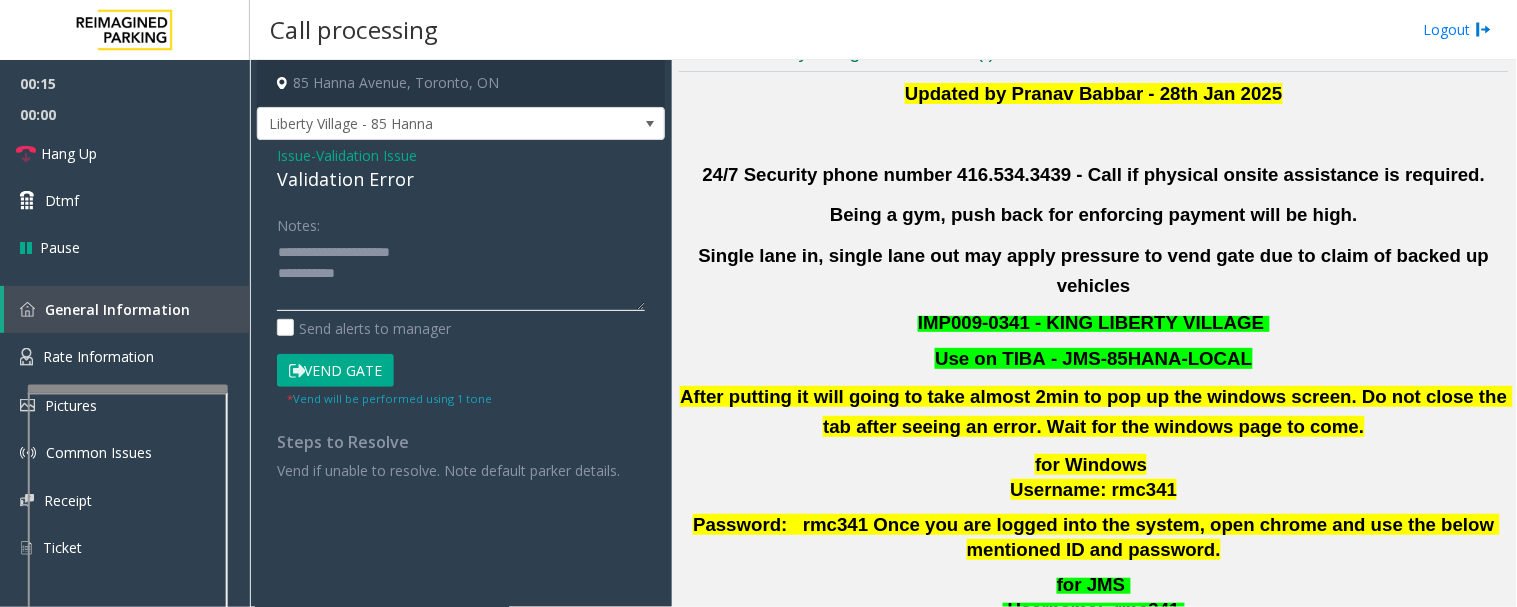 click 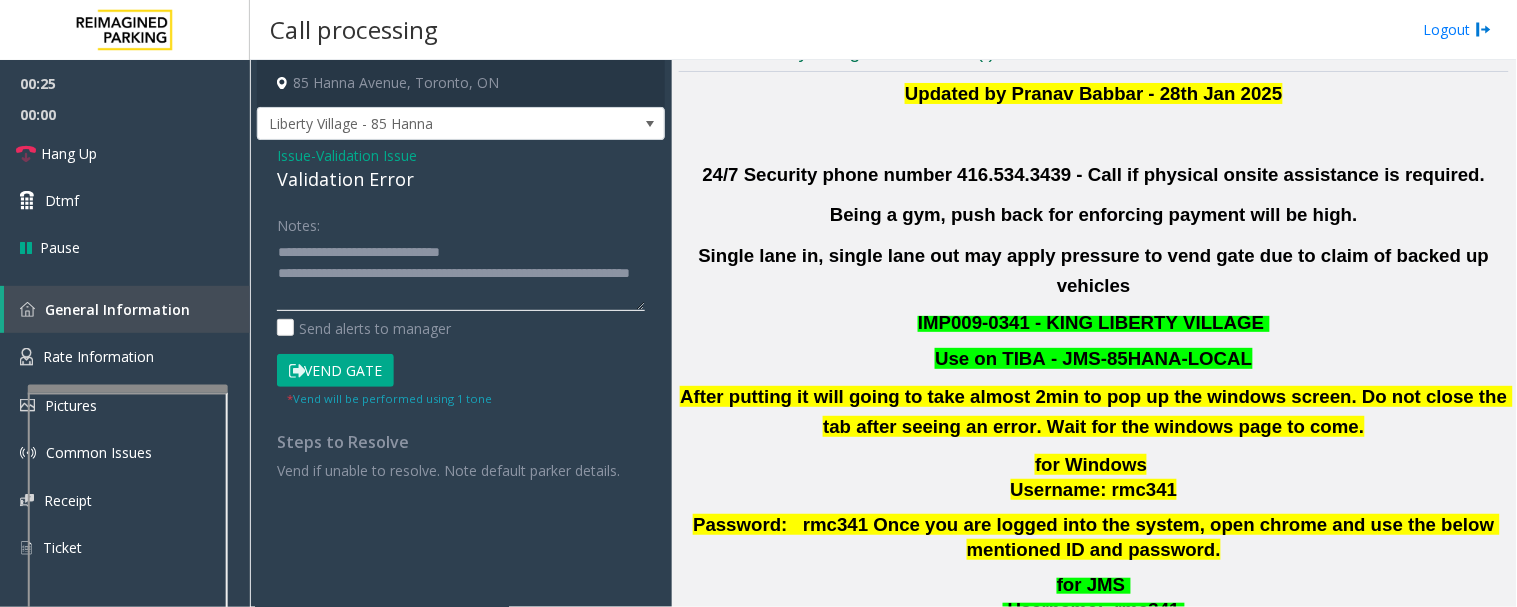 click 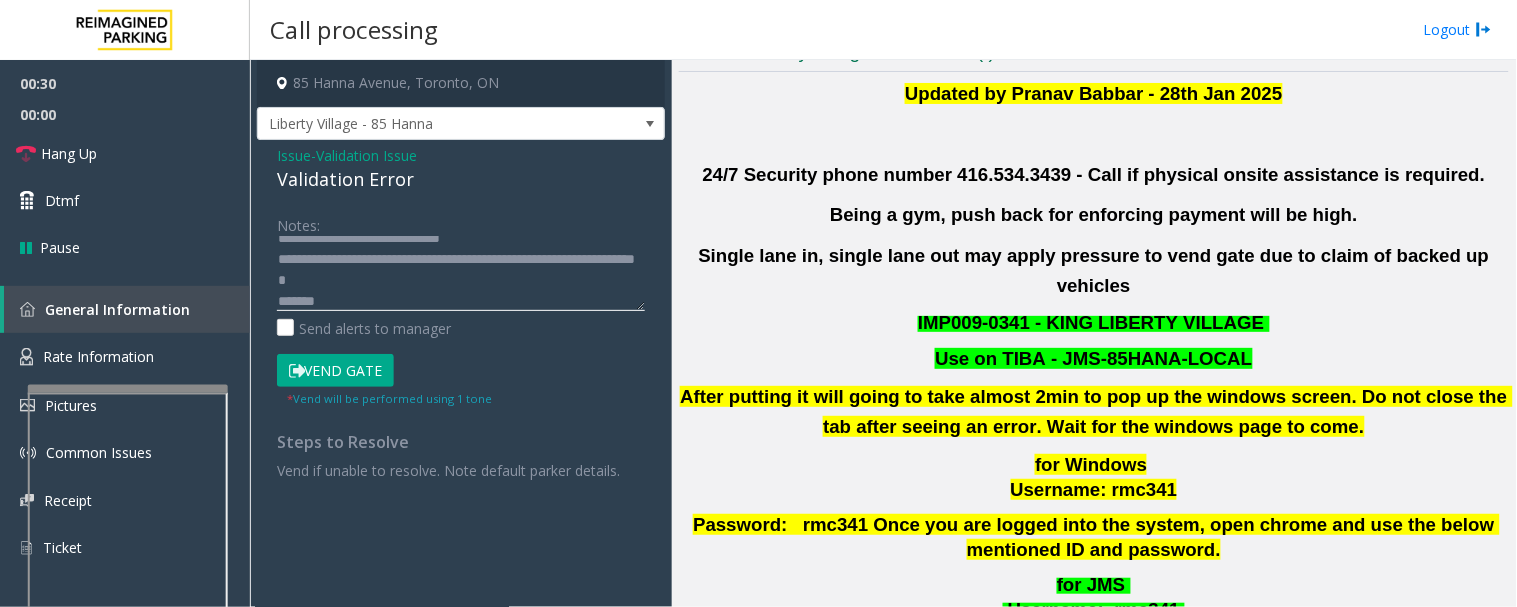 scroll, scrollTop: 35, scrollLeft: 0, axis: vertical 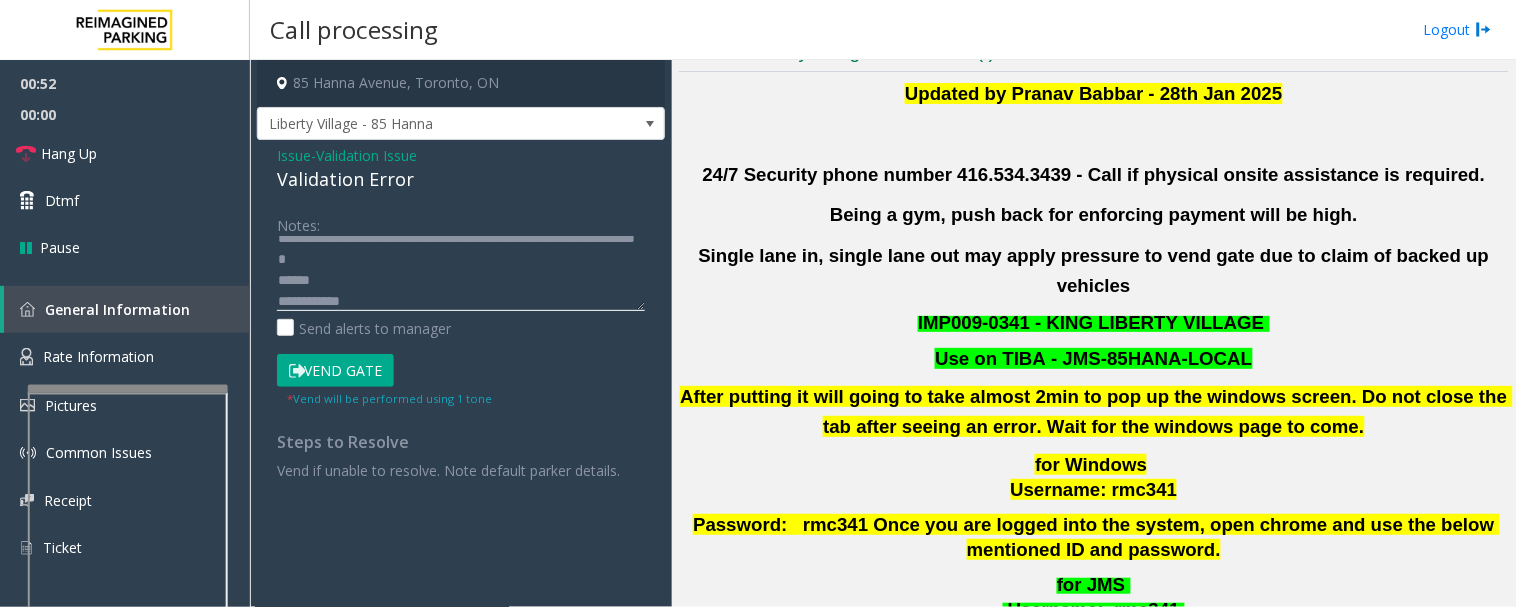 click 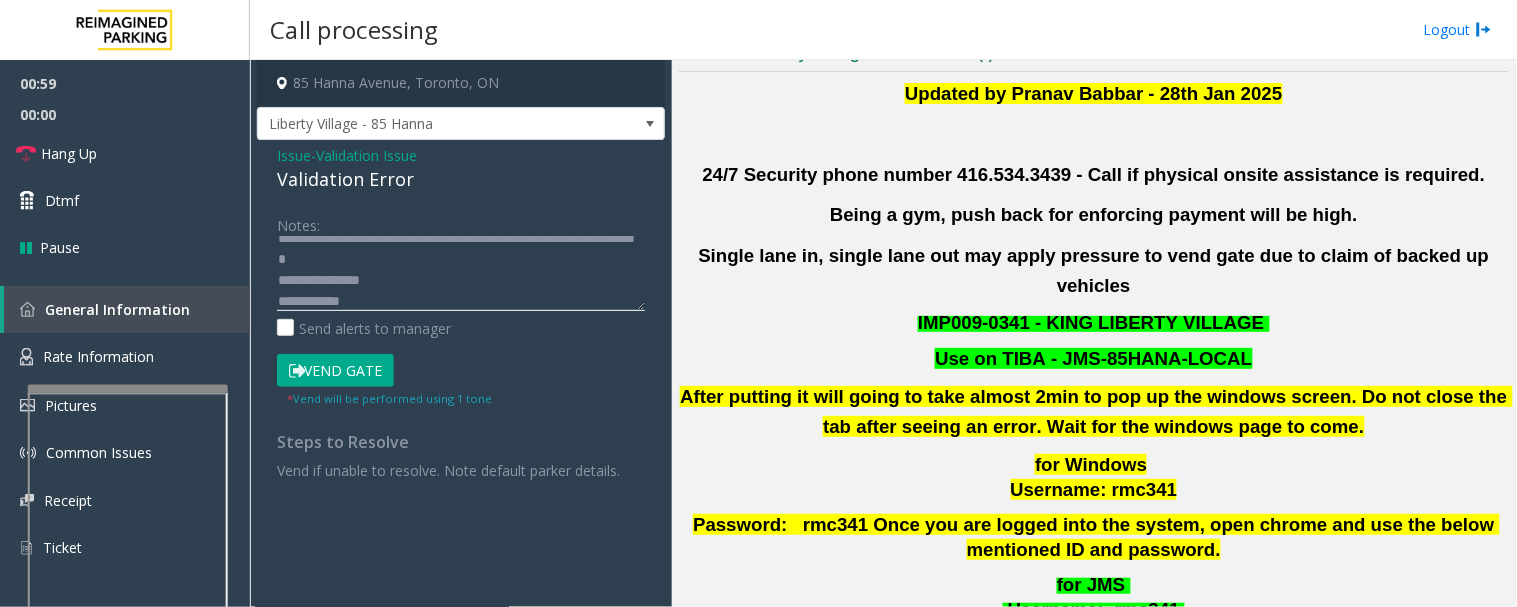 click 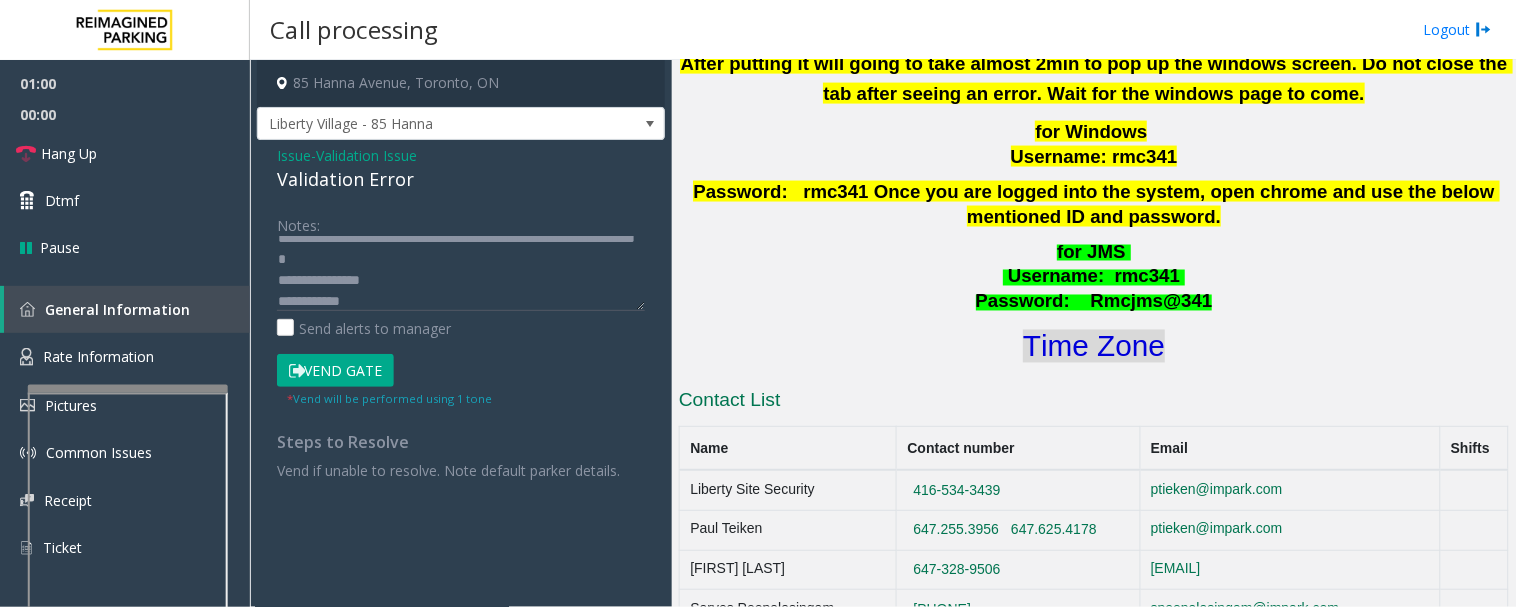 click on "Time Zone" 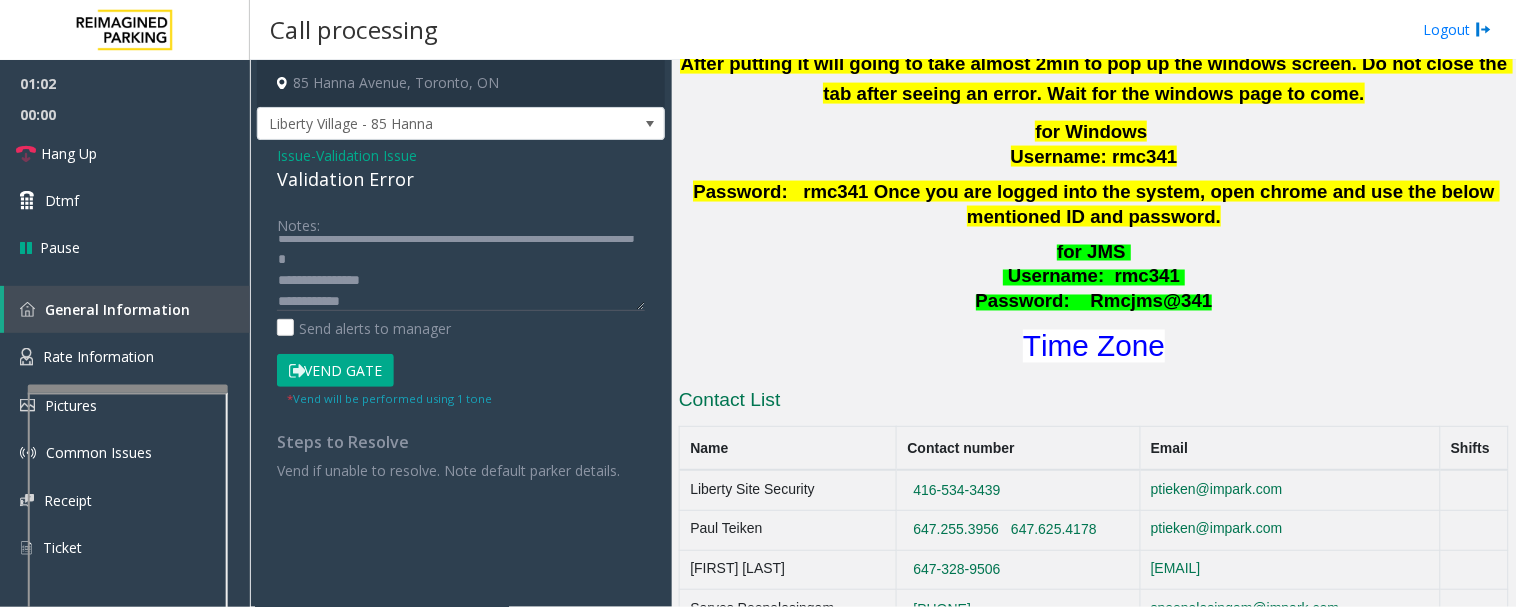 click on "Vend Gate" 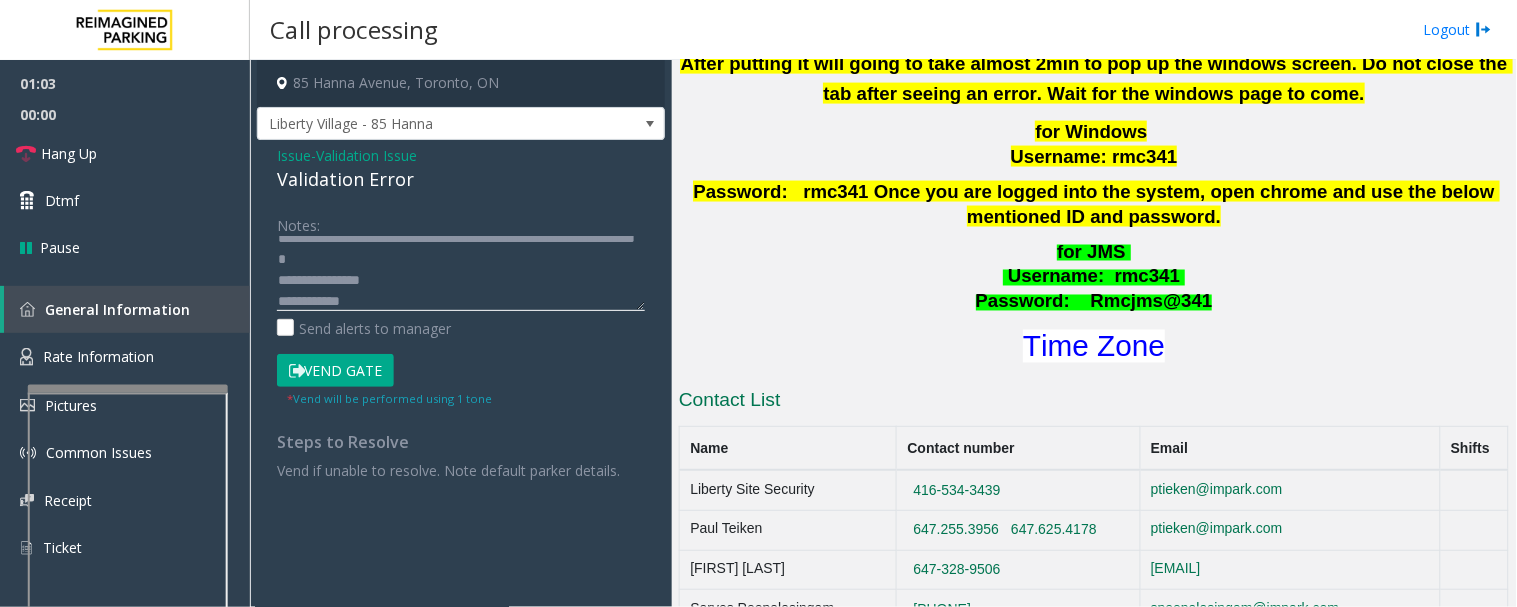 click 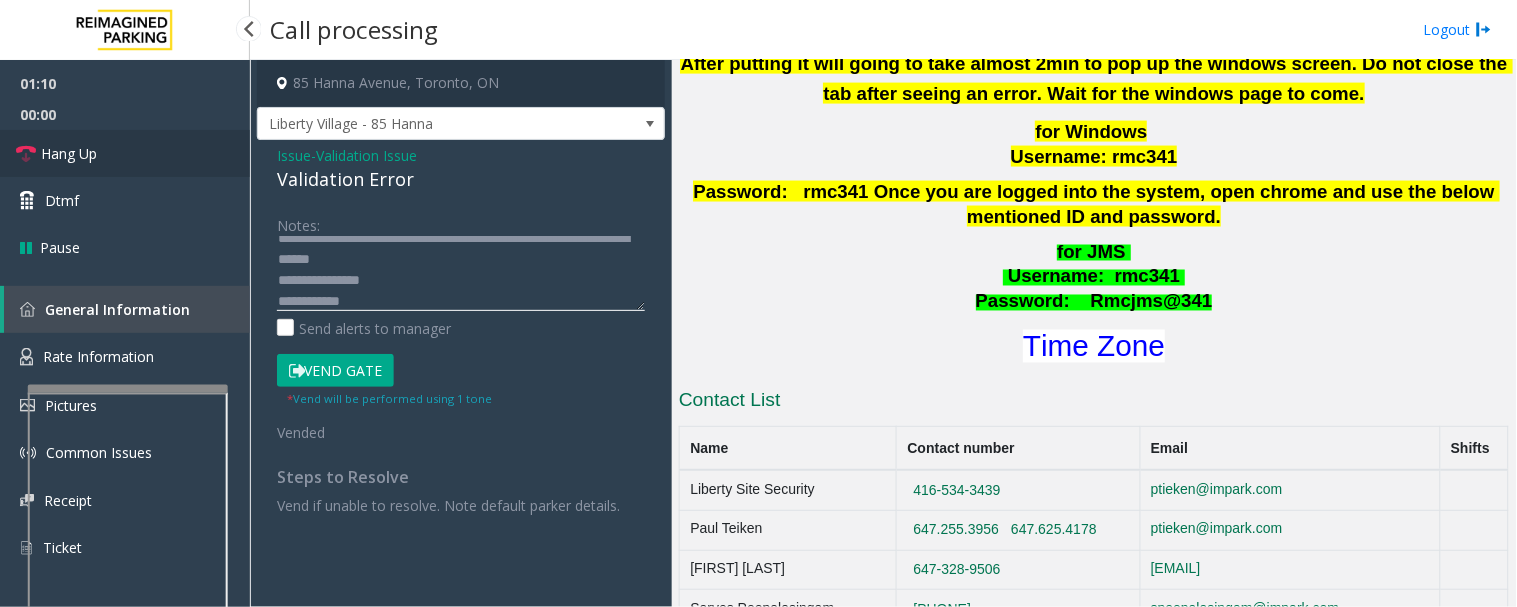 type on "**********" 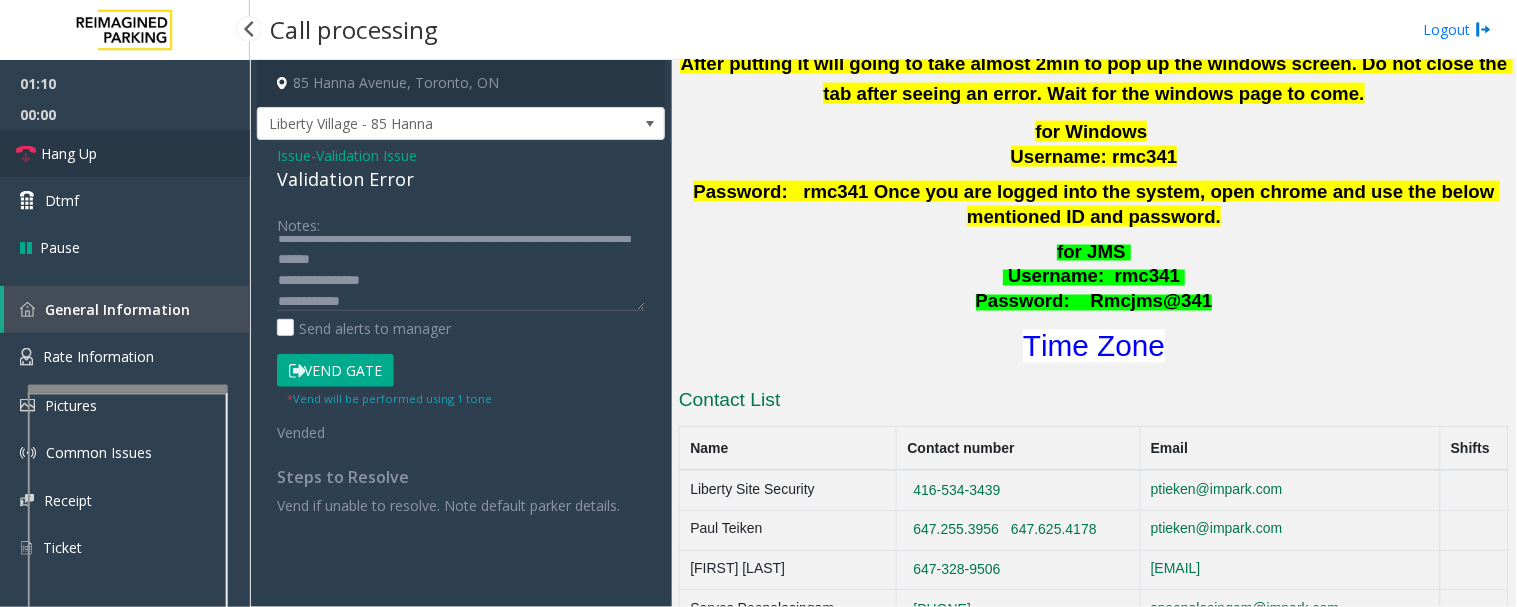 click on "Hang Up" at bounding box center [69, 153] 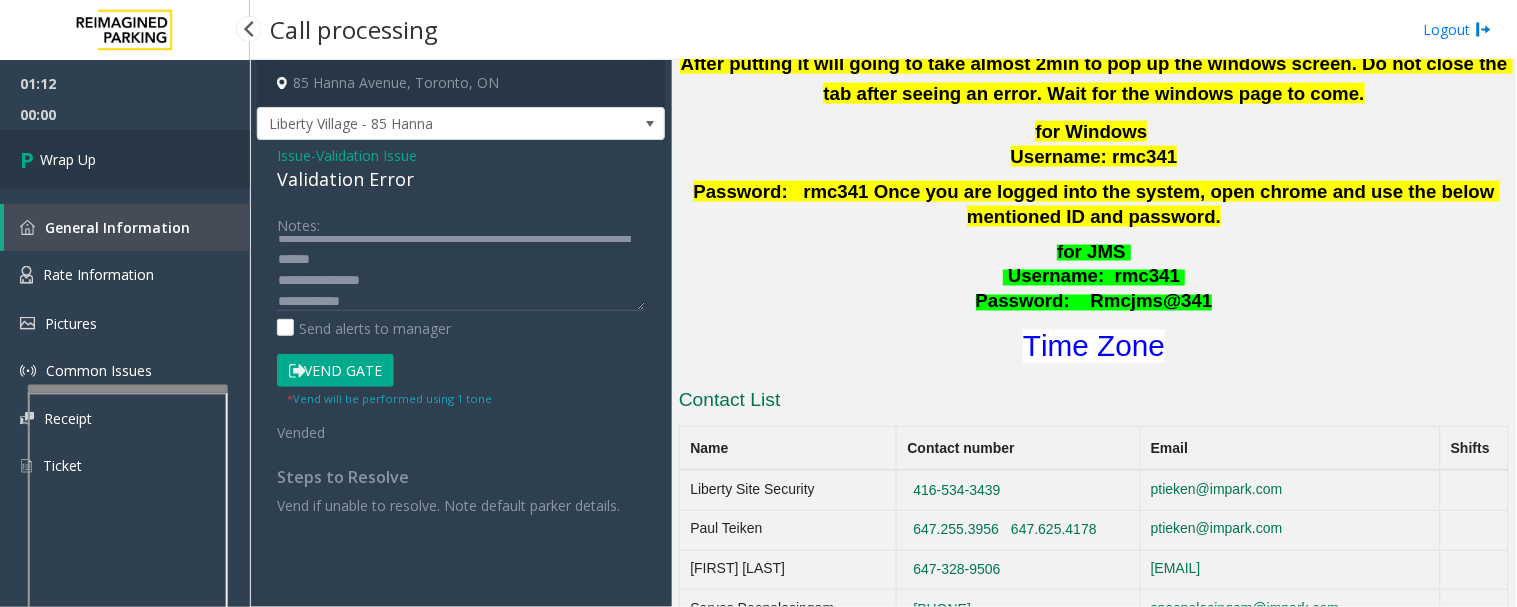 click on "Wrap Up" at bounding box center (125, 159) 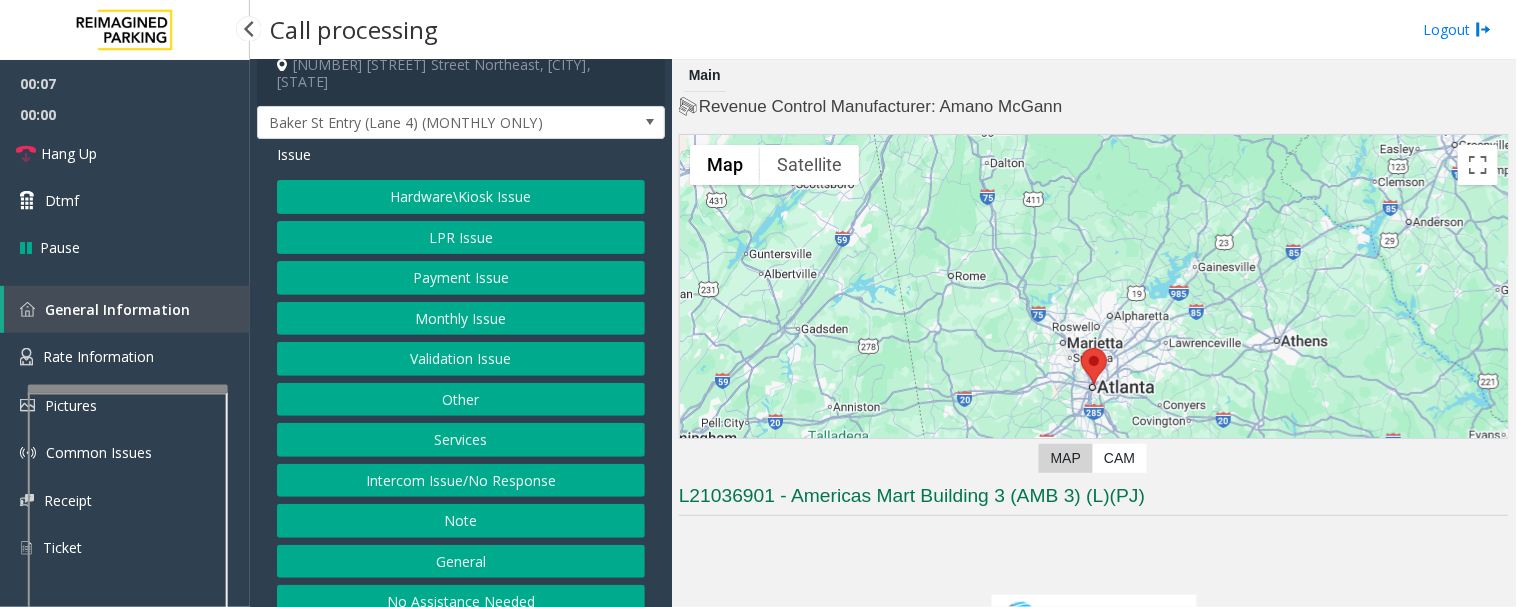 scroll, scrollTop: 24, scrollLeft: 0, axis: vertical 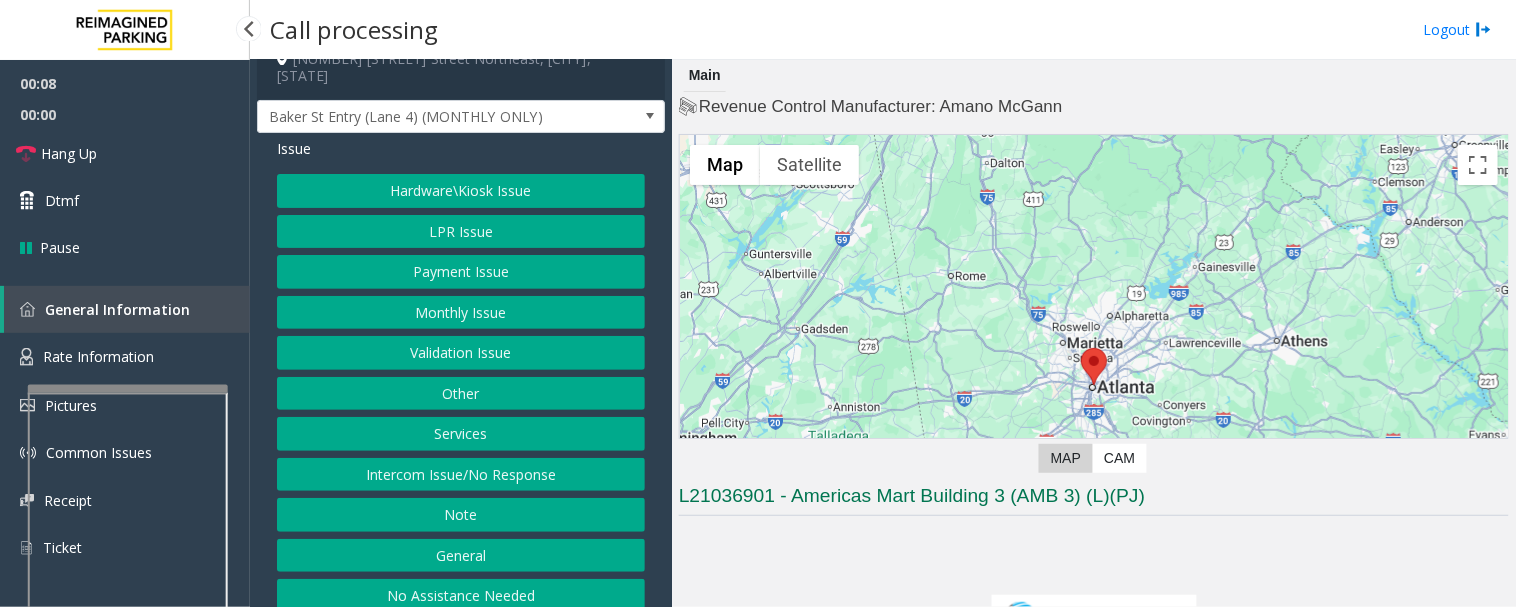 click on "No Assistance Needed" 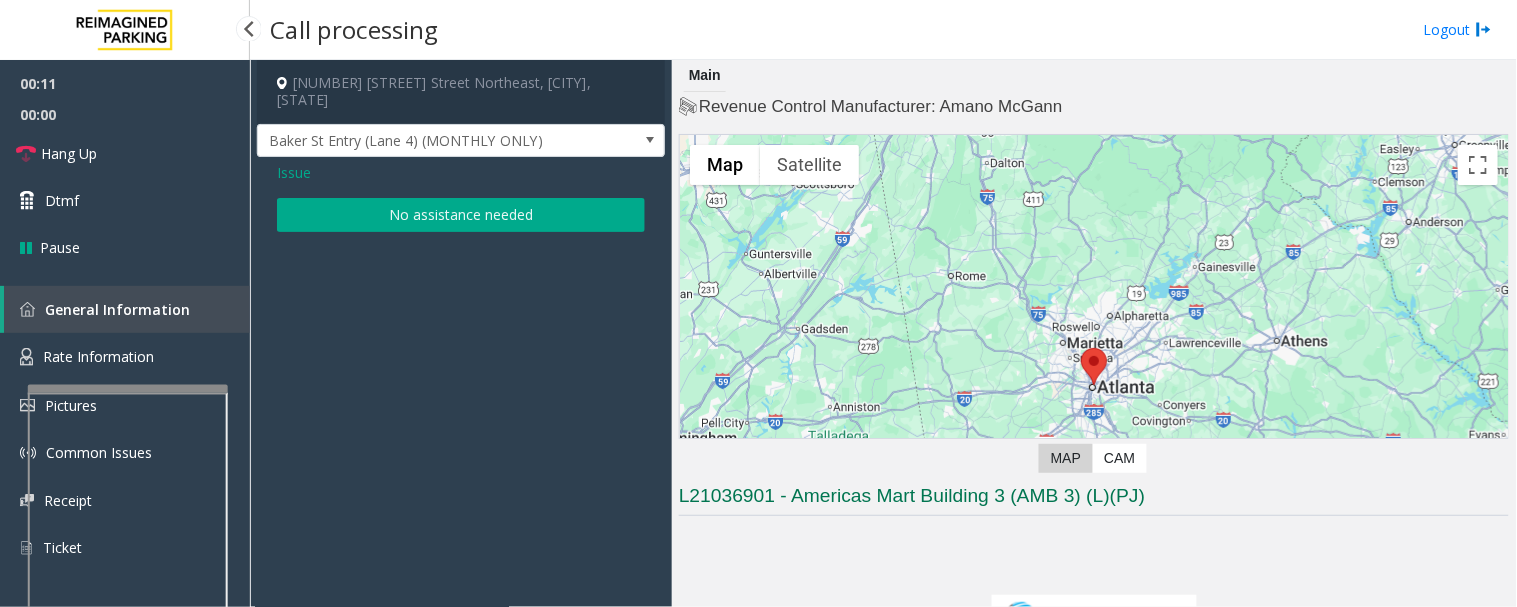 click on "No assistance needed" 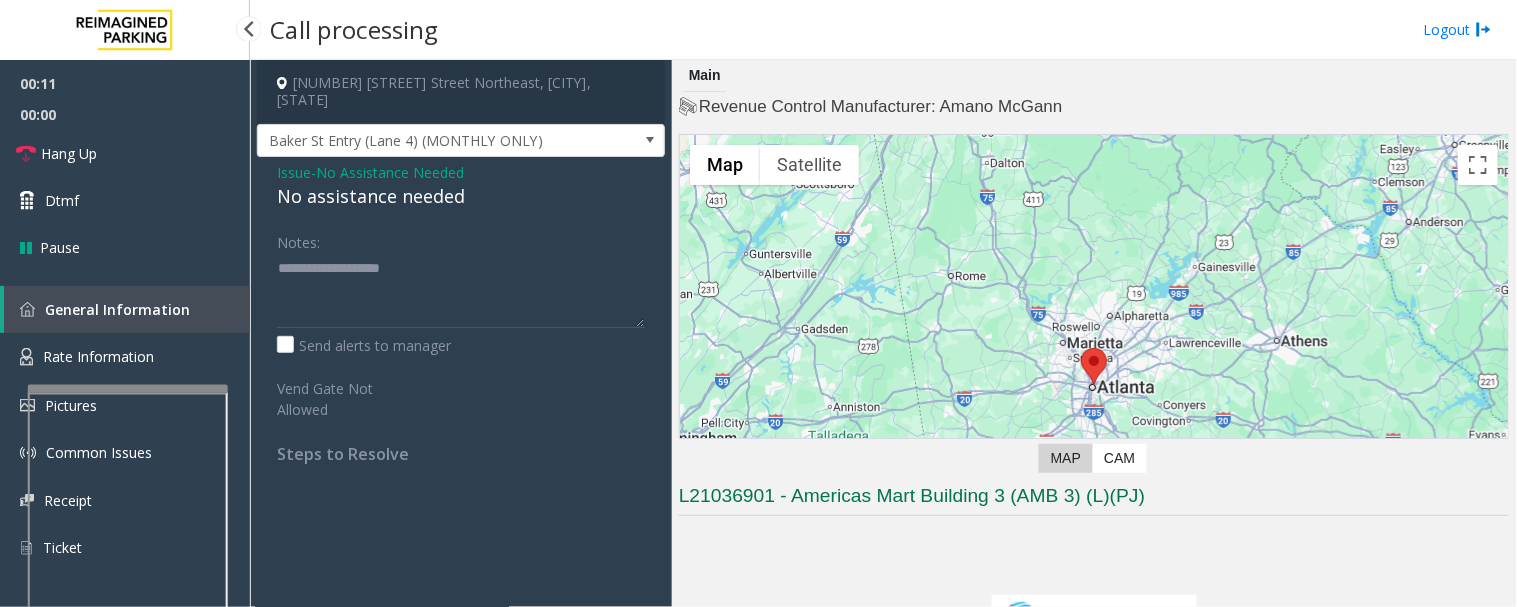 click on "No assistance needed" 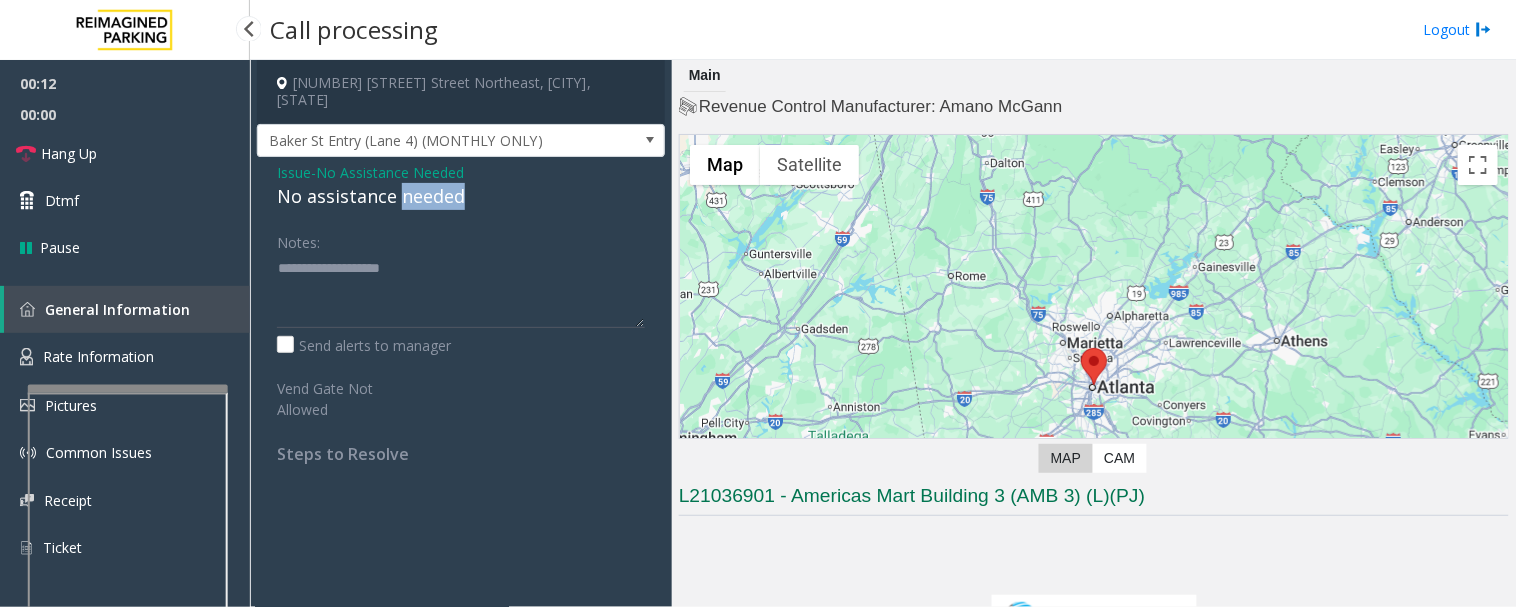 click on "No assistance needed" 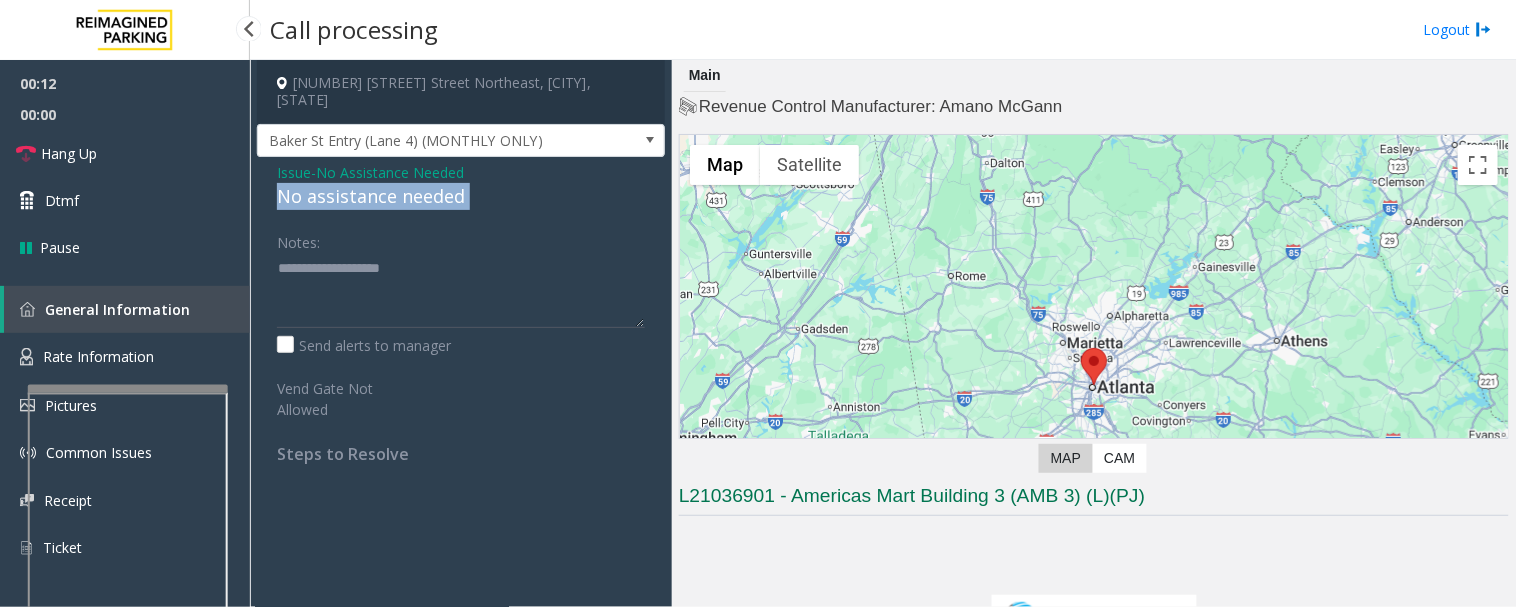 click on "No assistance needed" 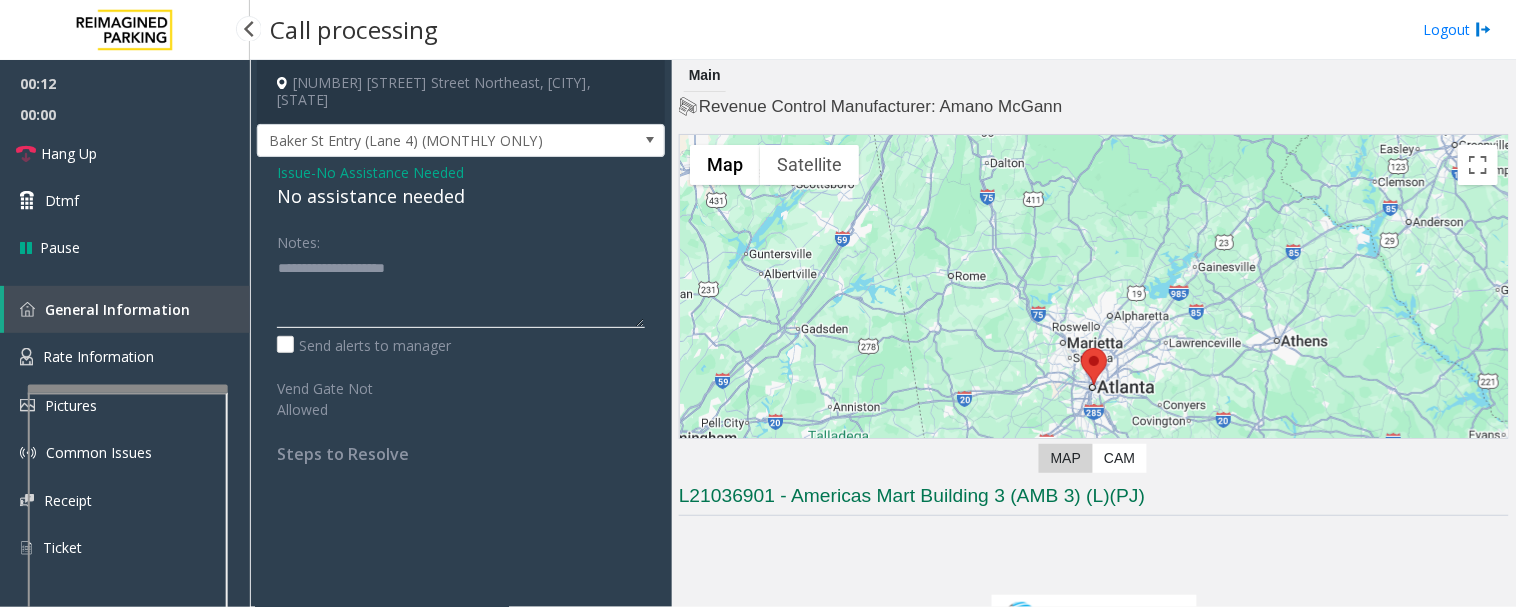 click 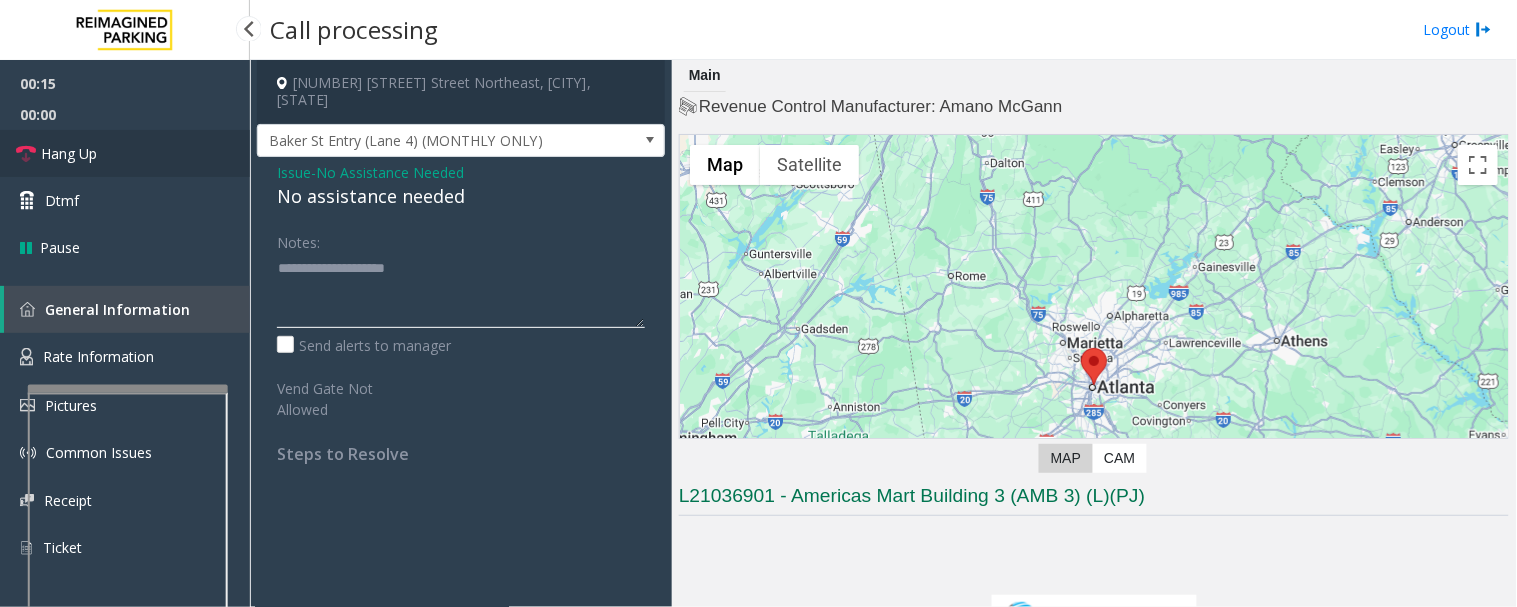 type on "**********" 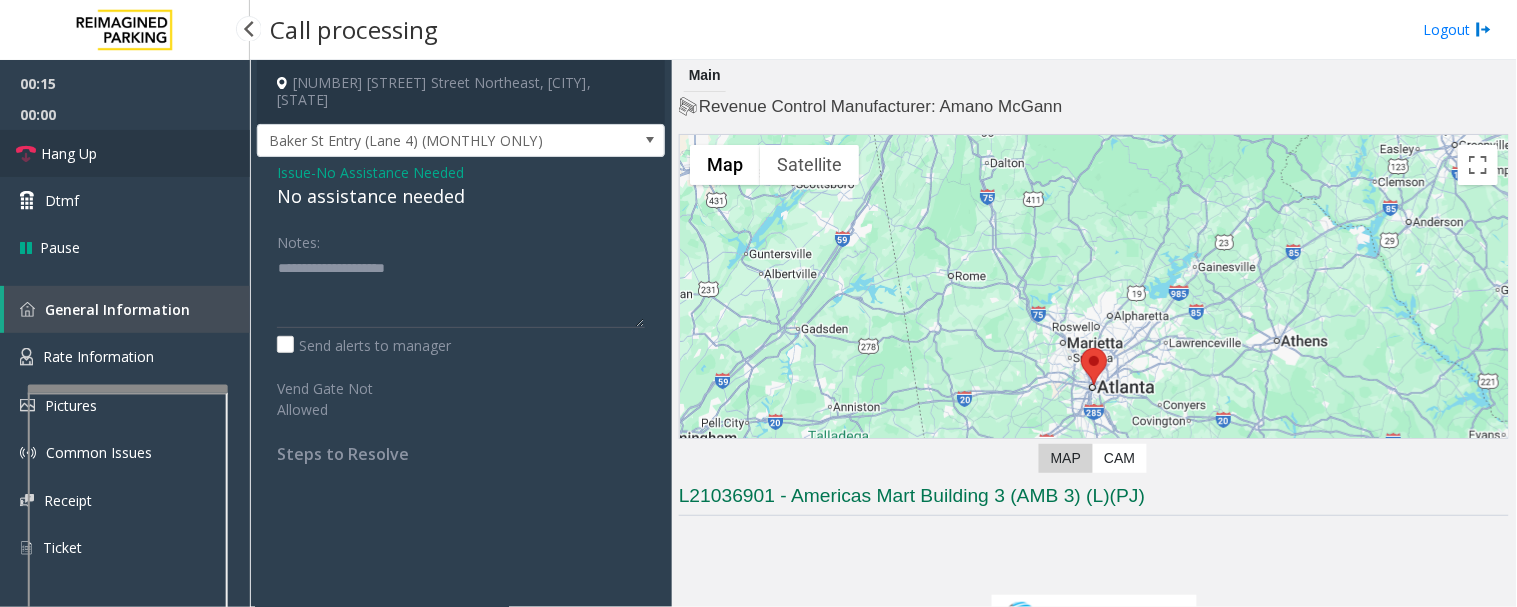click on "Hang Up" at bounding box center (125, 153) 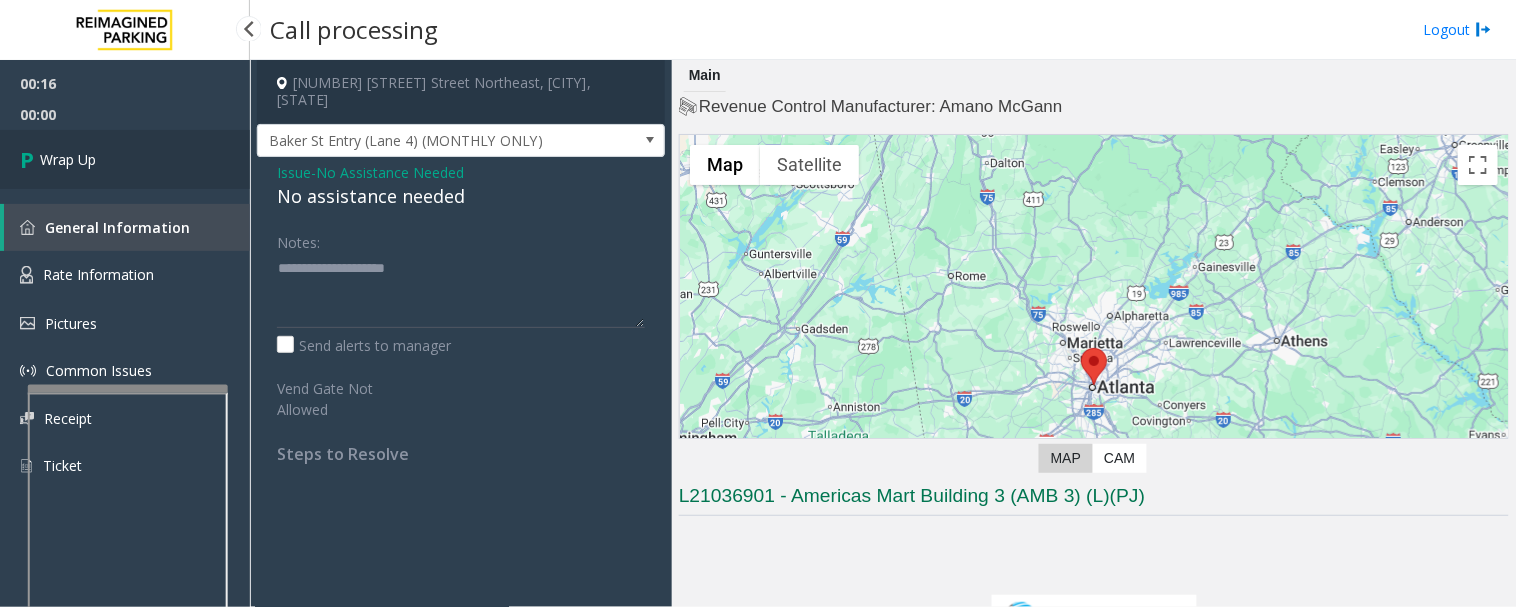 click on "Wrap Up" at bounding box center [125, 159] 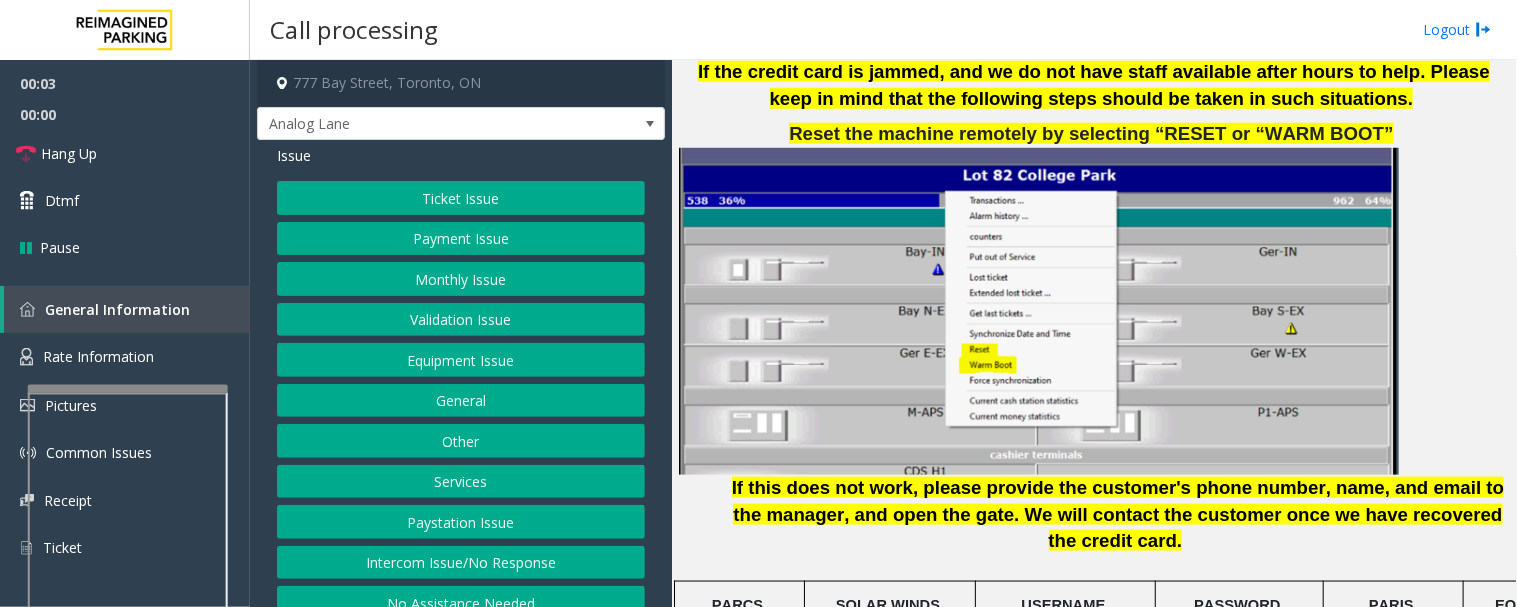 scroll, scrollTop: 2666, scrollLeft: 0, axis: vertical 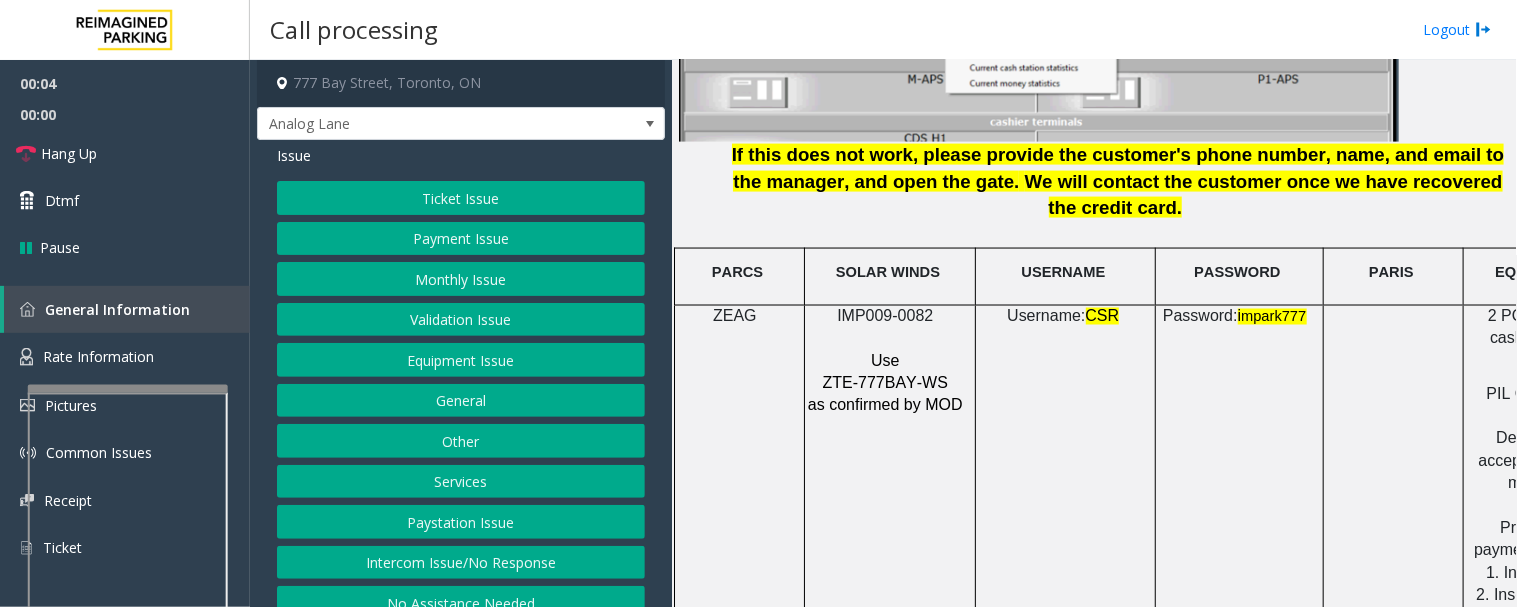 click on "IMP009-0082" 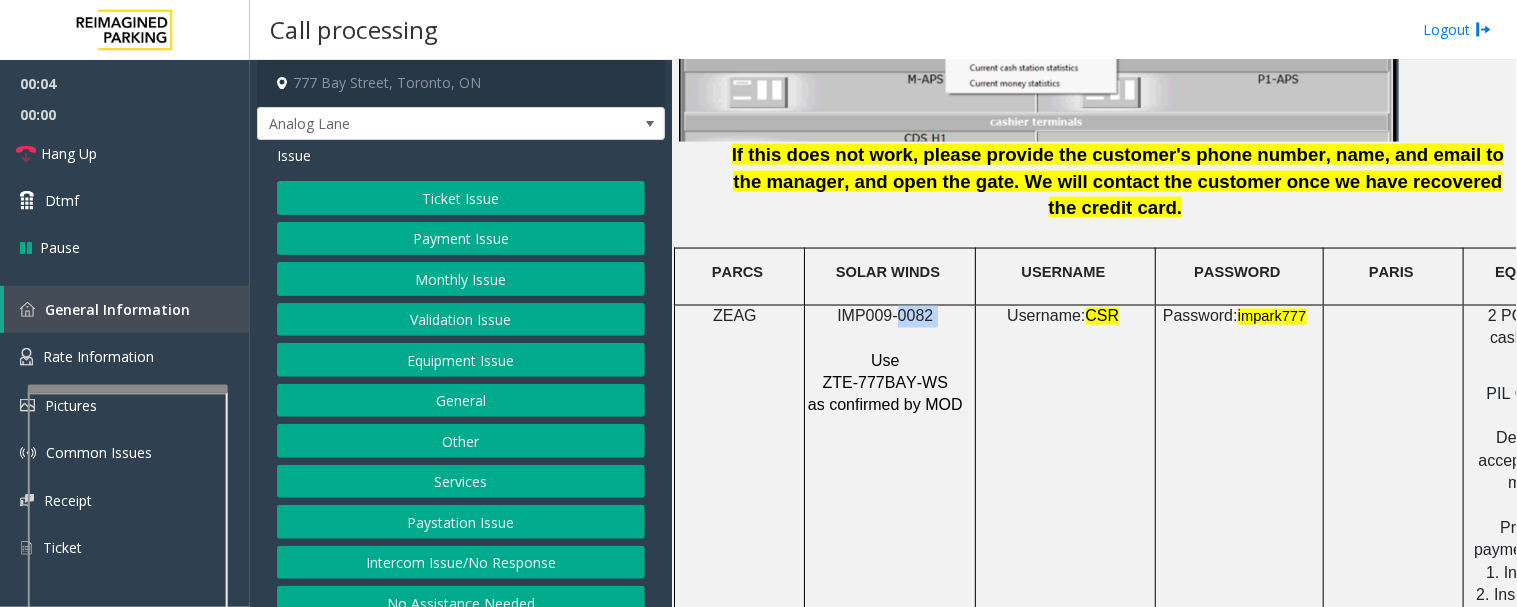 click on "IMP009-0082" 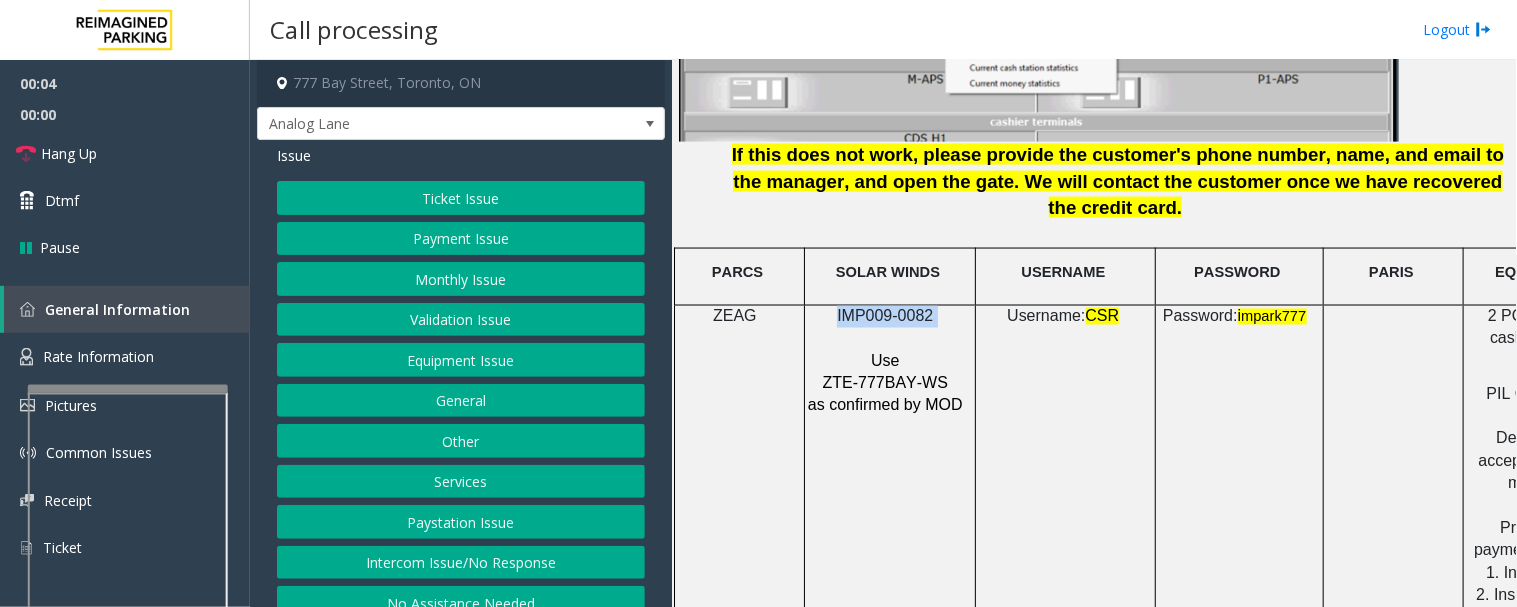 click on "IMP009-0082" 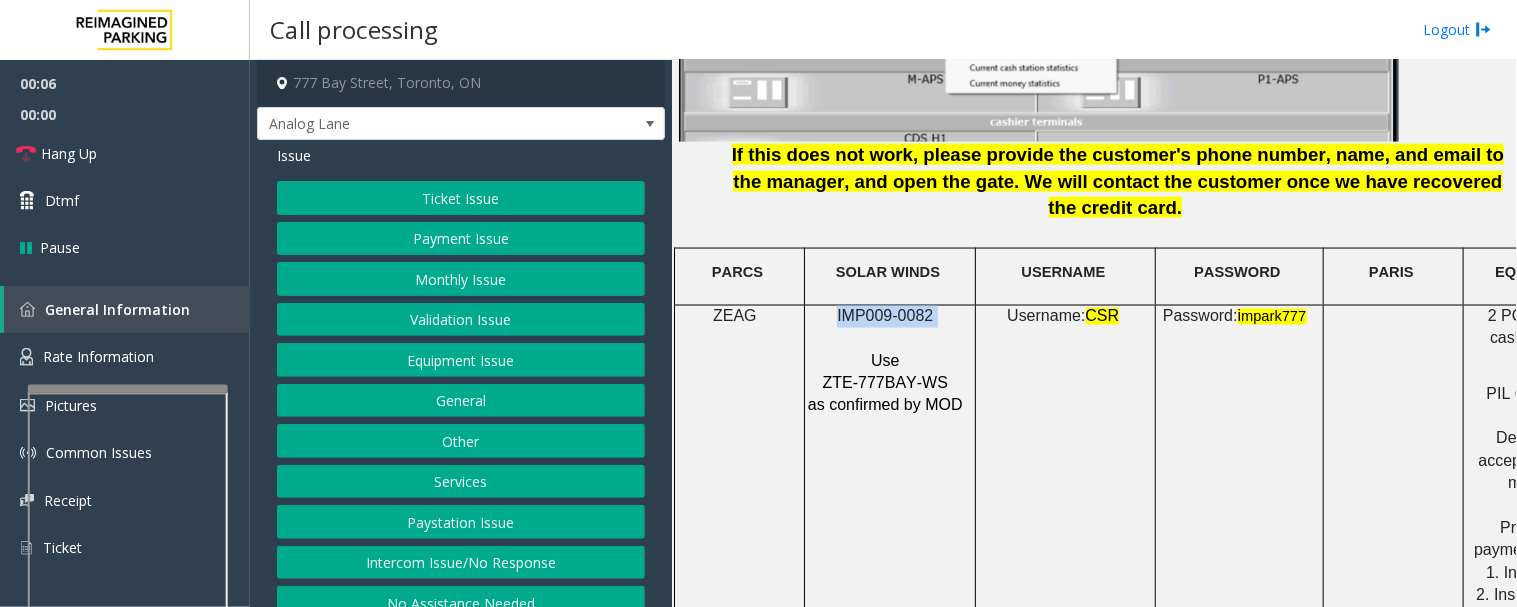 copy on "IMP009-0082" 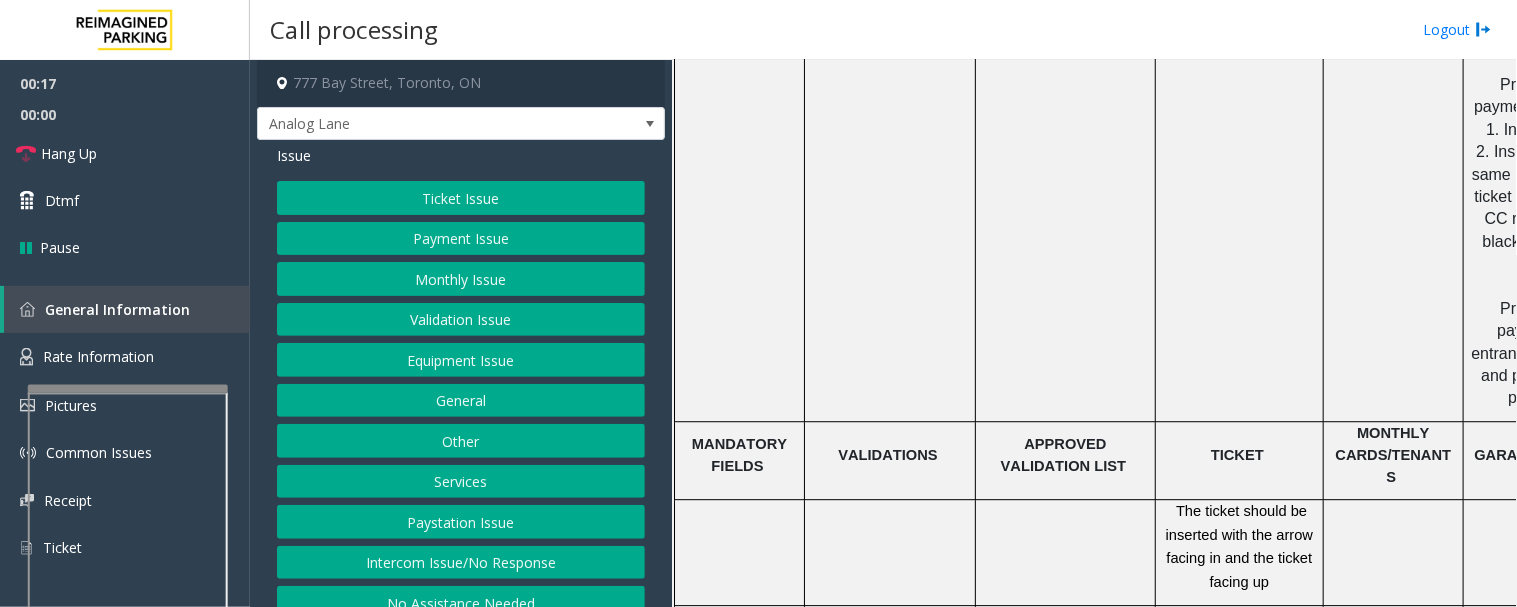 scroll, scrollTop: 3111, scrollLeft: 0, axis: vertical 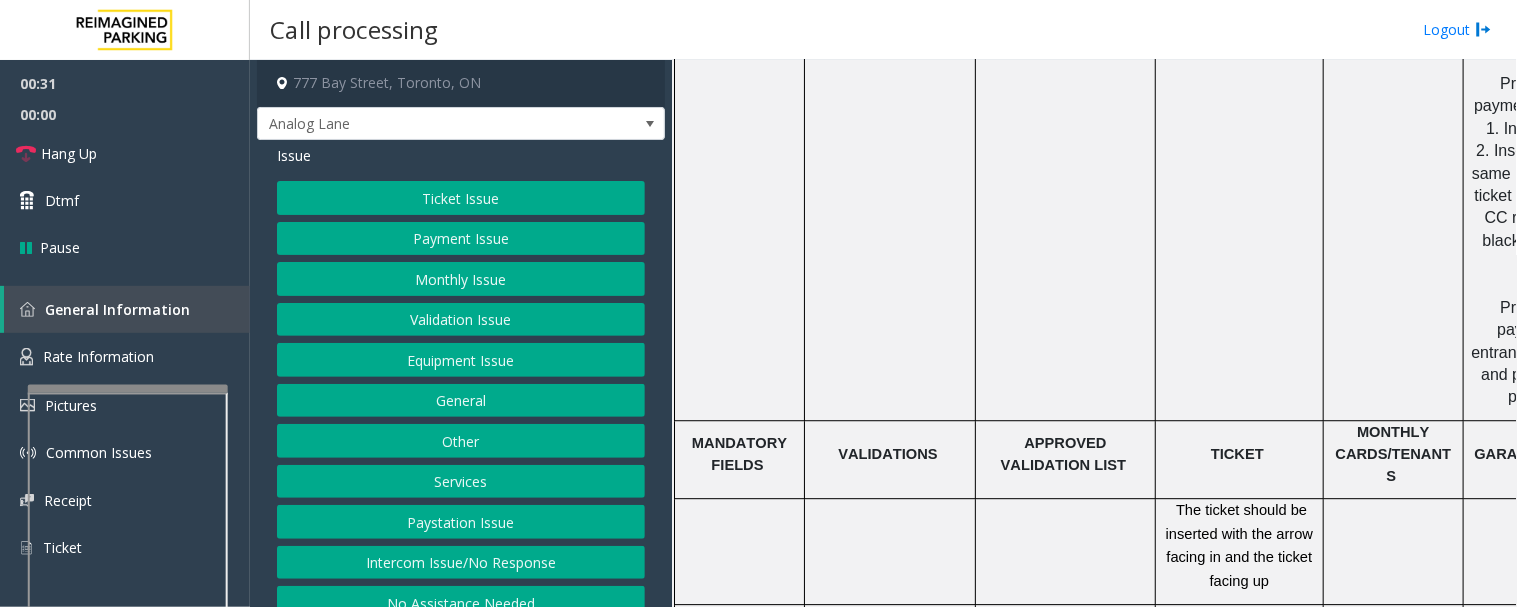 click on "Ticket Issue" 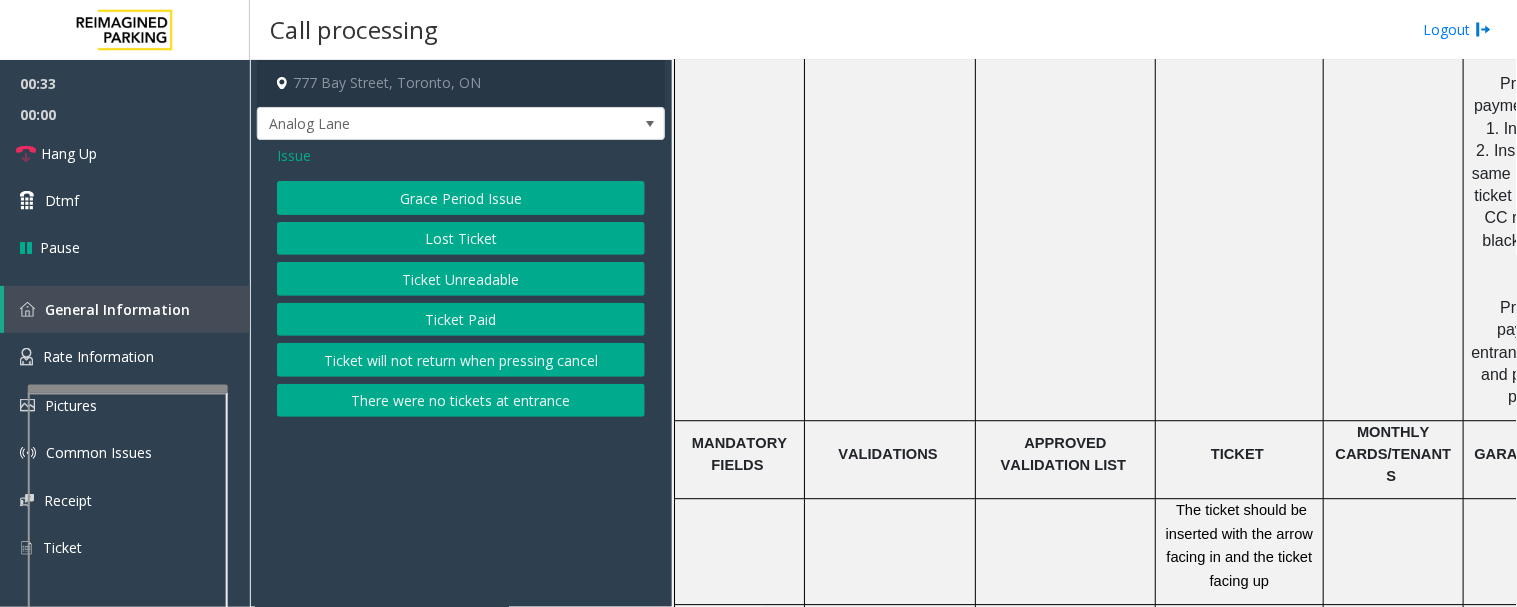 click on "There were no tickets at entrance" 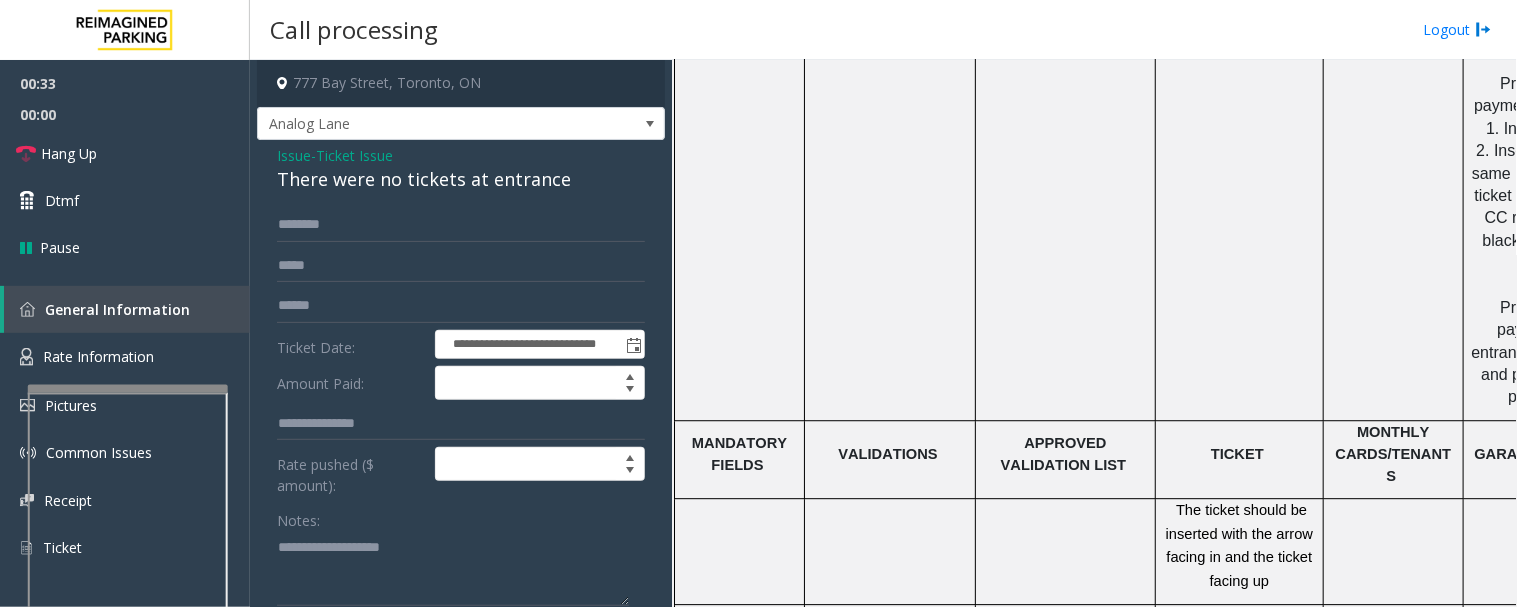 click on "There were no tickets at entrance" 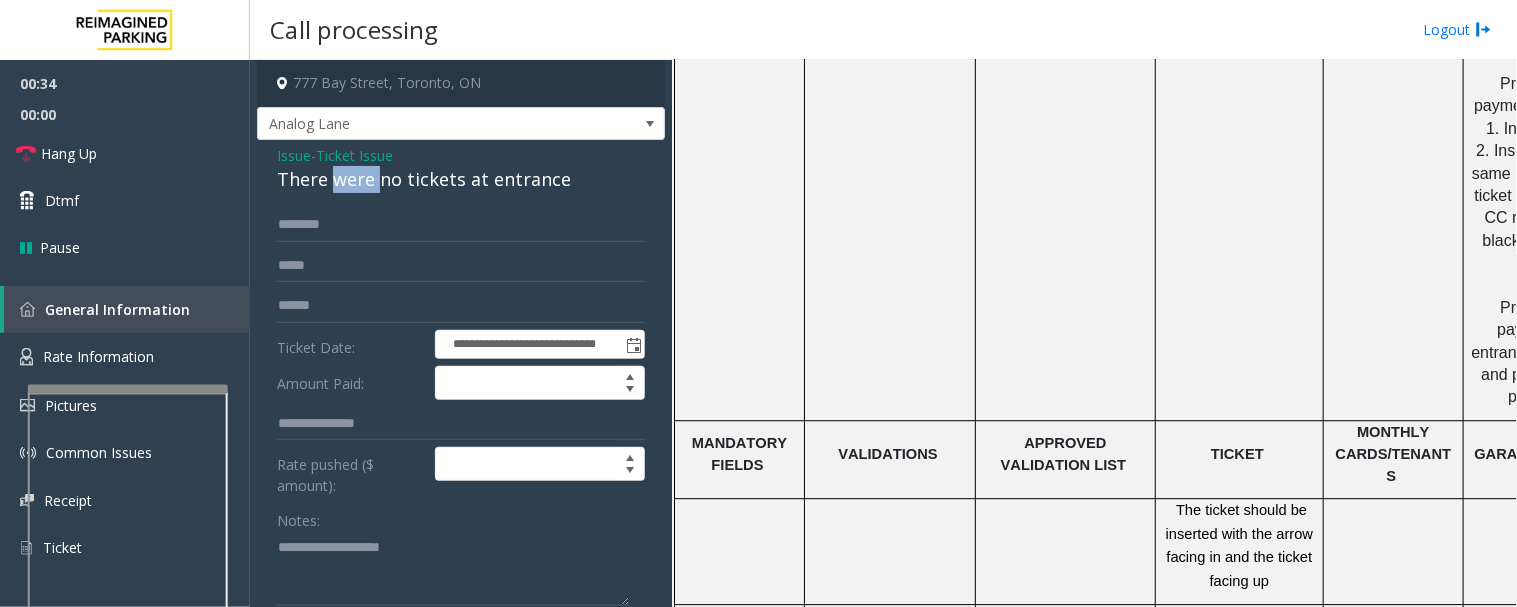 click on "There were no tickets at entrance" 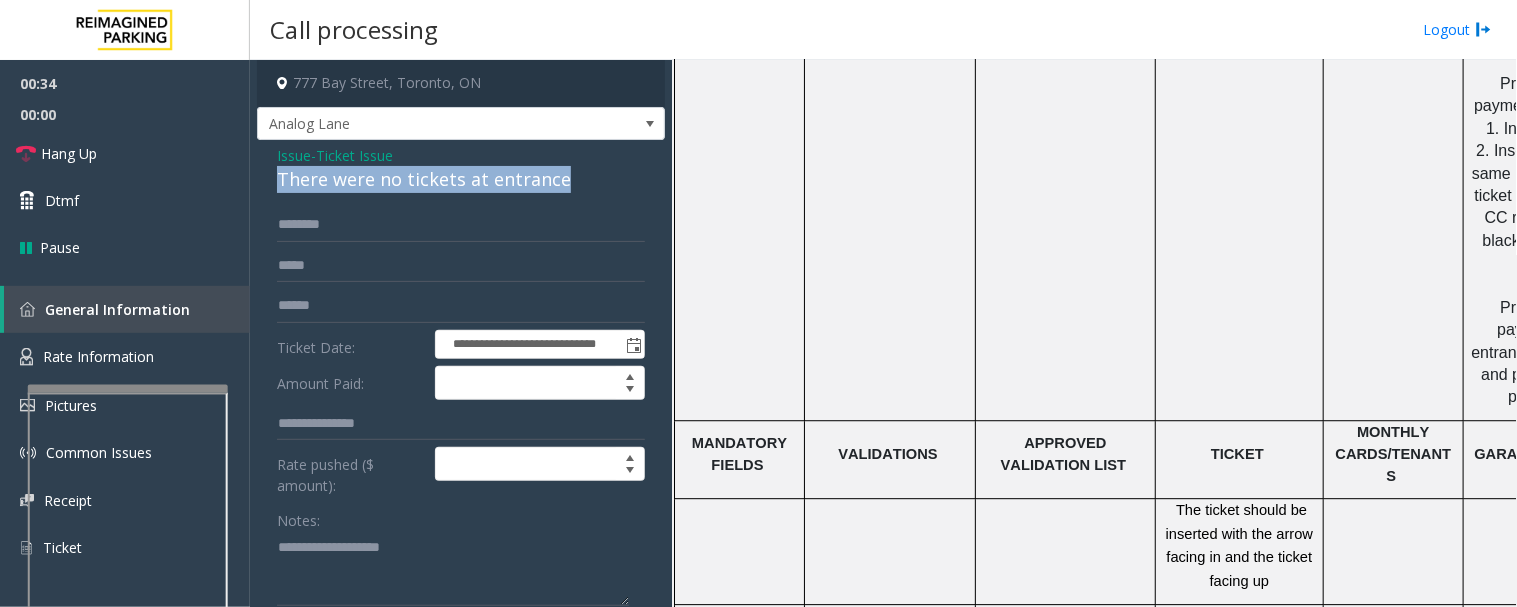 click on "There were no tickets at entrance" 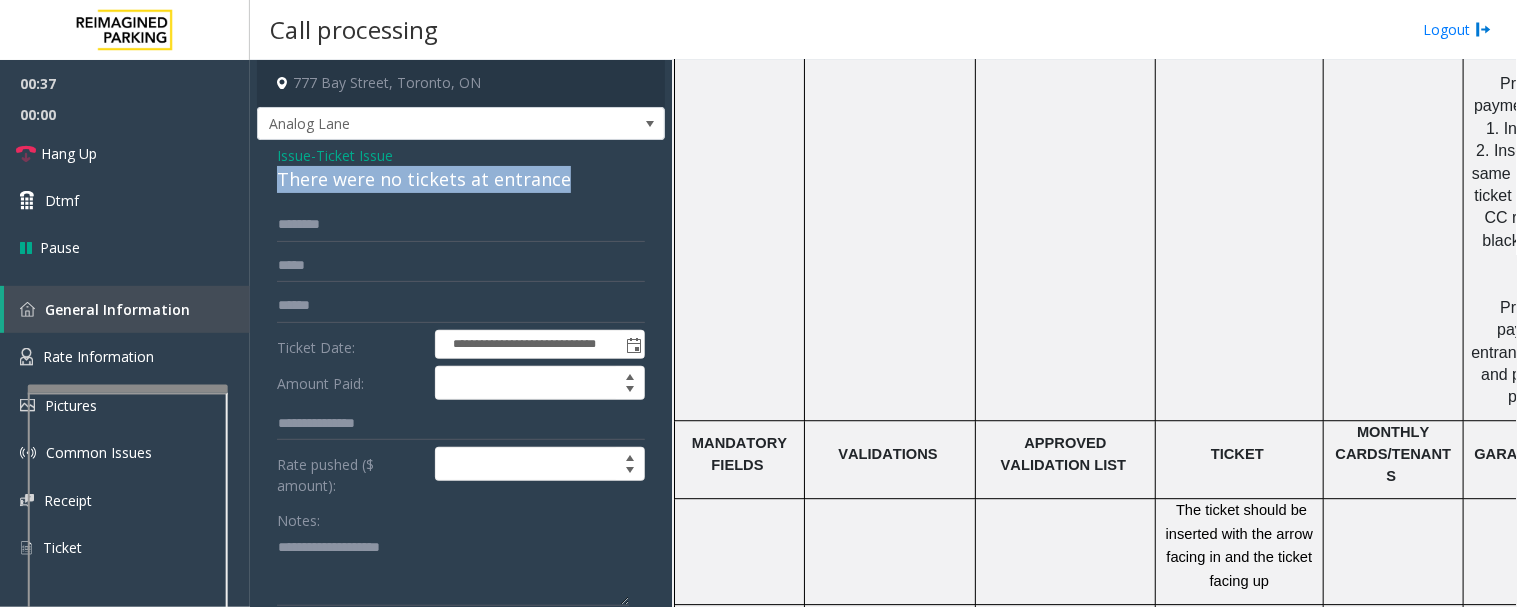copy on "There were no tickets at entrance" 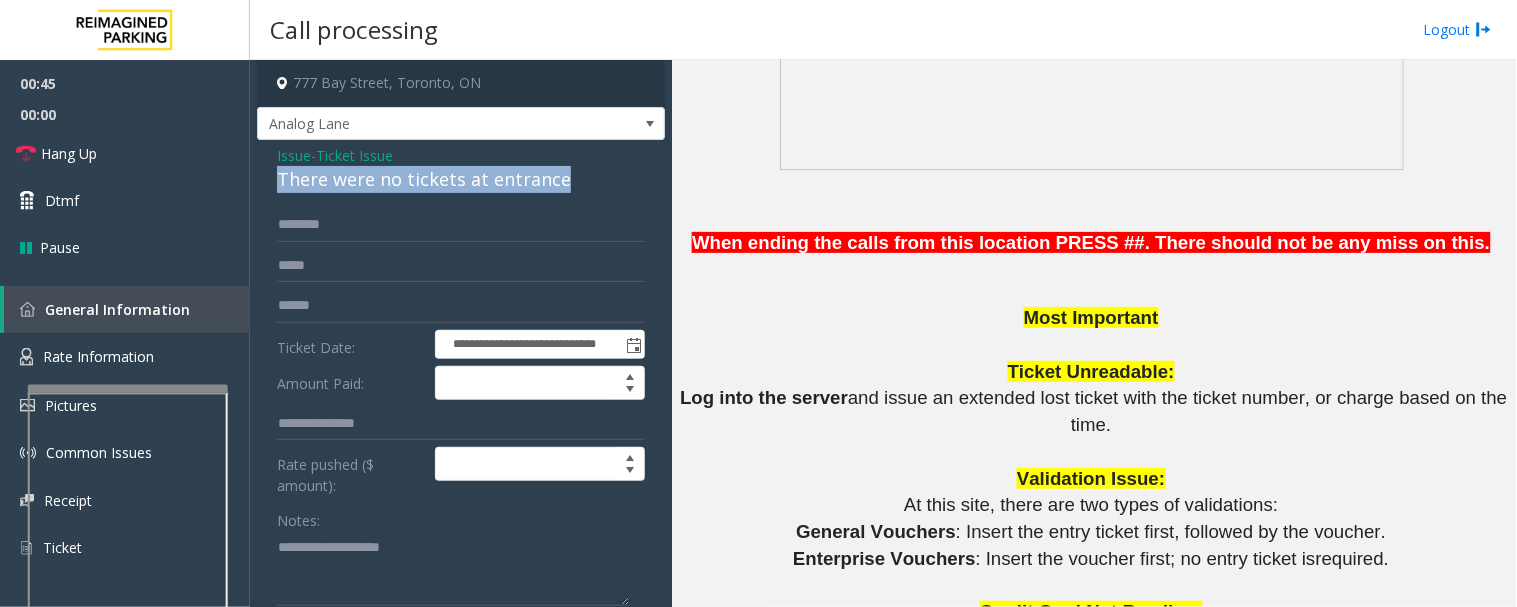 scroll, scrollTop: 1444, scrollLeft: 0, axis: vertical 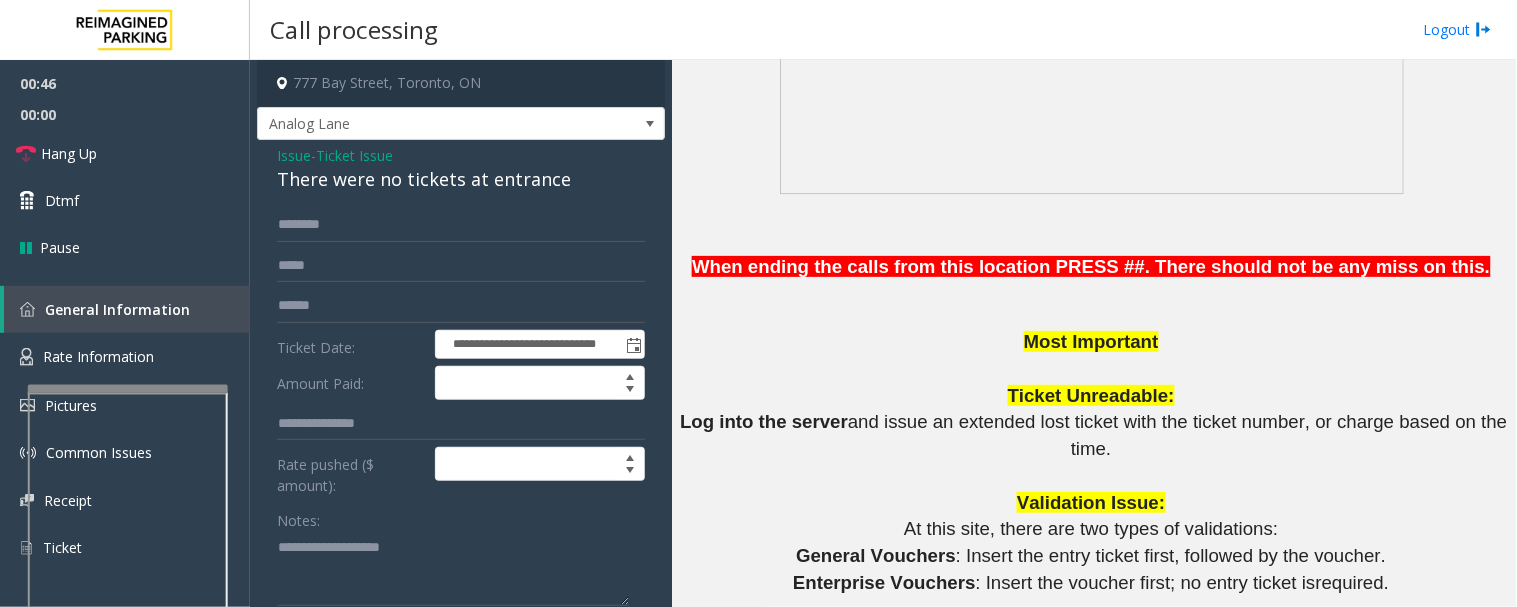 click on "Issue" 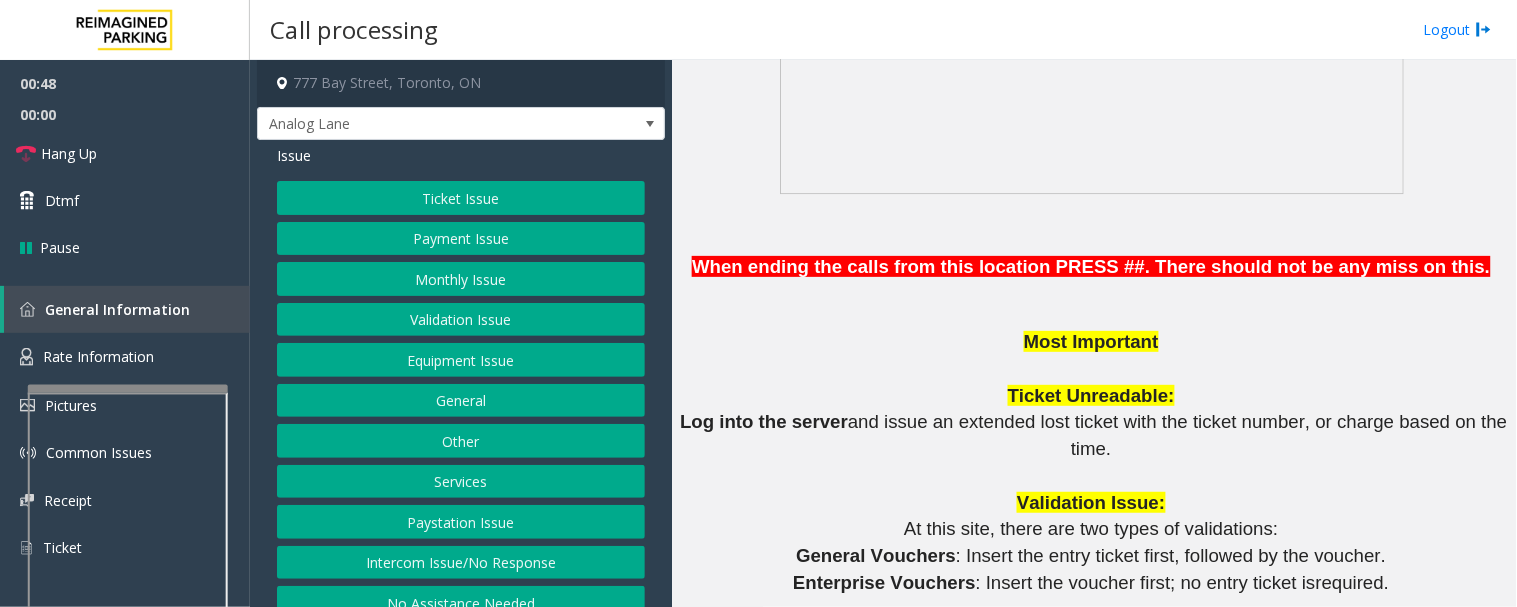 click on "Equipment Issue" 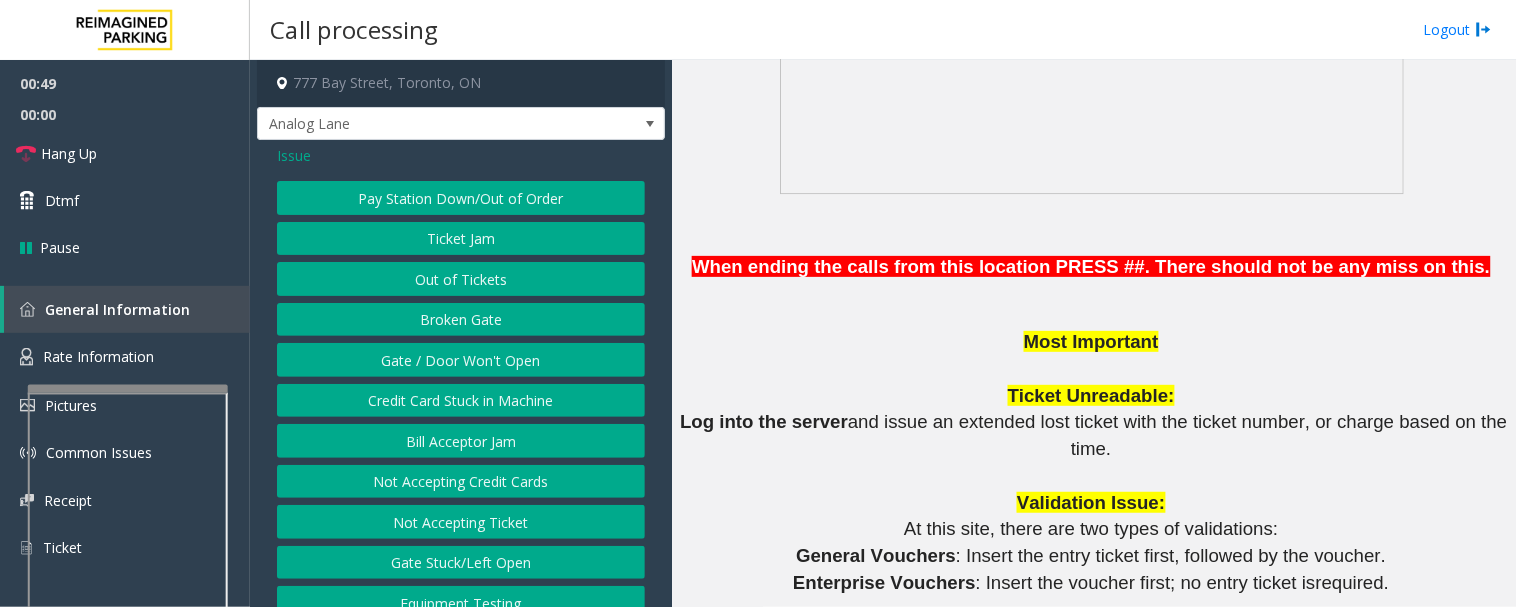 click on "Out of Tickets" 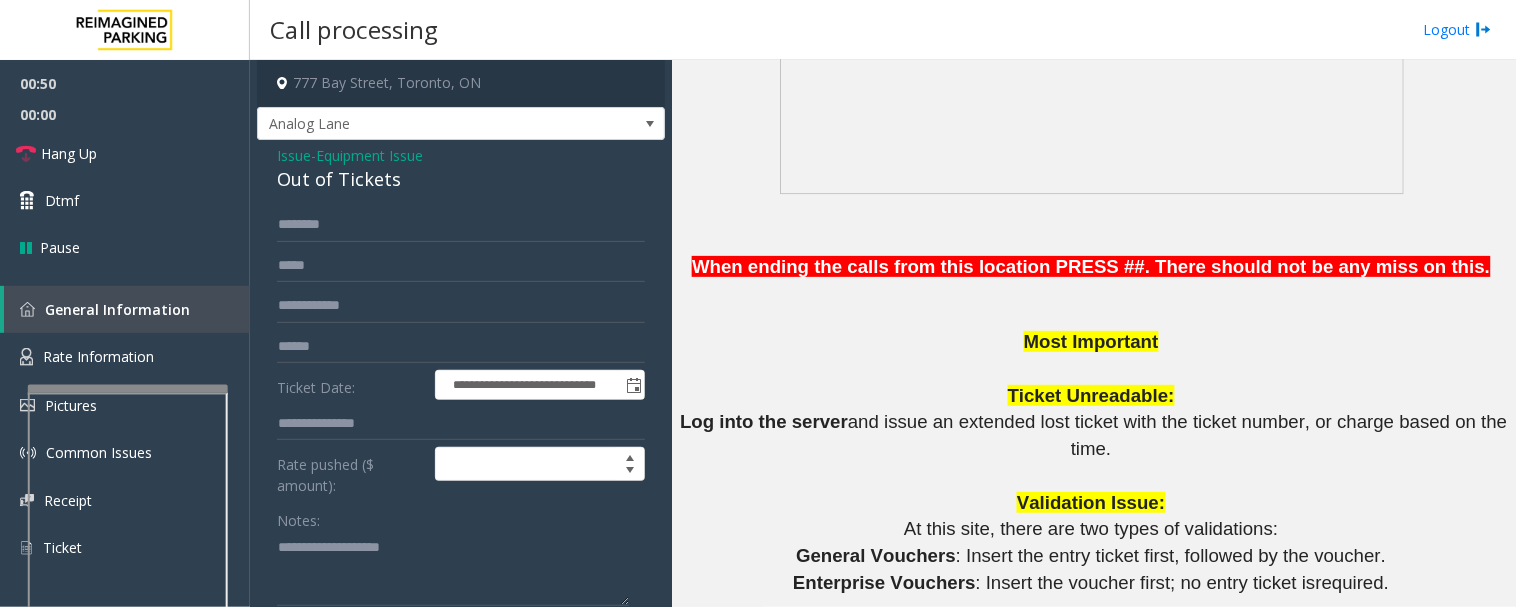 click on "Out of Tickets" 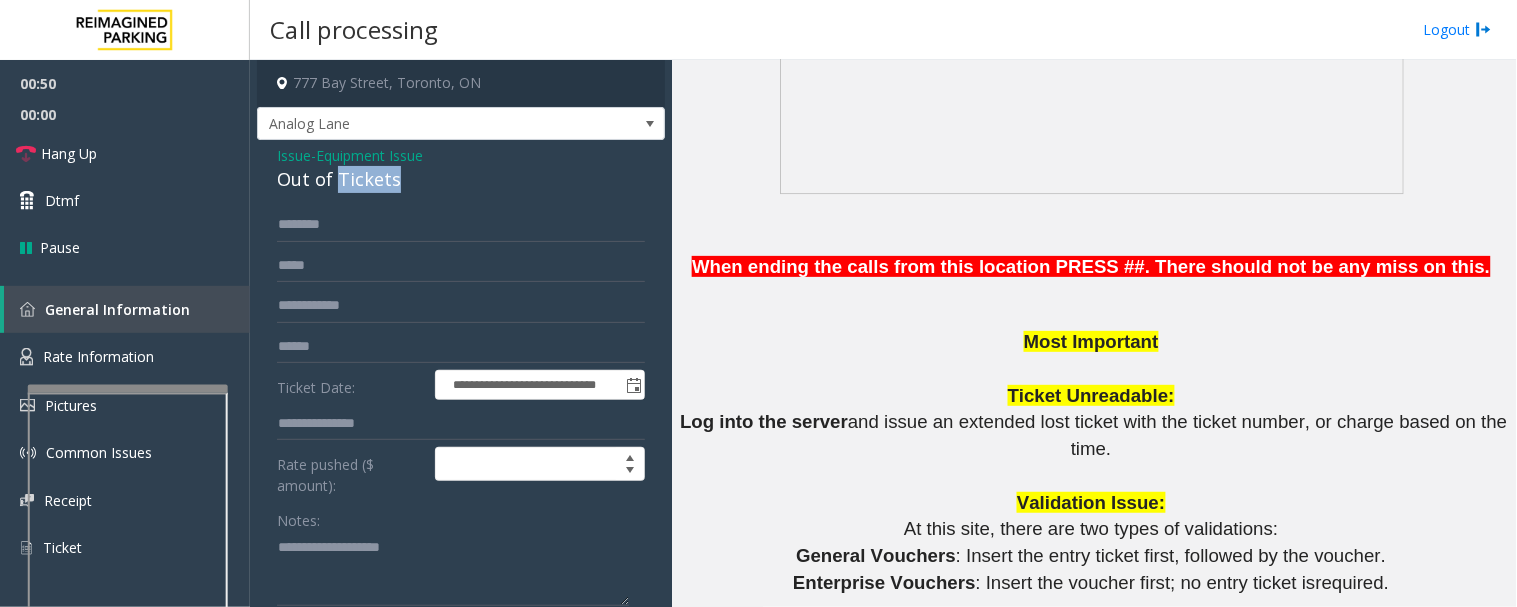 click on "Out of Tickets" 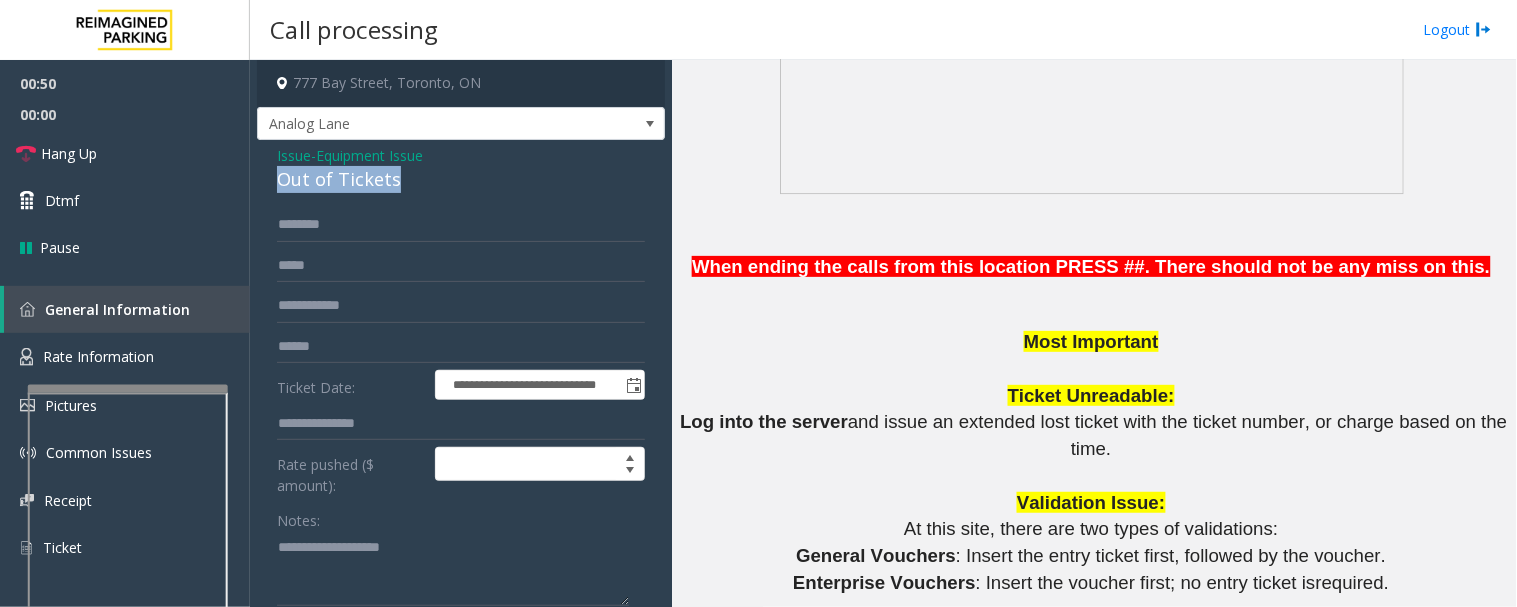 click on "Out of Tickets" 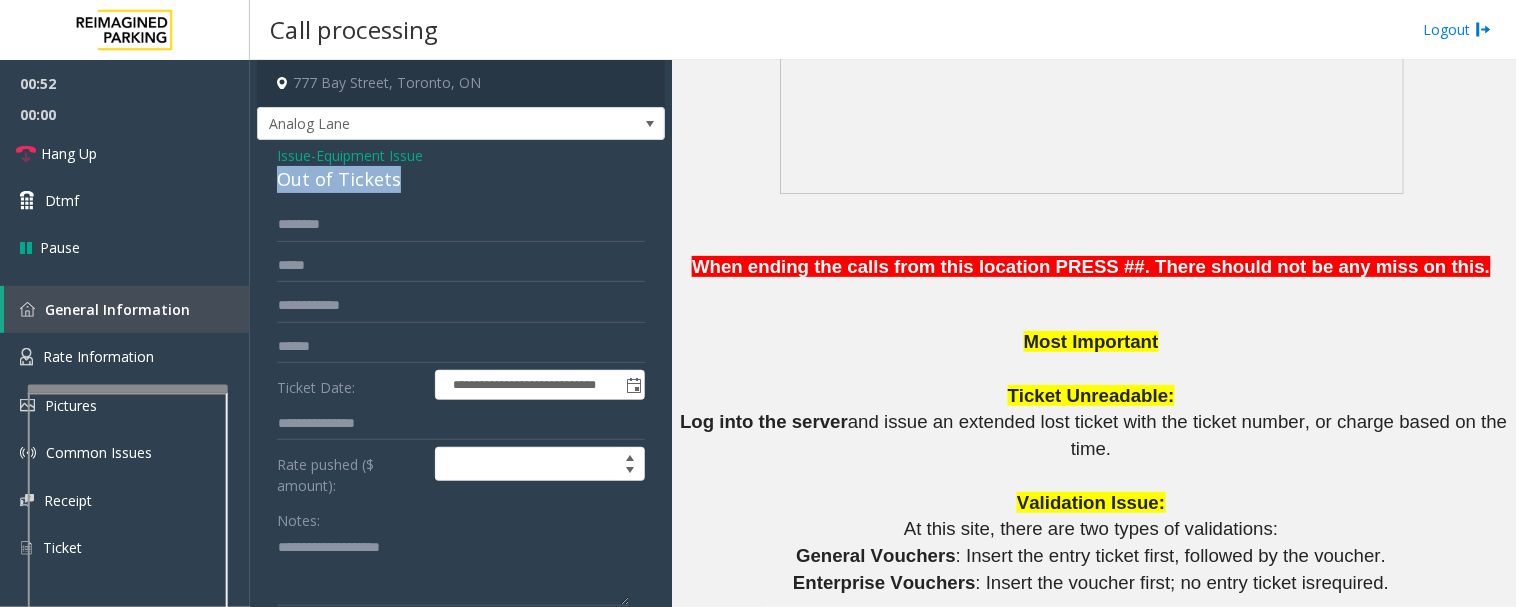 copy on "Out of Tickets" 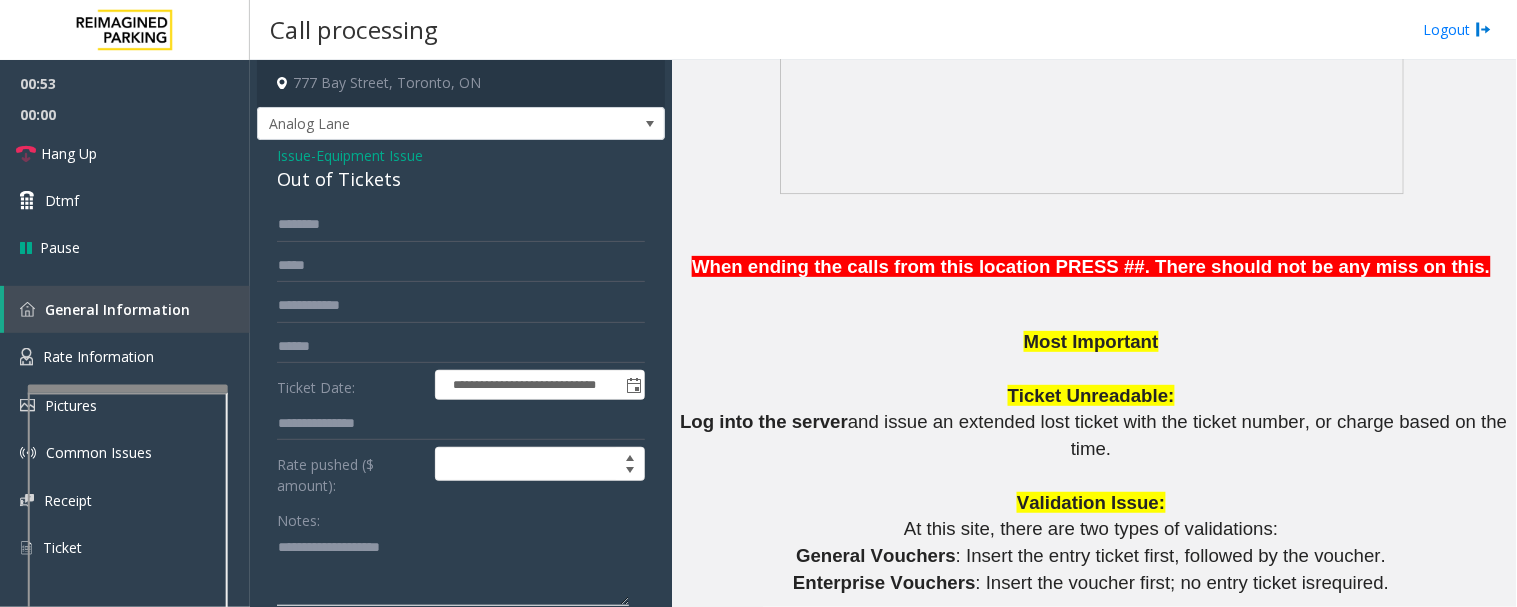 click 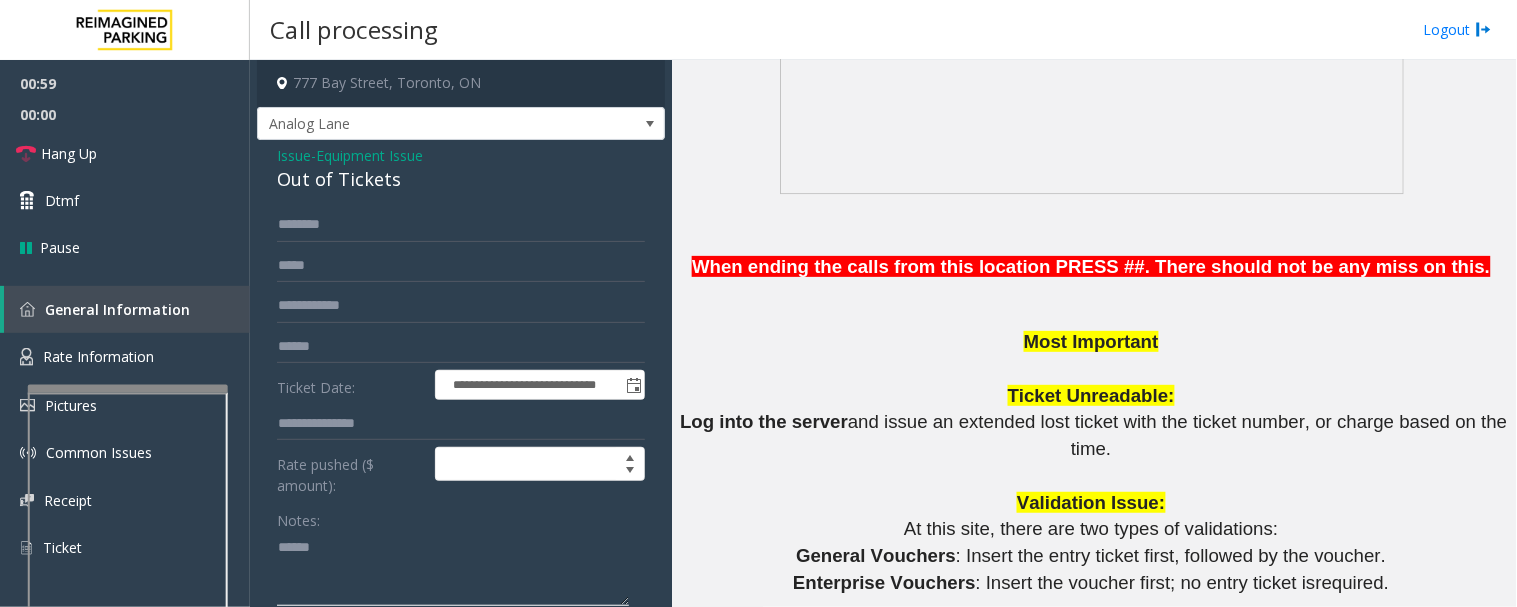 paste on "**********" 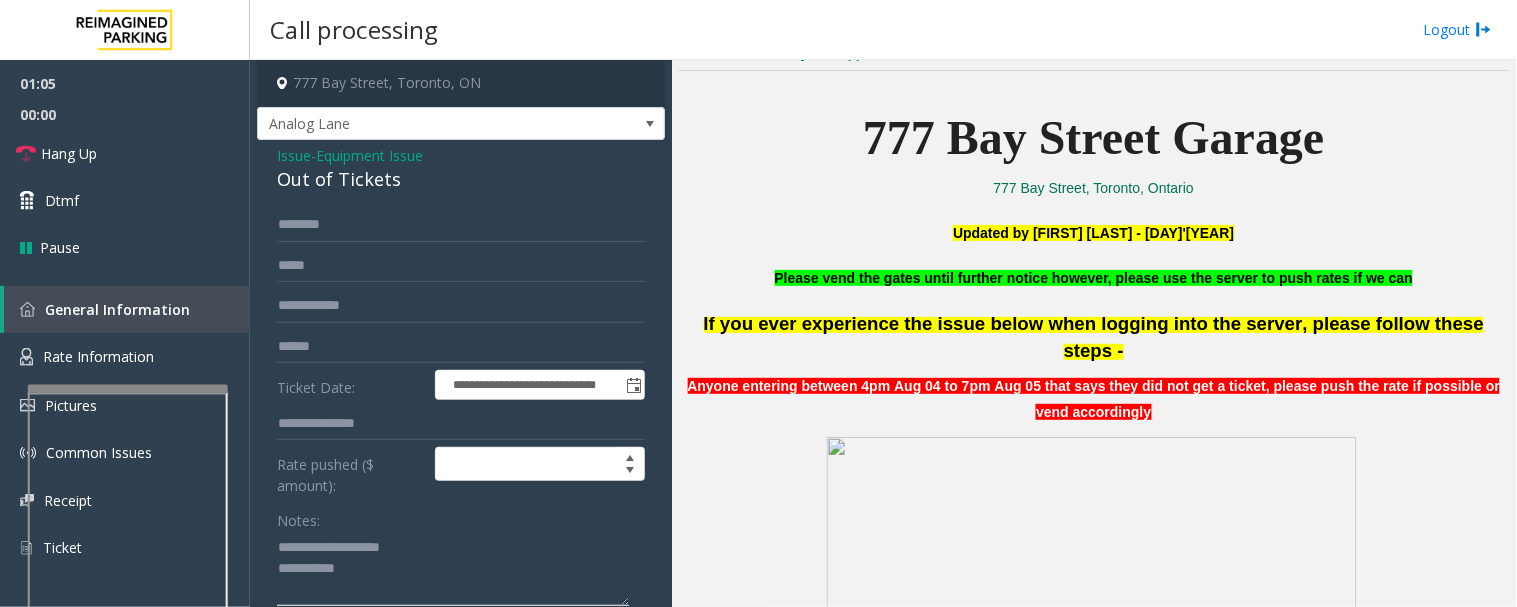 scroll, scrollTop: 444, scrollLeft: 0, axis: vertical 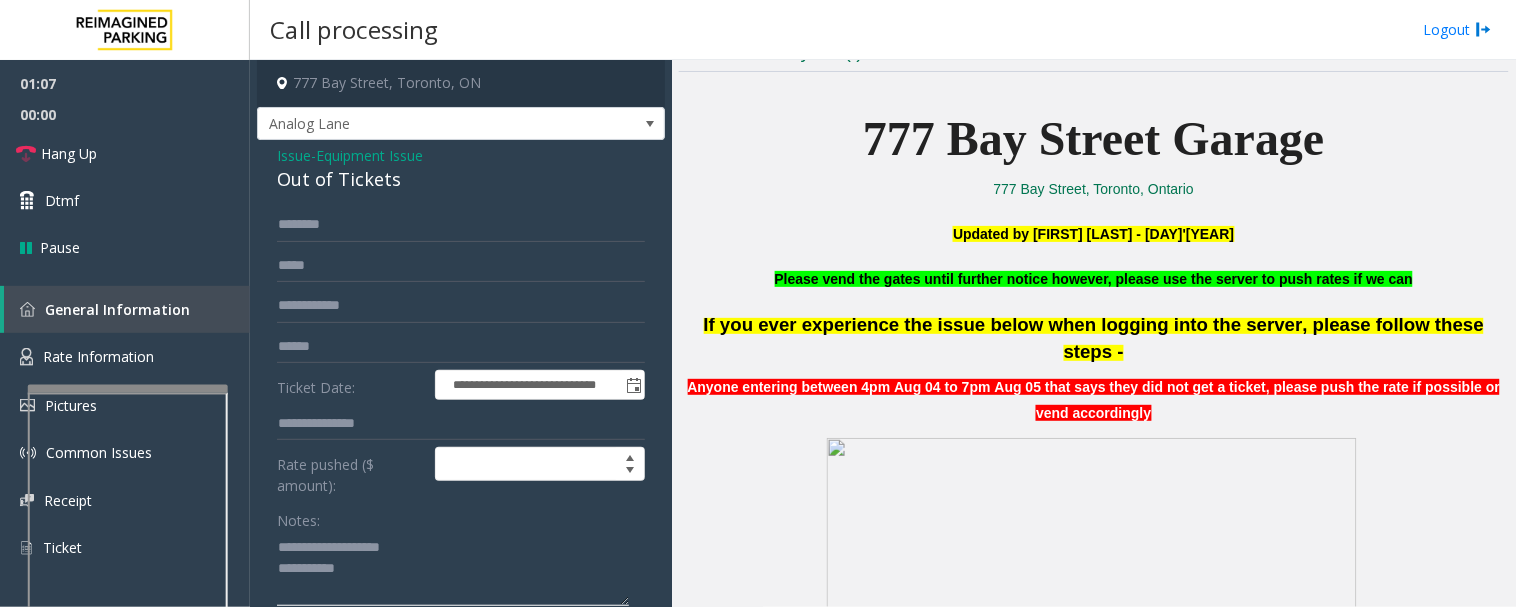 click 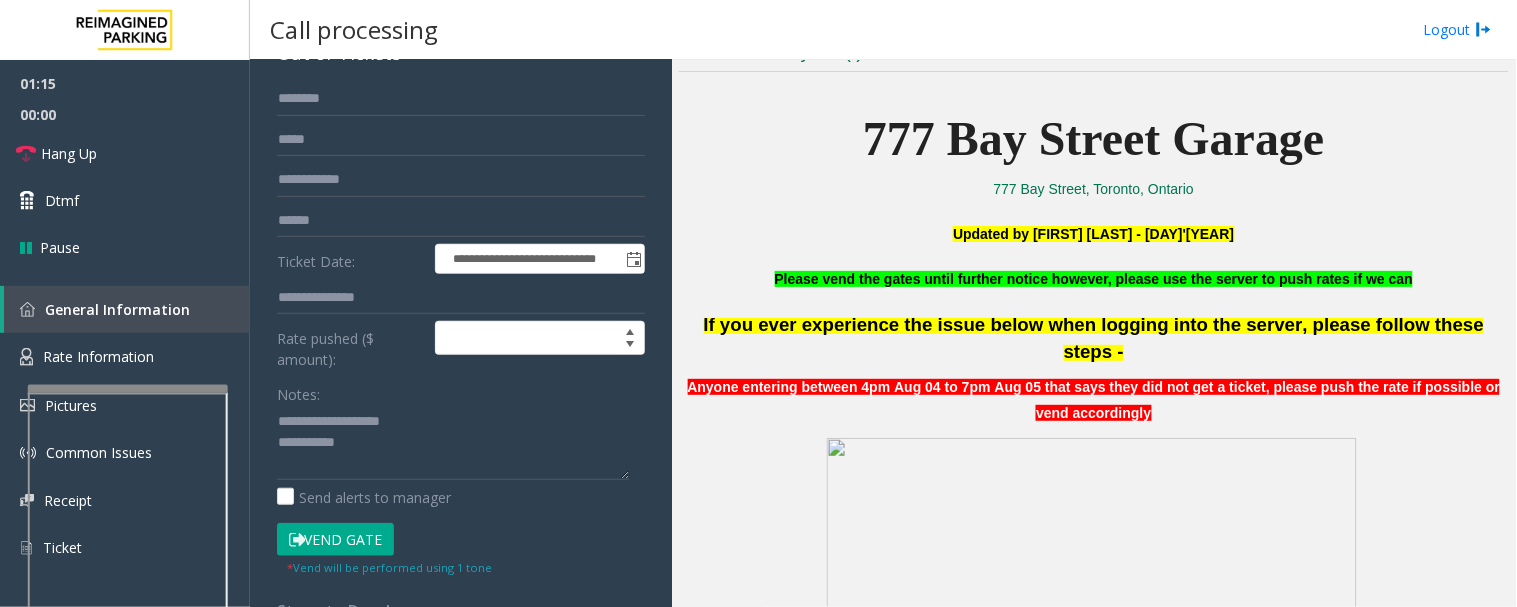 scroll, scrollTop: 177, scrollLeft: 0, axis: vertical 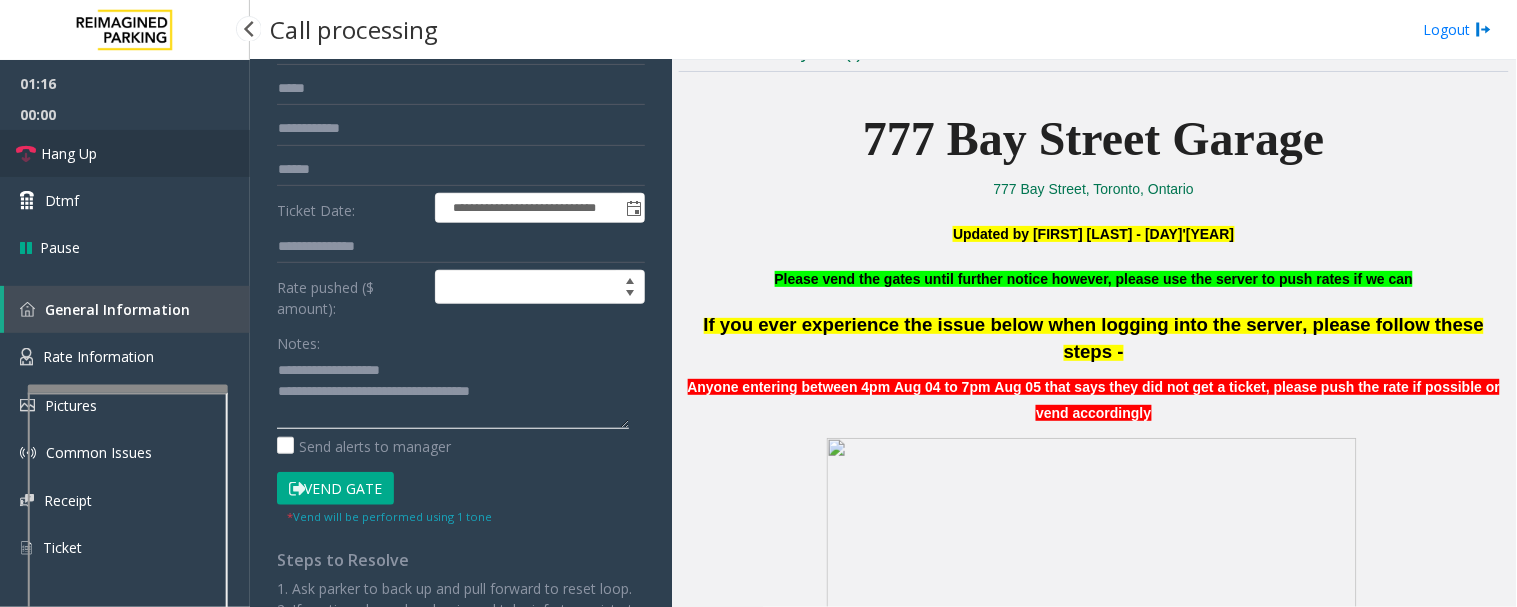 type on "**********" 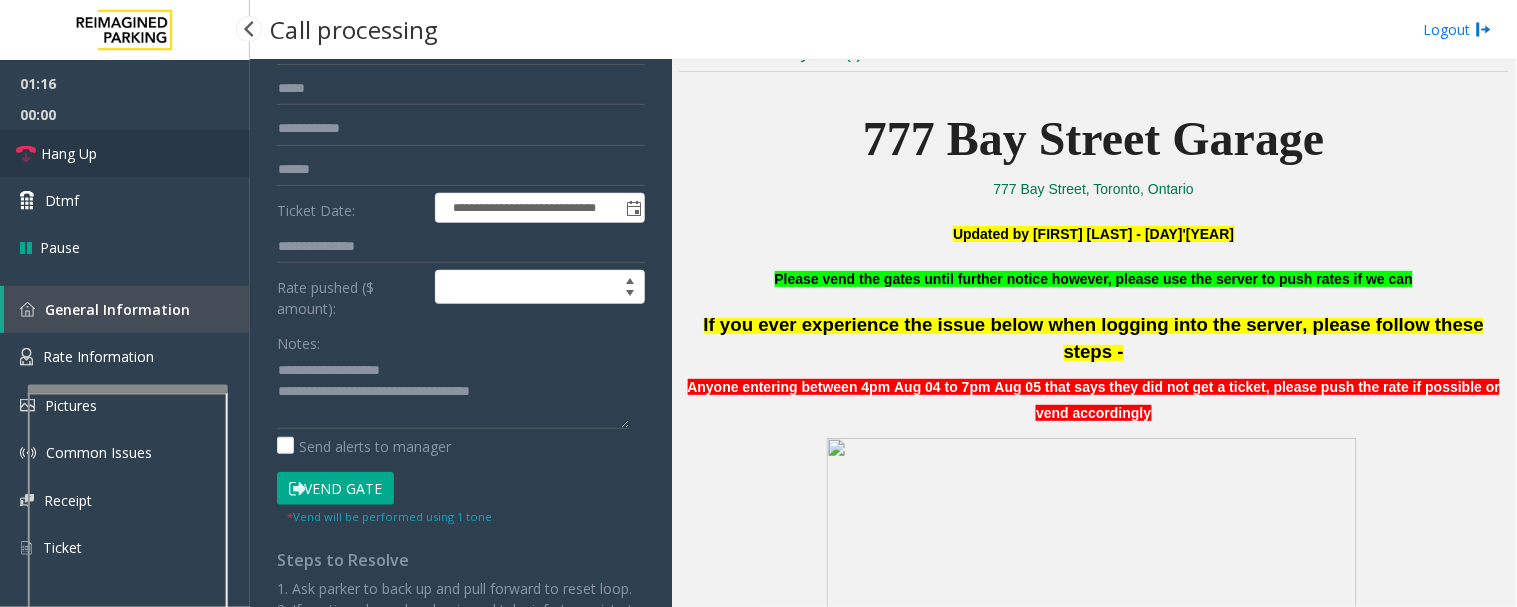 click on "Hang Up" at bounding box center (69, 153) 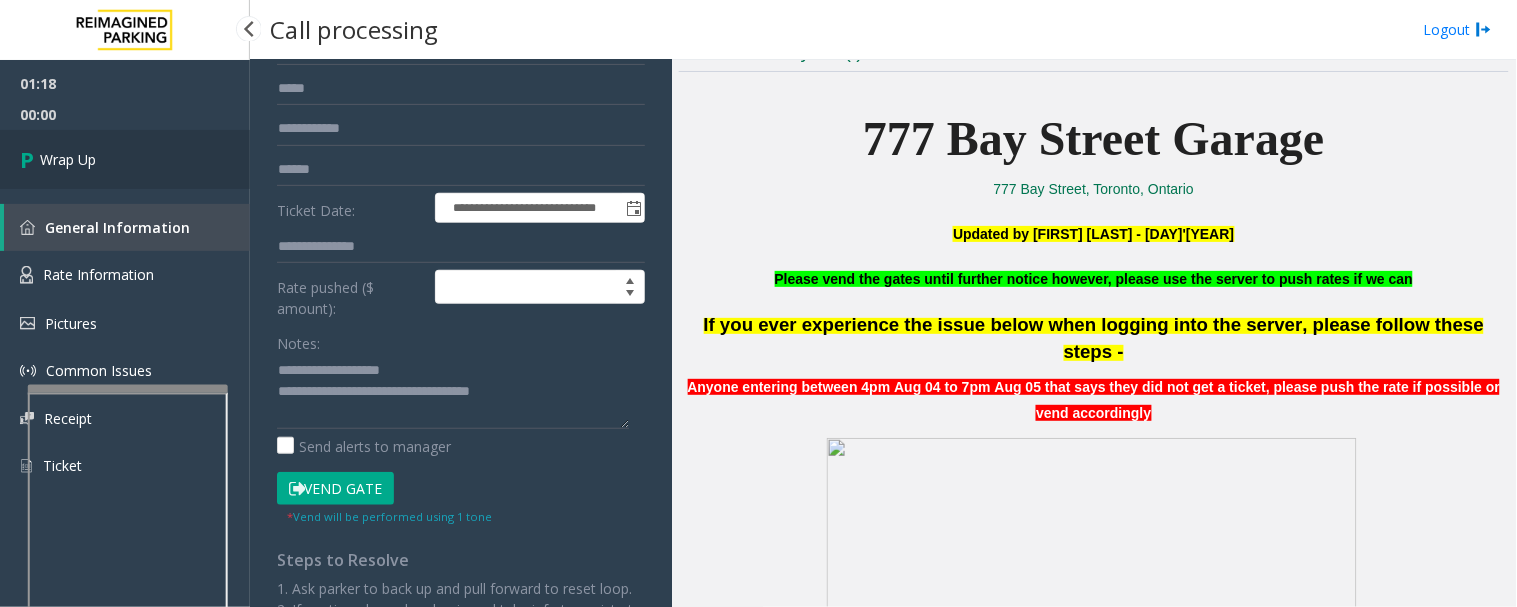 click on "Wrap Up" at bounding box center (125, 159) 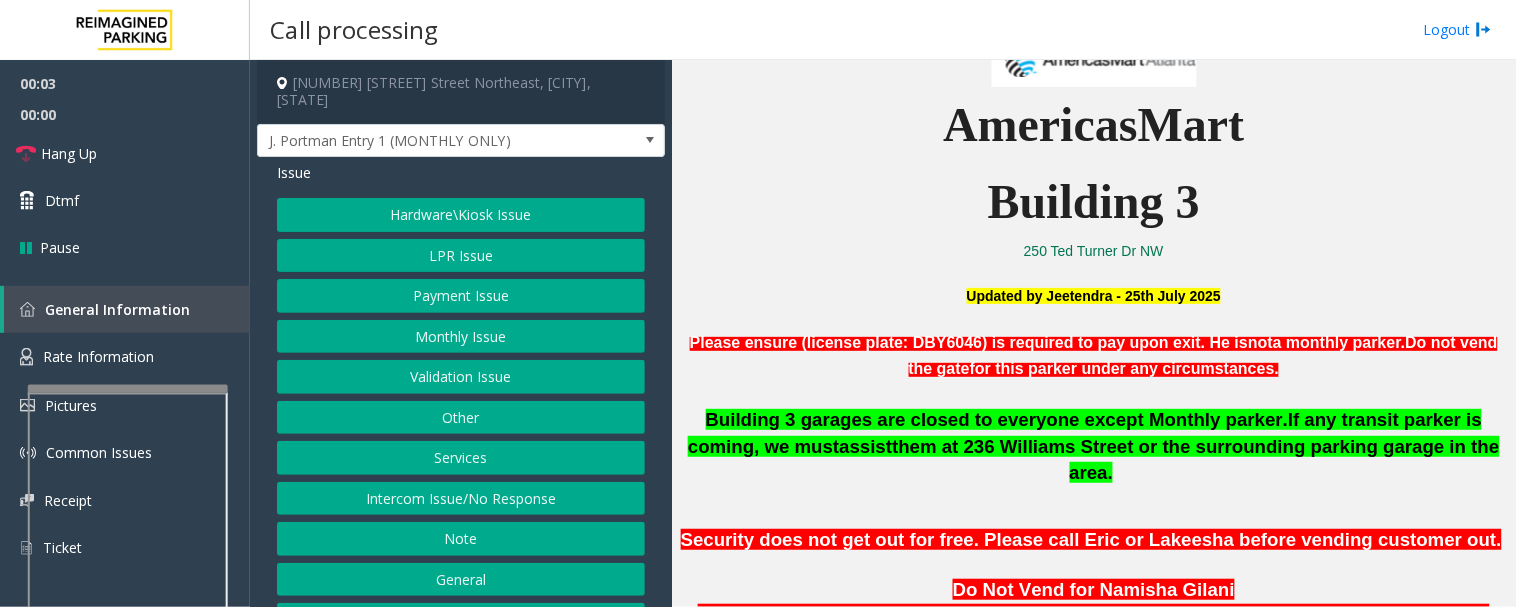 scroll, scrollTop: 1111, scrollLeft: 0, axis: vertical 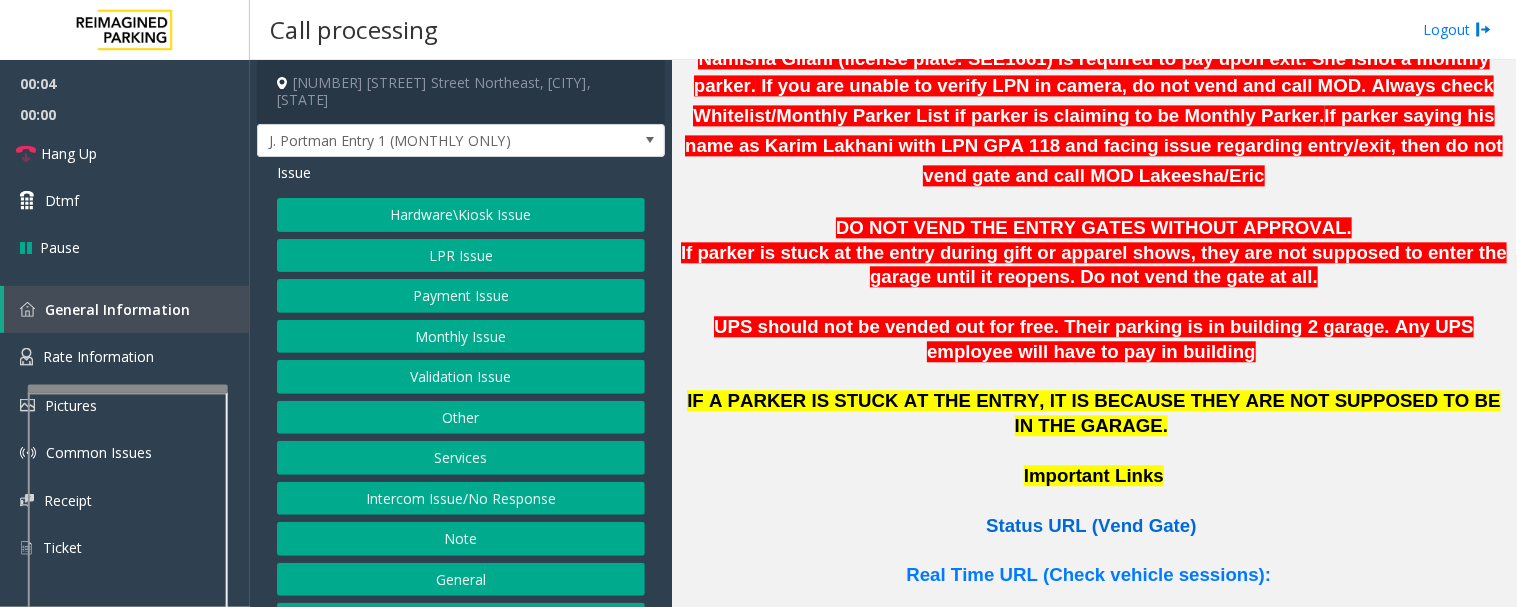 click on "Status URL (Vend Gate)" 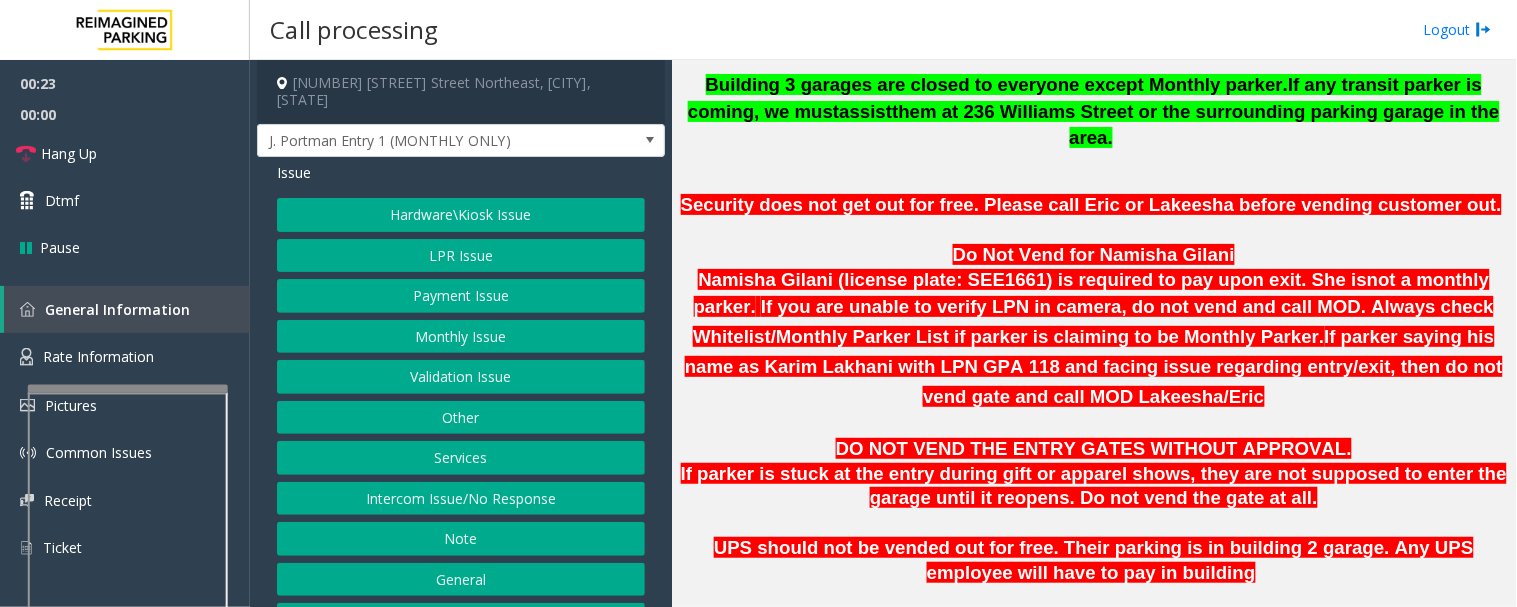 scroll, scrollTop: 555, scrollLeft: 0, axis: vertical 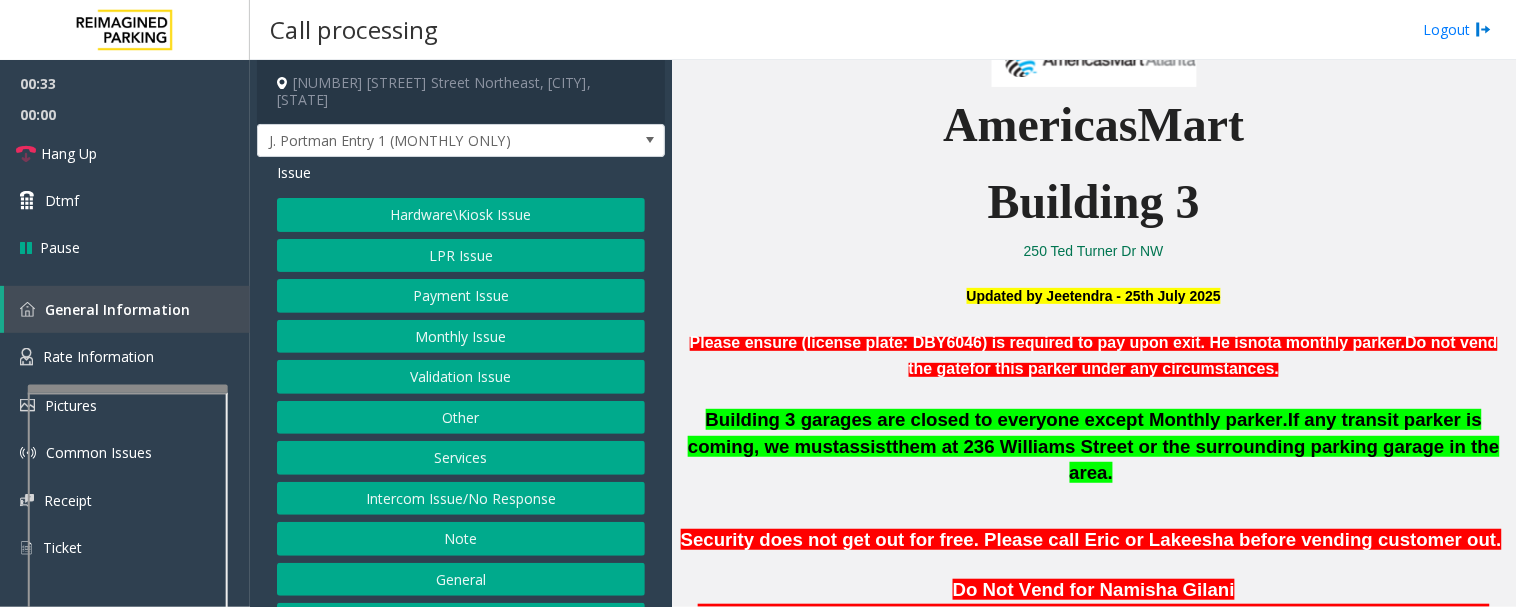 click on "Hardware\Kiosk Issue" 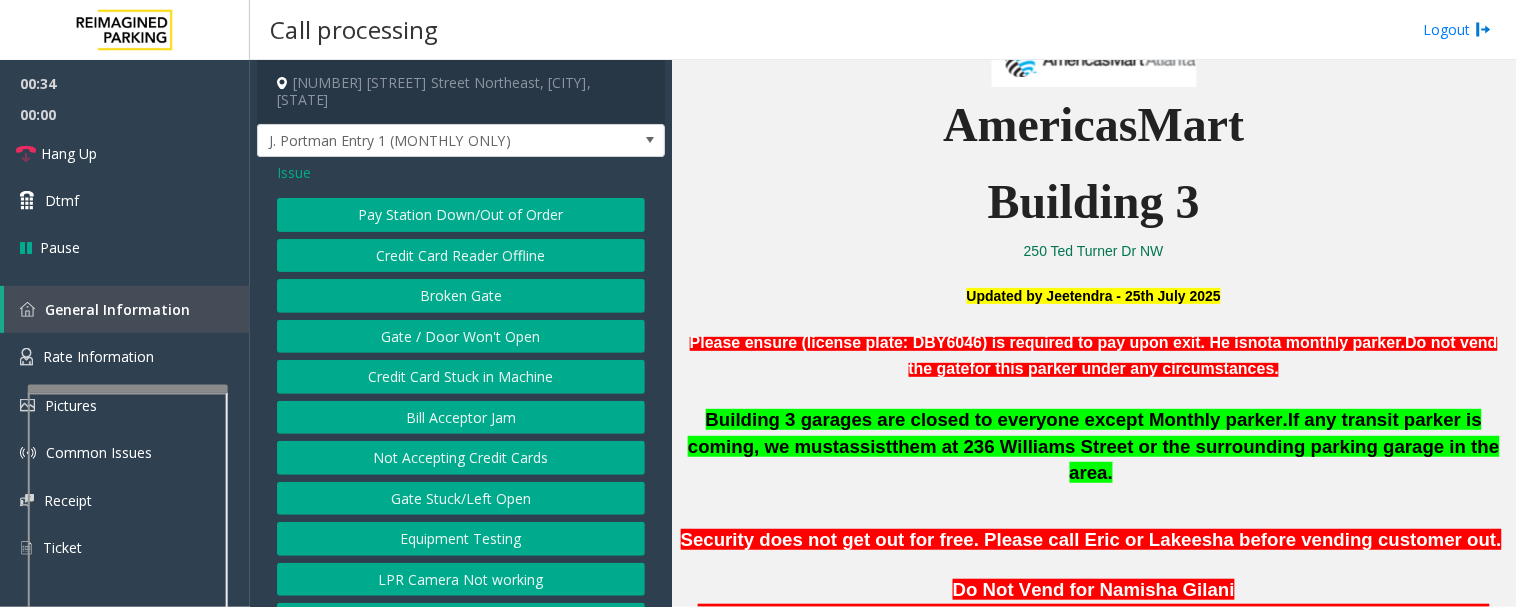 click on "Gate / Door Won't Open" 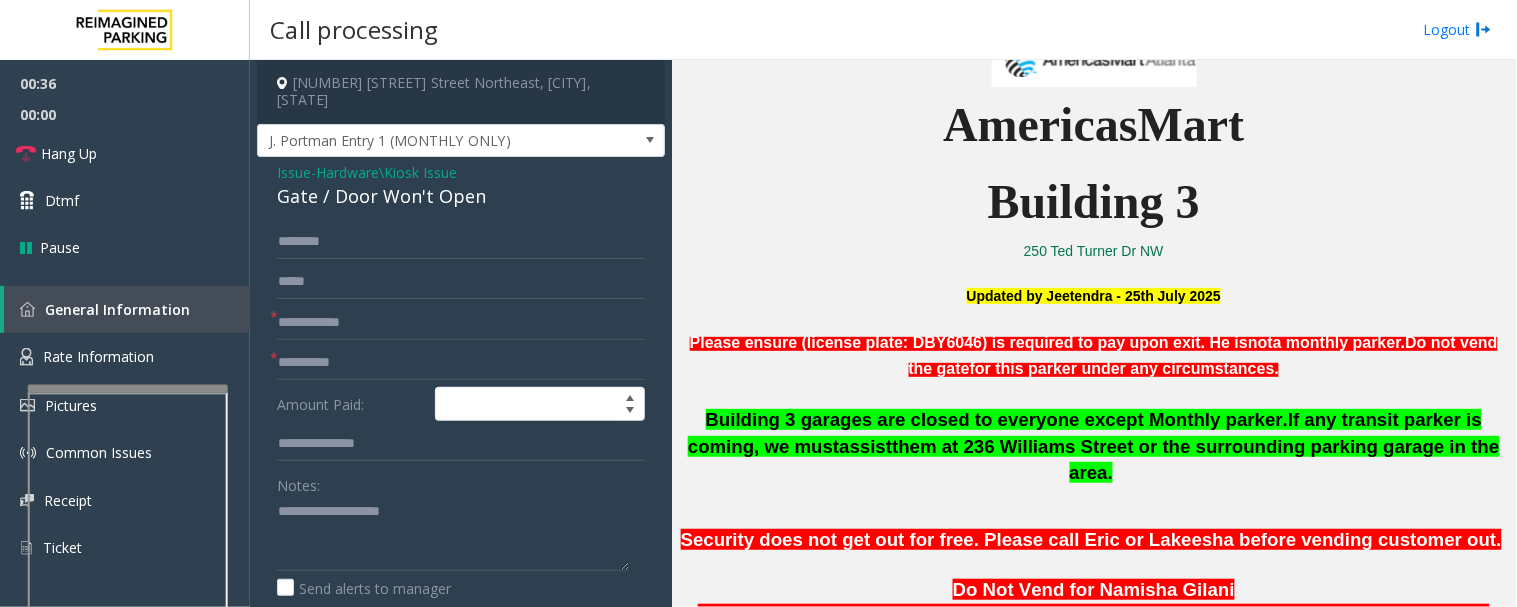 click on "Gate / Door Won't Open" 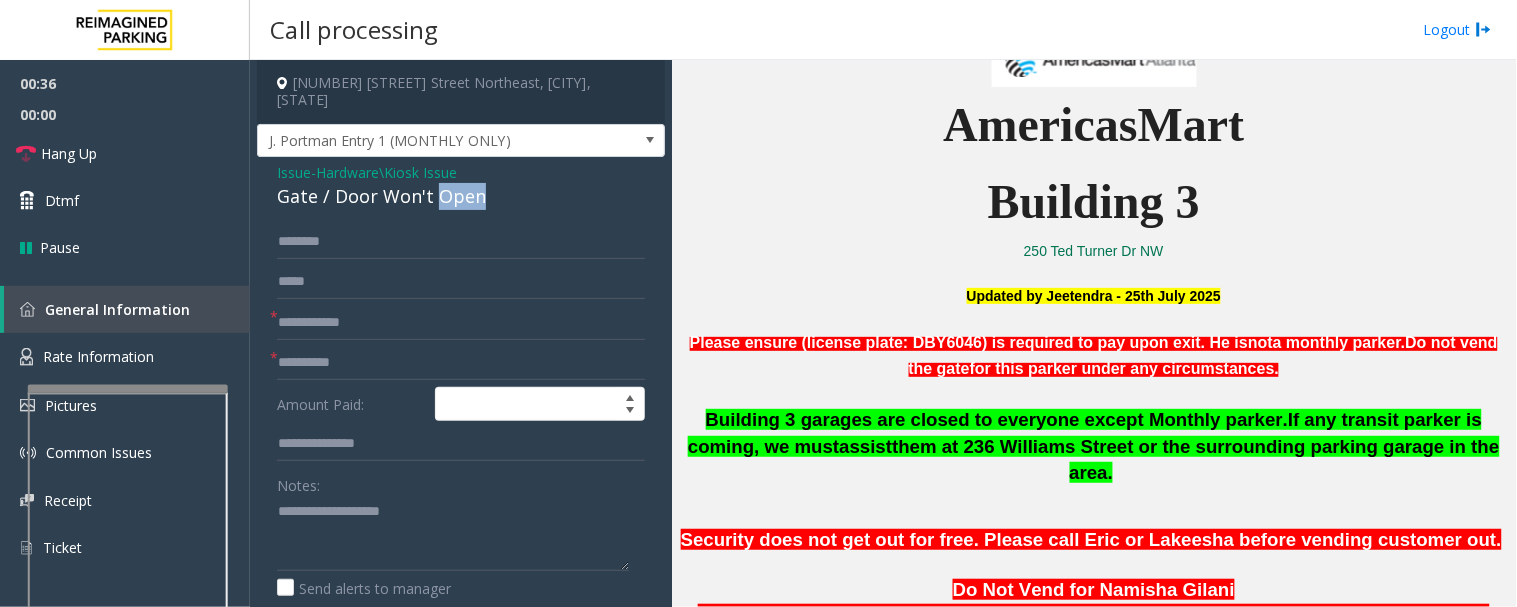 click on "Gate / Door Won't Open" 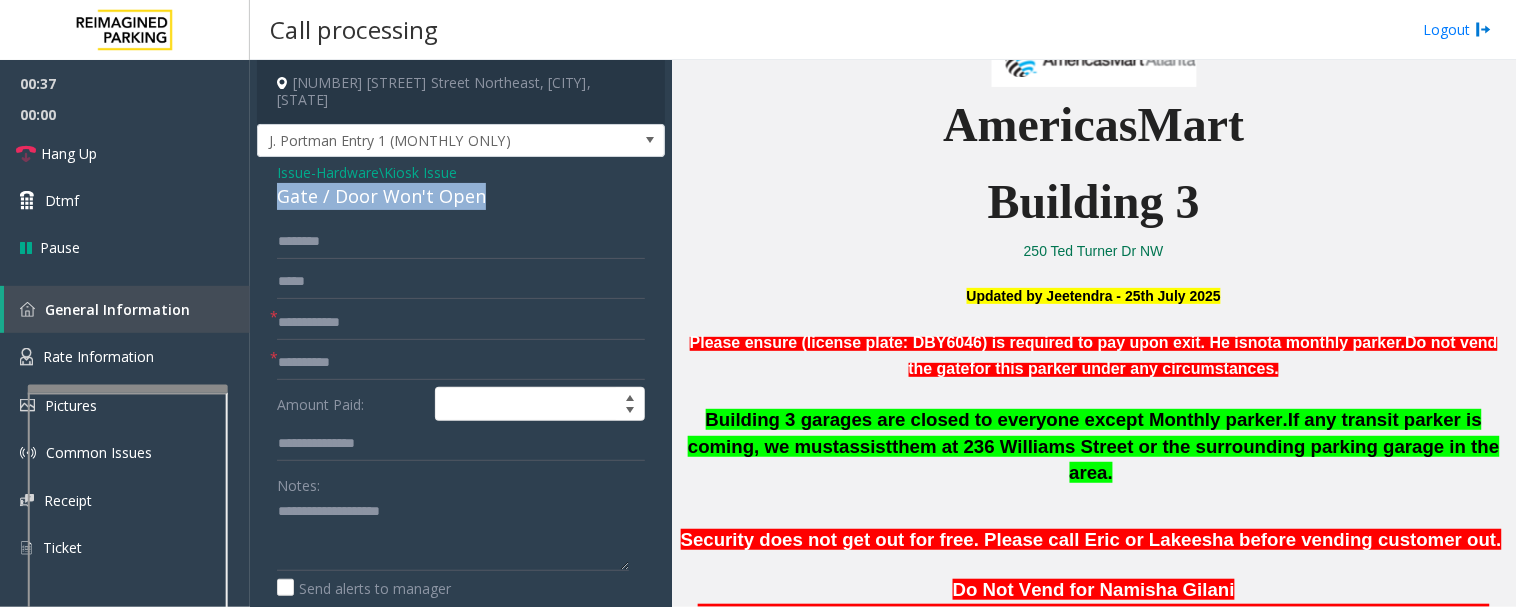 click on "Gate / Door Won't Open" 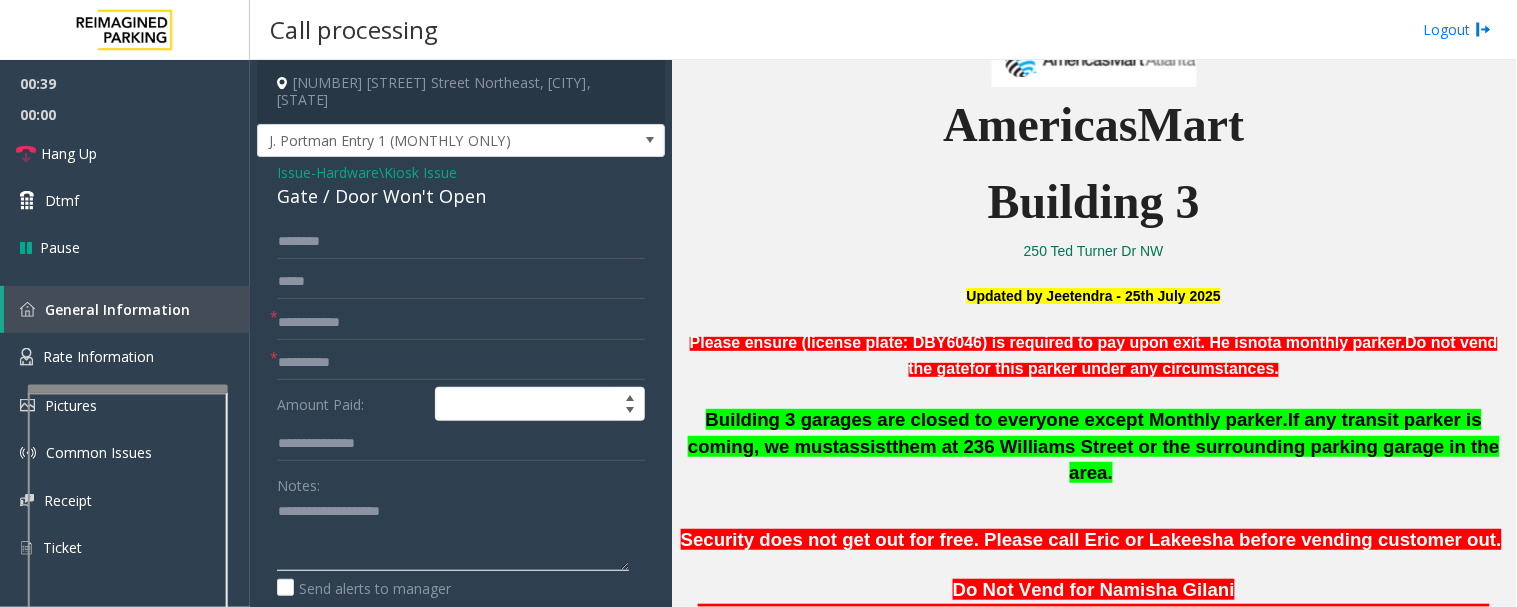 click 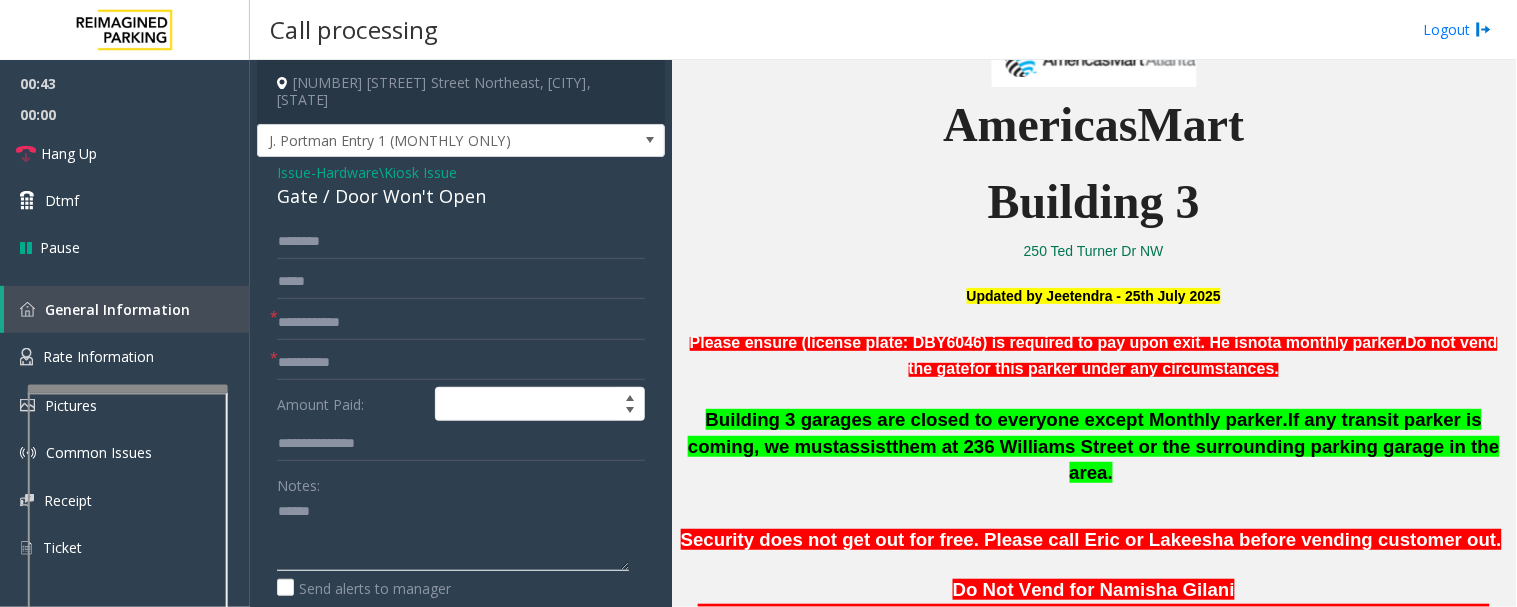 paste on "**********" 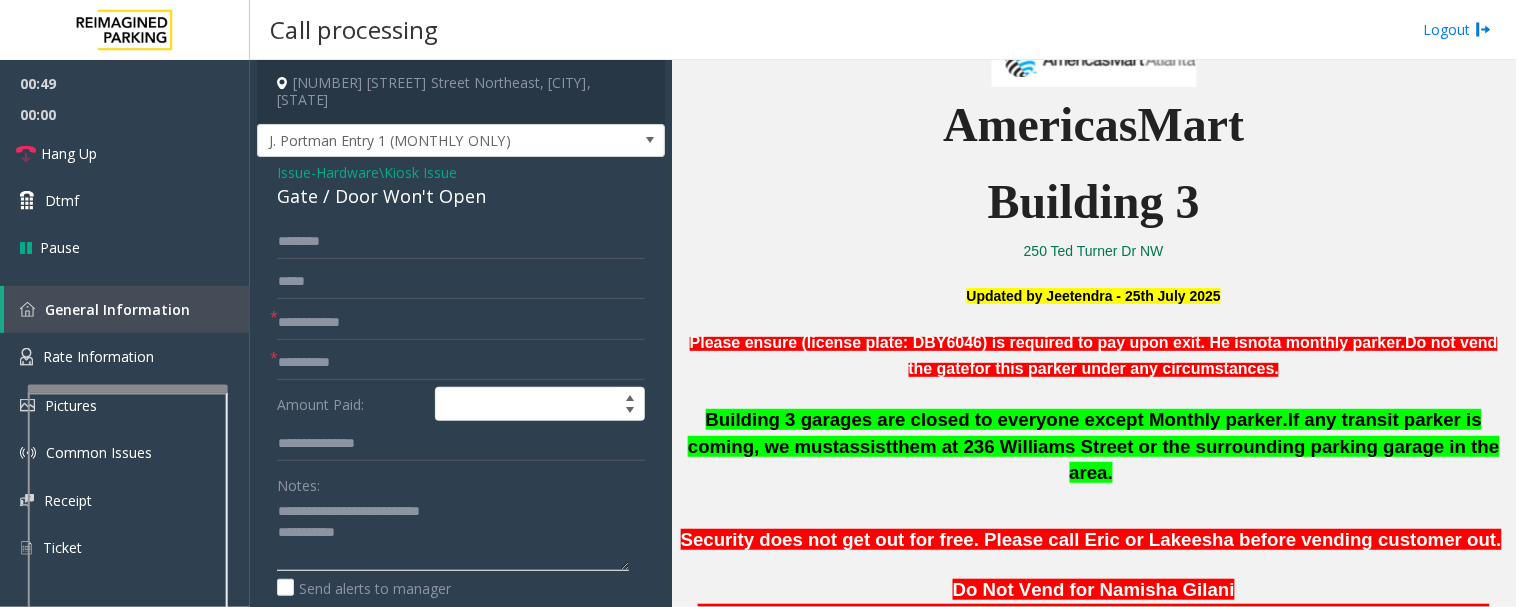 type on "**********" 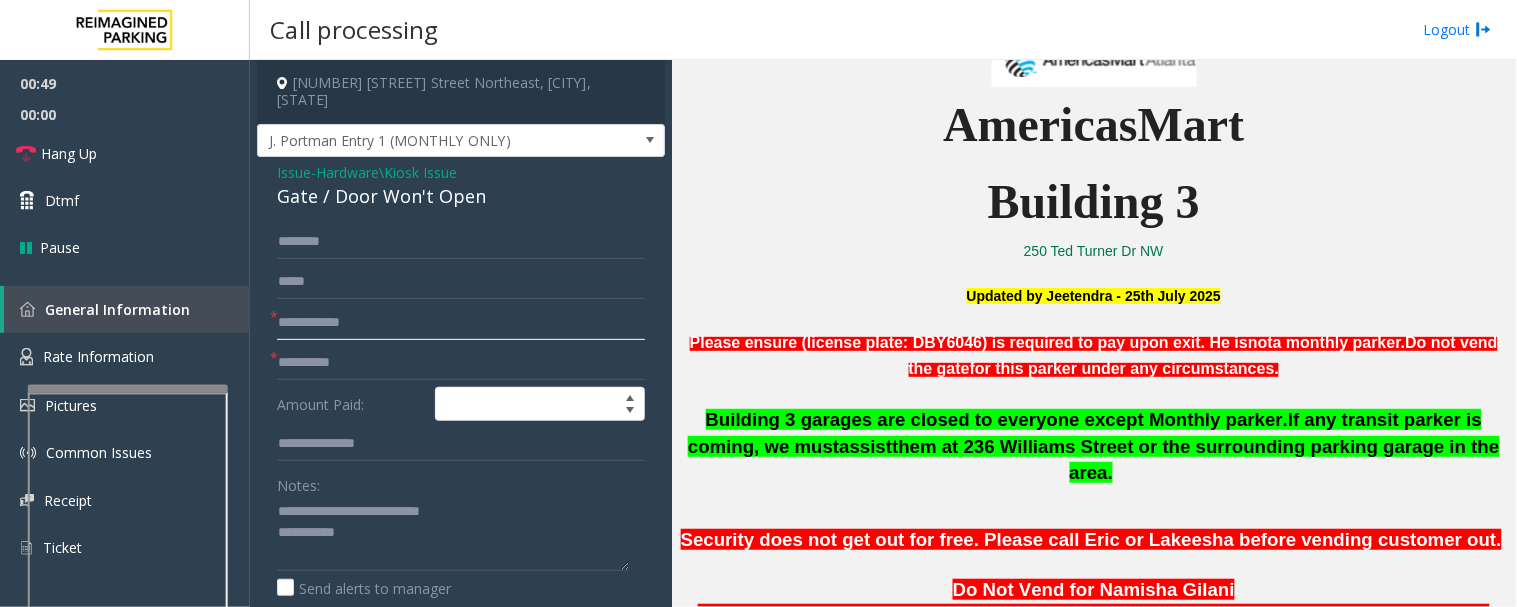 click 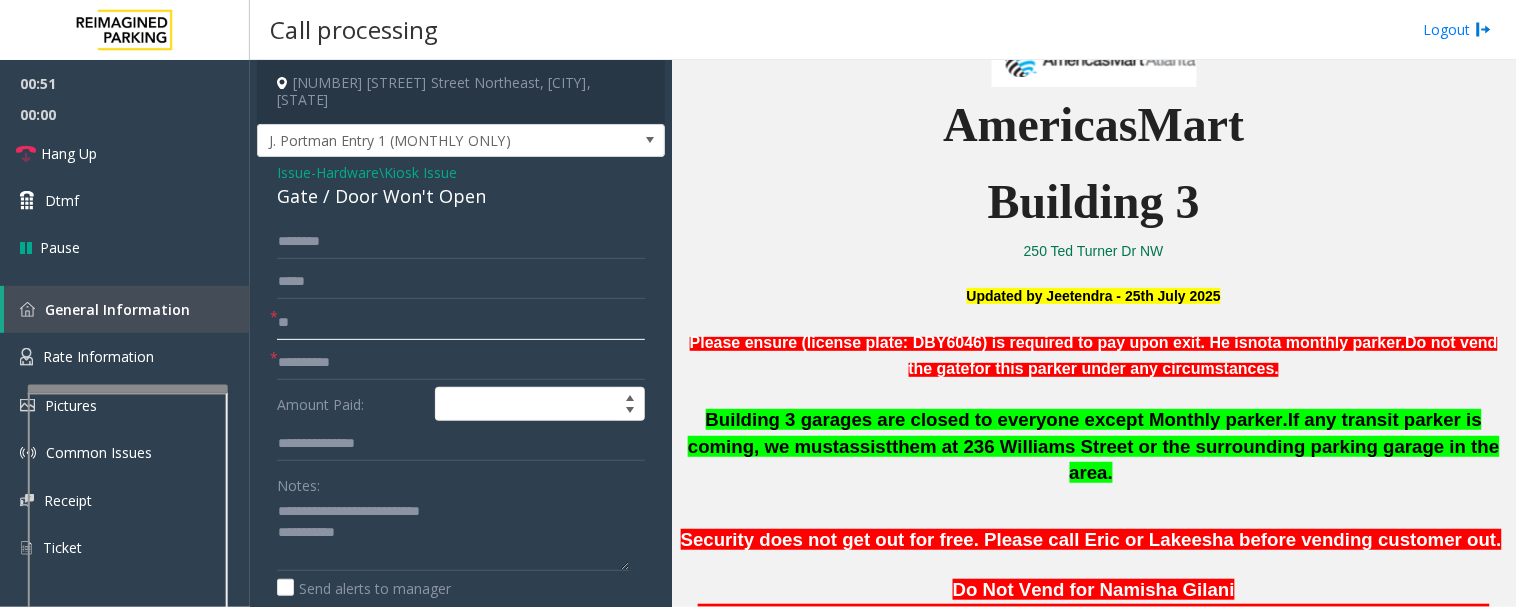 type on "**" 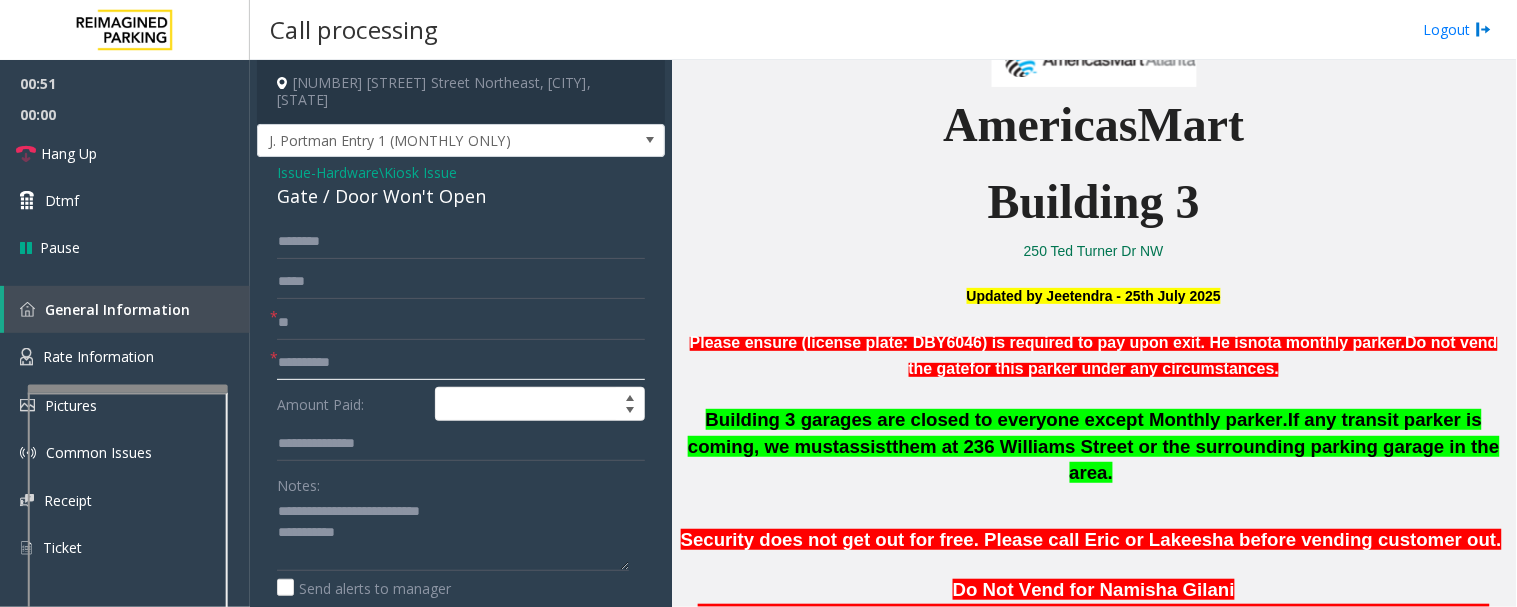 click 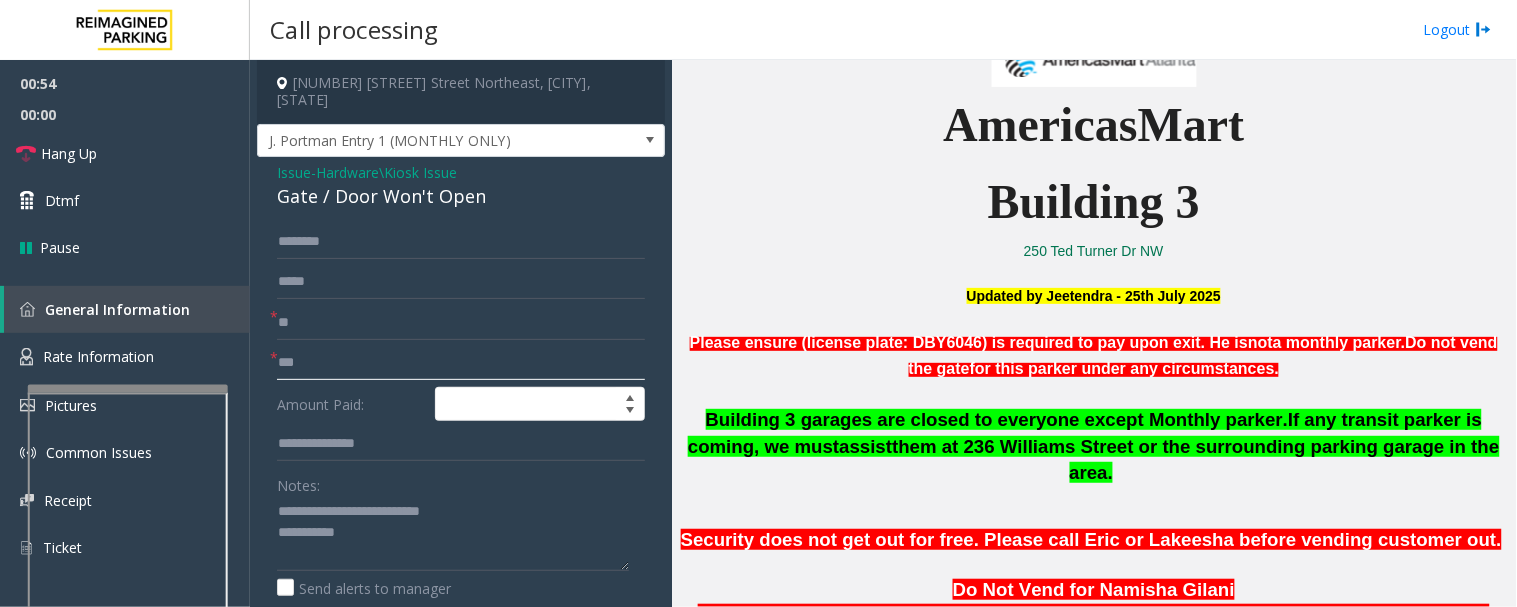 type on "**" 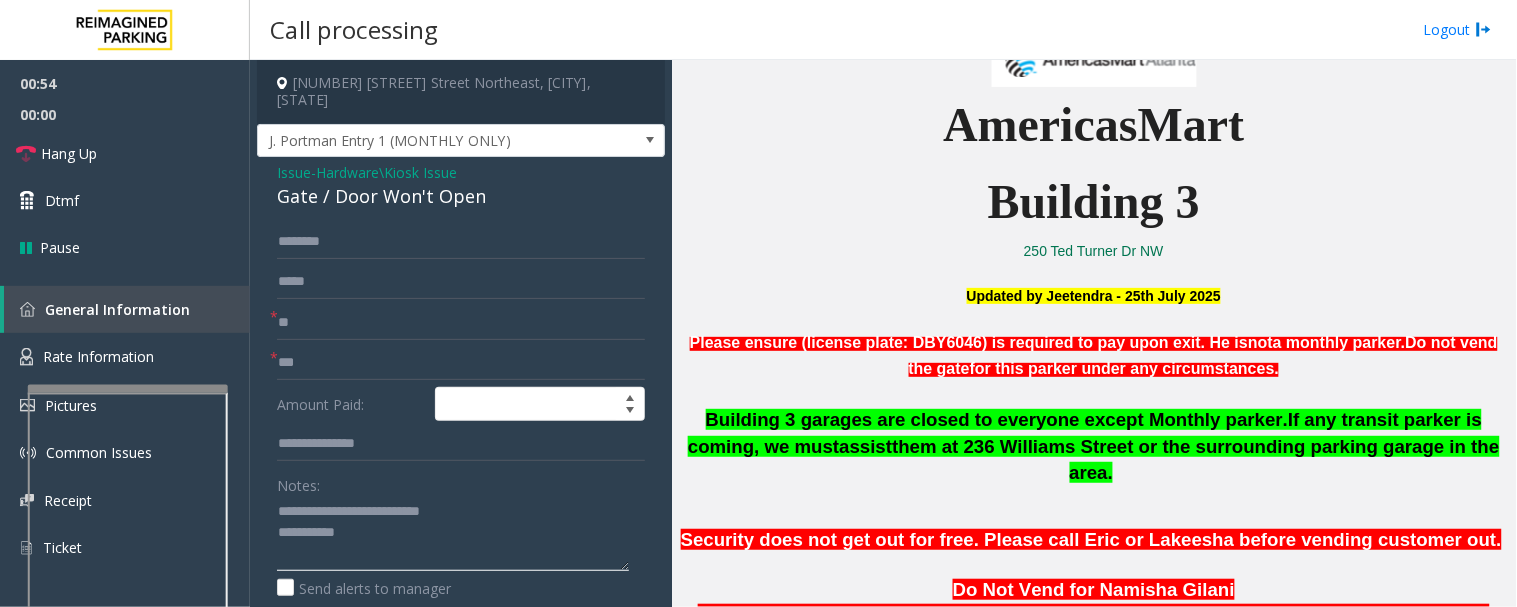 click 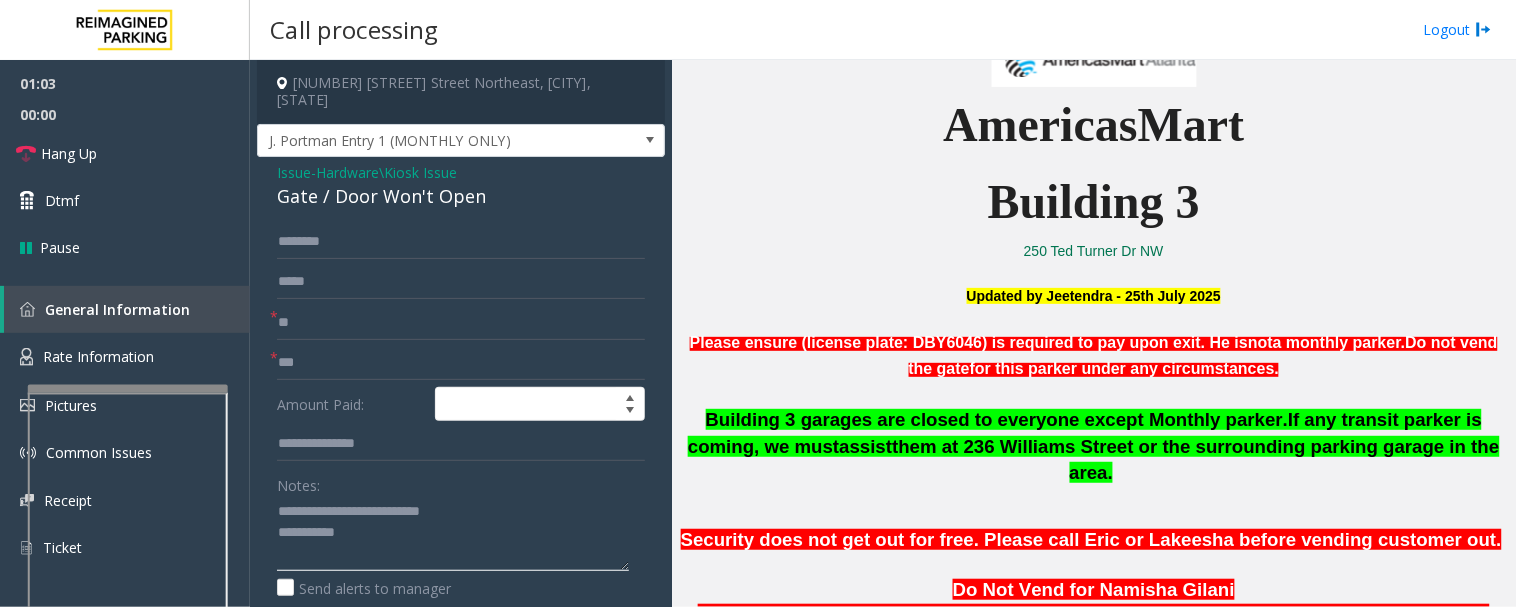 click 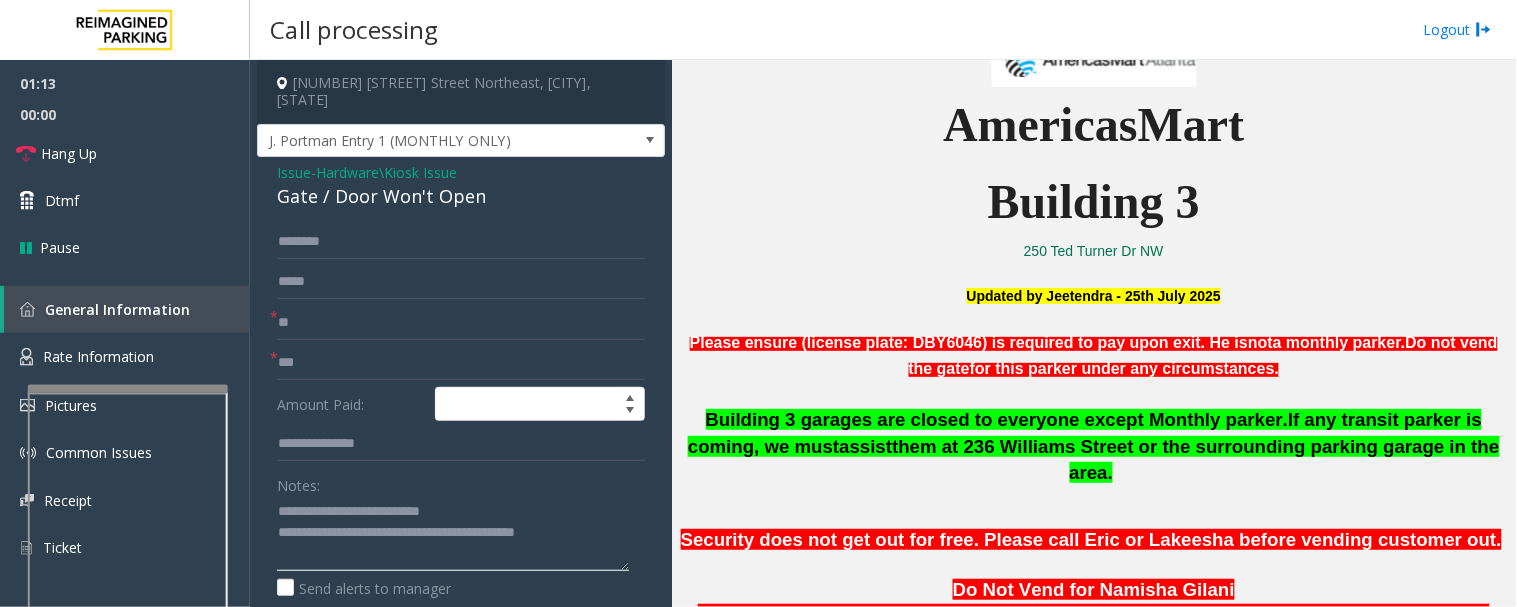 click 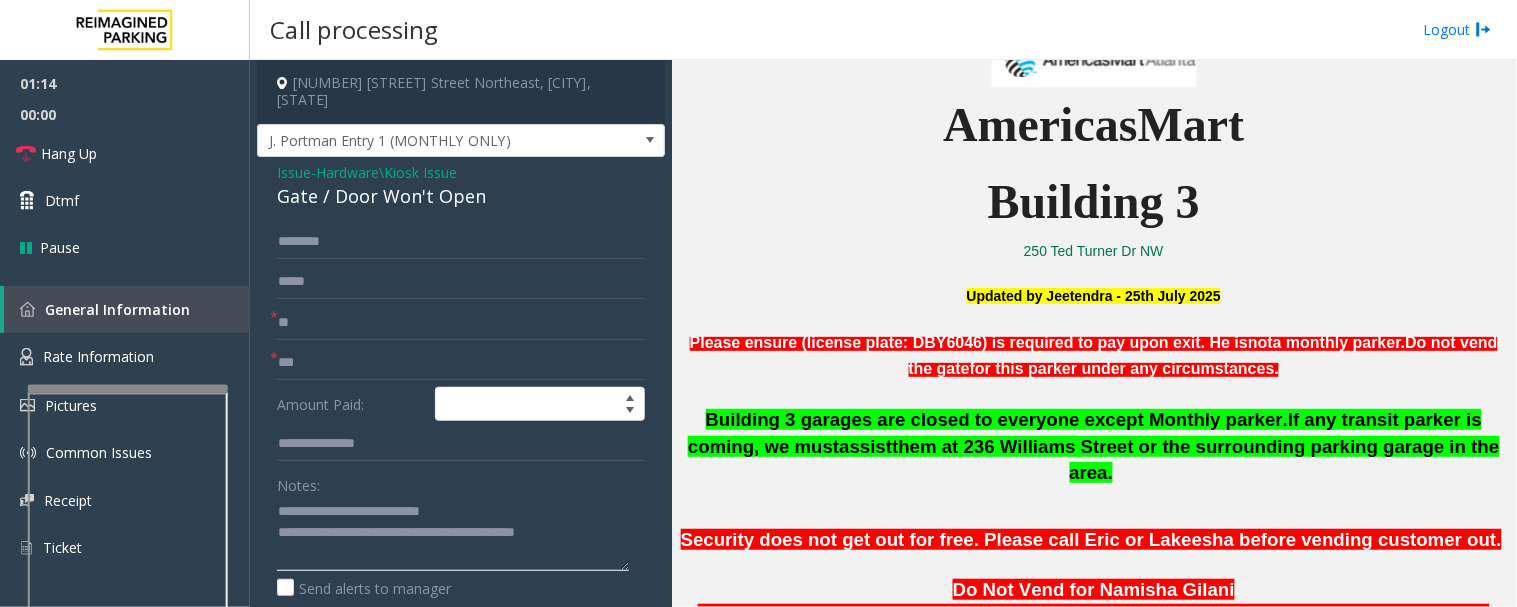 click 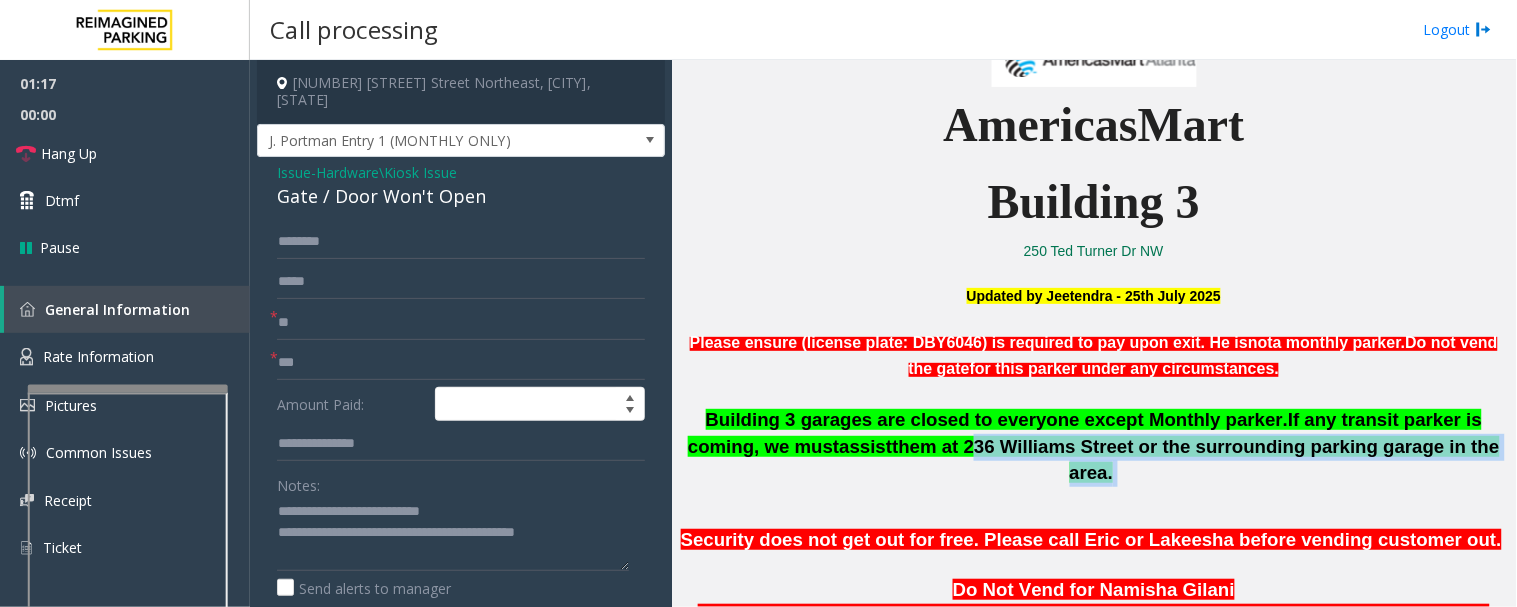 drag, startPoint x: 906, startPoint y: 447, endPoint x: 1425, endPoint y: 452, distance: 519.0241 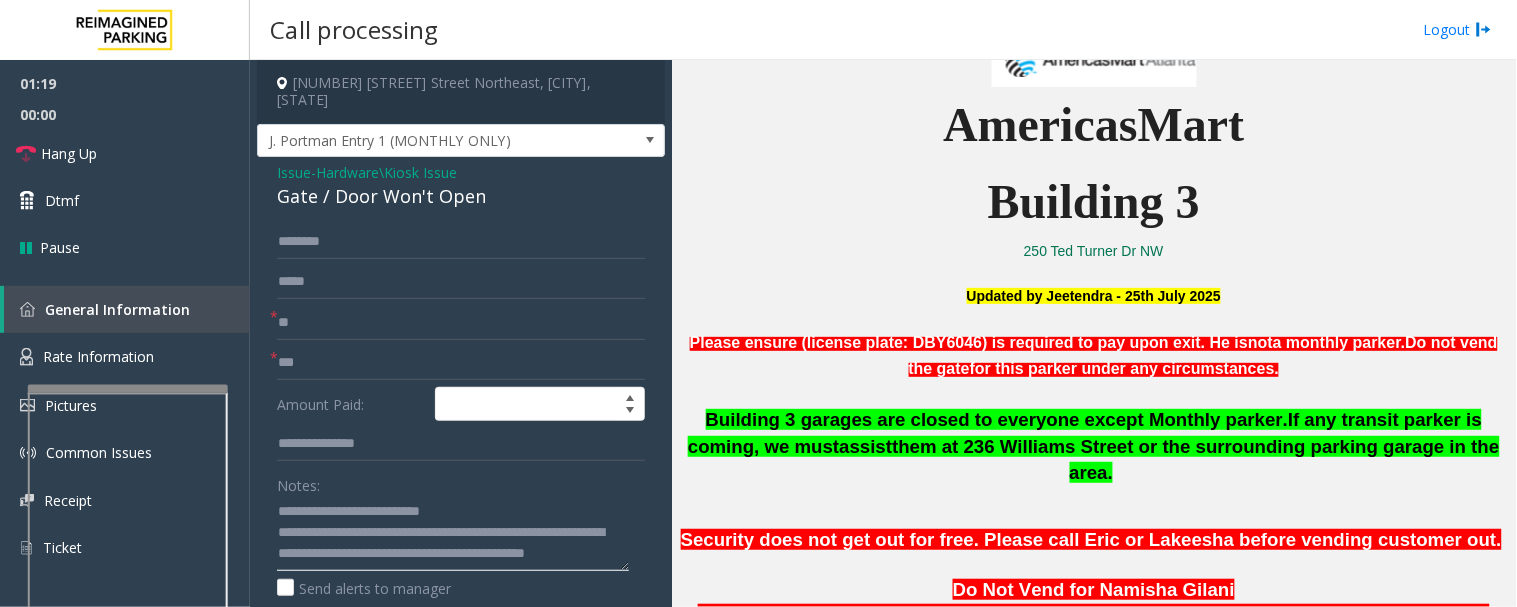click 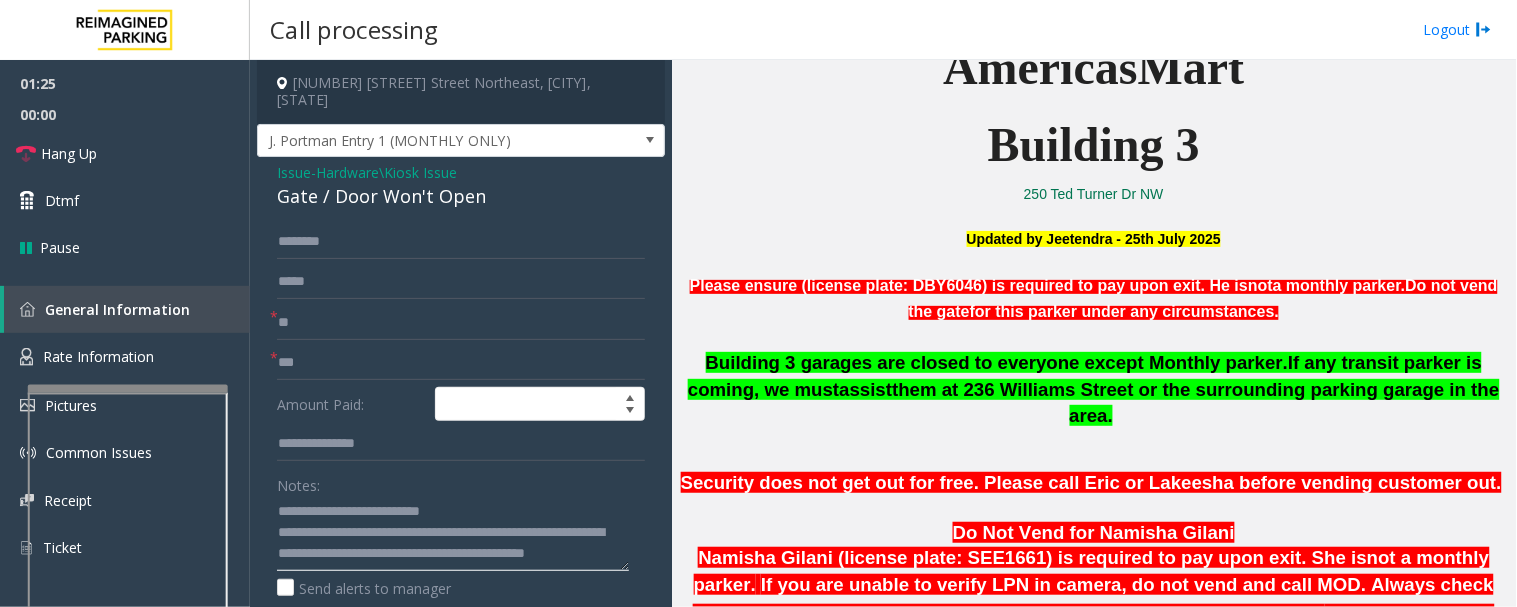 scroll, scrollTop: 666, scrollLeft: 0, axis: vertical 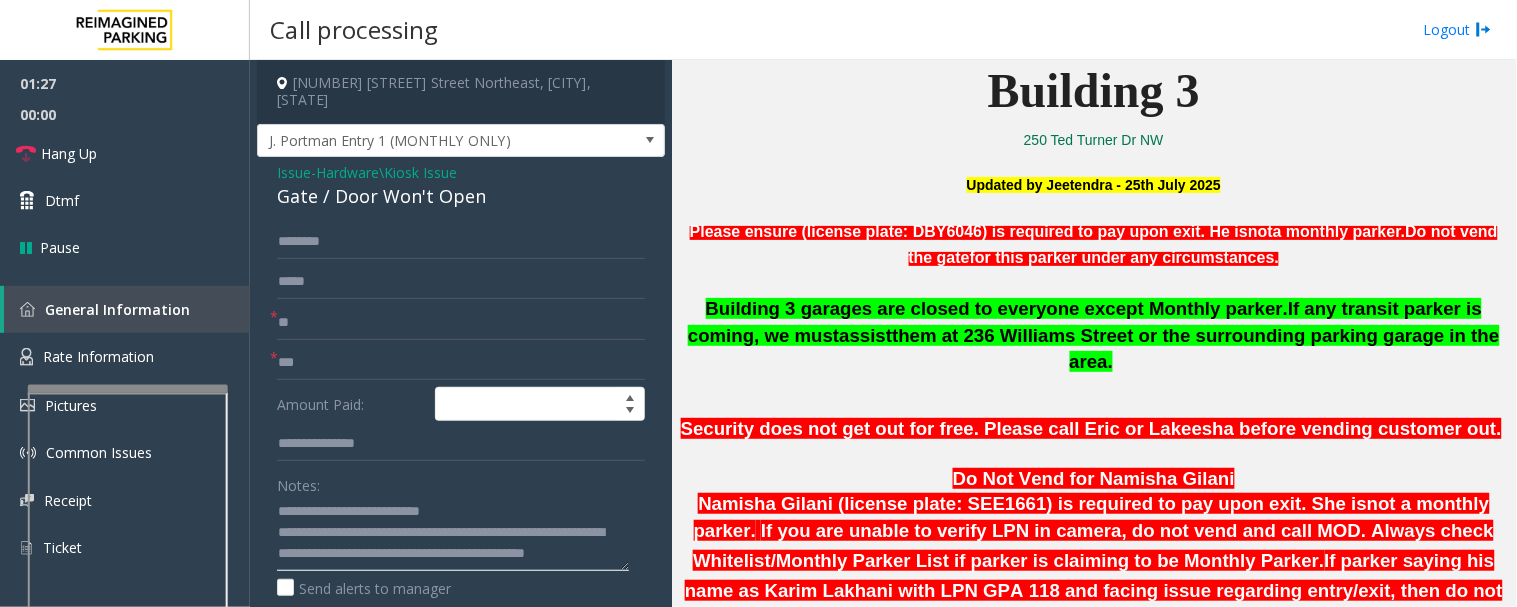 click 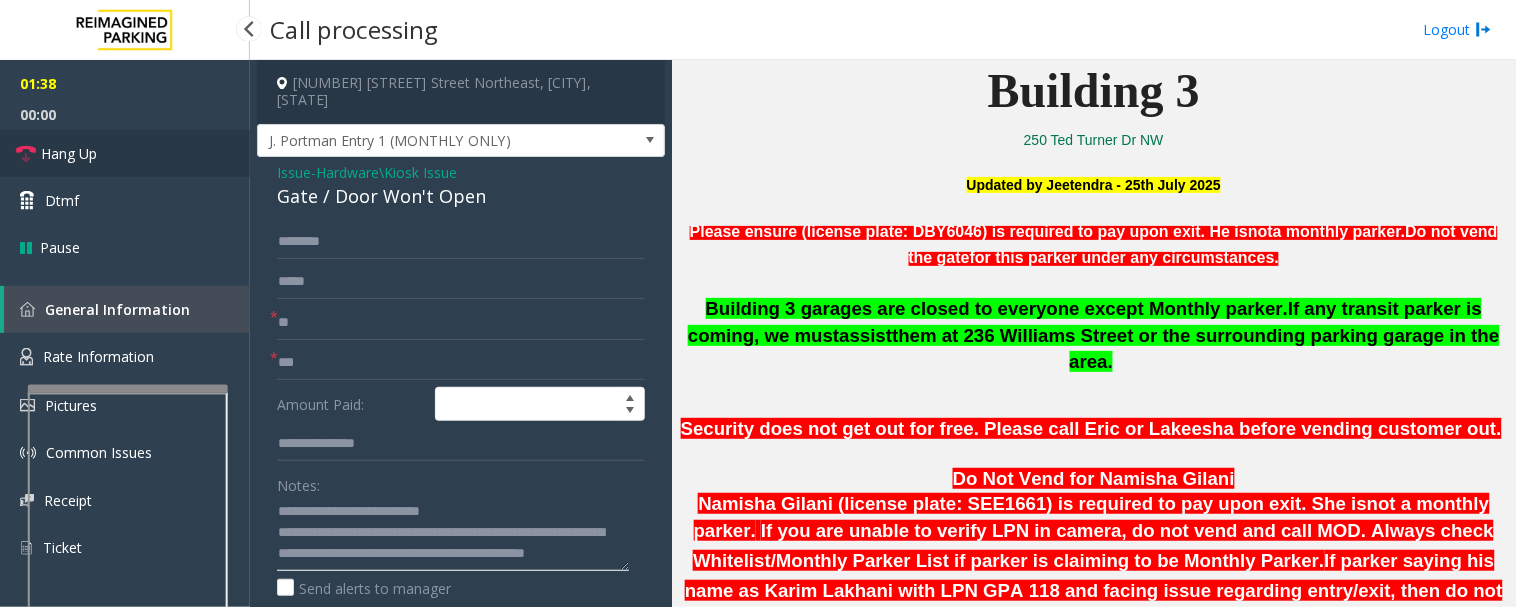 type on "**********" 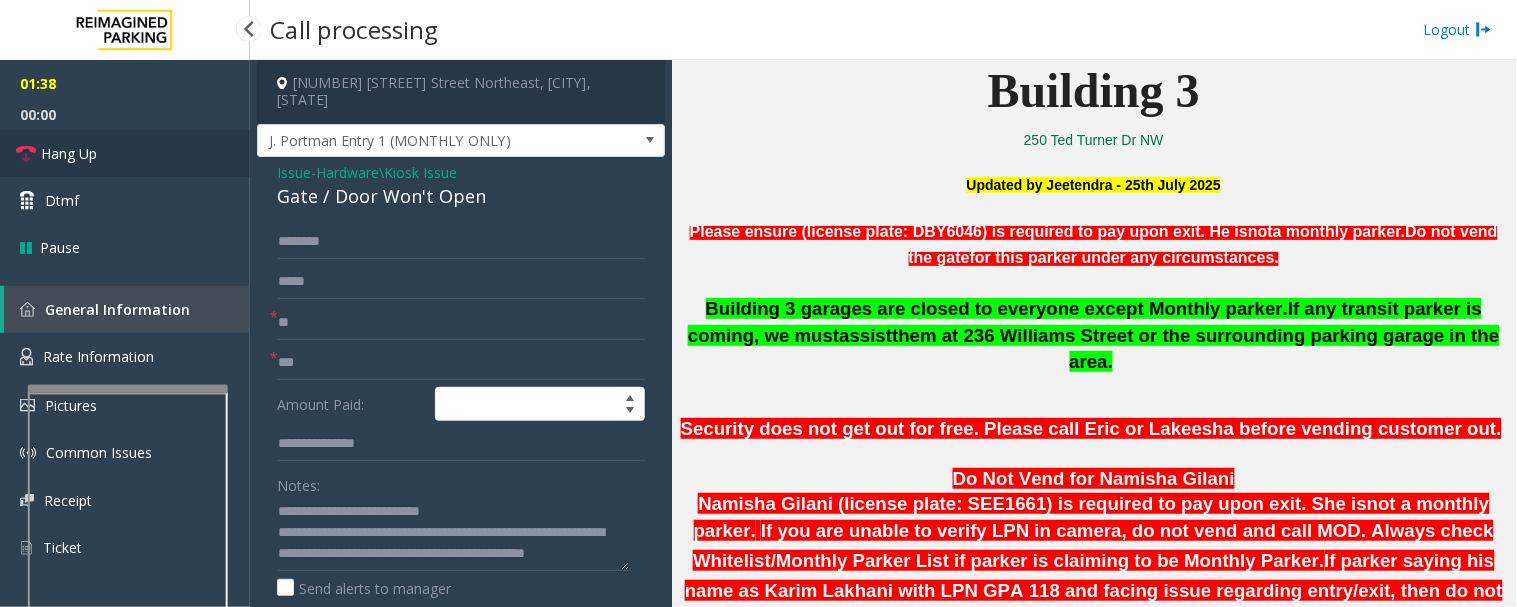 click at bounding box center [26, 154] 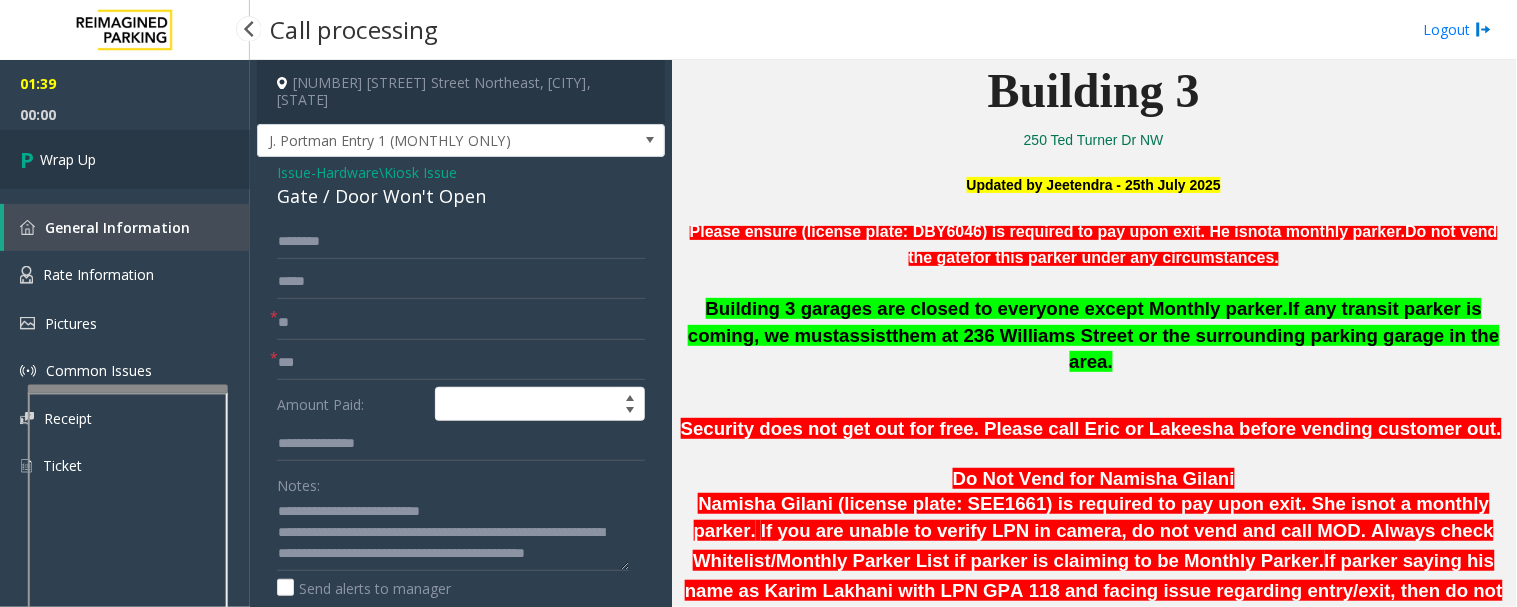 click on "Wrap Up" at bounding box center (125, 159) 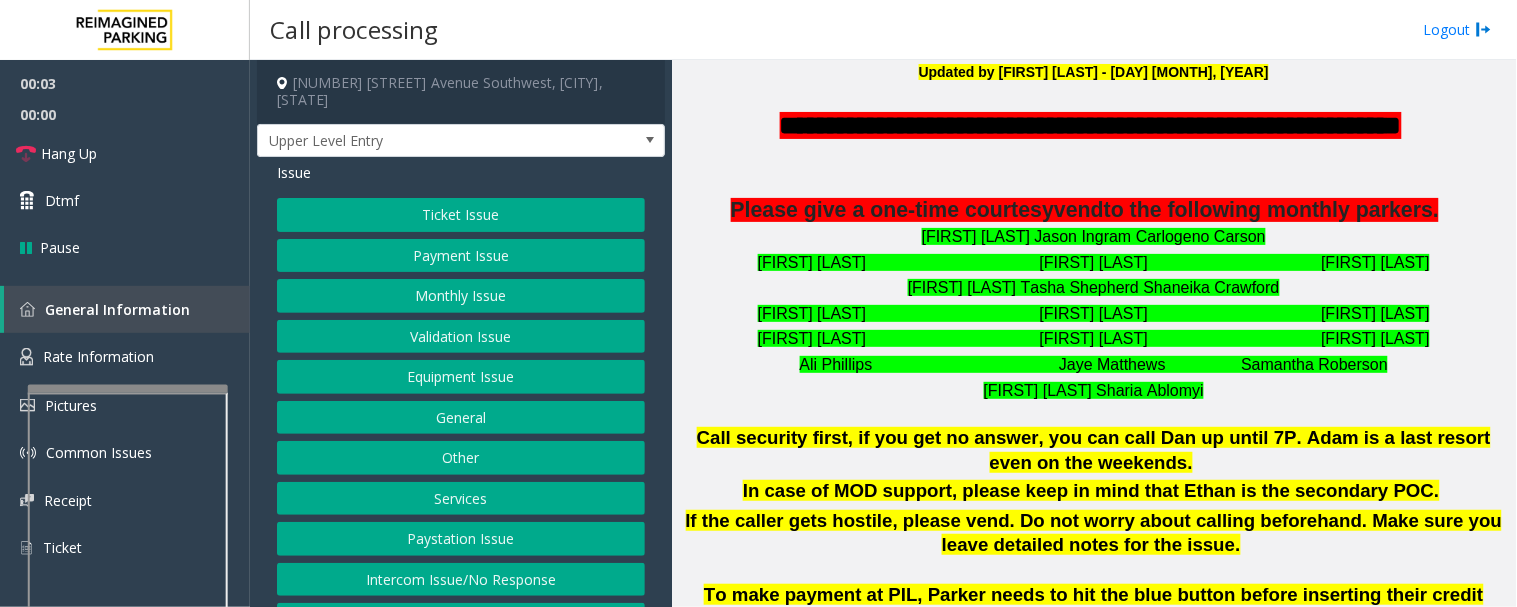 scroll, scrollTop: 888, scrollLeft: 0, axis: vertical 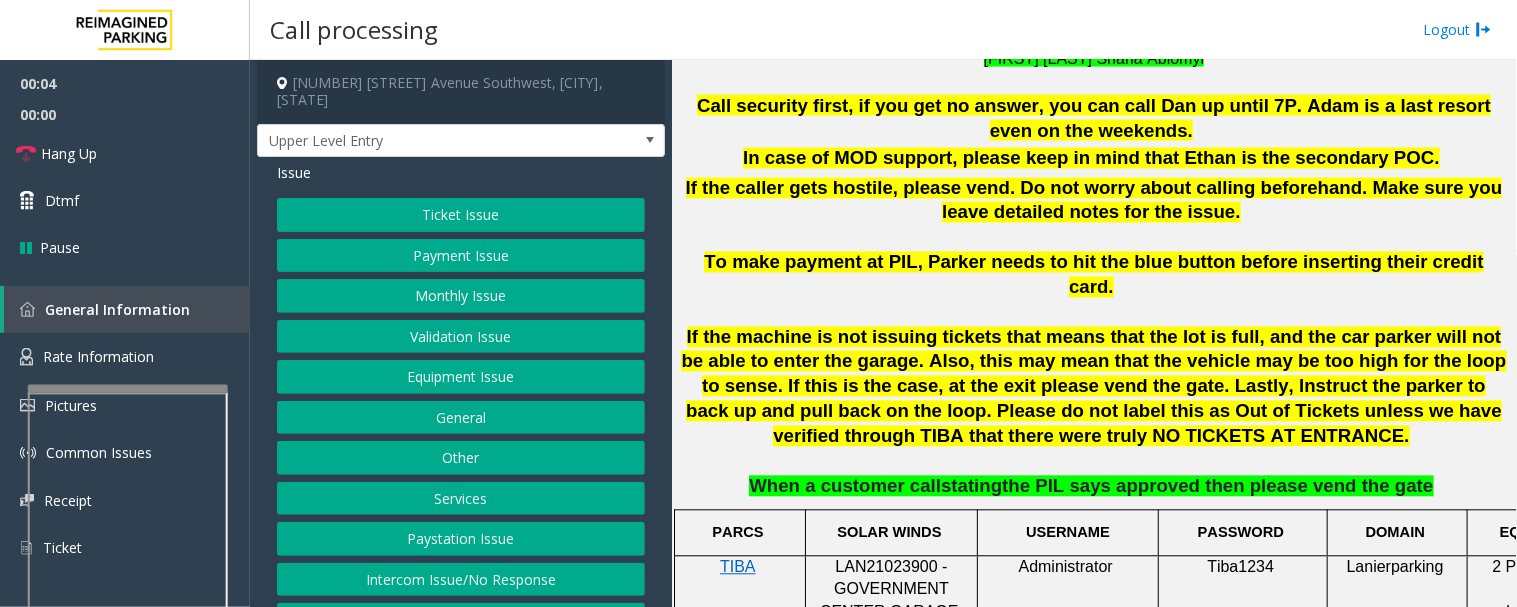 click on "LAN21023900 - GOVERNMENT CENTER GARAGE" 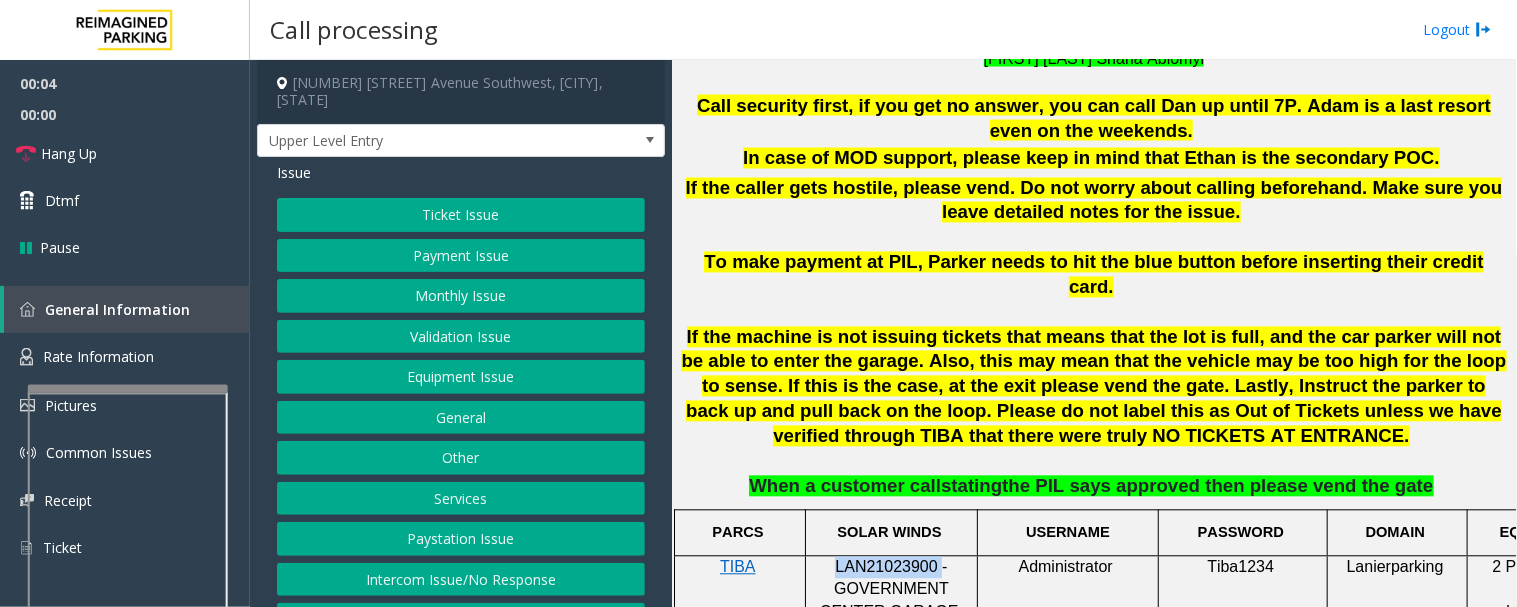 click on "LAN21023900 - GOVERNMENT CENTER GARAGE" 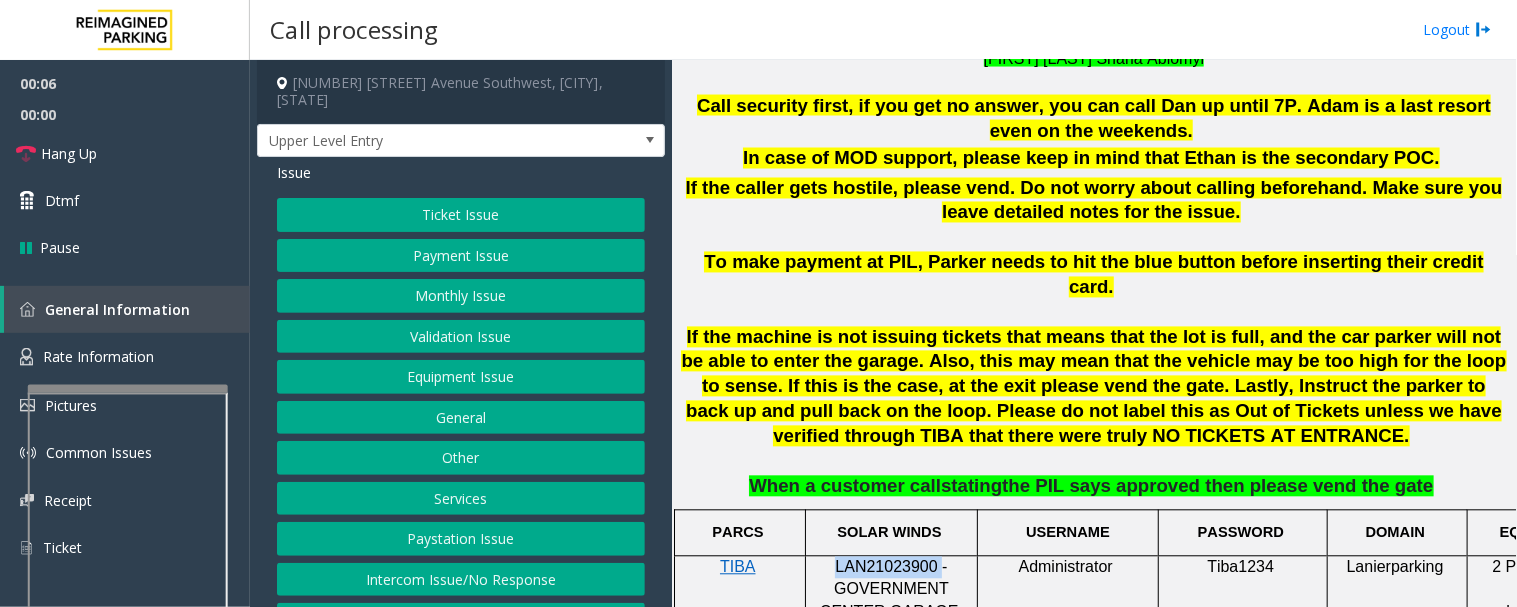 copy on "LAN21023900" 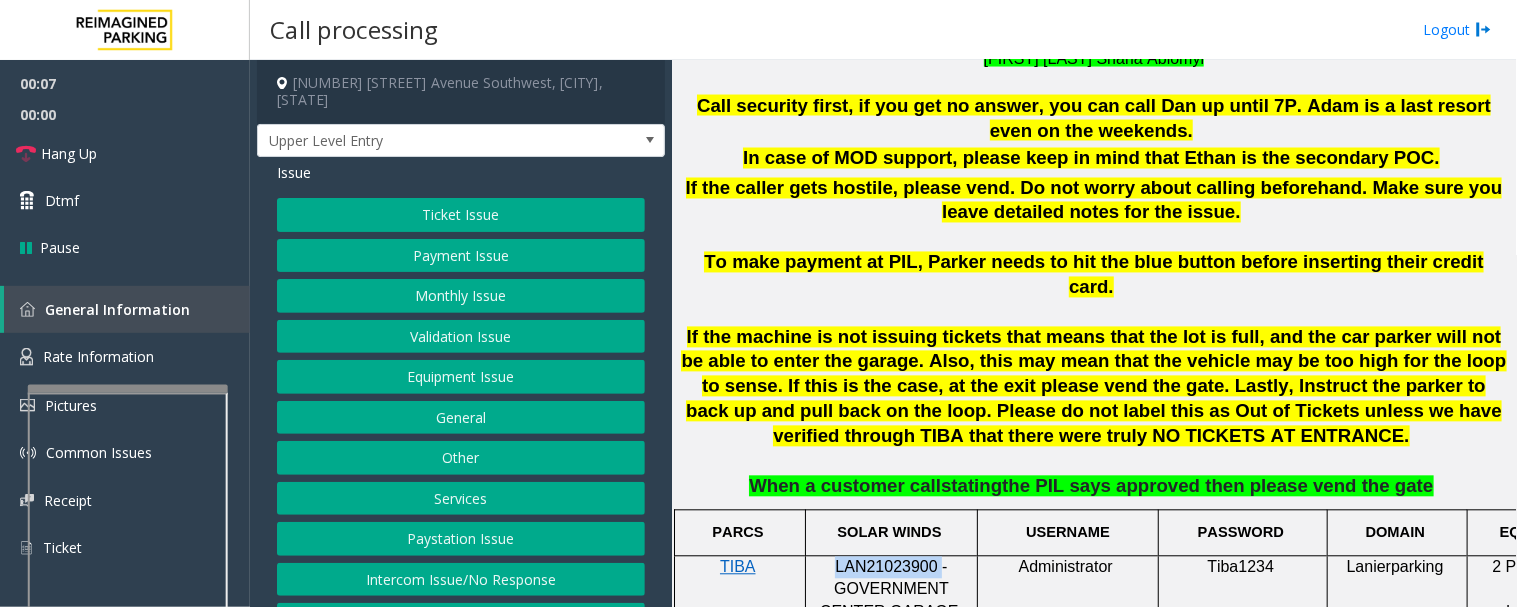 click on "Intercom Issue/No Response" 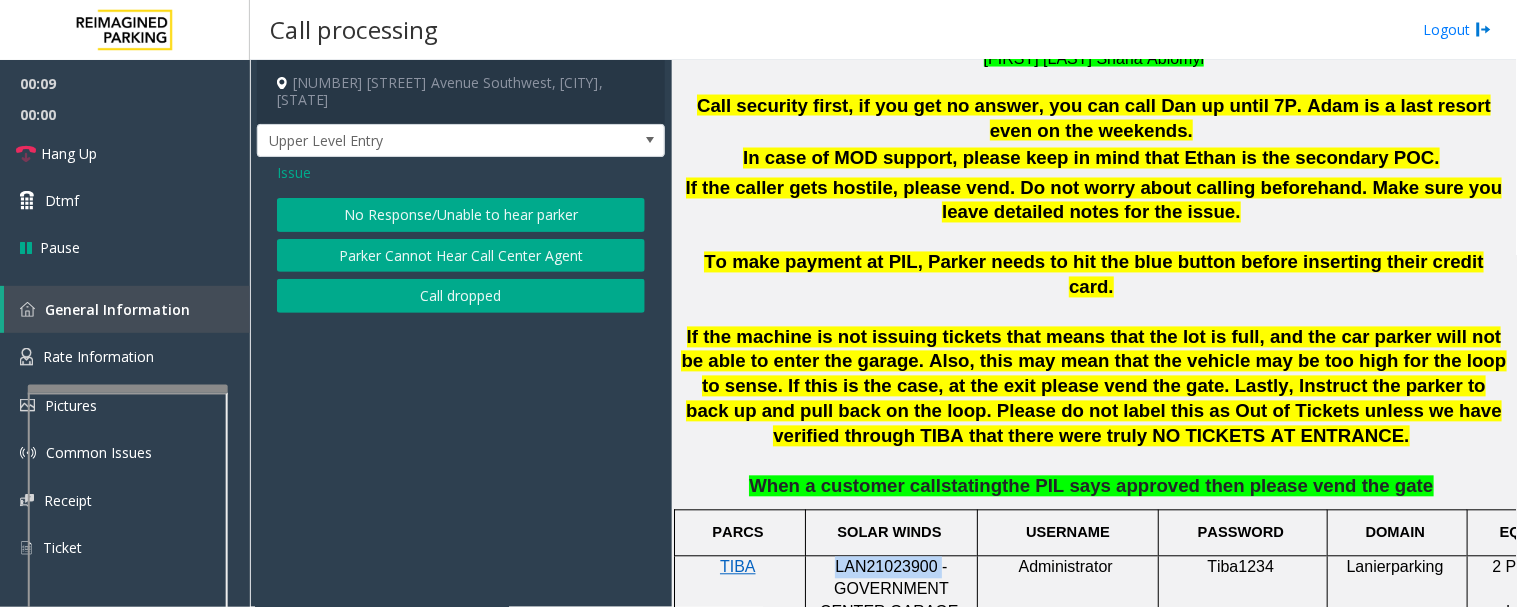 click on "No Response/Unable to hear parker" 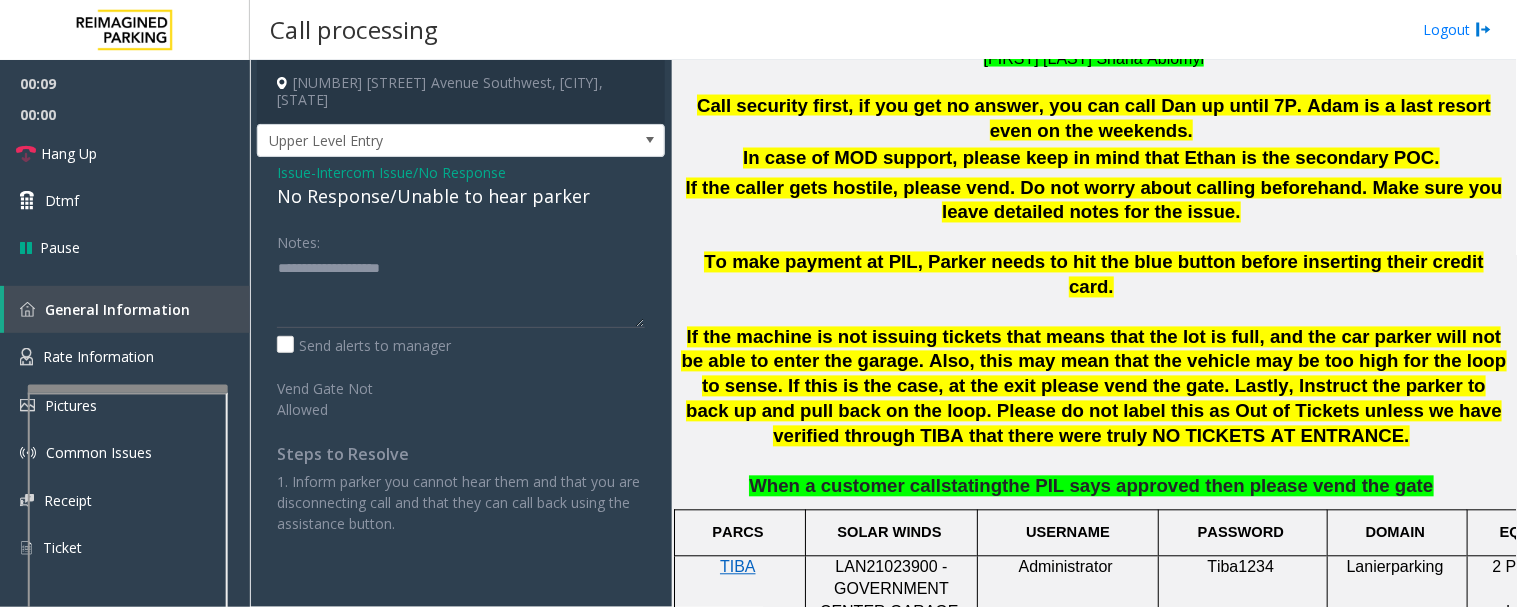 click on "No Response/Unable to hear parker" 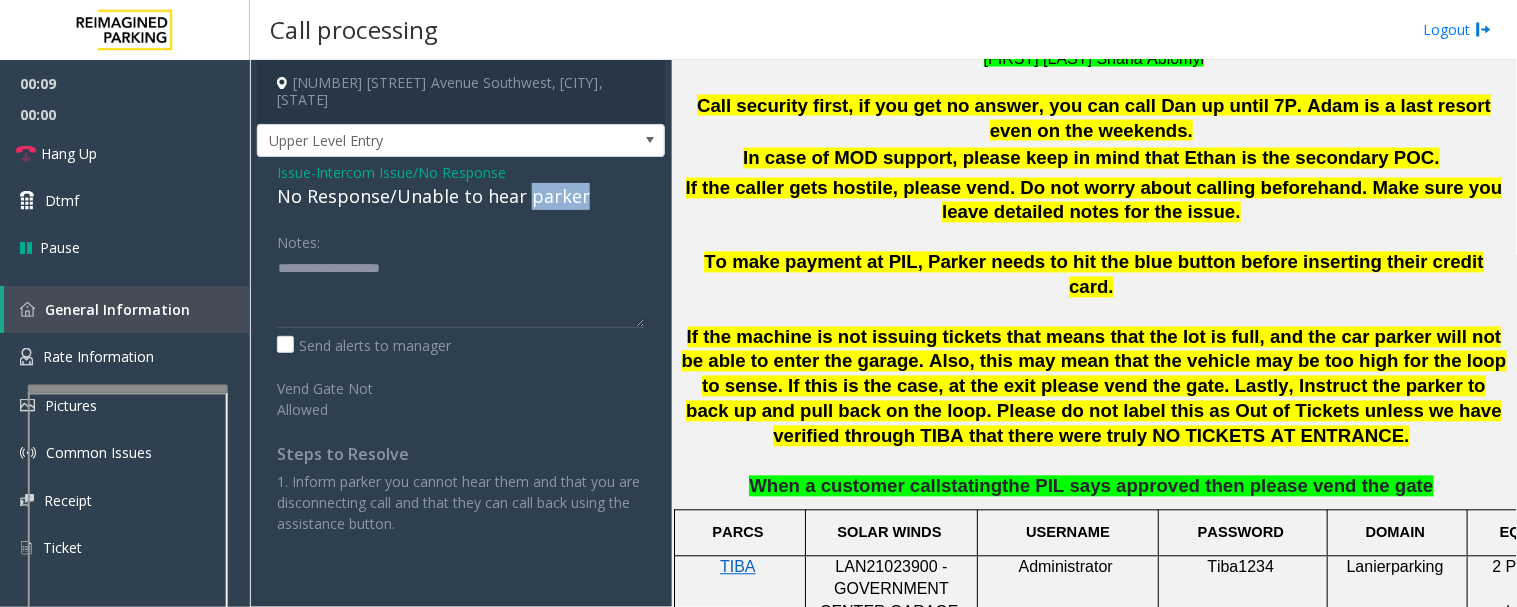 click on "No Response/Unable to hear parker" 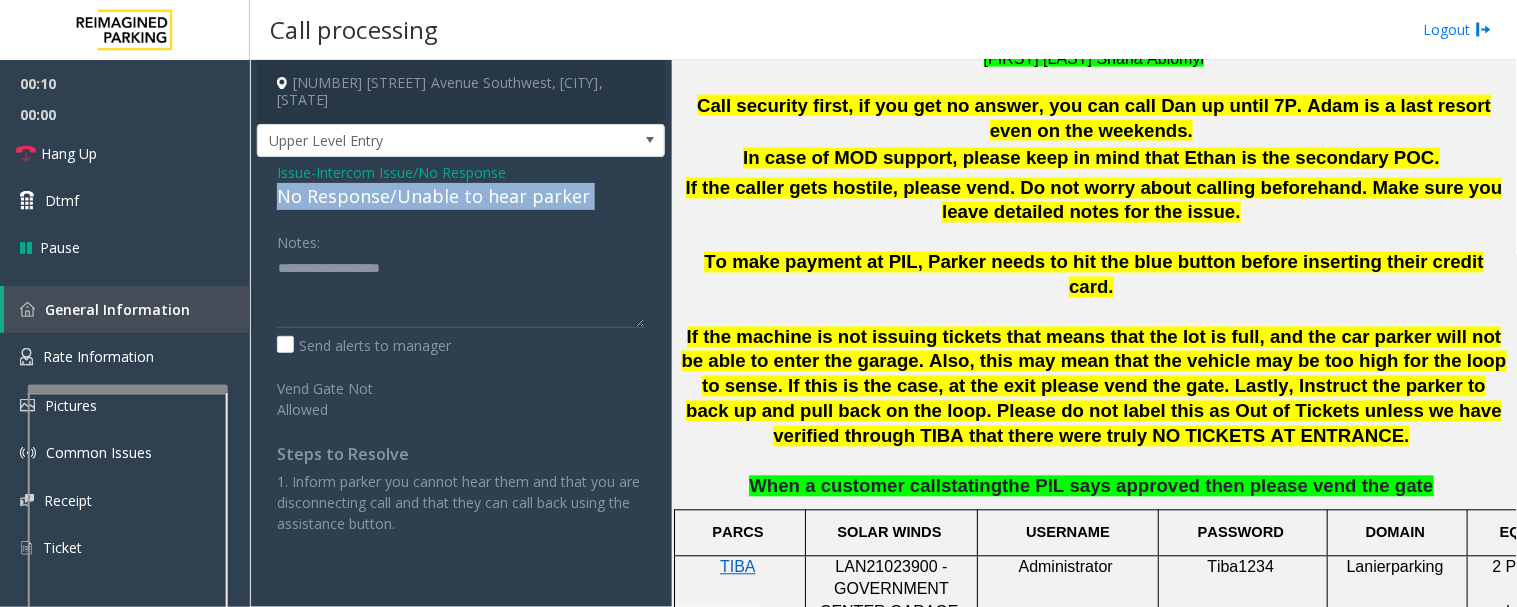 click on "No Response/Unable to hear parker" 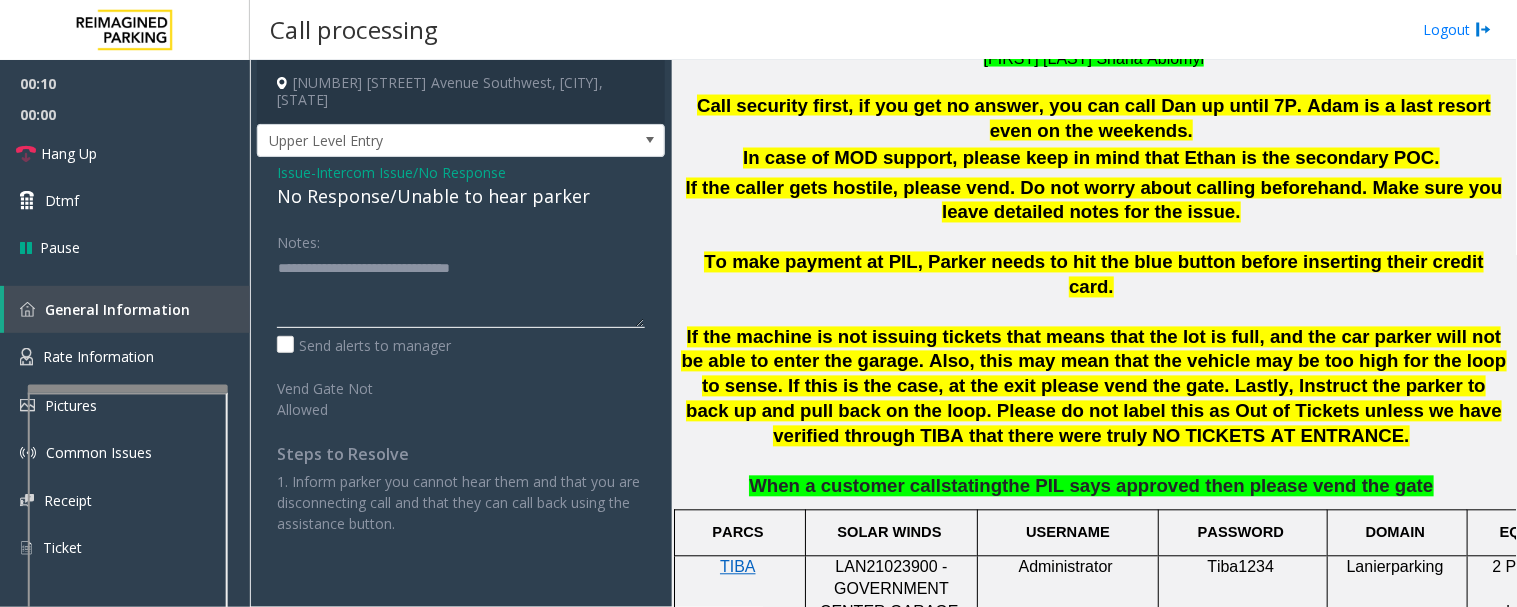 click 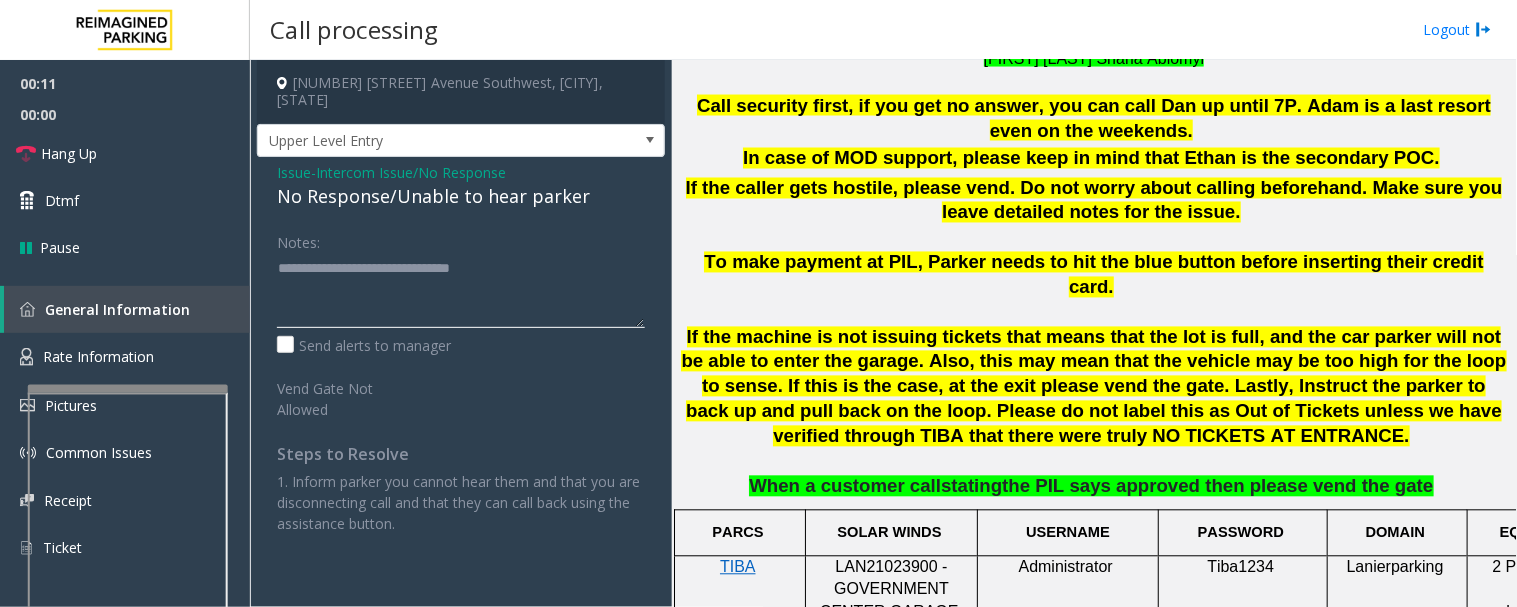 click 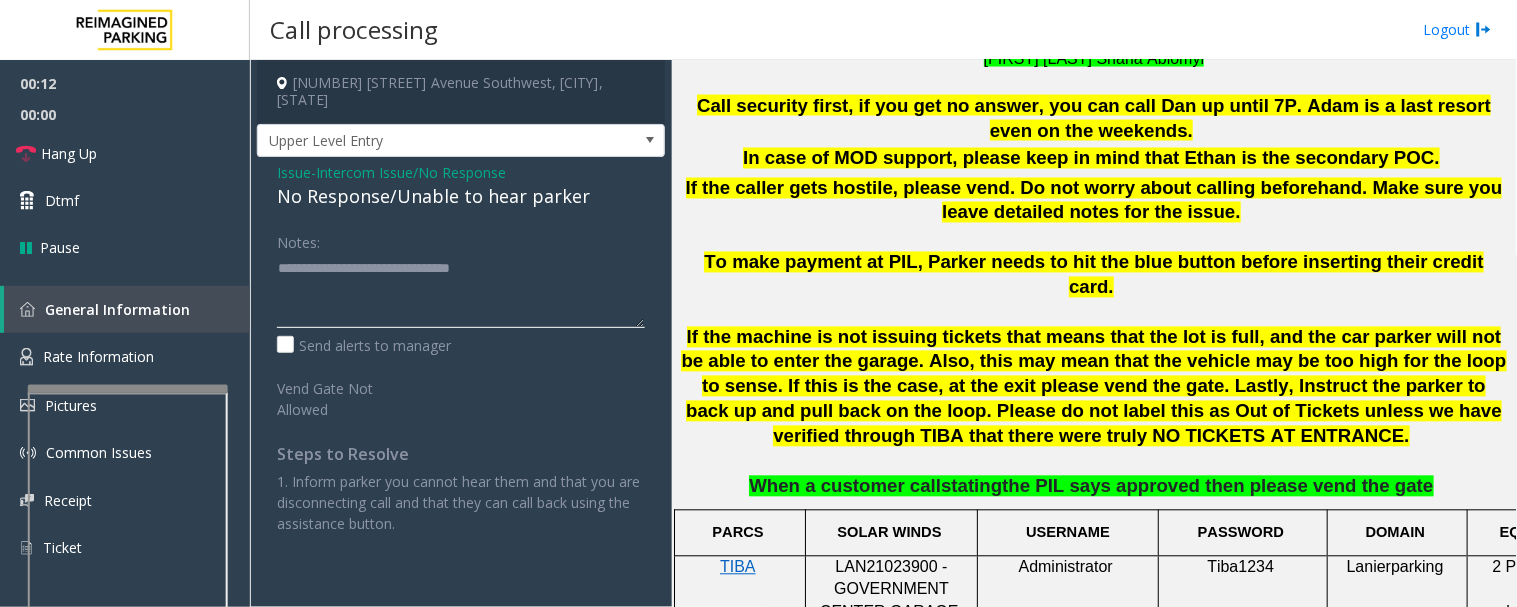 click 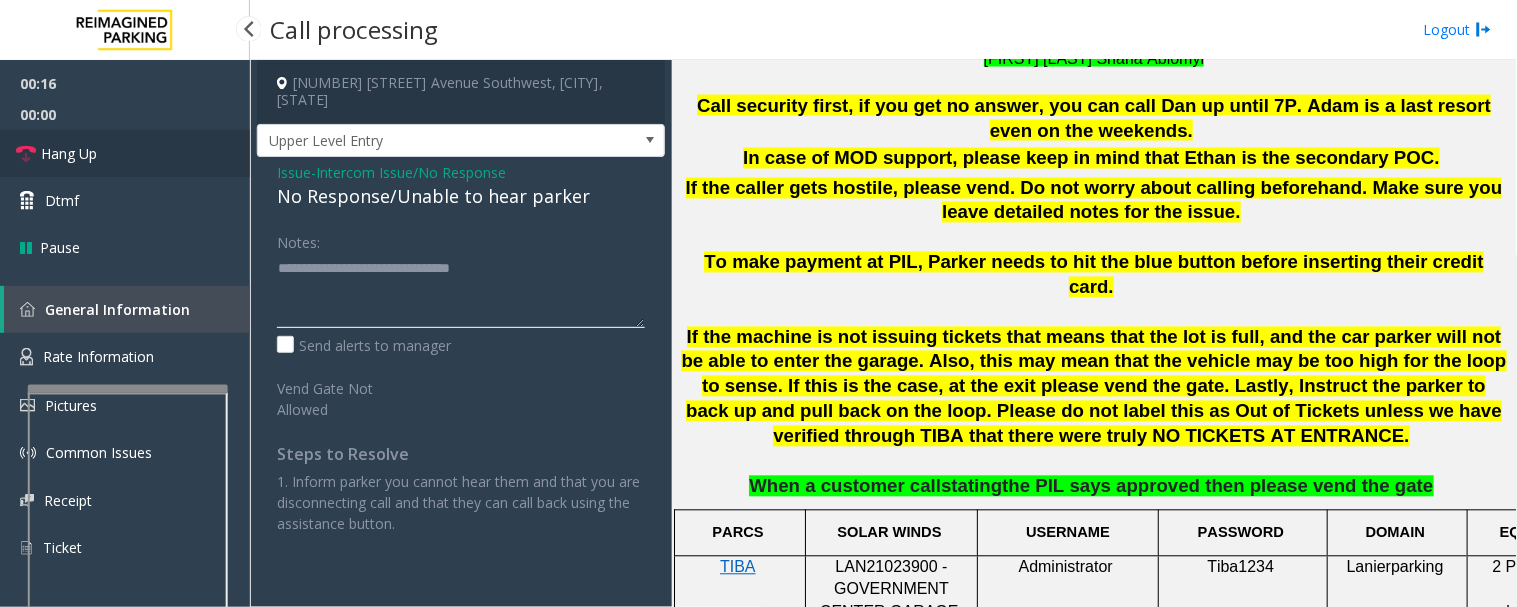 type on "**********" 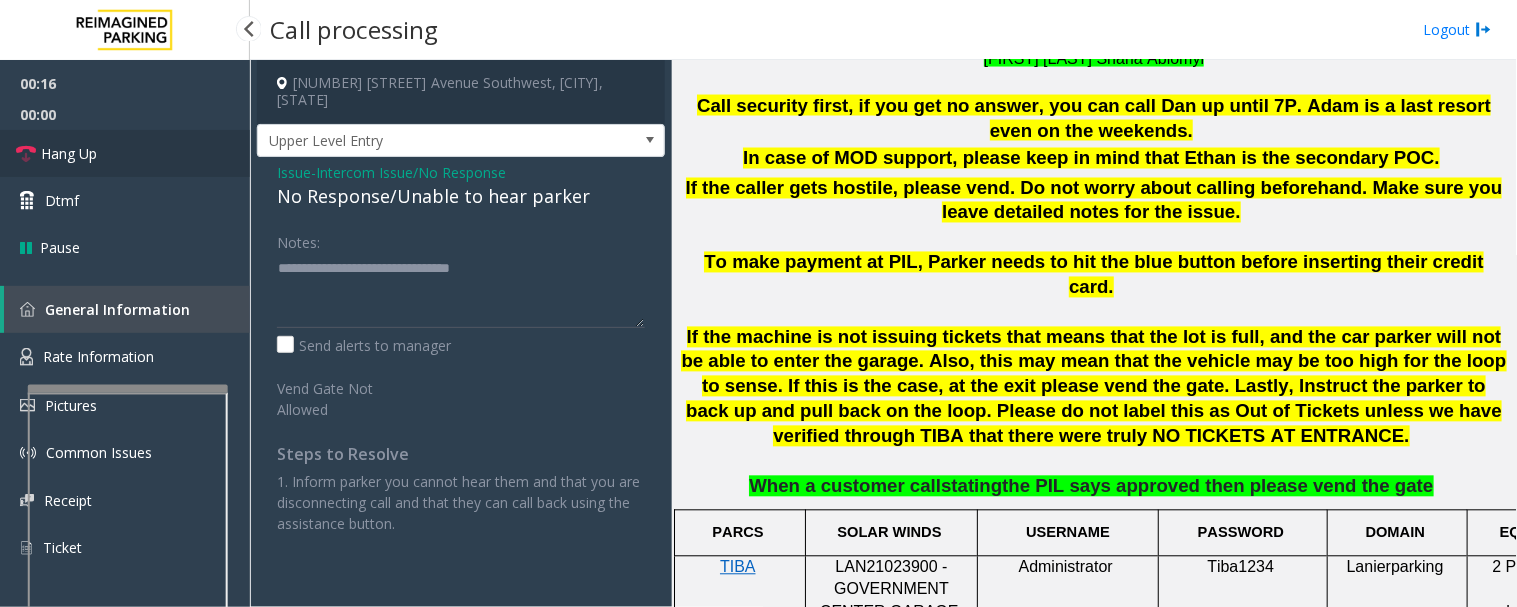 click on "Hang Up" at bounding box center (69, 153) 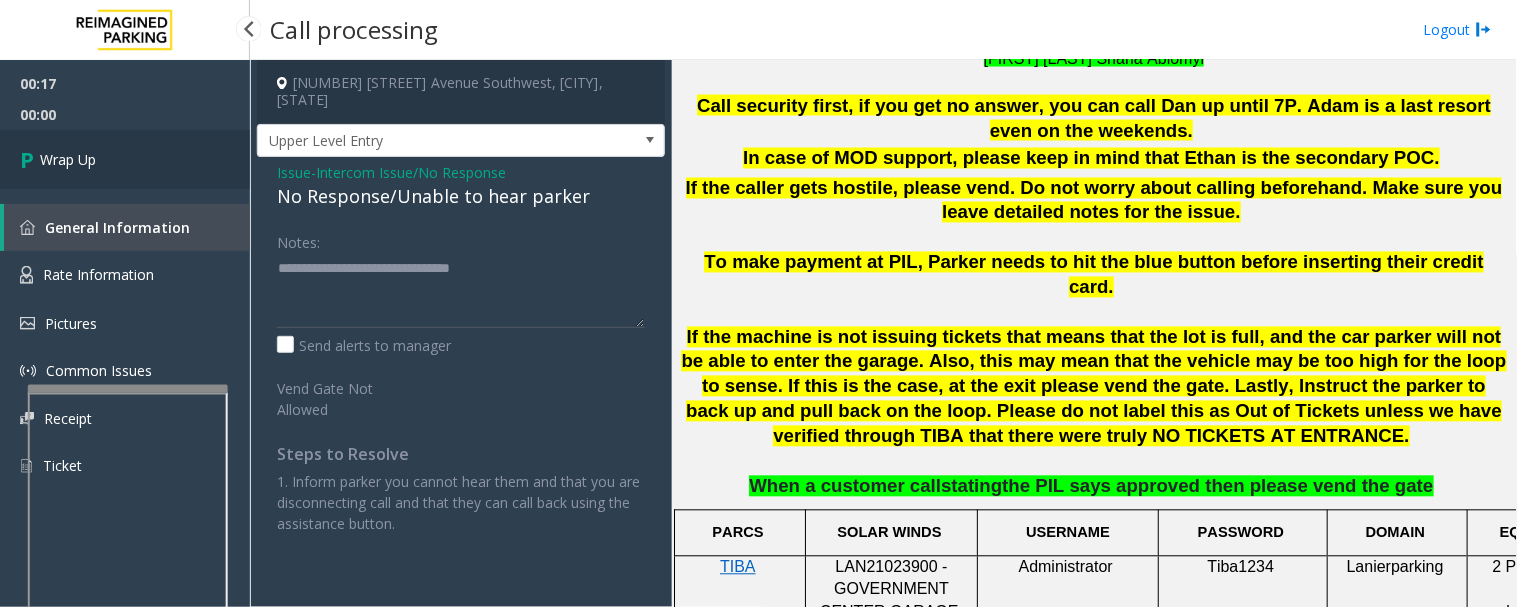 click on "Wrap Up" at bounding box center (68, 159) 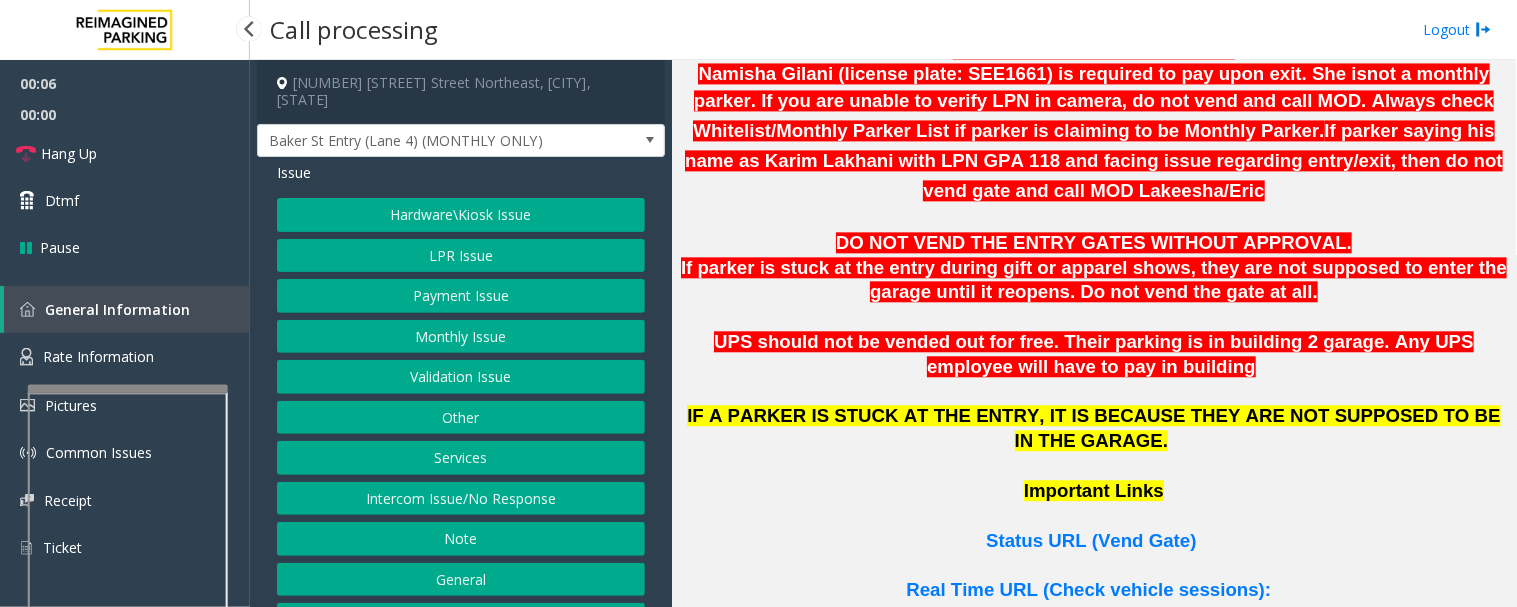 scroll, scrollTop: 1333, scrollLeft: 0, axis: vertical 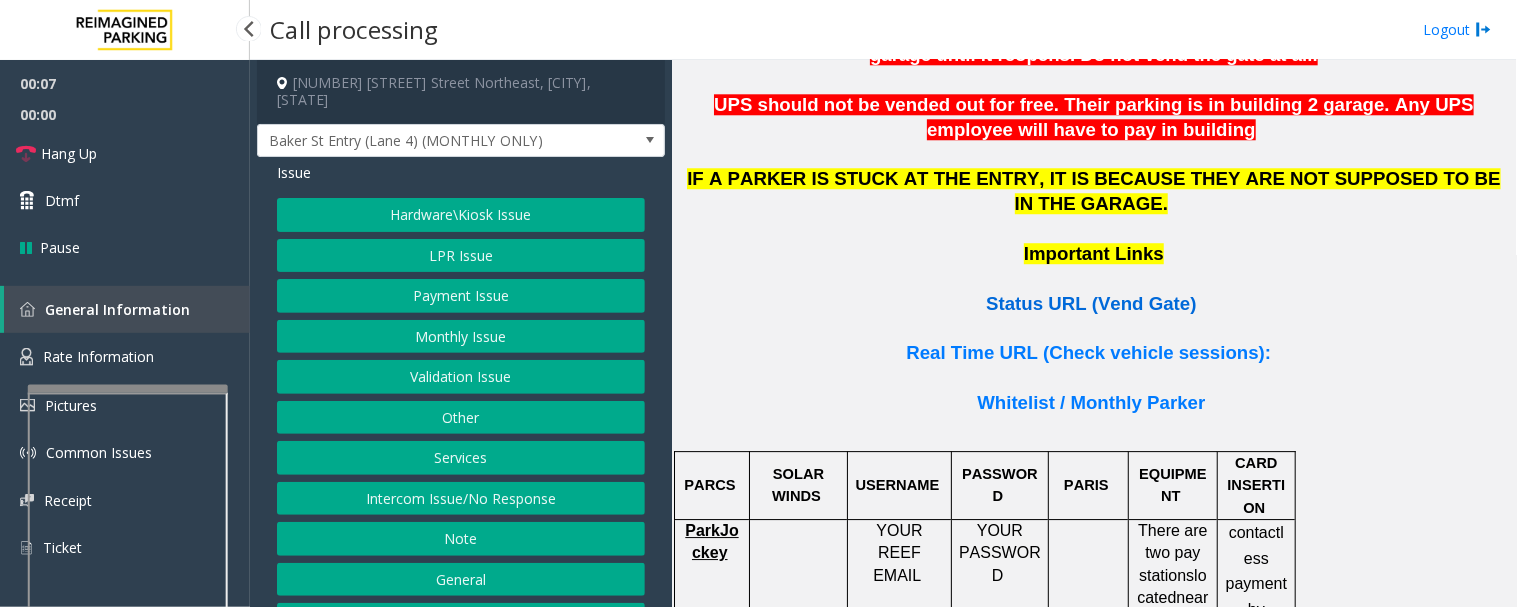 click on "Status URL (Vend Gate)" 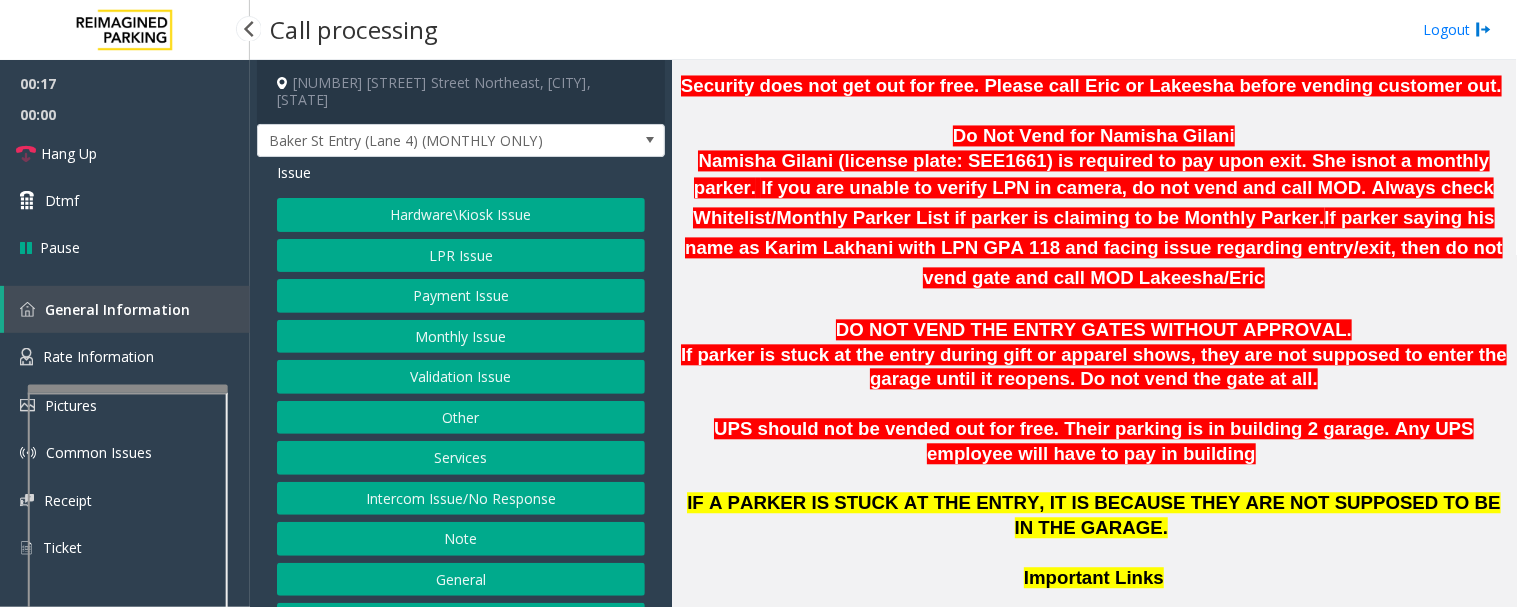 scroll, scrollTop: 1000, scrollLeft: 0, axis: vertical 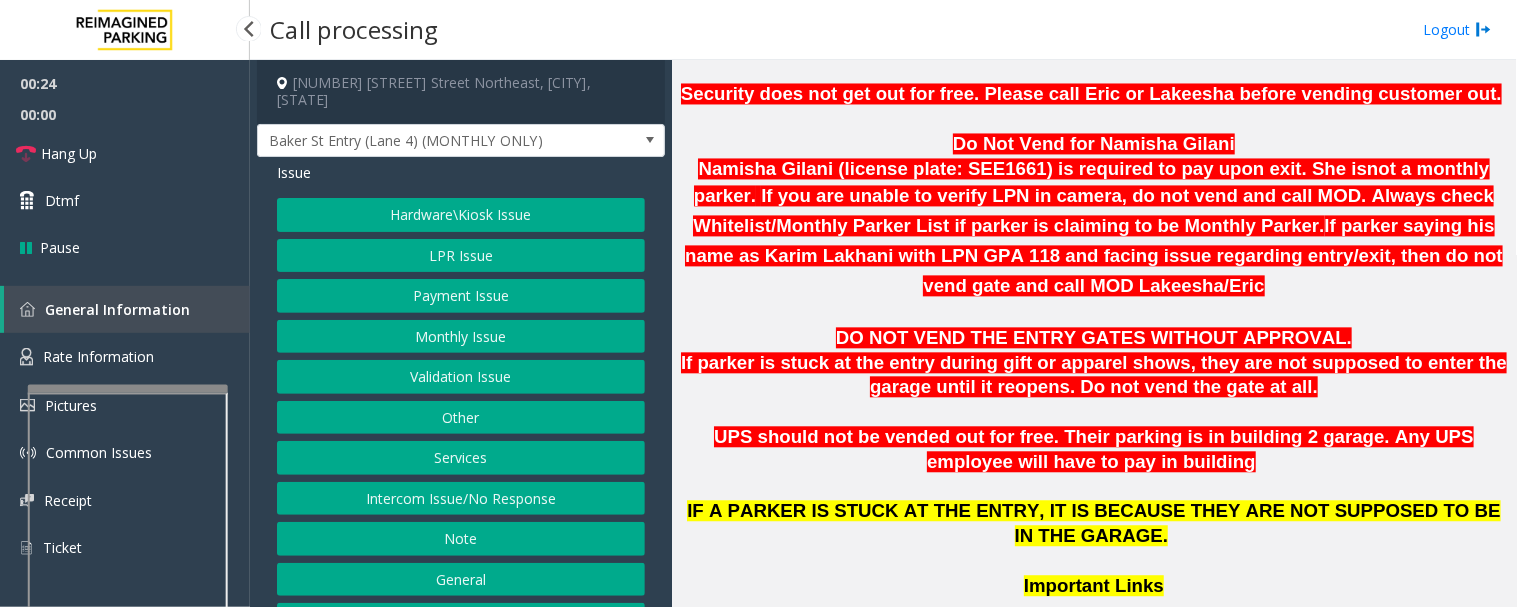 click on "Hardware\Kiosk Issue" 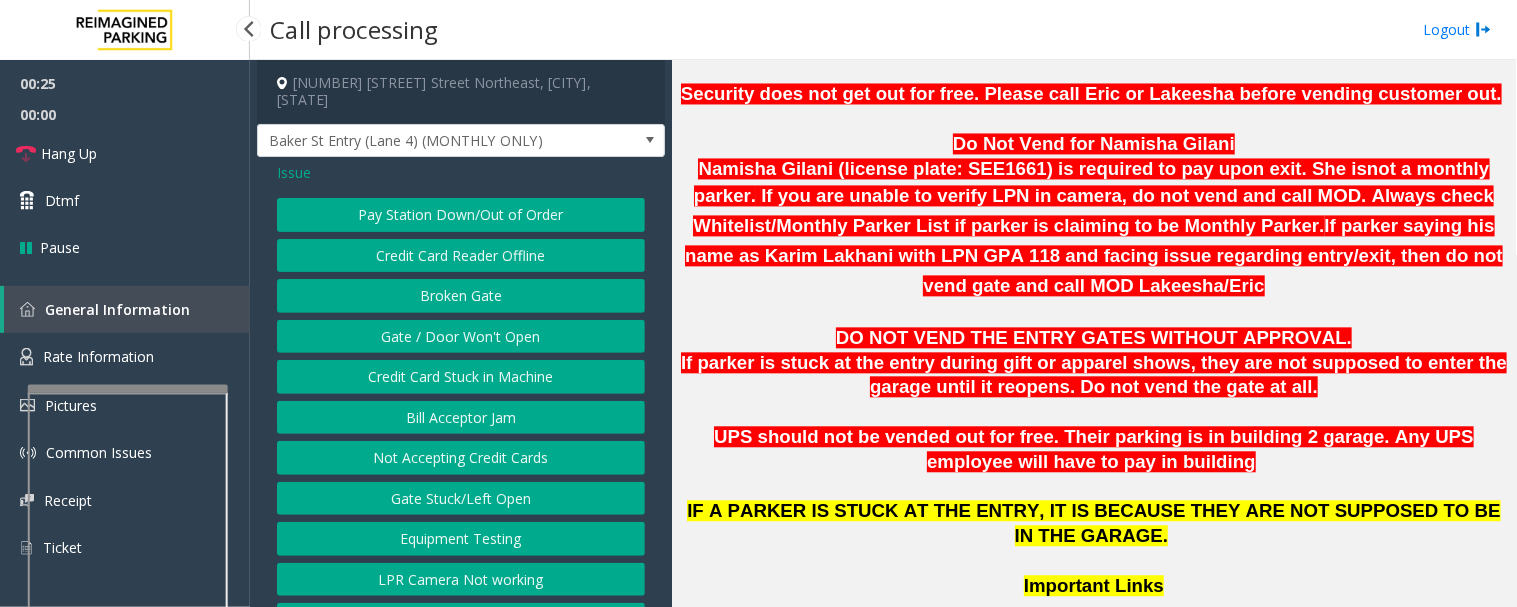 click on "Gate / Door Won't Open" 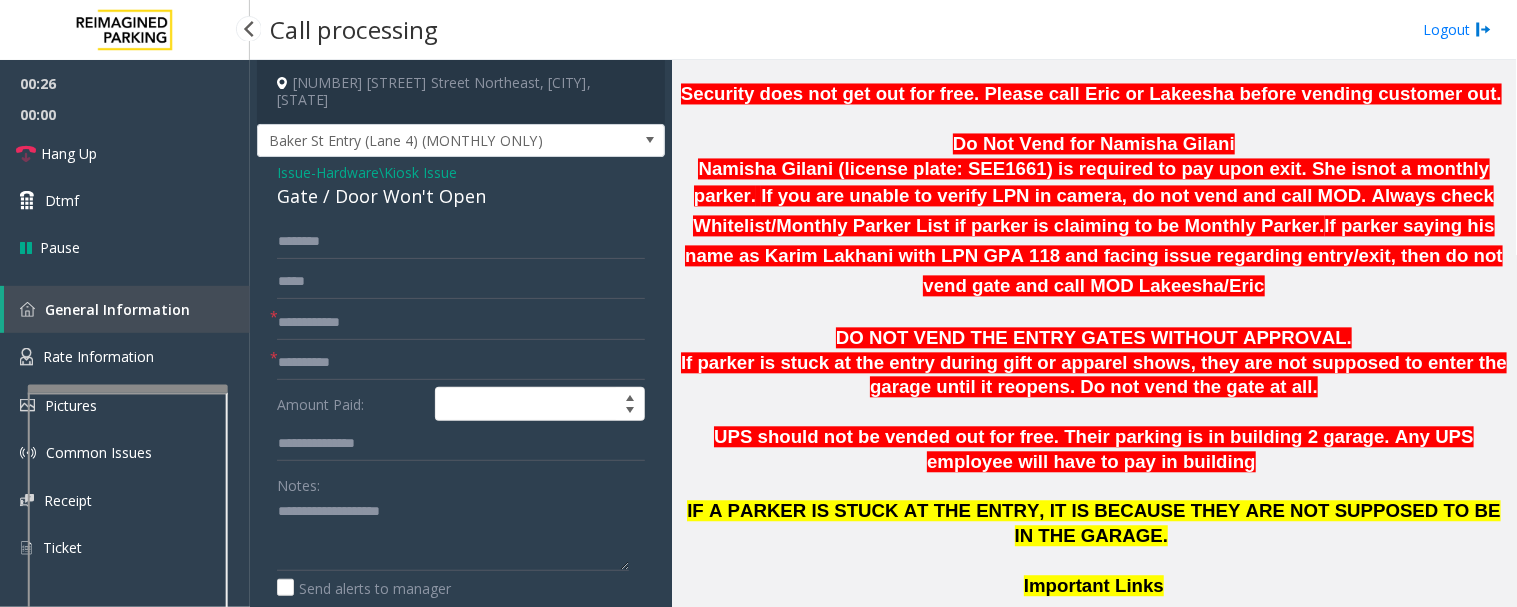 click on "Gate / Door Won't Open" 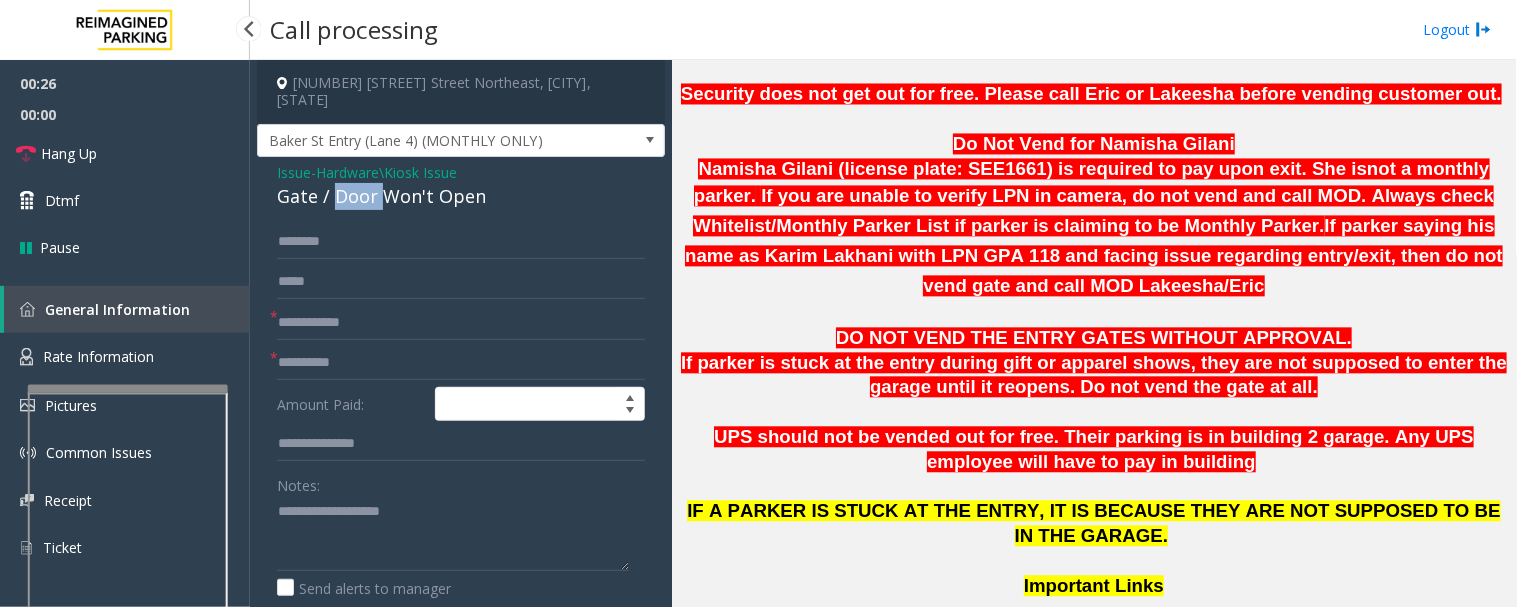 click on "Gate / Door Won't Open" 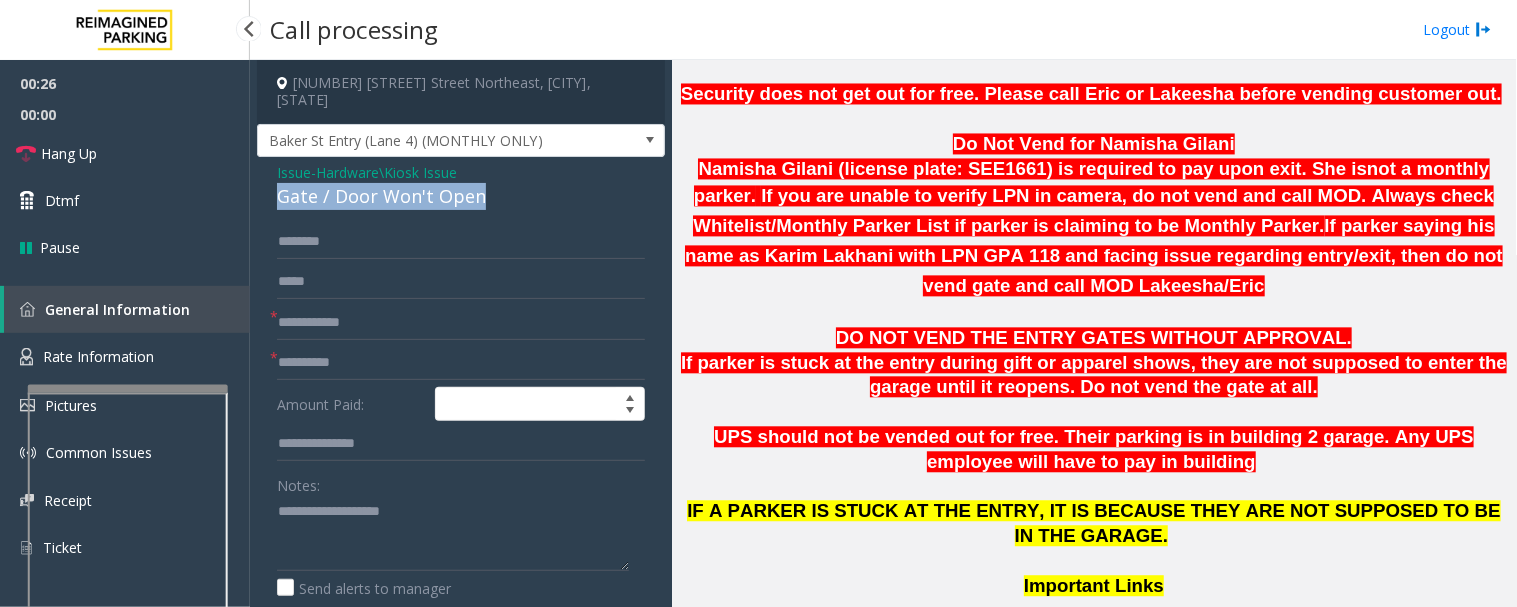 click on "Gate / Door Won't Open" 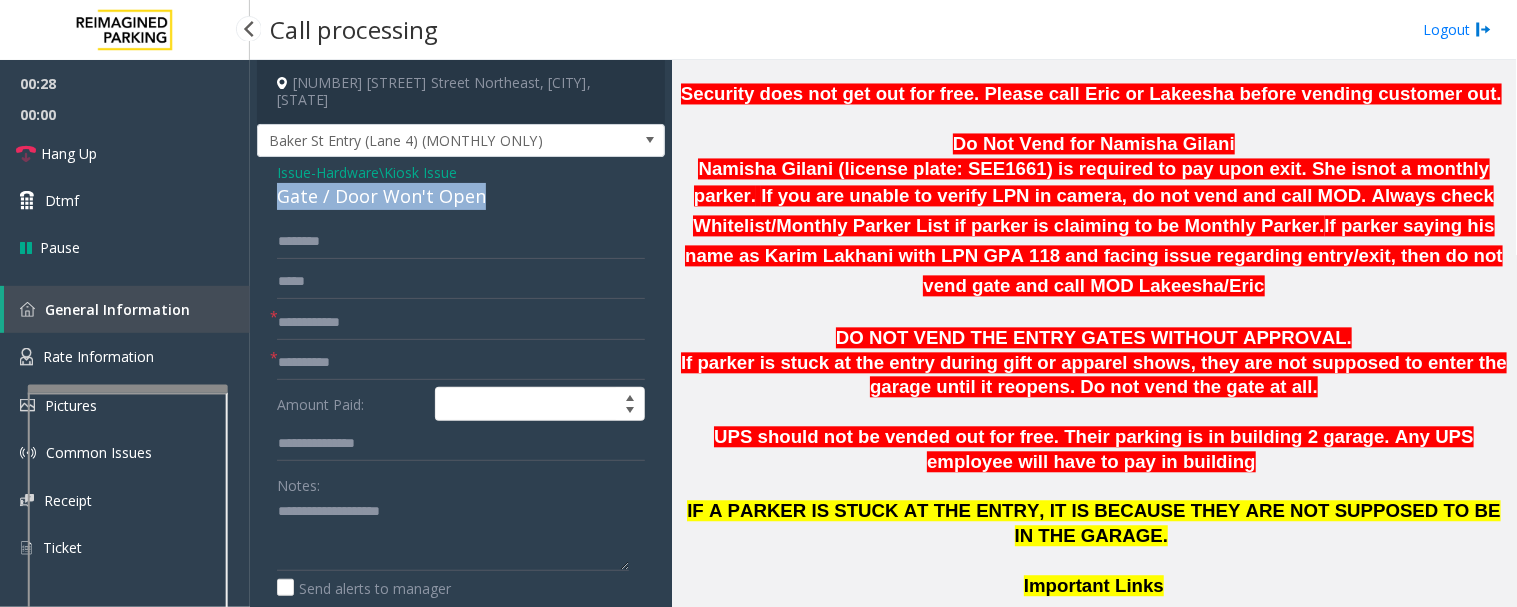 copy on "Gate / Door Won't Open" 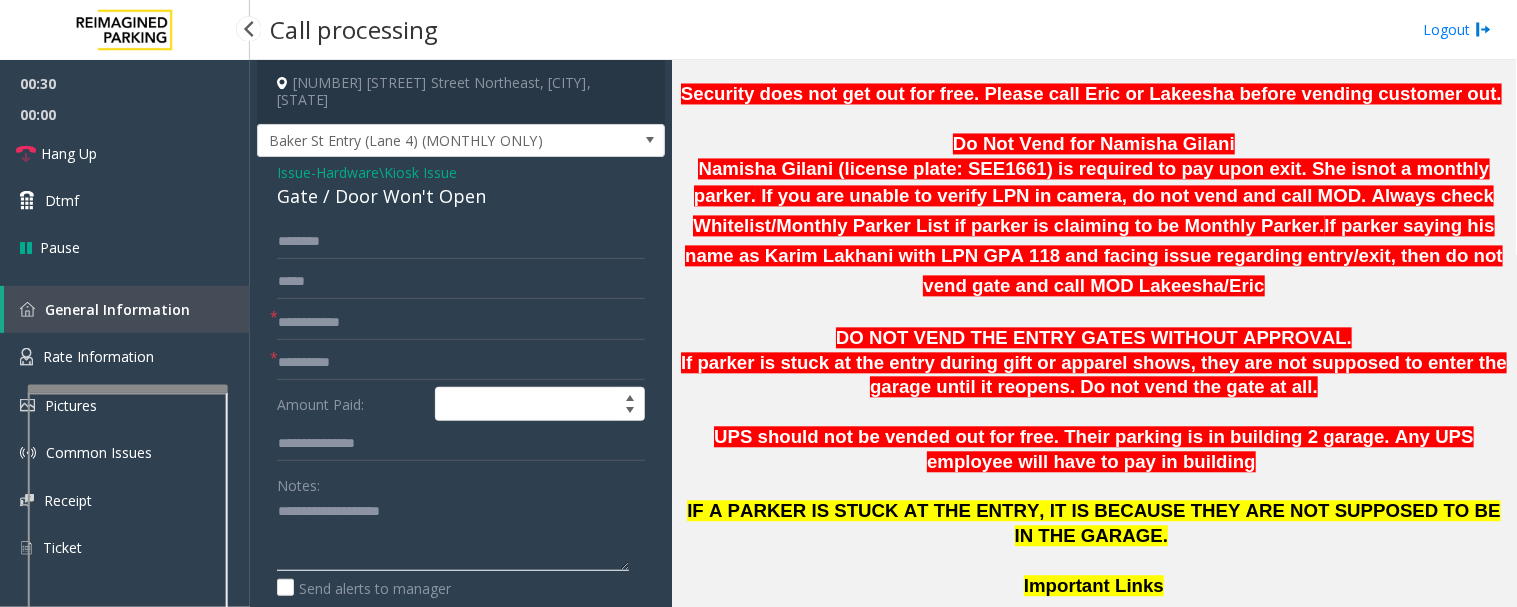 click 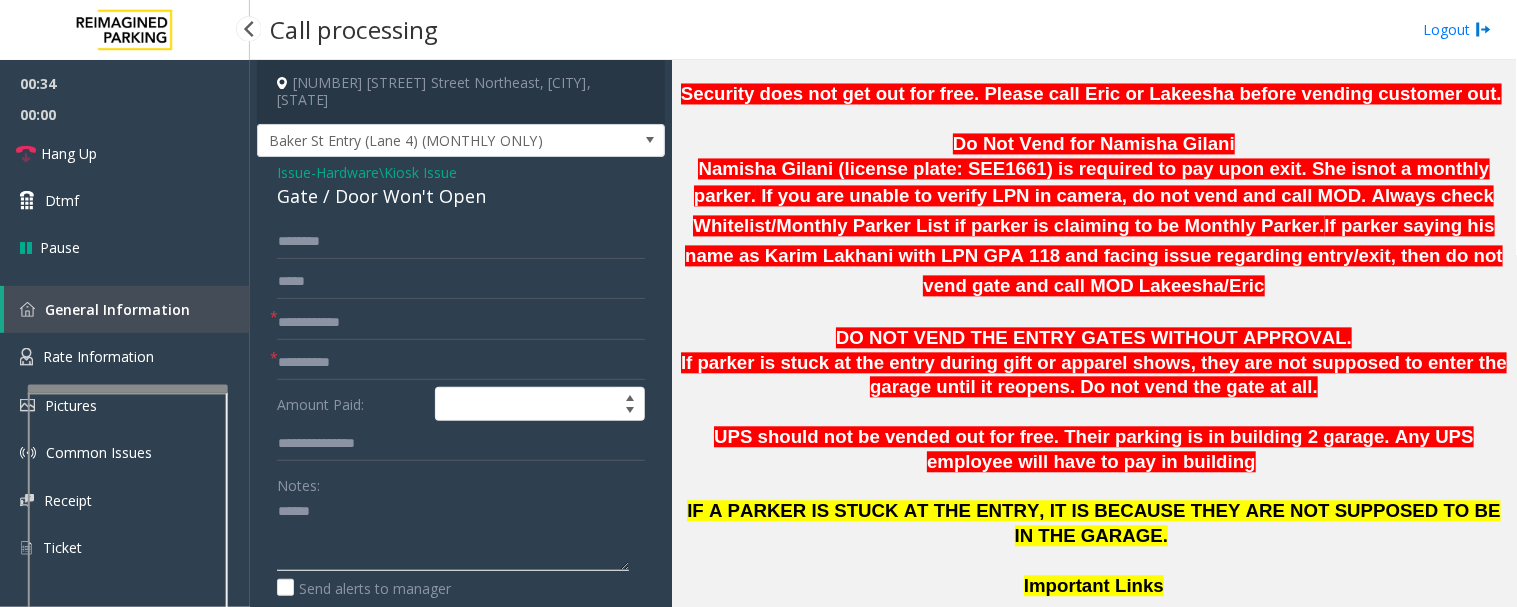 paste on "**********" 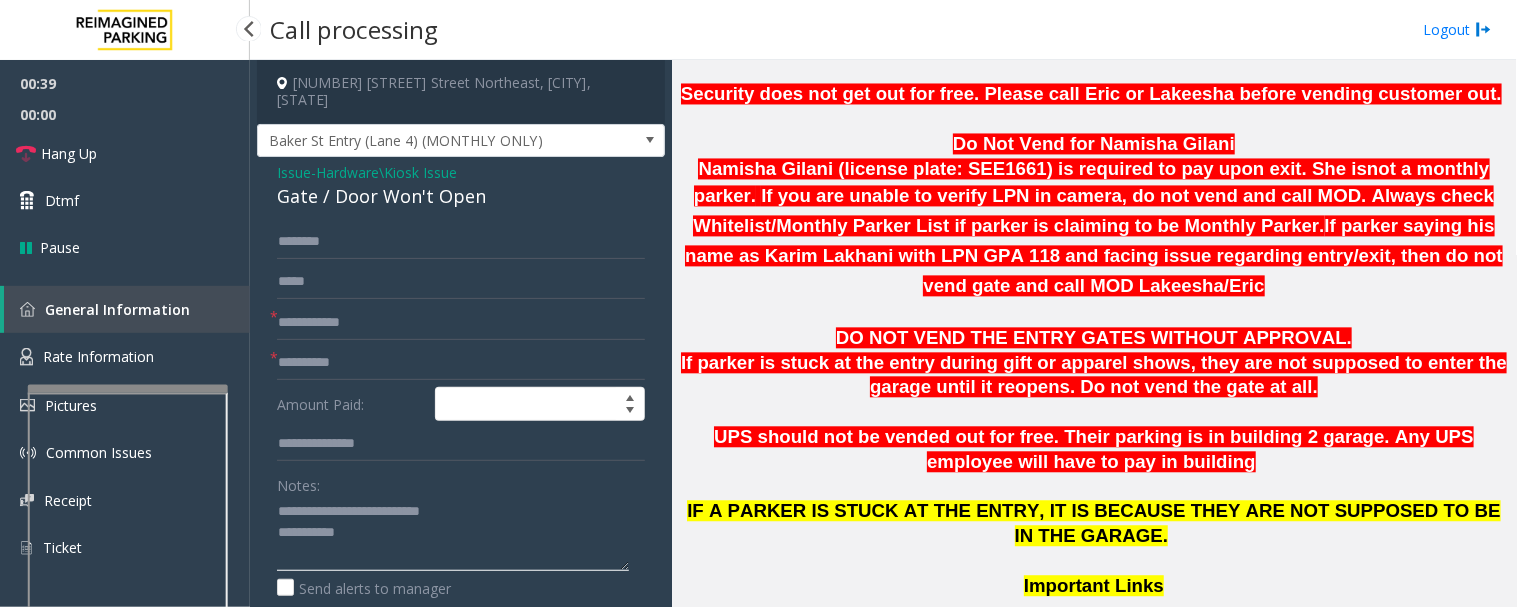 type on "**********" 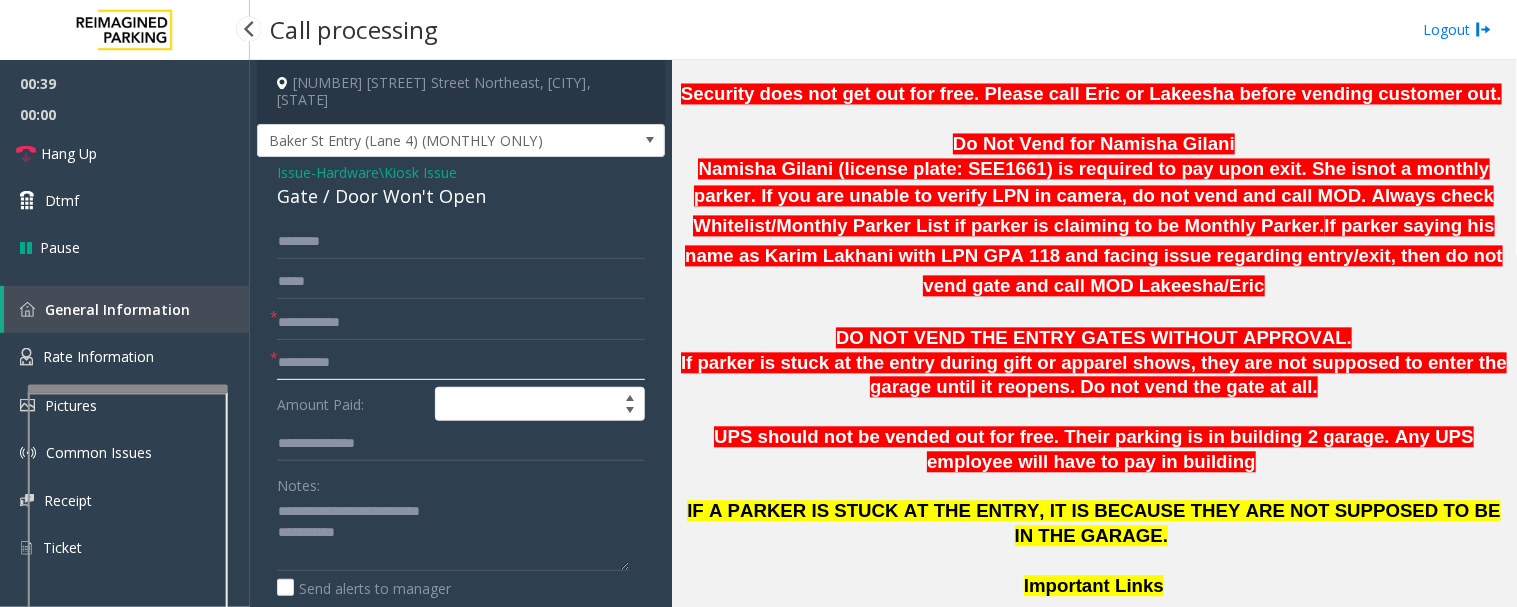 click 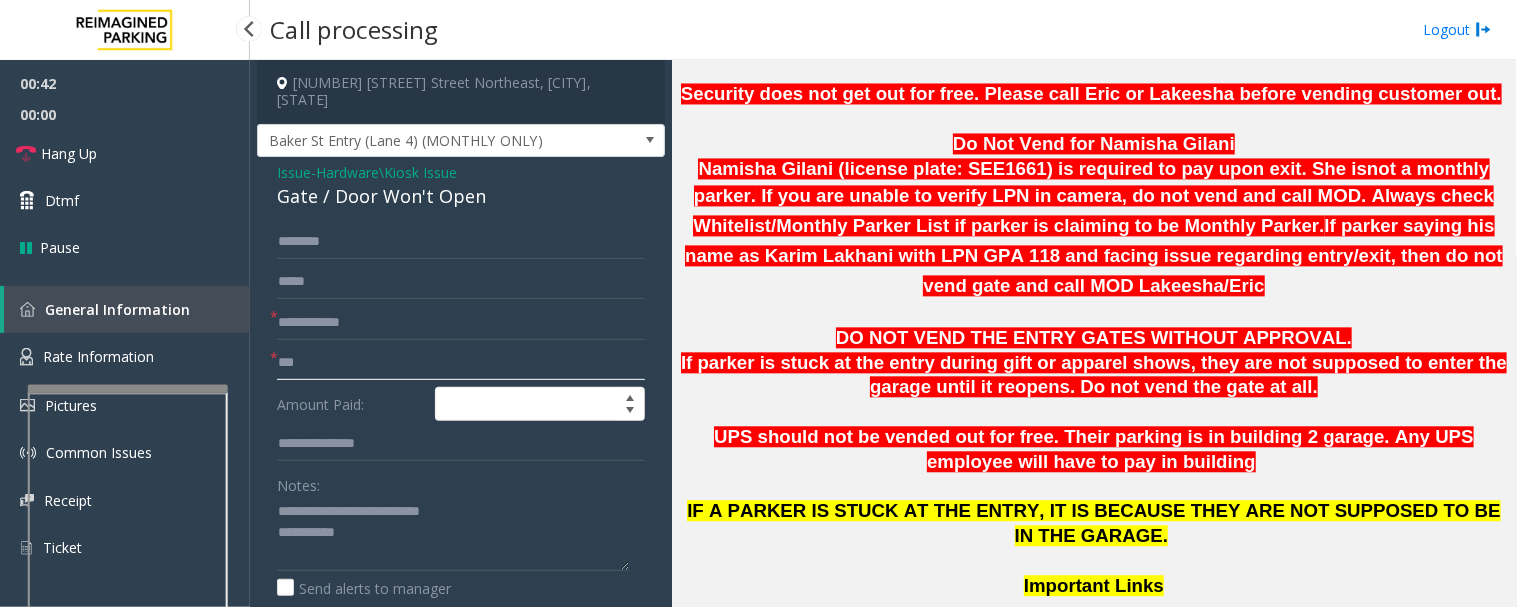 type on "**" 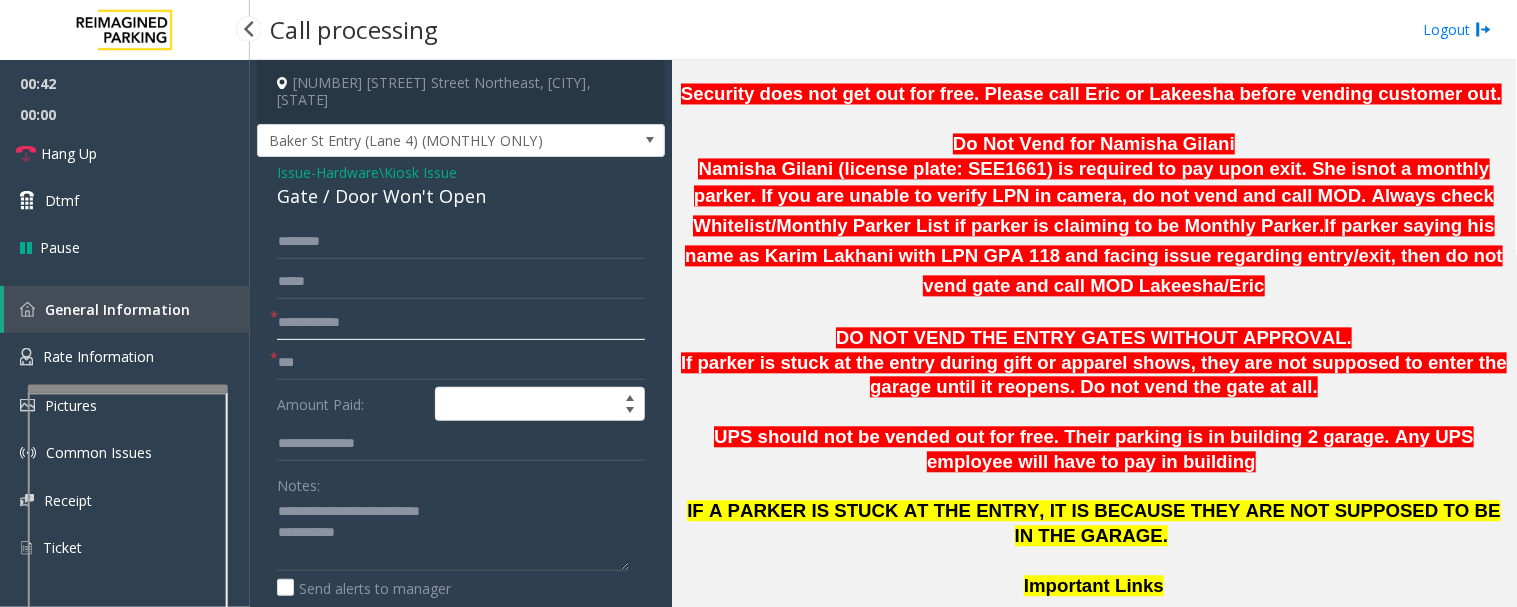 click 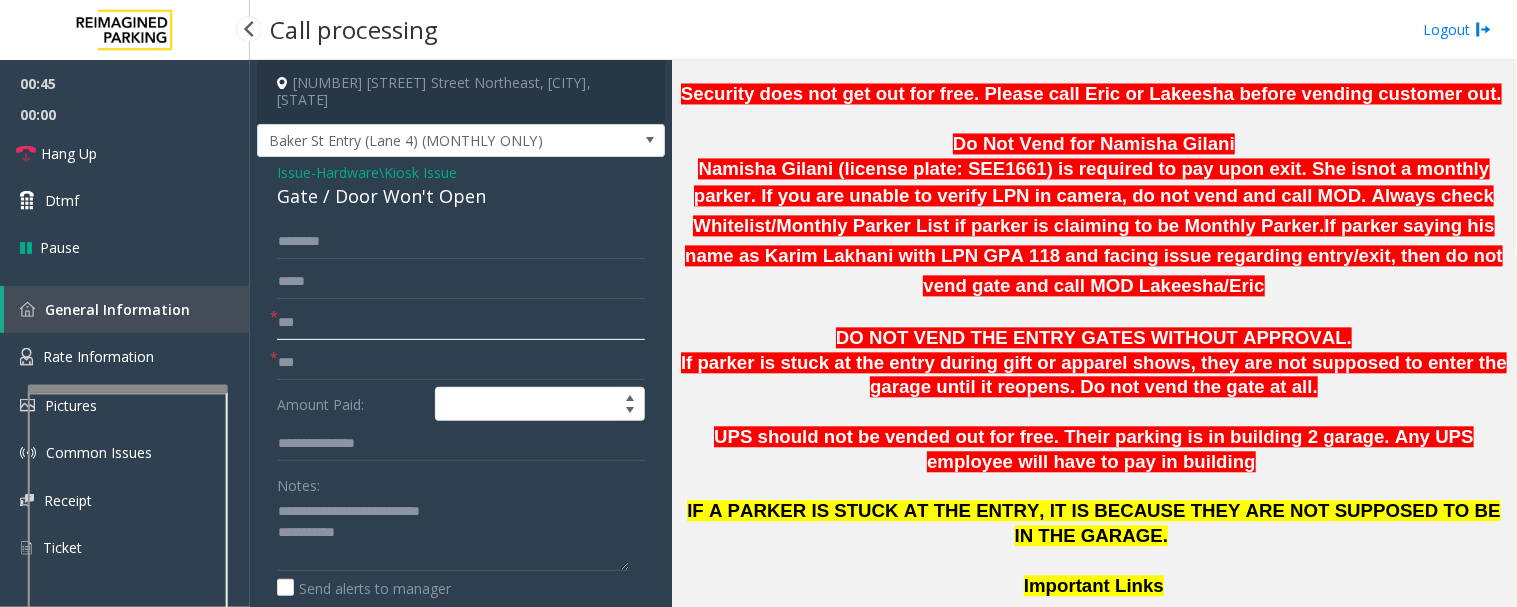 type on "**" 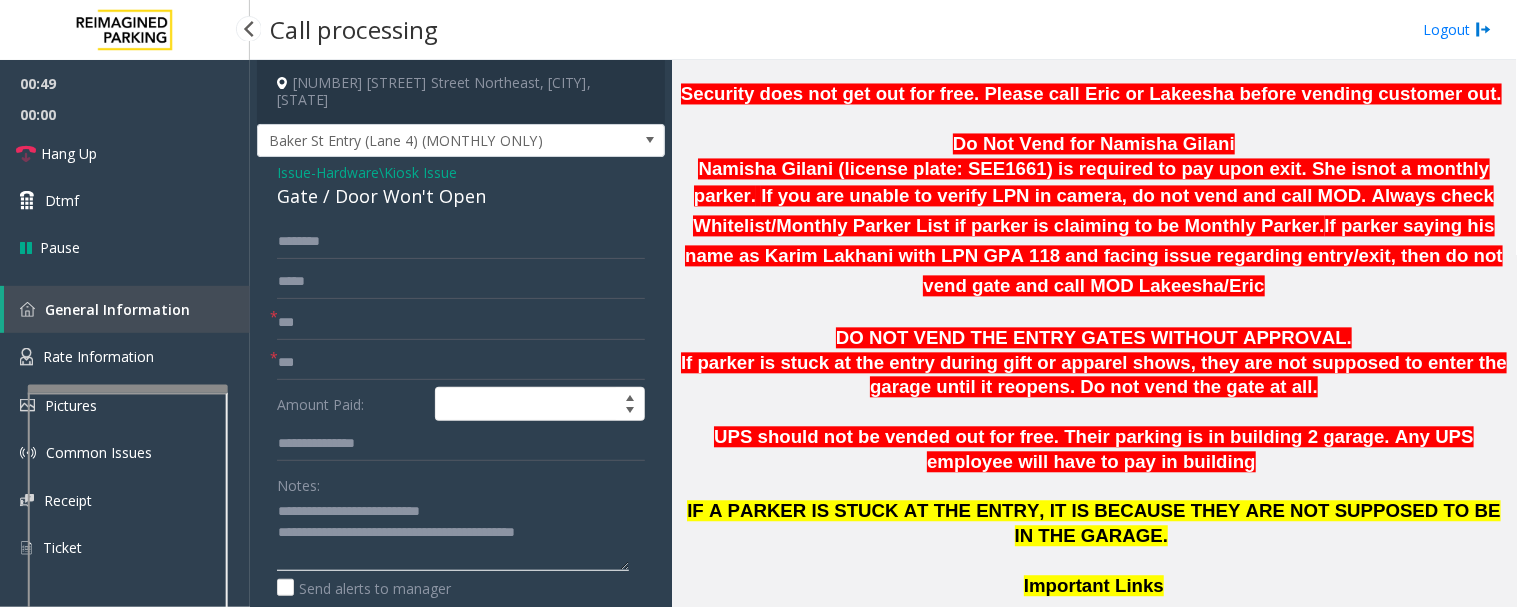 click 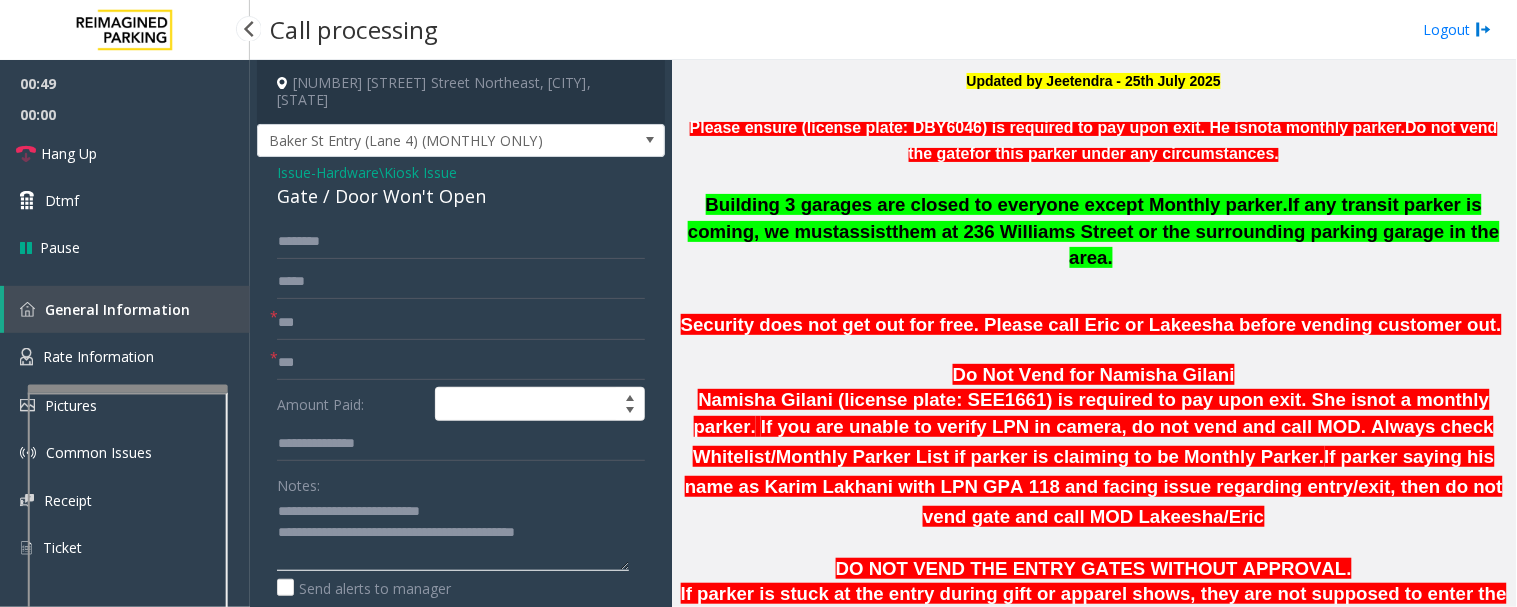 scroll, scrollTop: 555, scrollLeft: 0, axis: vertical 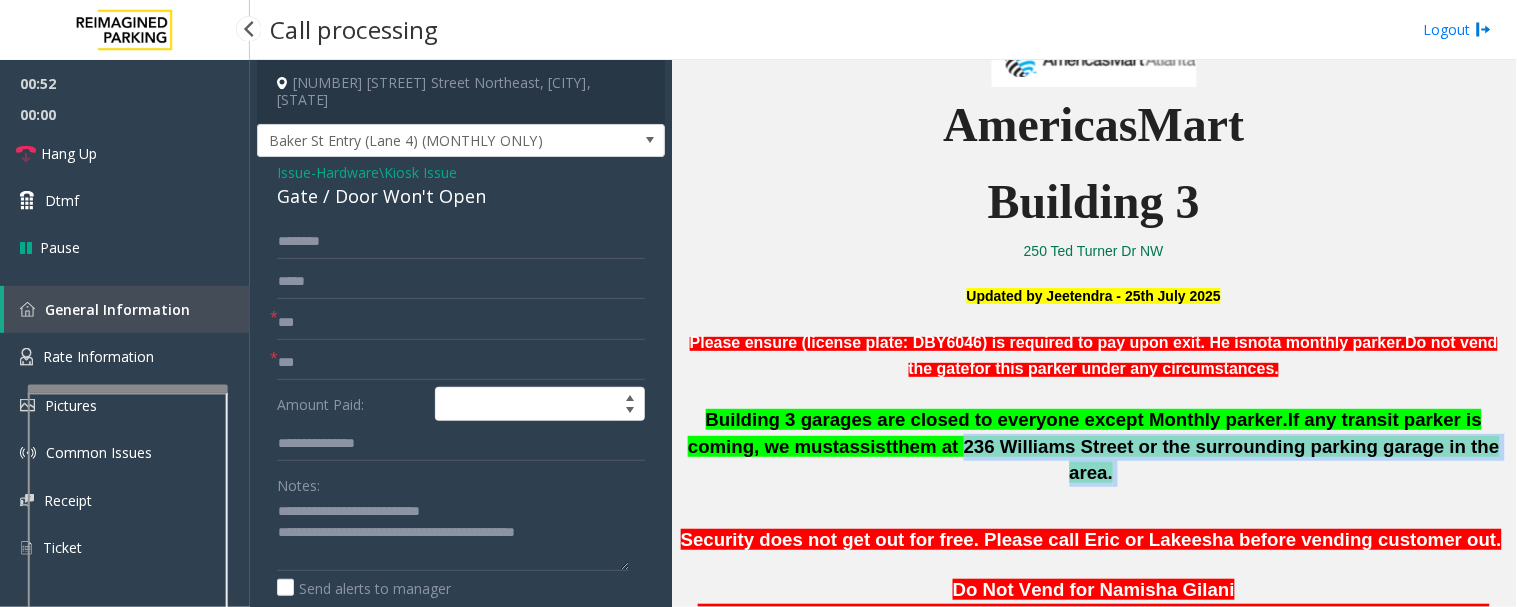 drag, startPoint x: 902, startPoint y: 452, endPoint x: 1457, endPoint y: 448, distance: 555.0144 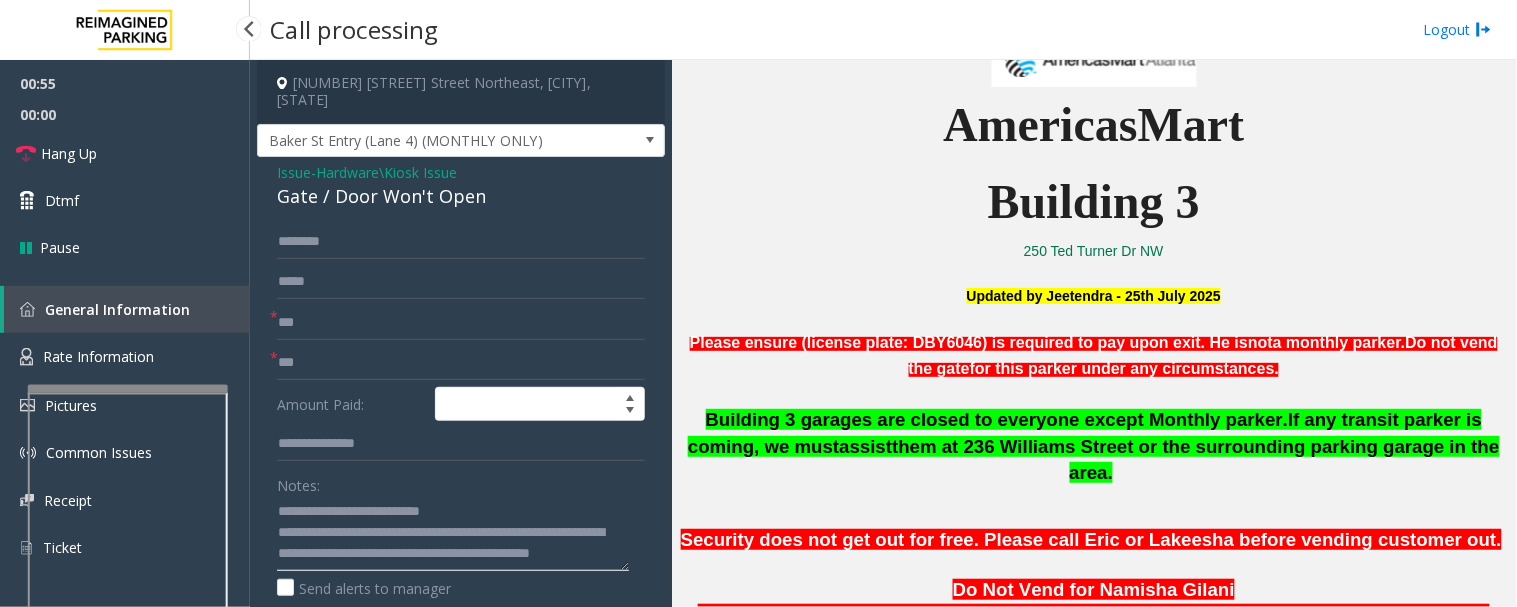 click 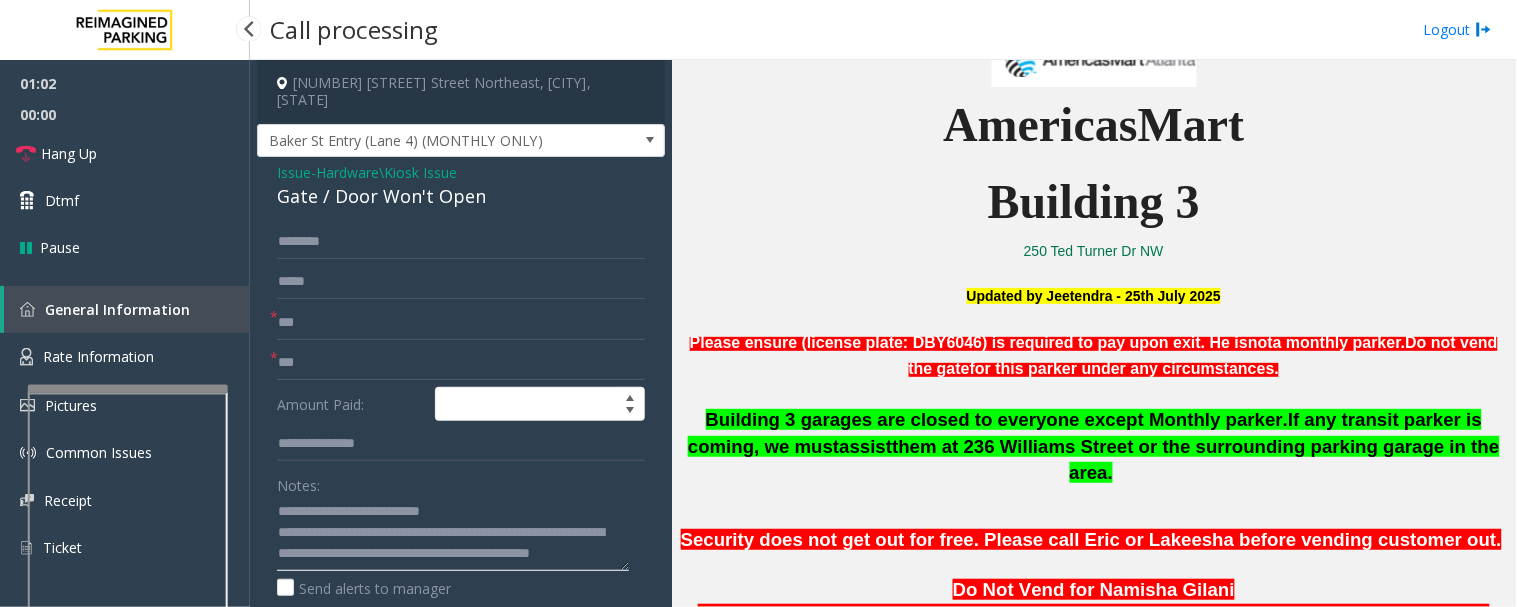 scroll, scrollTop: 21, scrollLeft: 0, axis: vertical 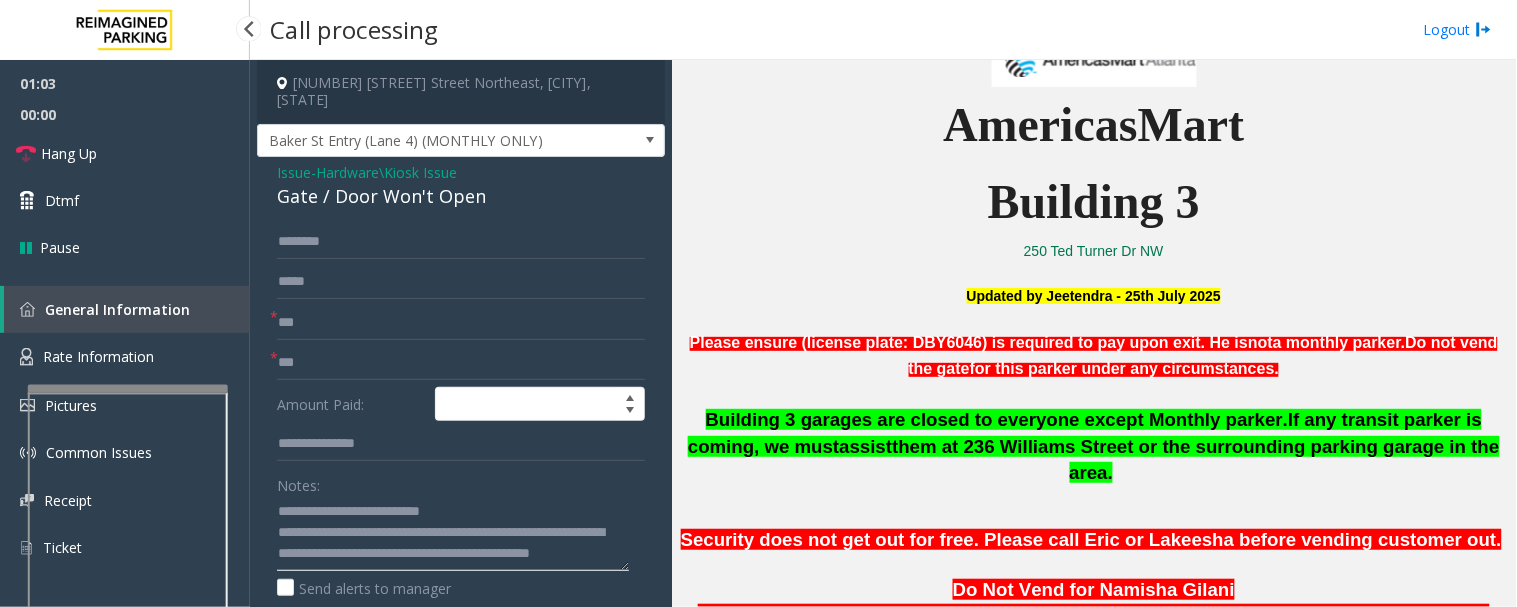 click 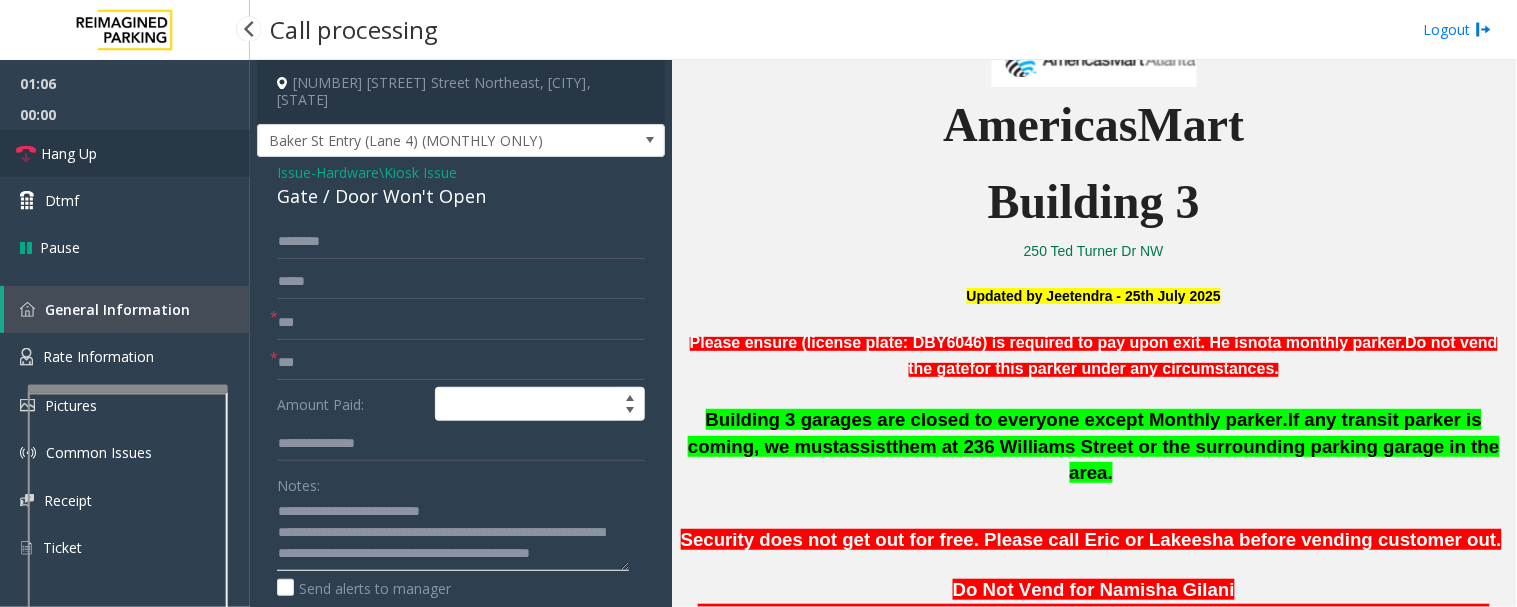type on "**********" 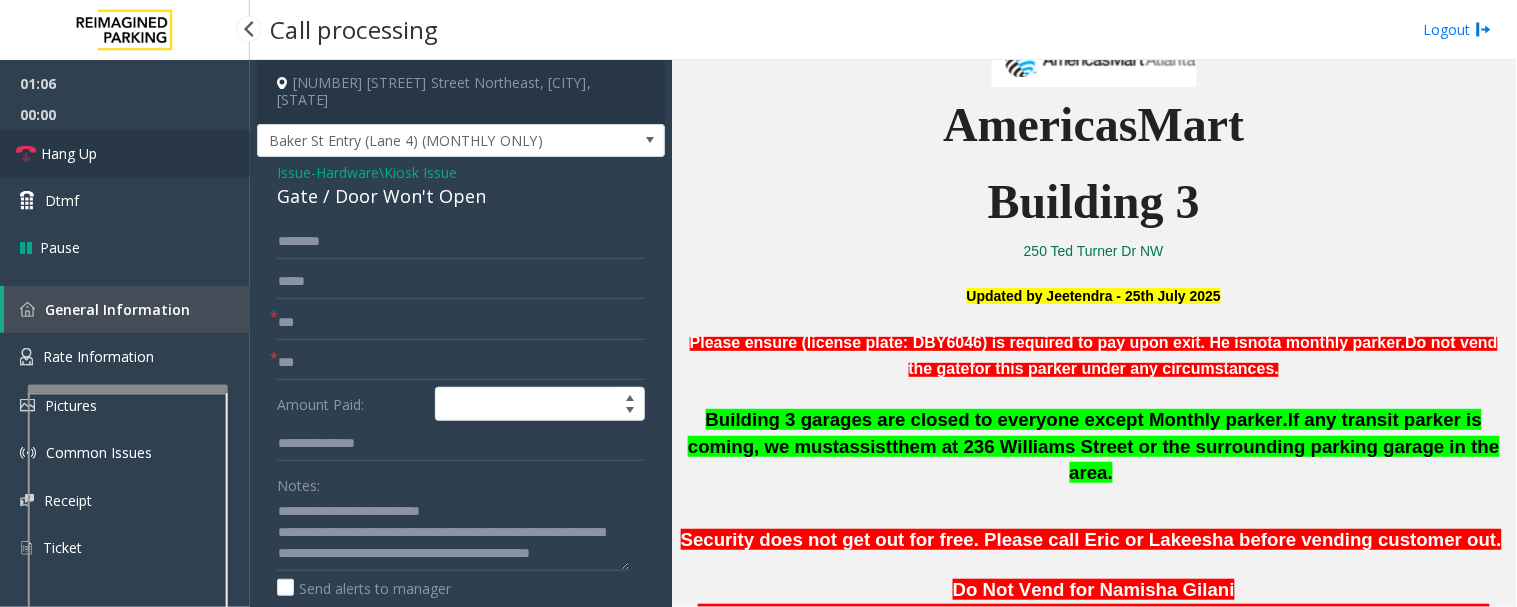 click on "Hang Up" at bounding box center [125, 153] 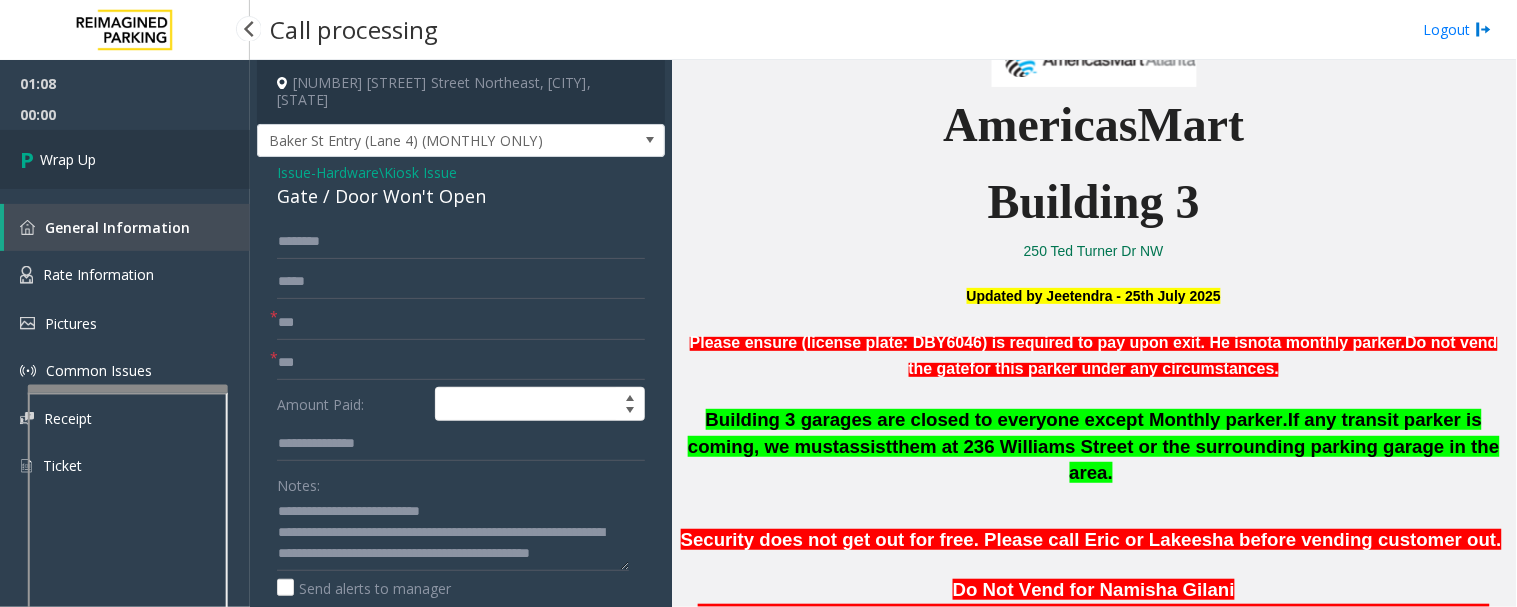 click on "Wrap Up" at bounding box center [125, 159] 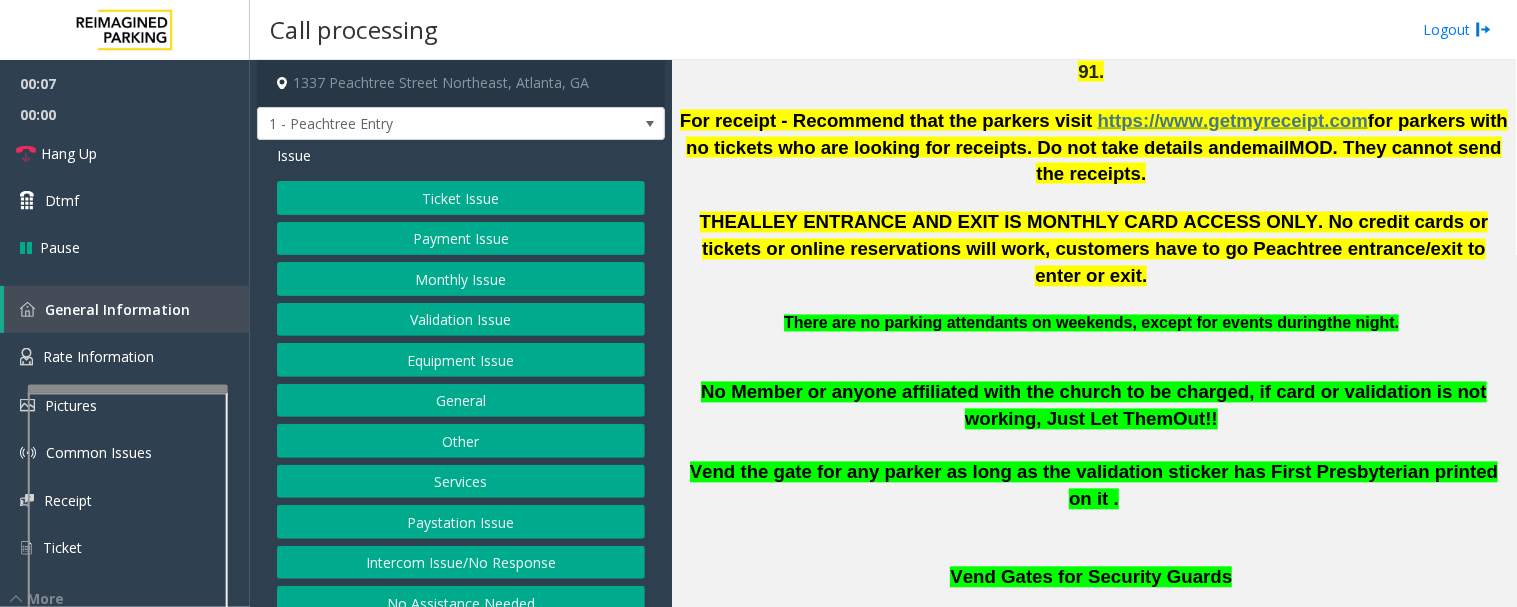 scroll, scrollTop: 888, scrollLeft: 0, axis: vertical 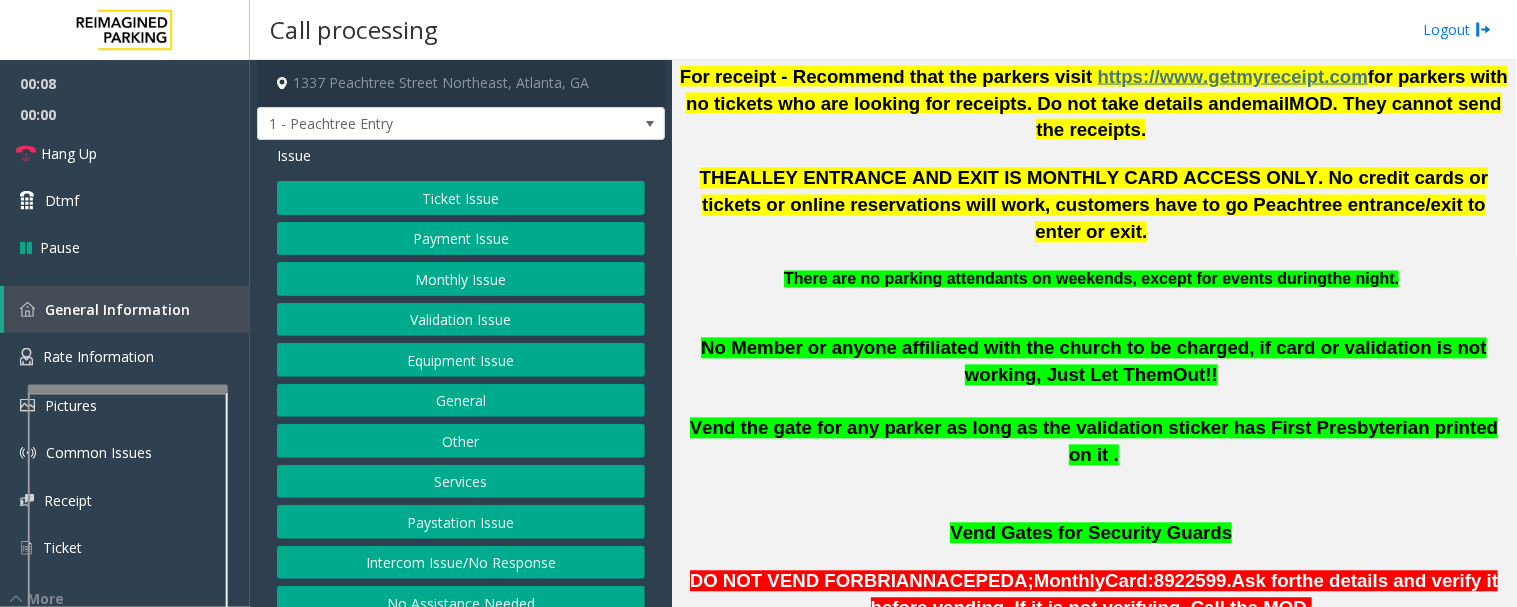 click on "Intercom Issue/No Response" 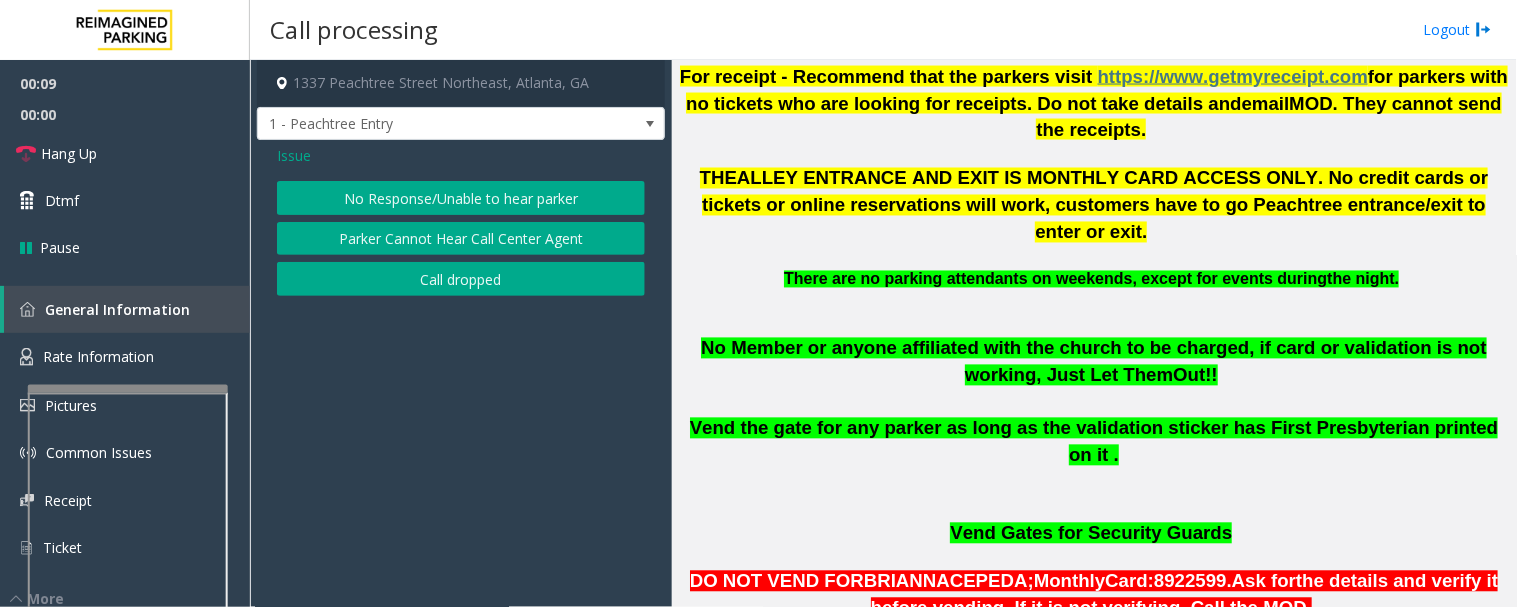 click on "No Response/Unable to hear parker   Parker Cannot Hear Call Center Agent   Call dropped" 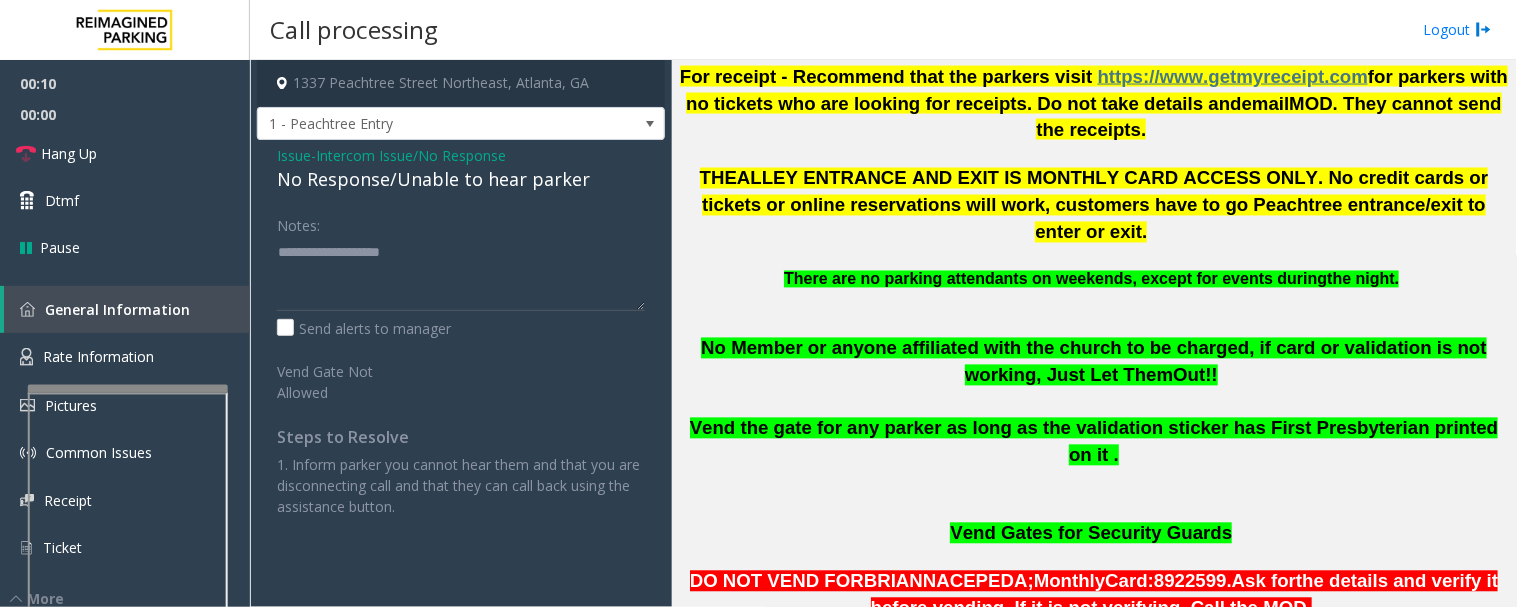click on "No Response/Unable to hear parker" 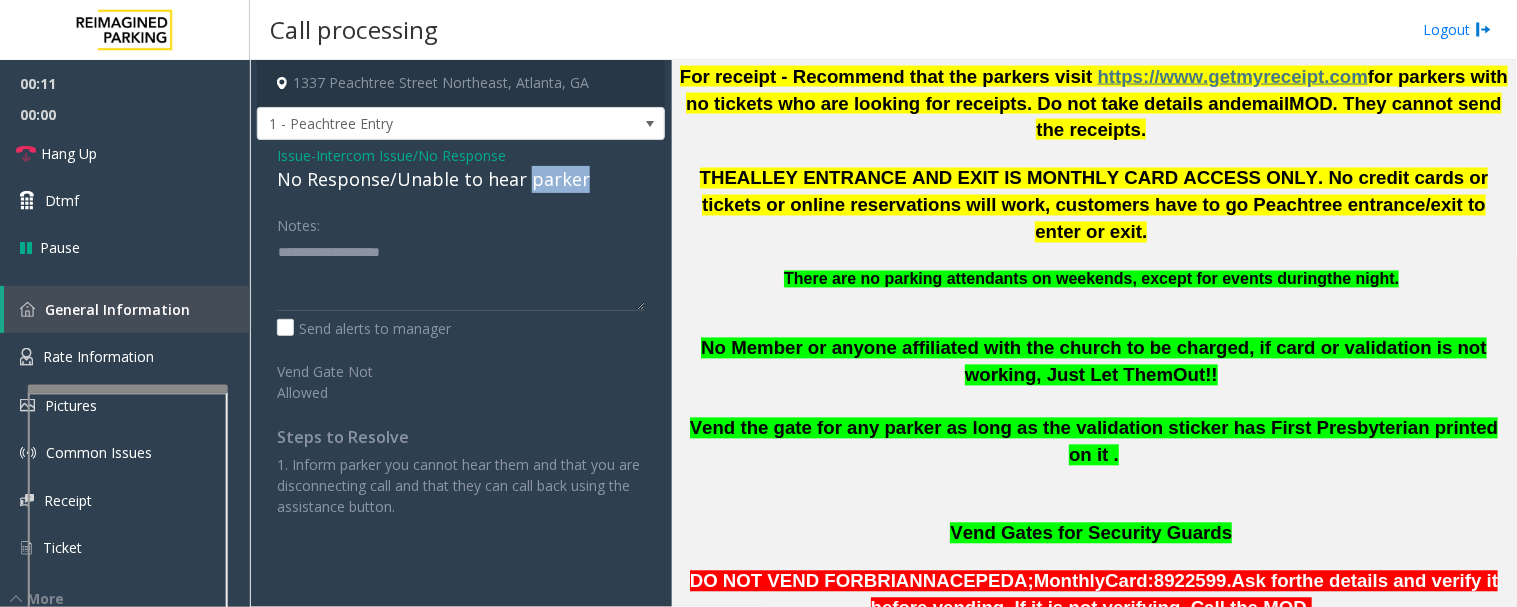 click on "No Response/Unable to hear parker" 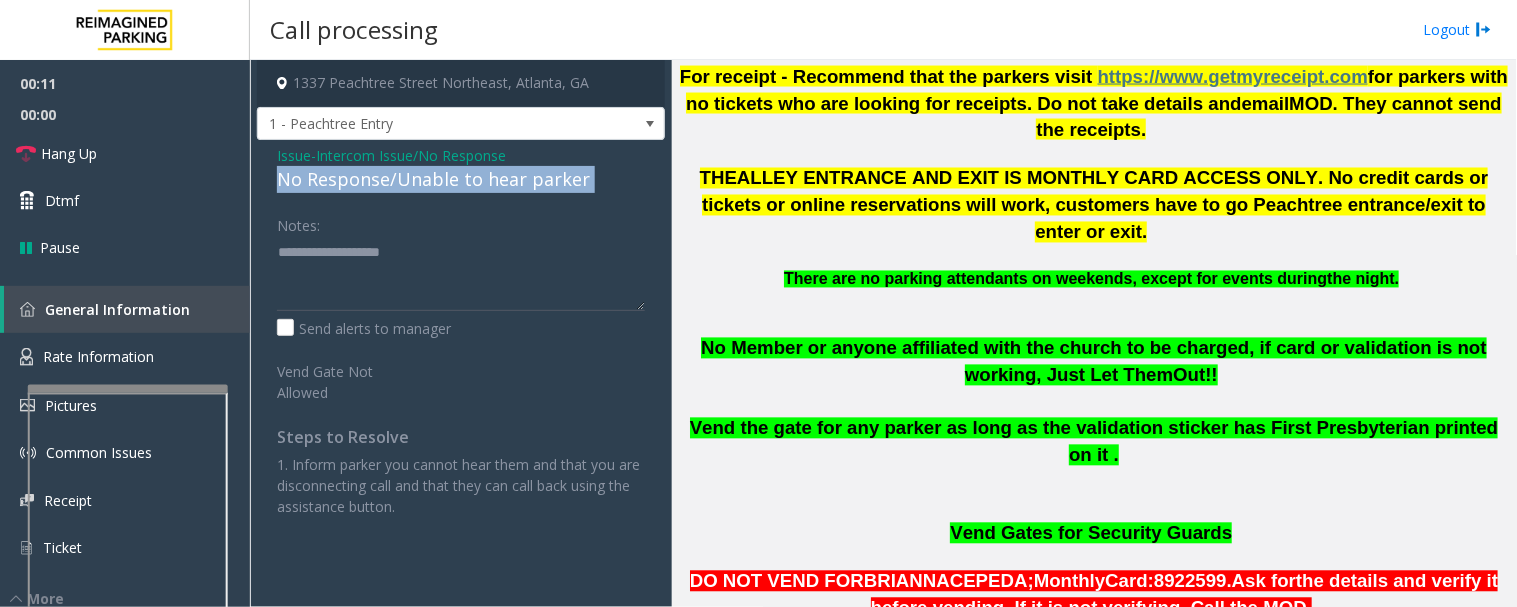 click on "No Response/Unable to hear parker" 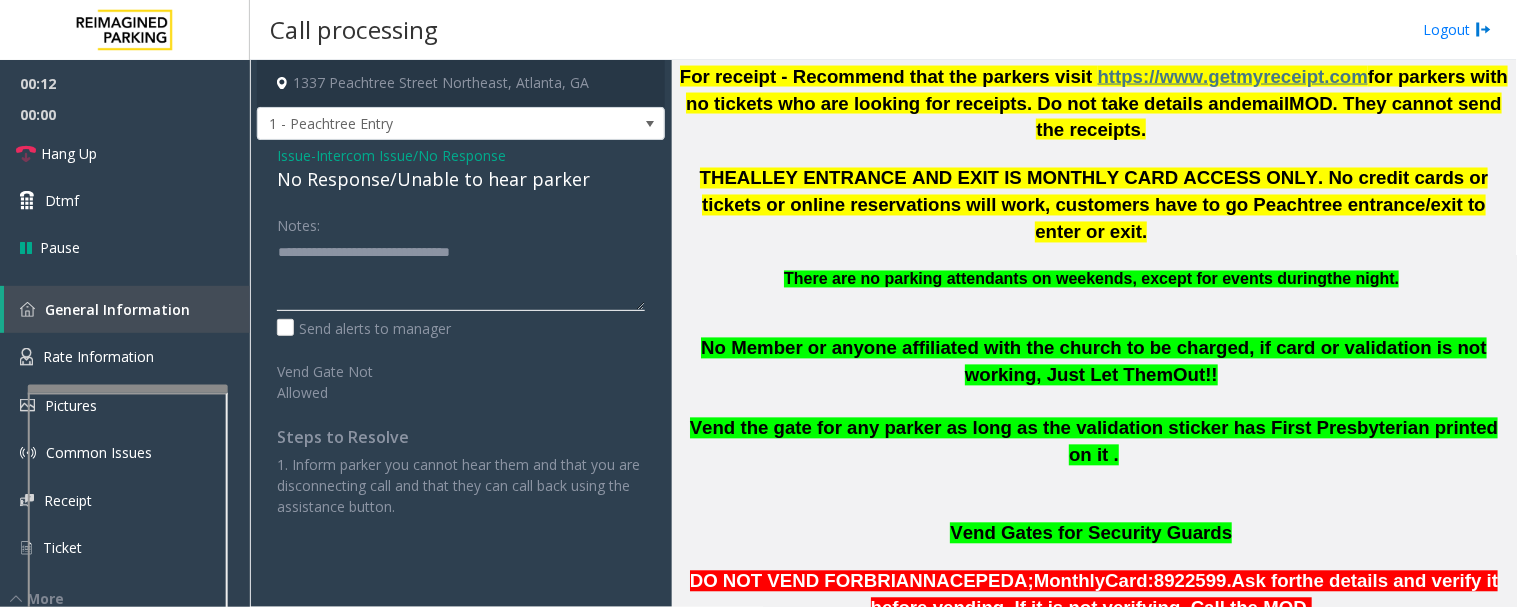 click 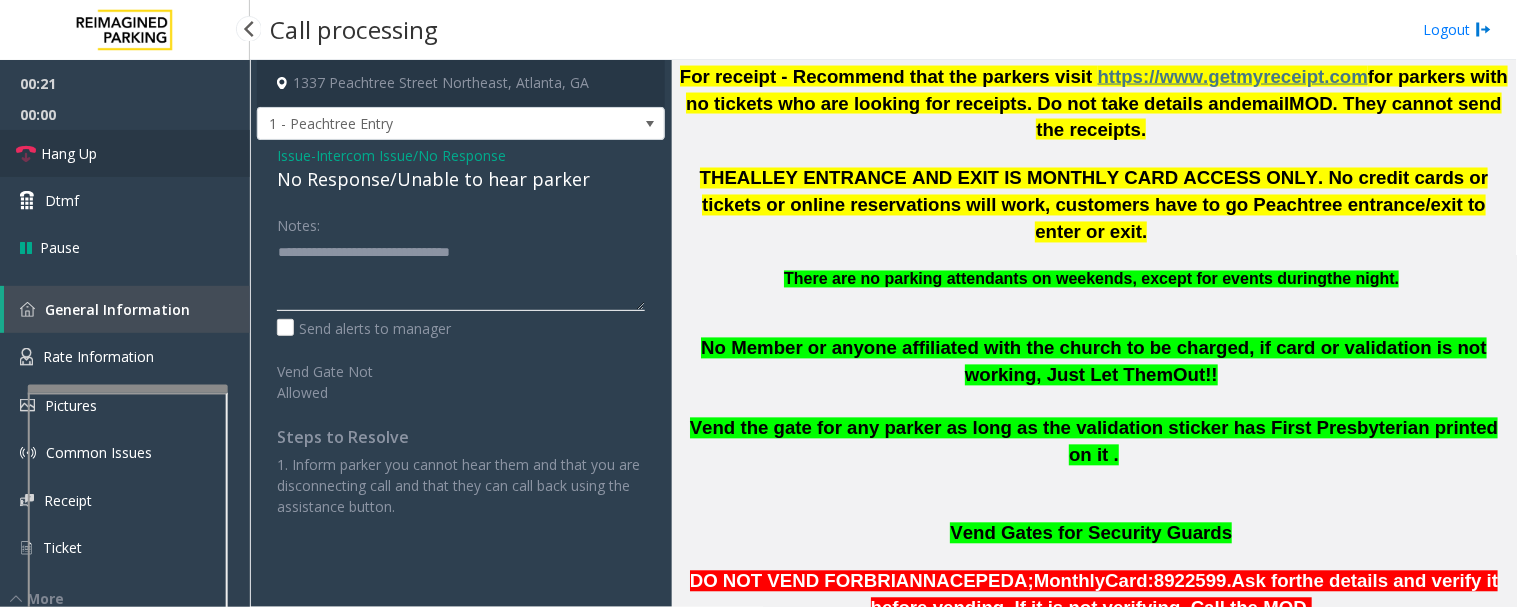type on "**********" 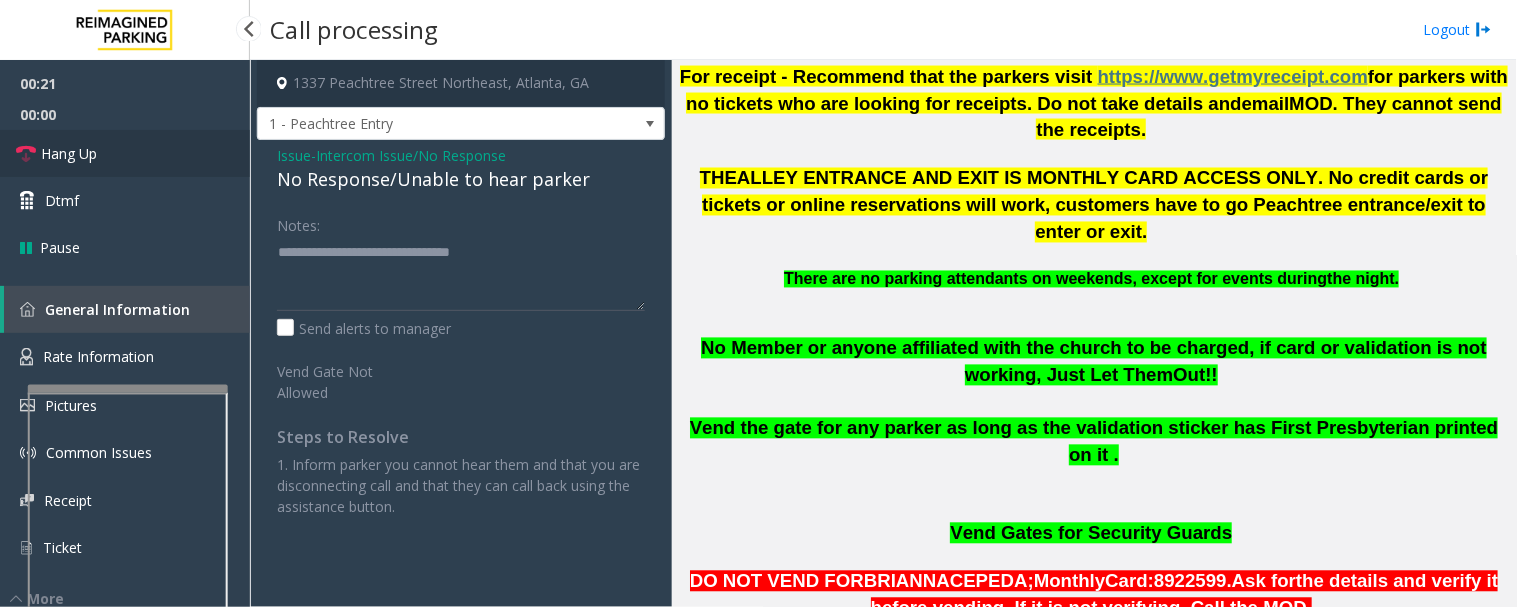 click on "Hang Up" at bounding box center (125, 153) 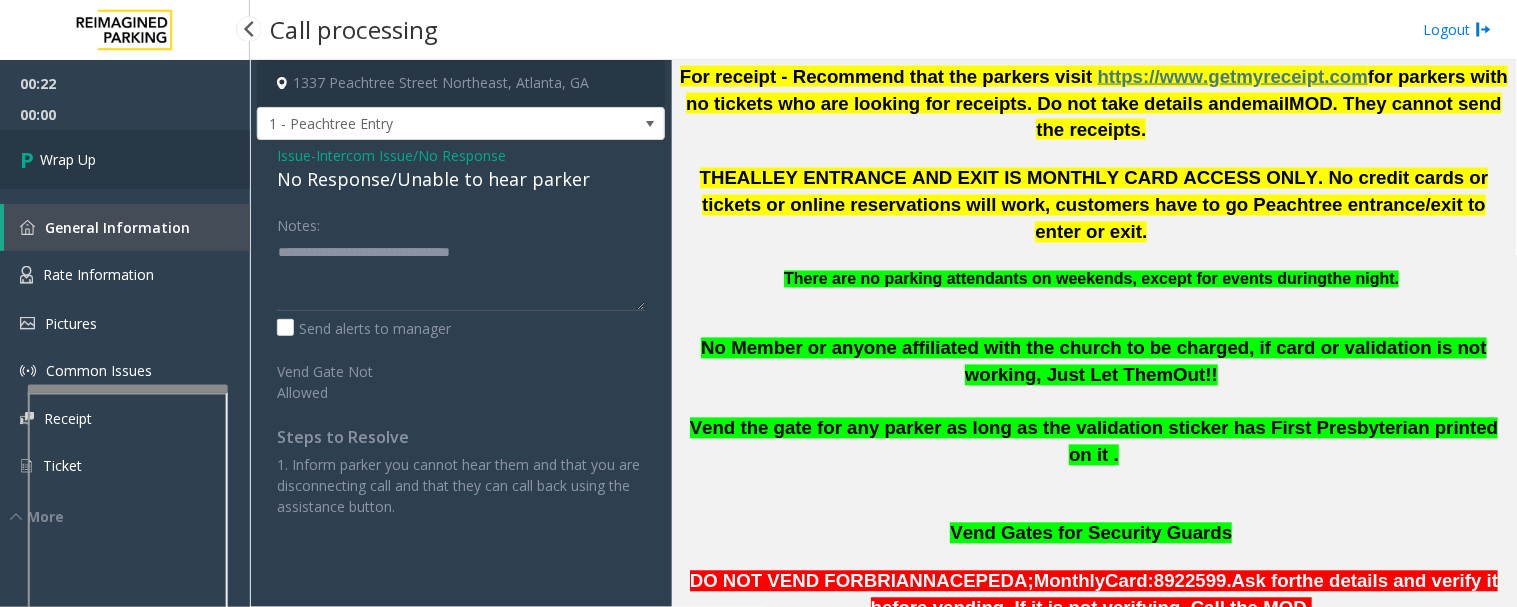 click on "Wrap Up" at bounding box center [125, 159] 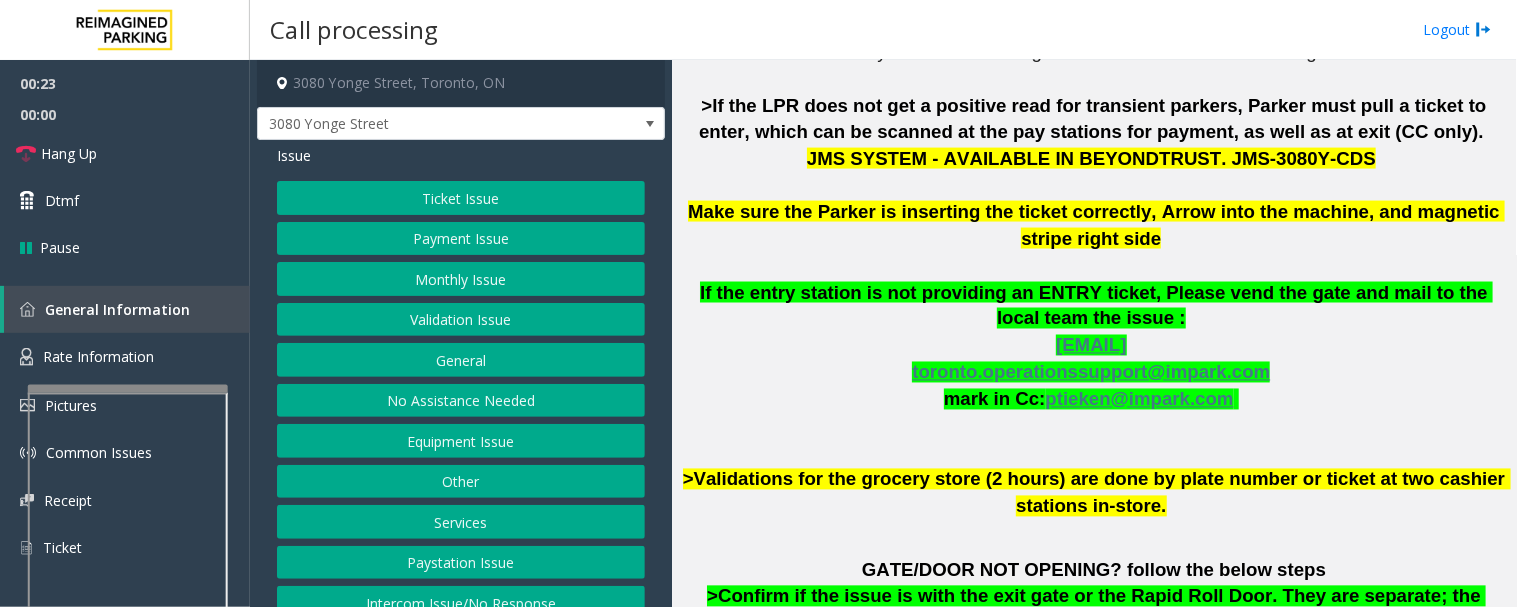 scroll, scrollTop: 777, scrollLeft: 0, axis: vertical 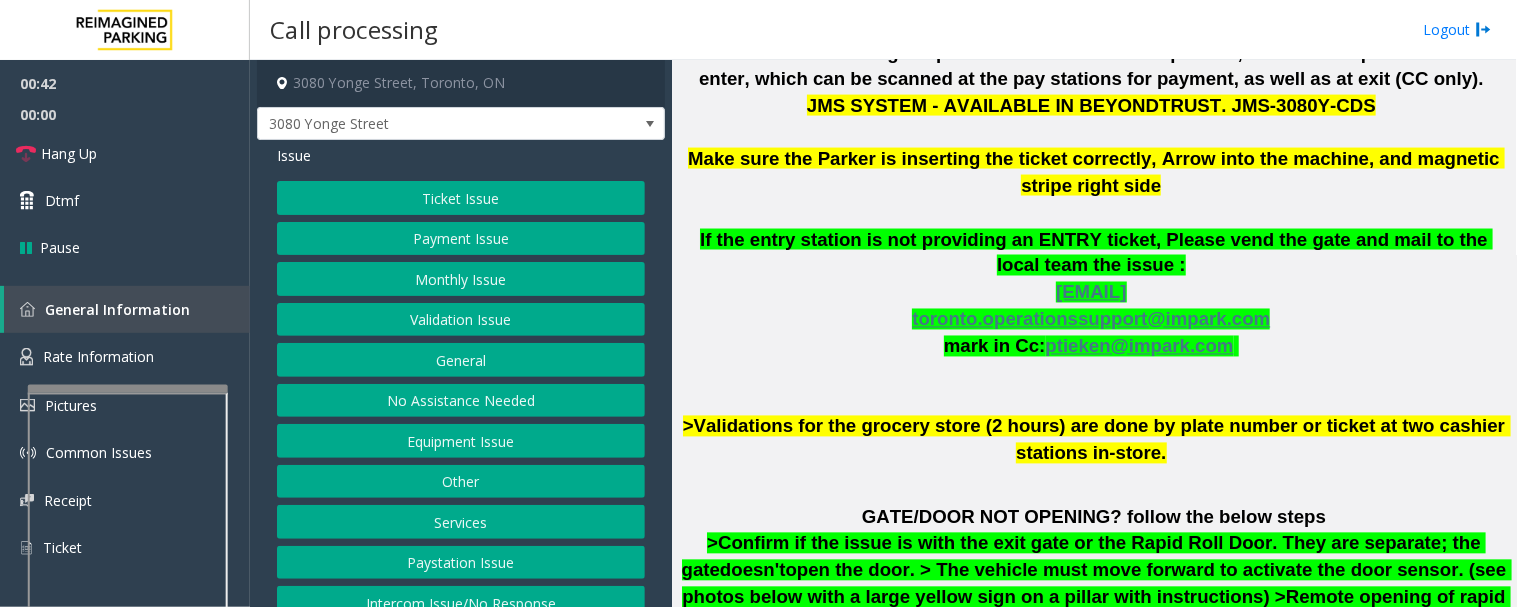 click on "Payment Issue" 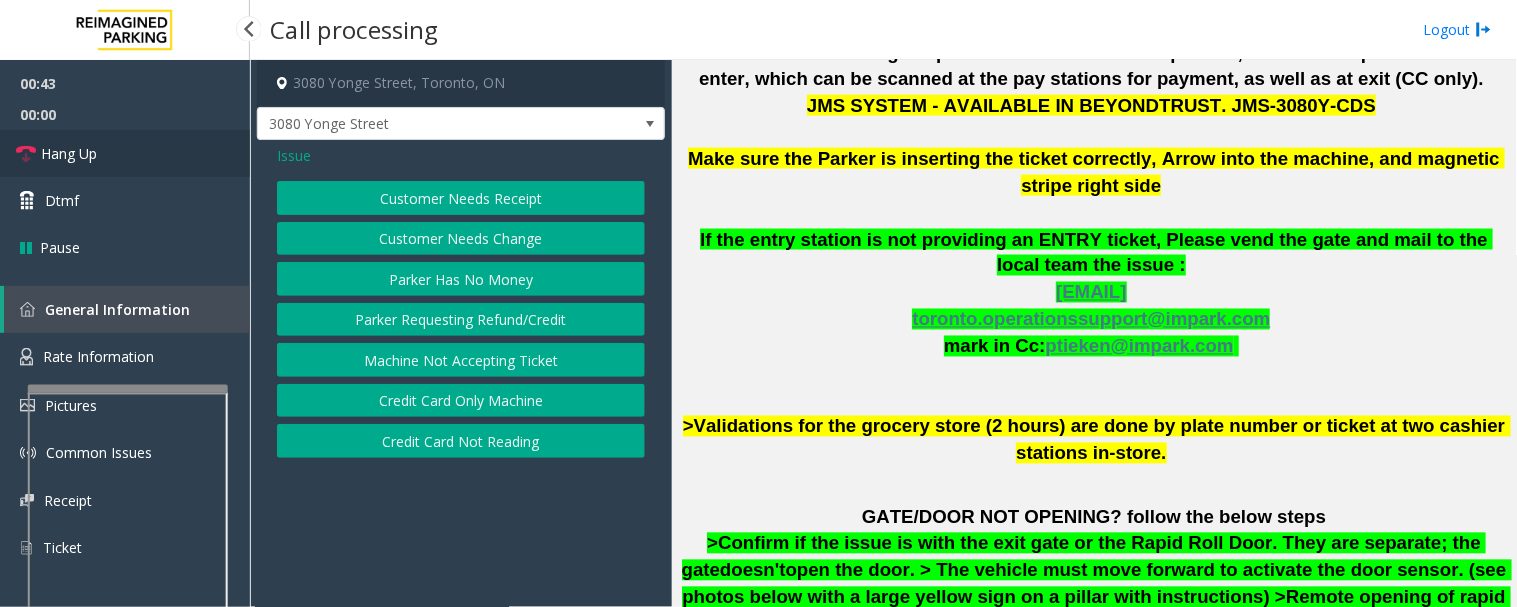 click on "Hang Up" at bounding box center [125, 153] 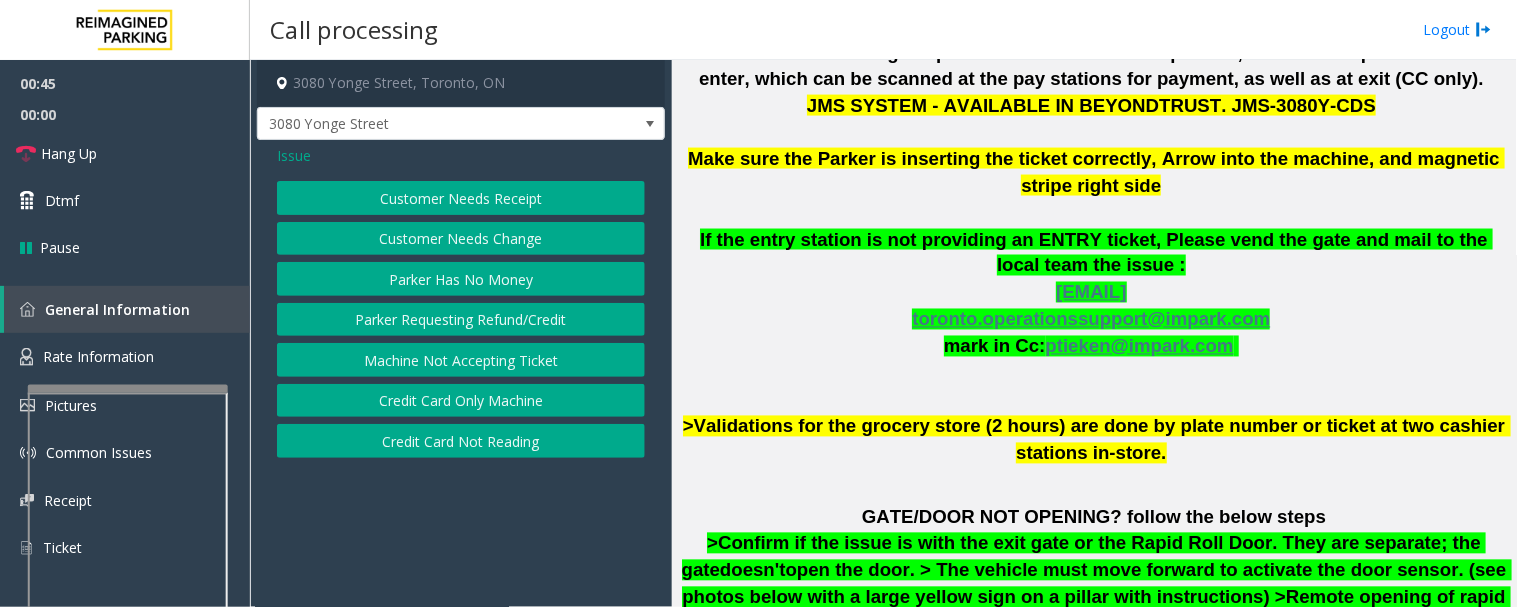 drag, startPoint x: 484, startPoint y: 442, endPoint x: 675, endPoint y: 400, distance: 195.5633 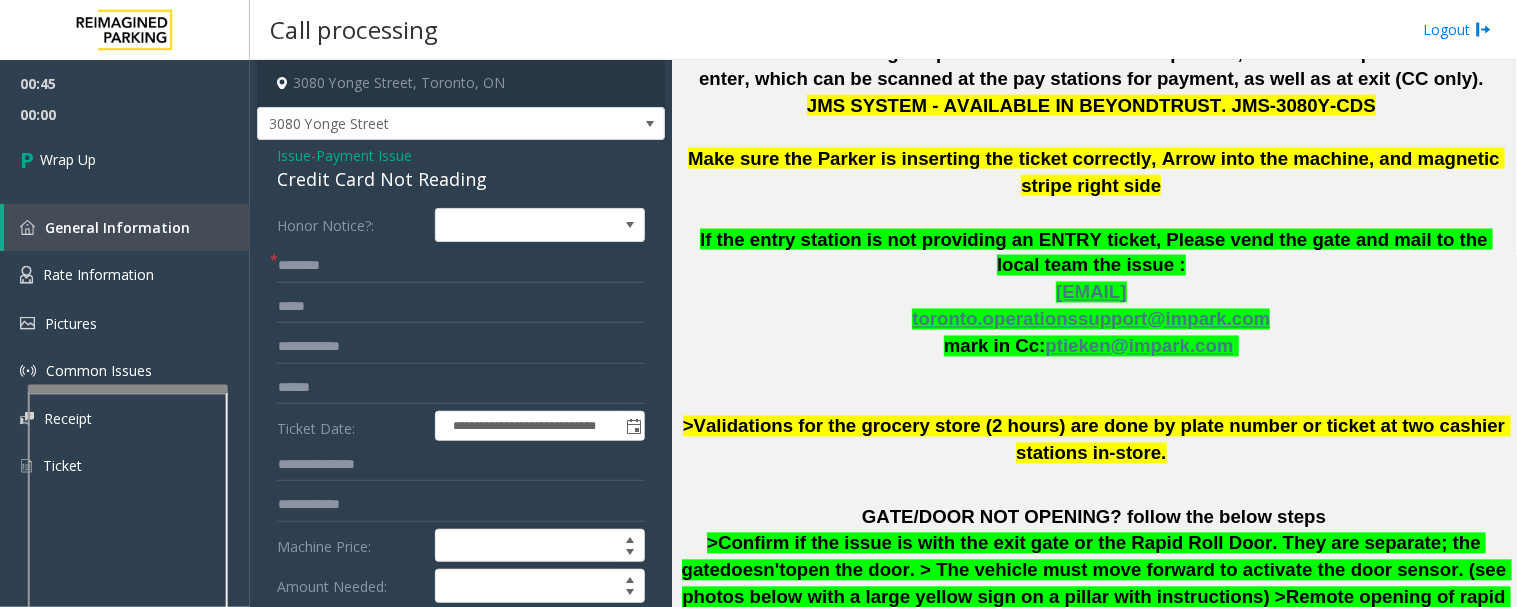 click on "Credit Card Not Reading" 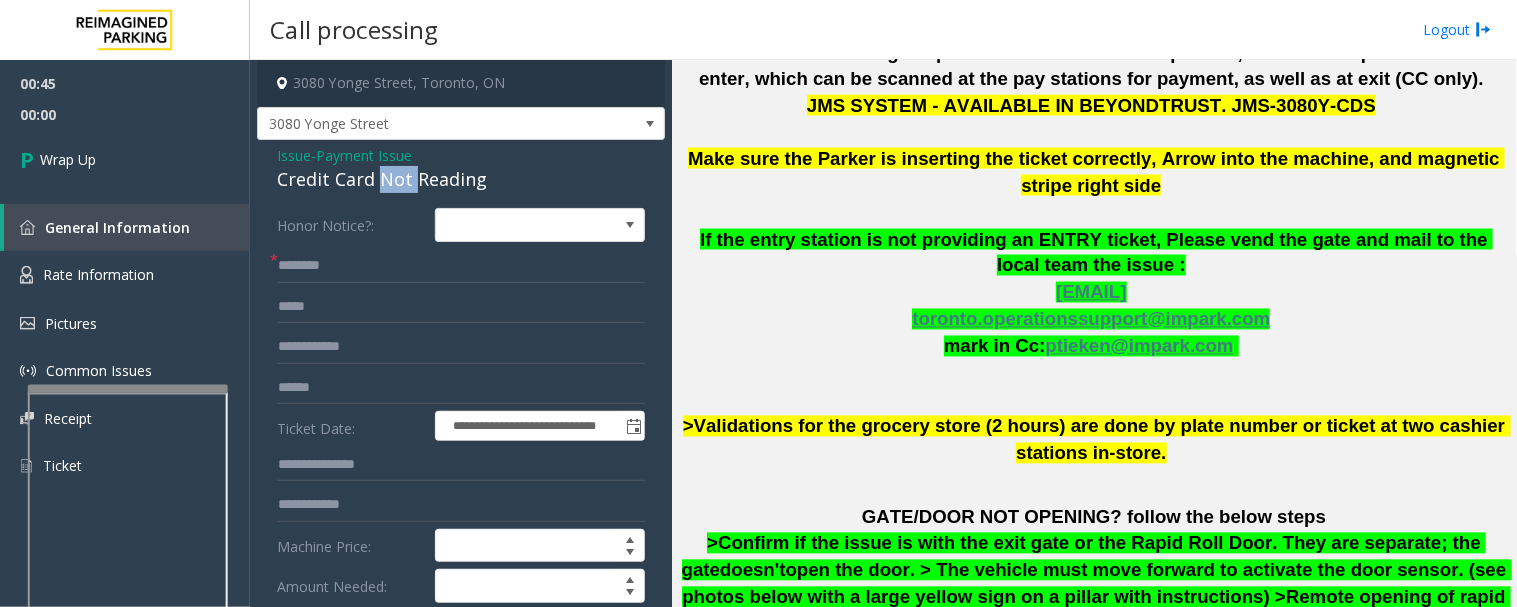 click on "Credit Card Not Reading" 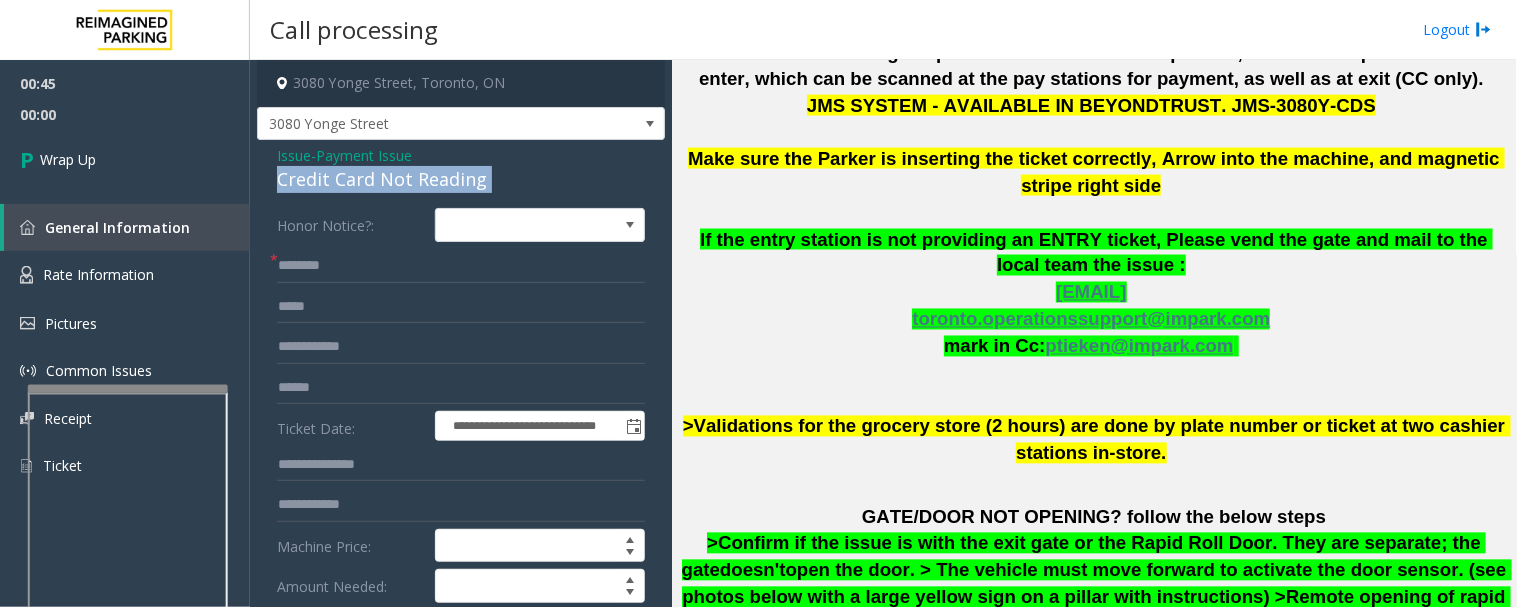 click on "Credit Card Not Reading" 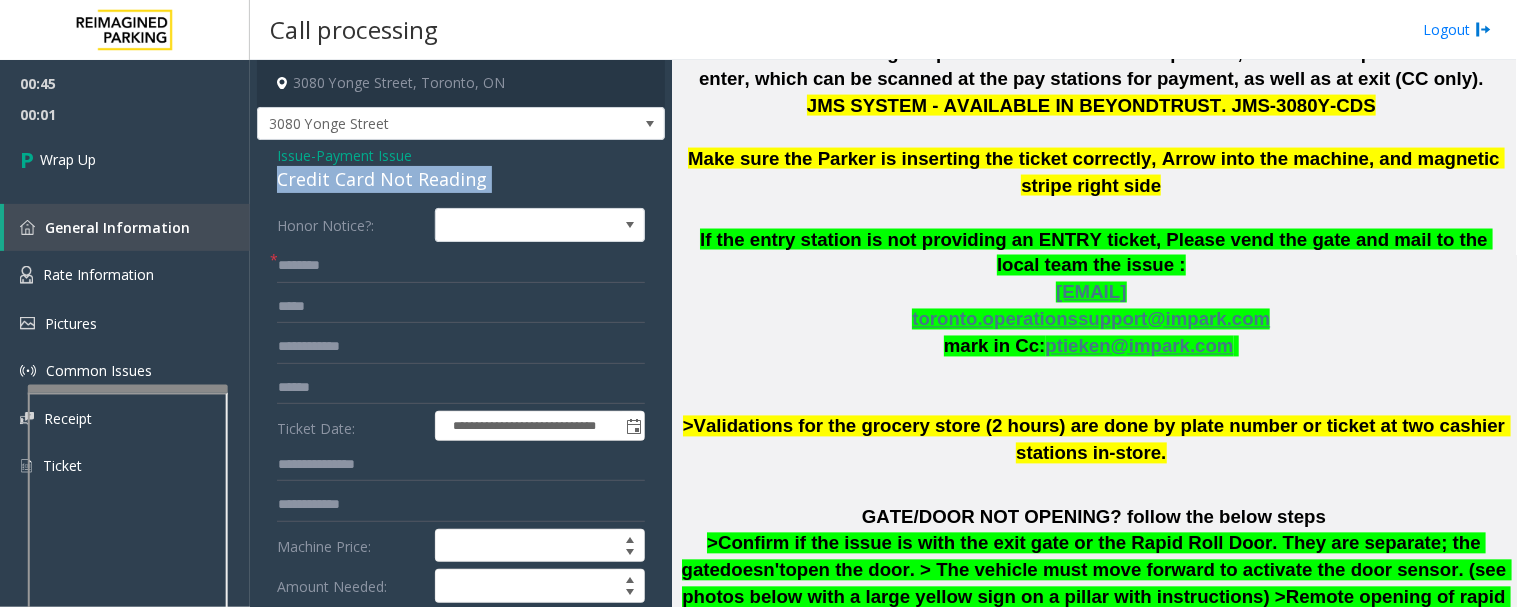 scroll, scrollTop: 111, scrollLeft: 0, axis: vertical 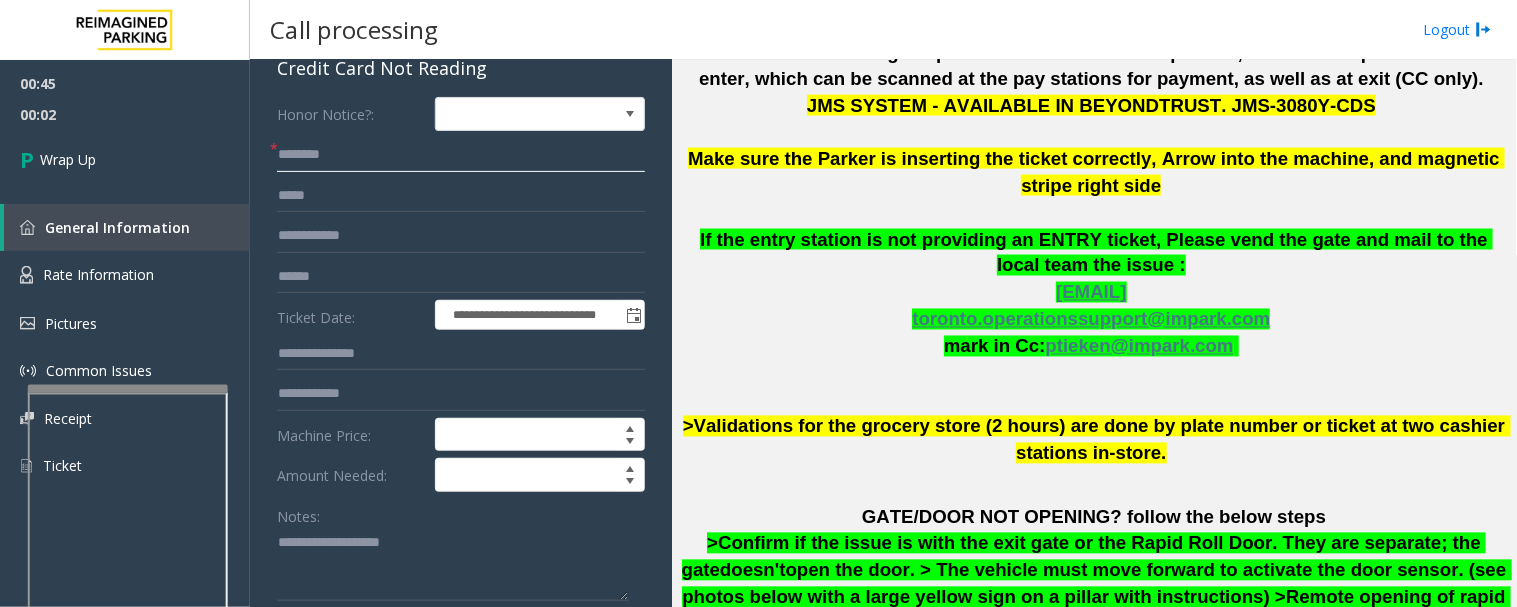 click 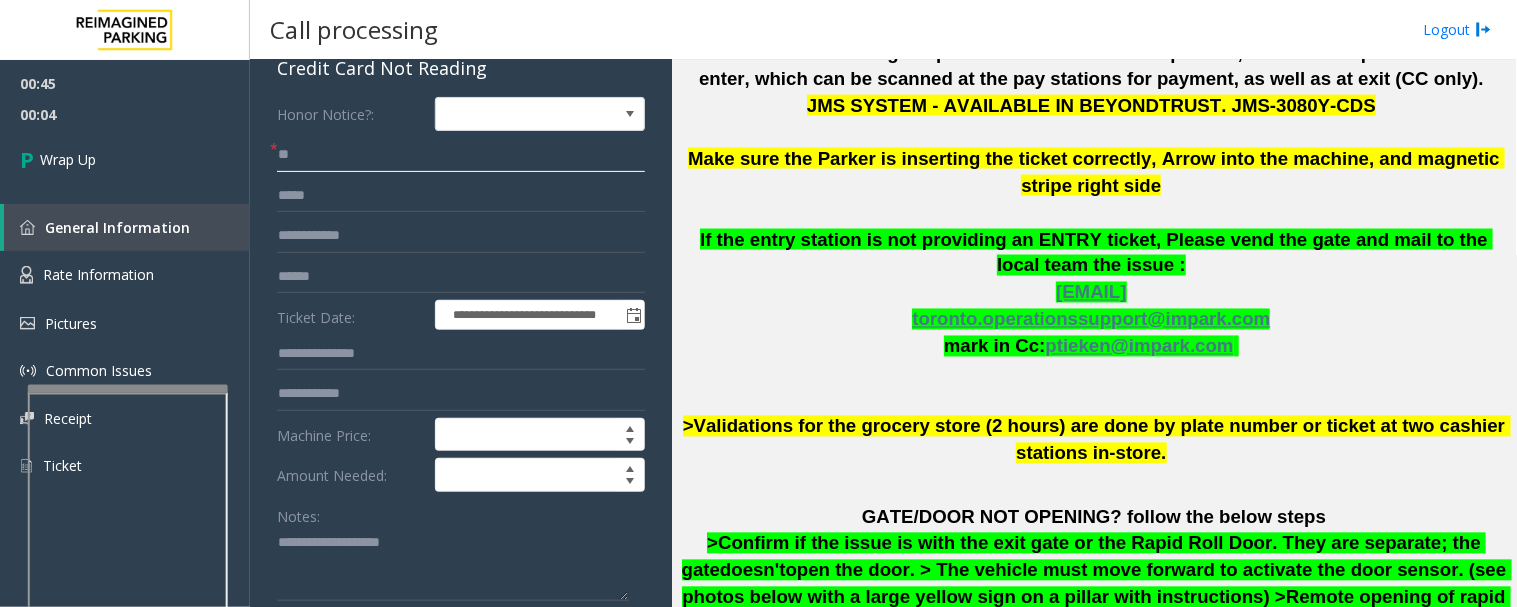 type on "**" 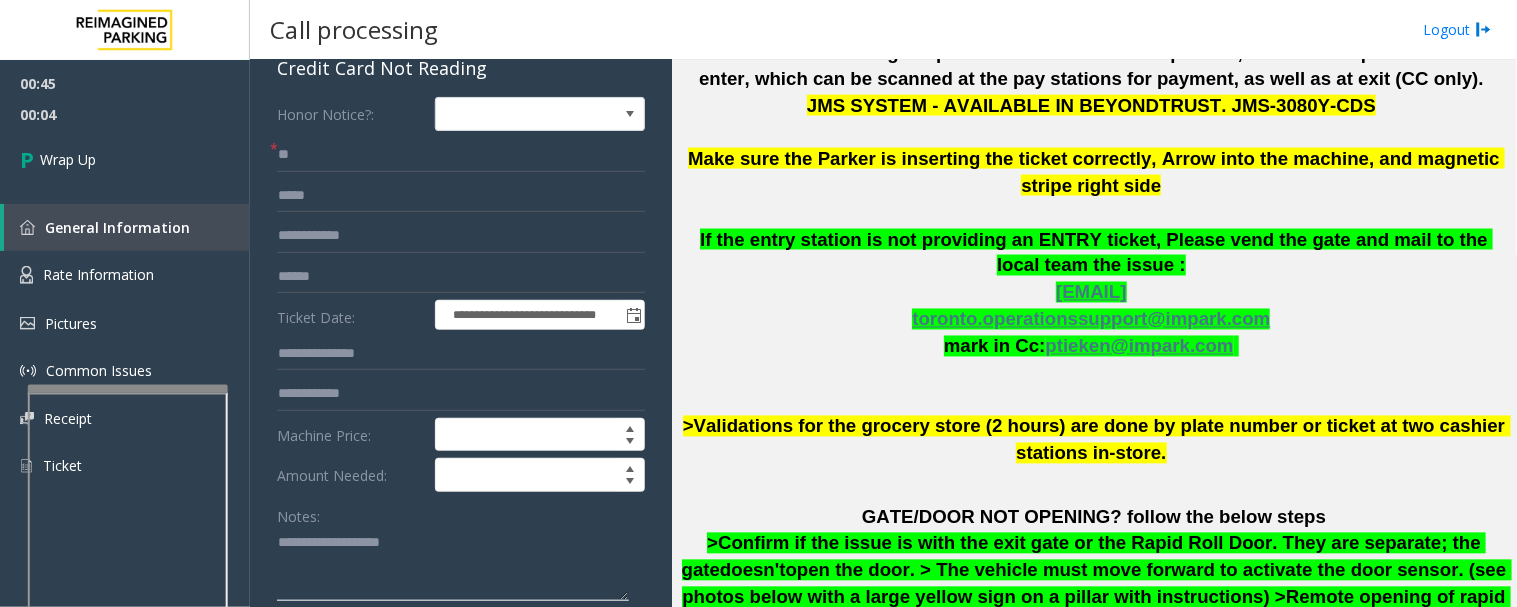 click 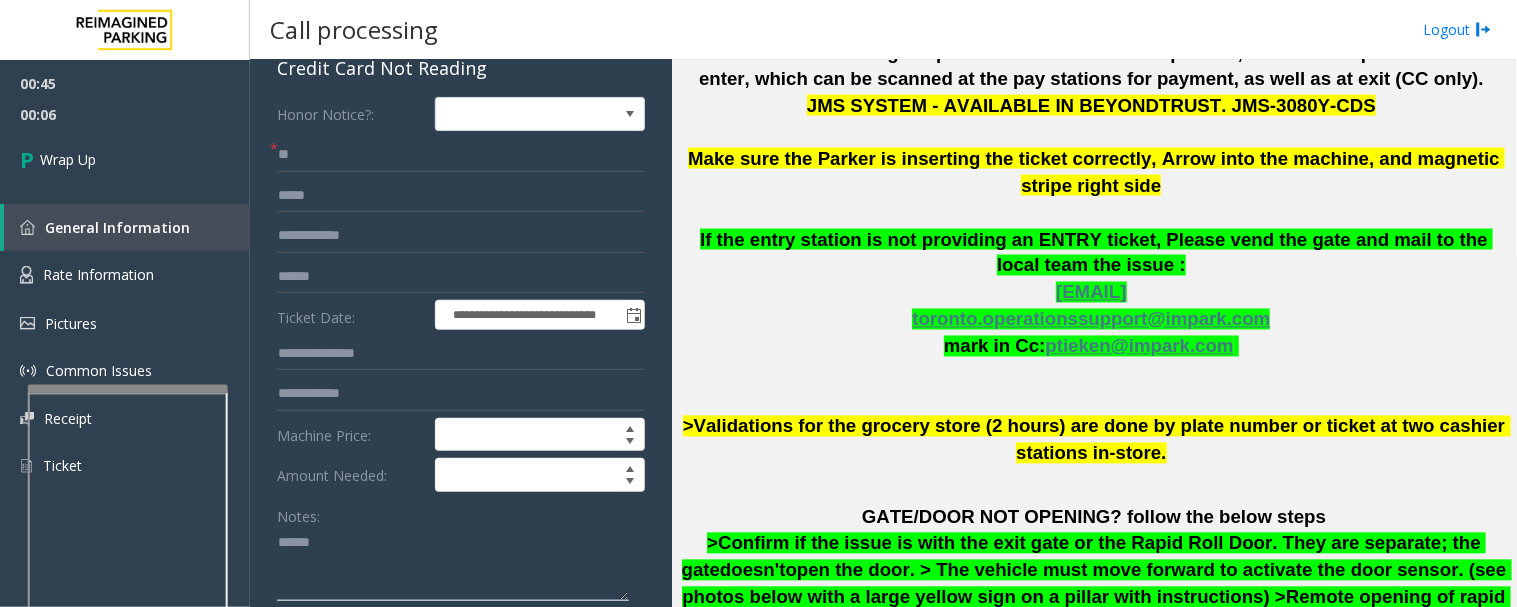 paste on "**********" 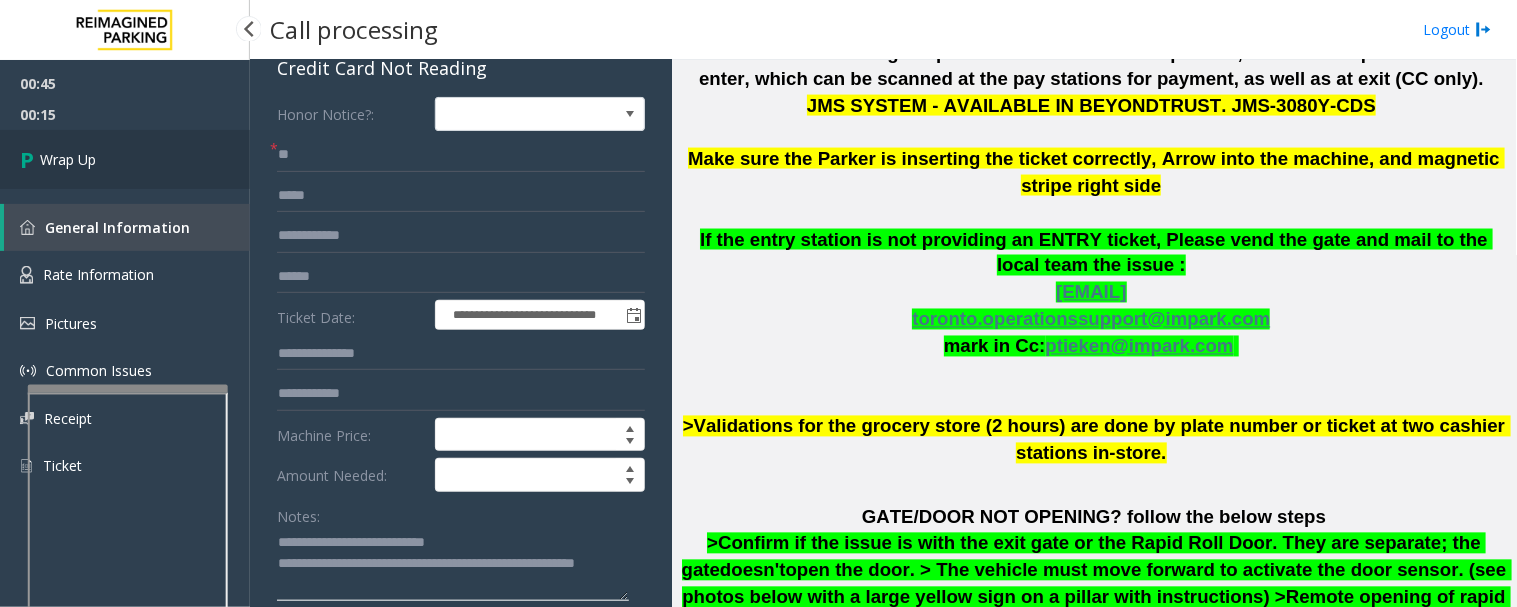 type on "**********" 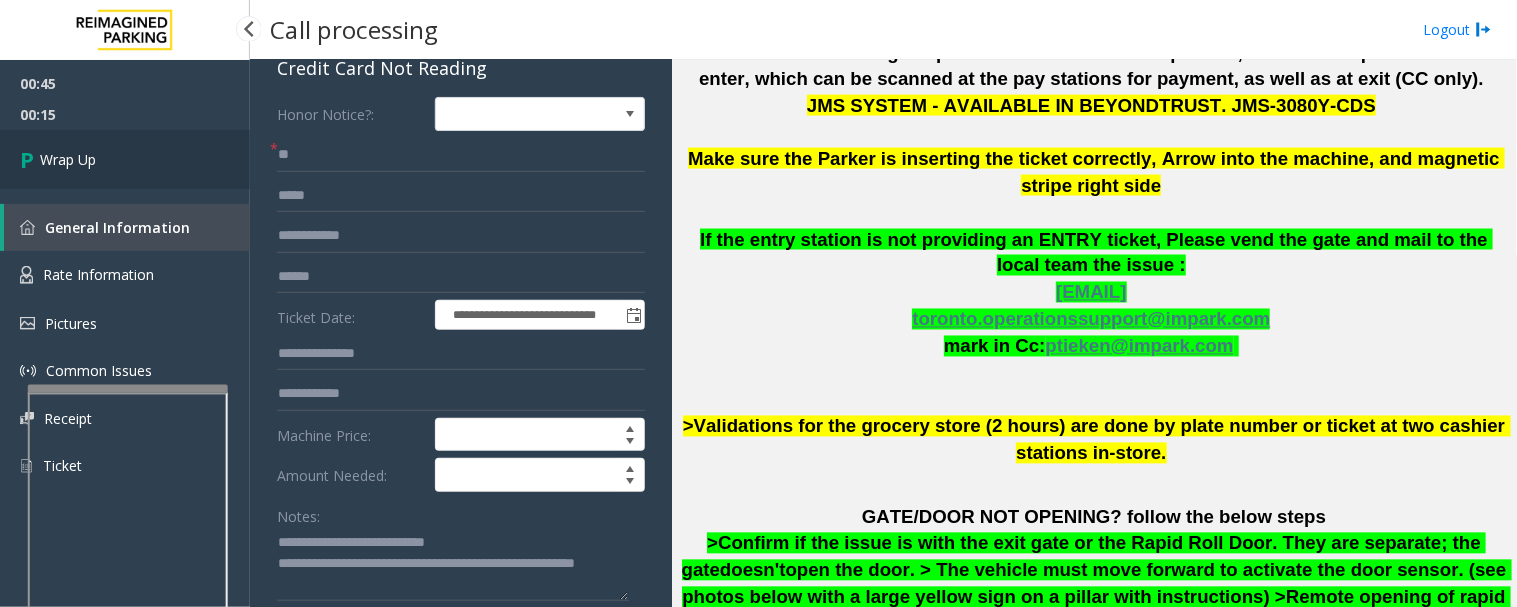click on "Wrap Up" at bounding box center [125, 159] 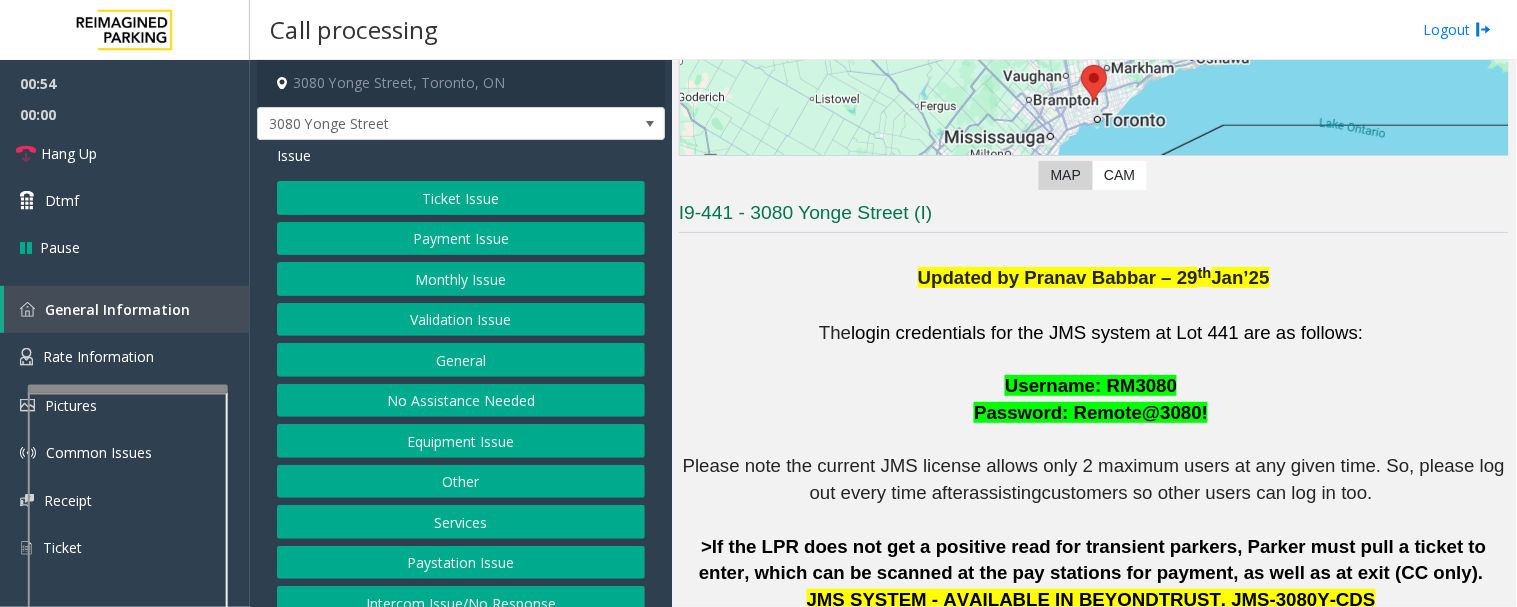 scroll, scrollTop: 616, scrollLeft: 0, axis: vertical 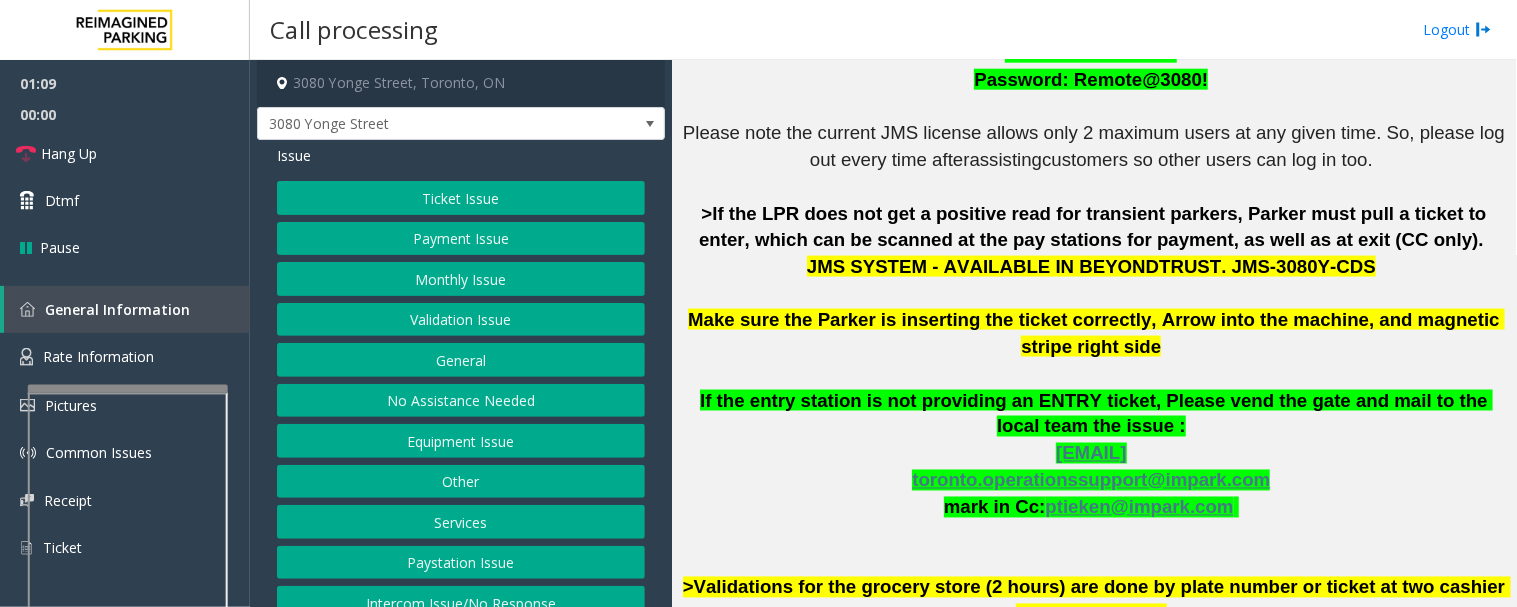 click on "Payment Issue" 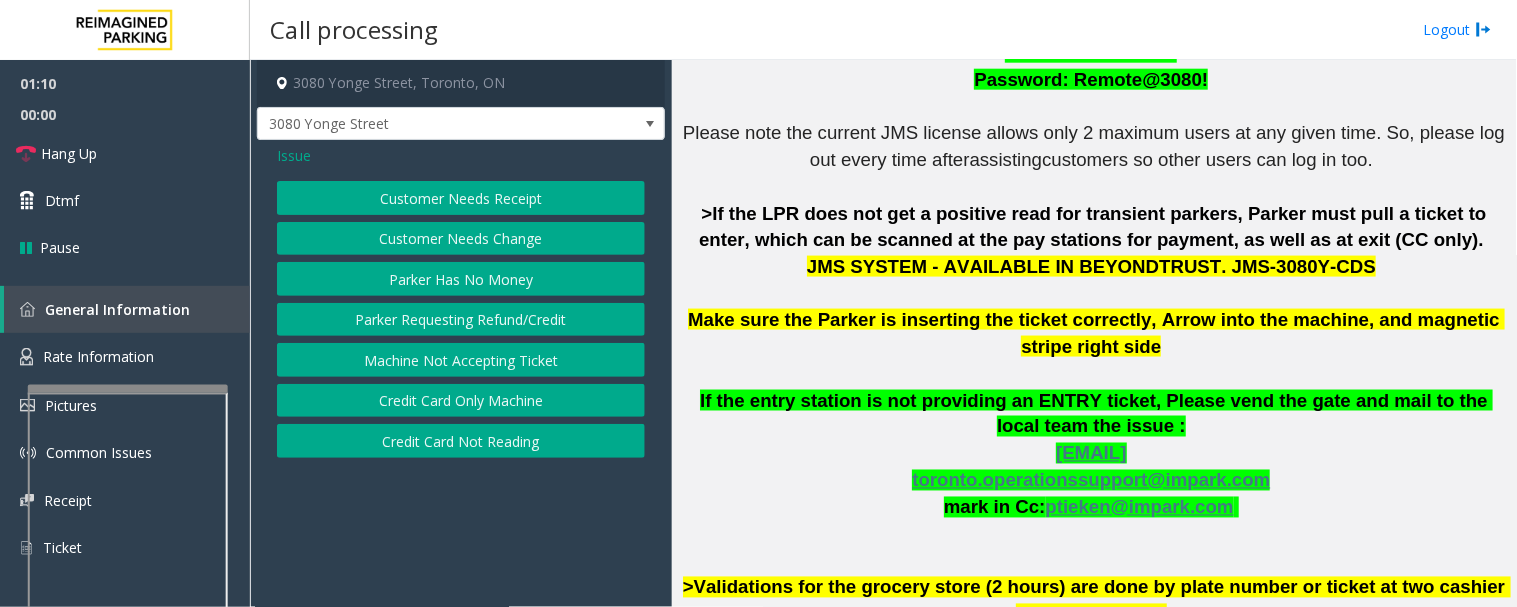 click on "Credit Card Not Reading" 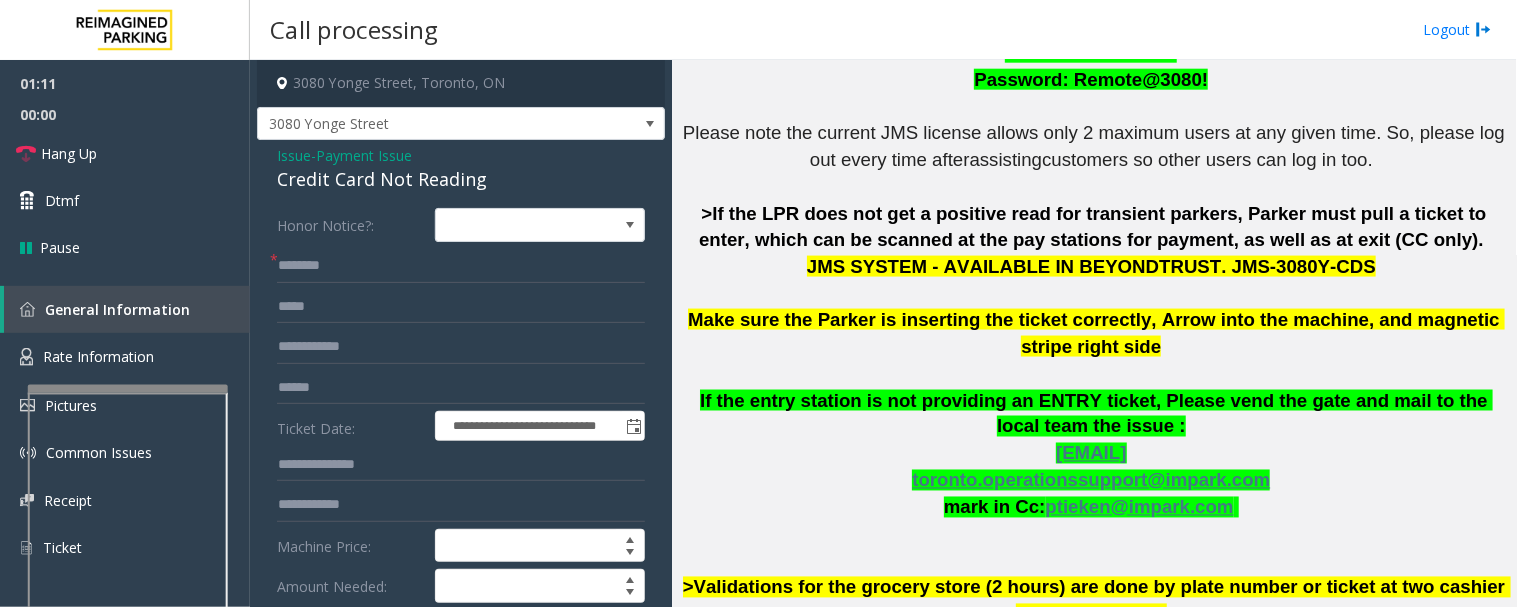 click on "Credit Card Not Reading" 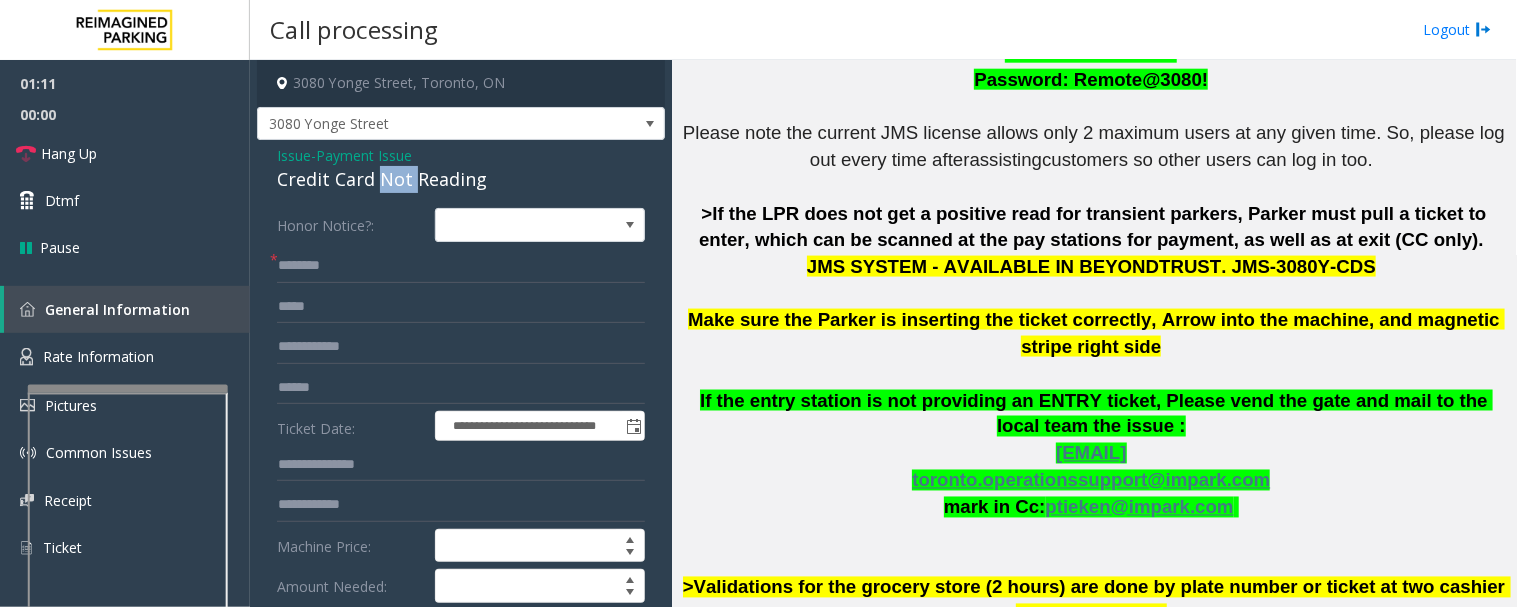 click on "Credit Card Not Reading" 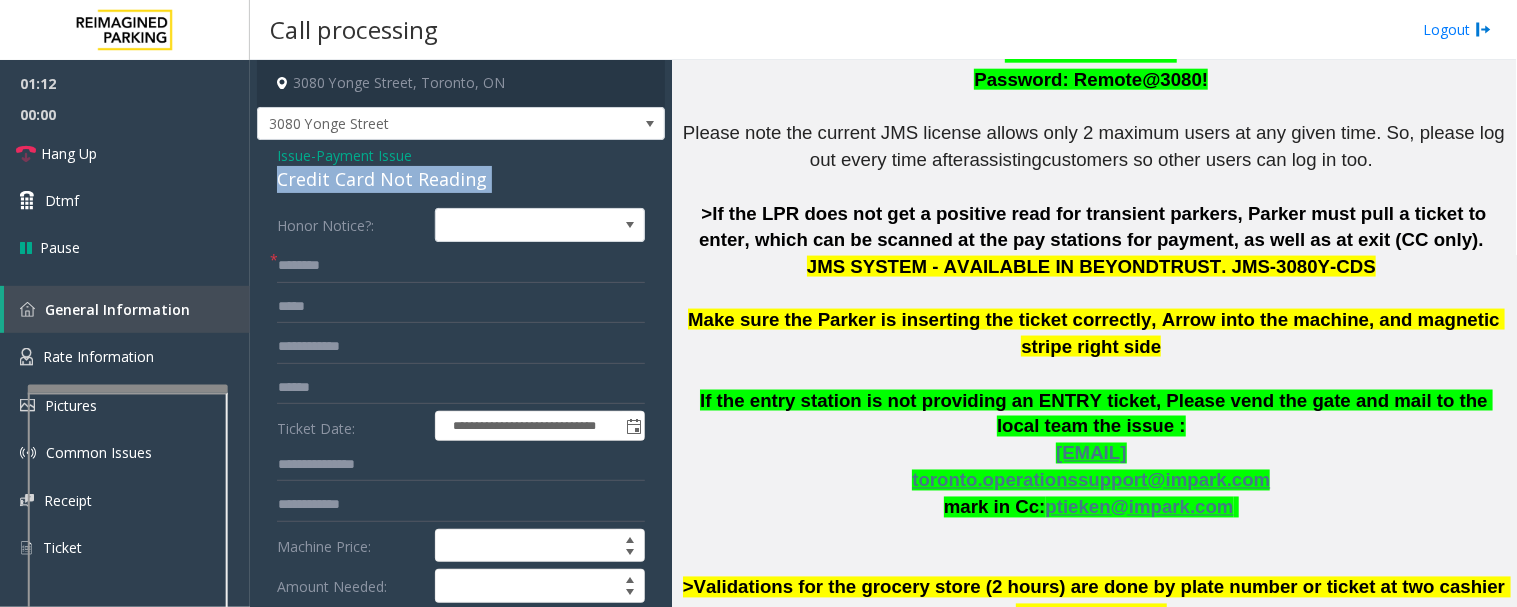 click on "Credit Card Not Reading" 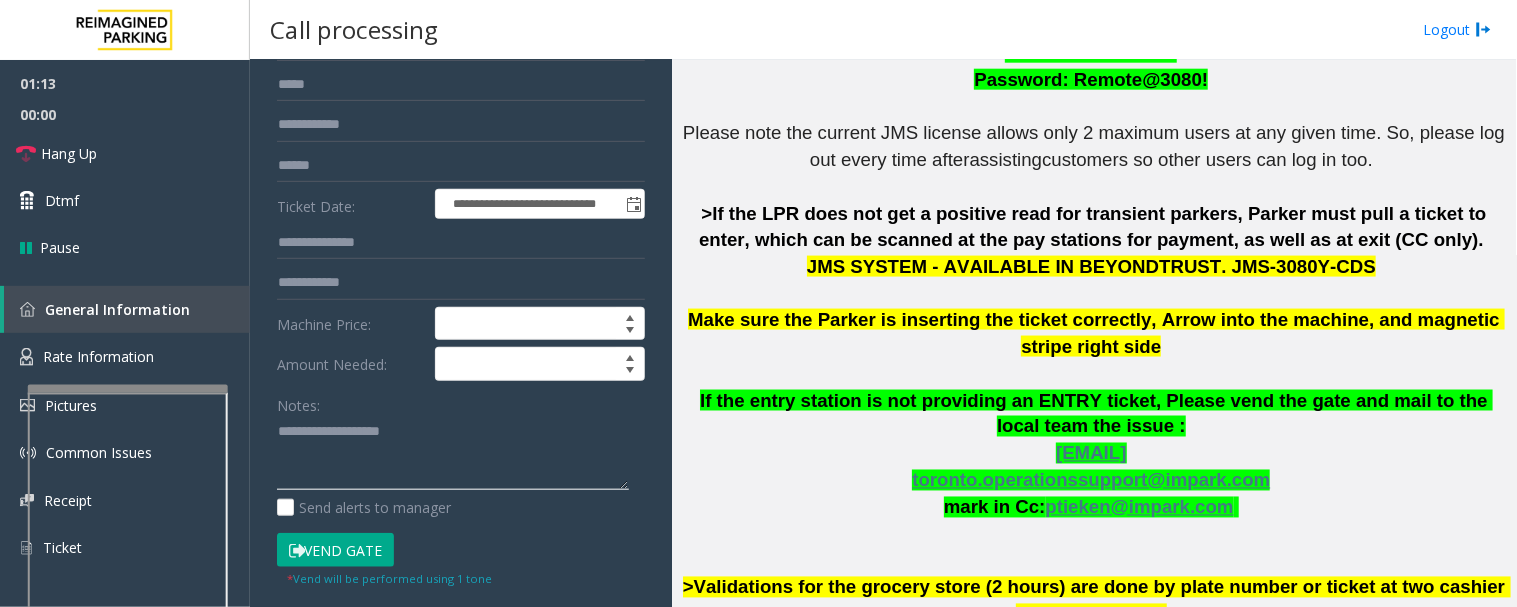 click 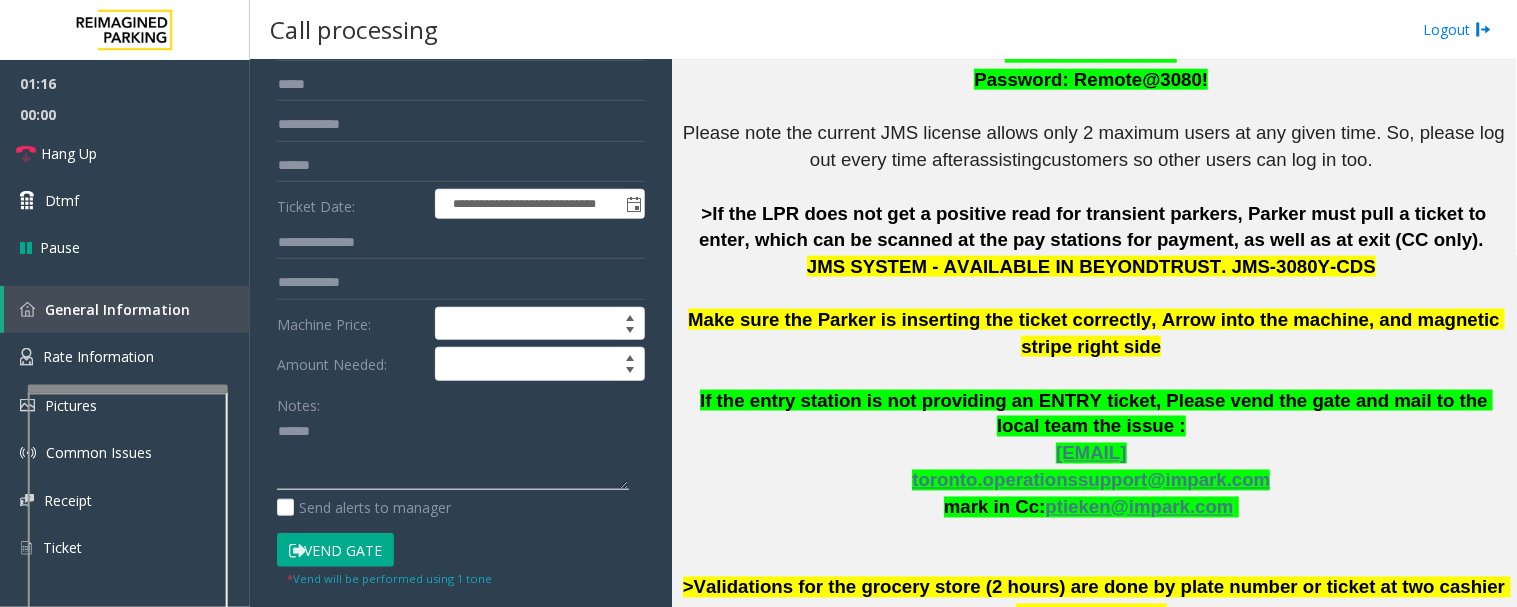 paste on "**********" 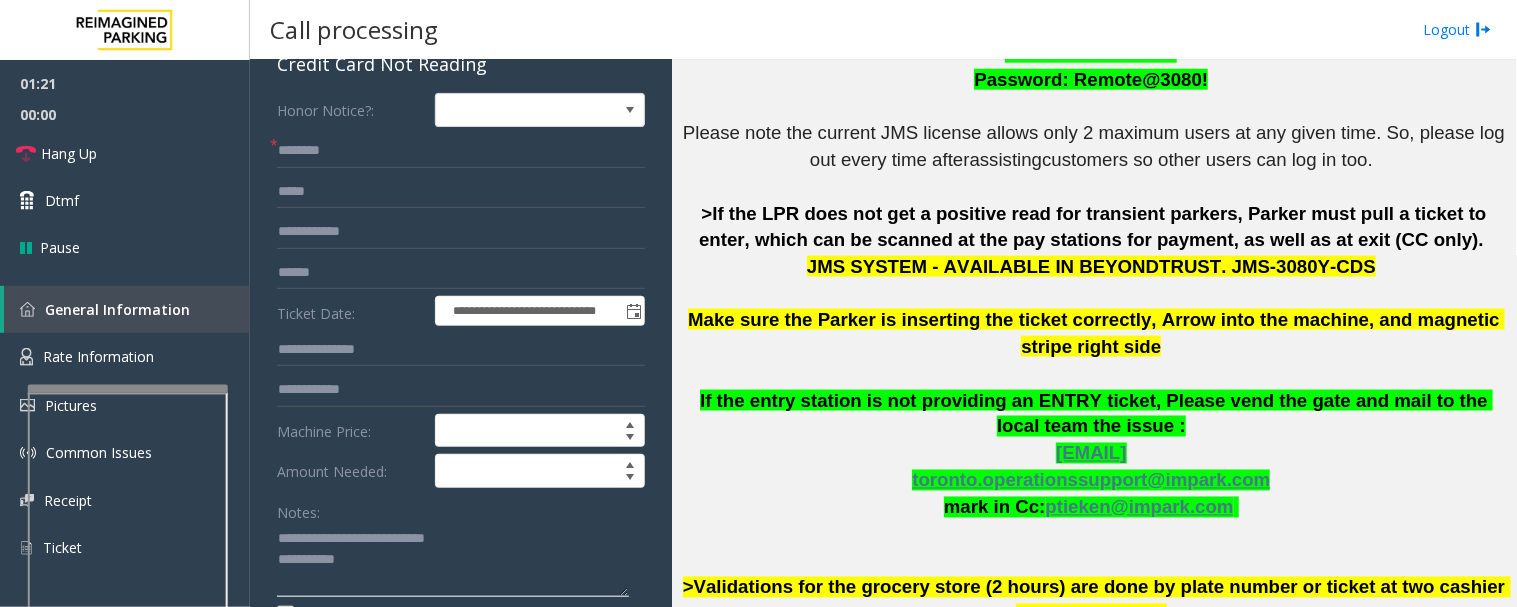 scroll, scrollTop: 111, scrollLeft: 0, axis: vertical 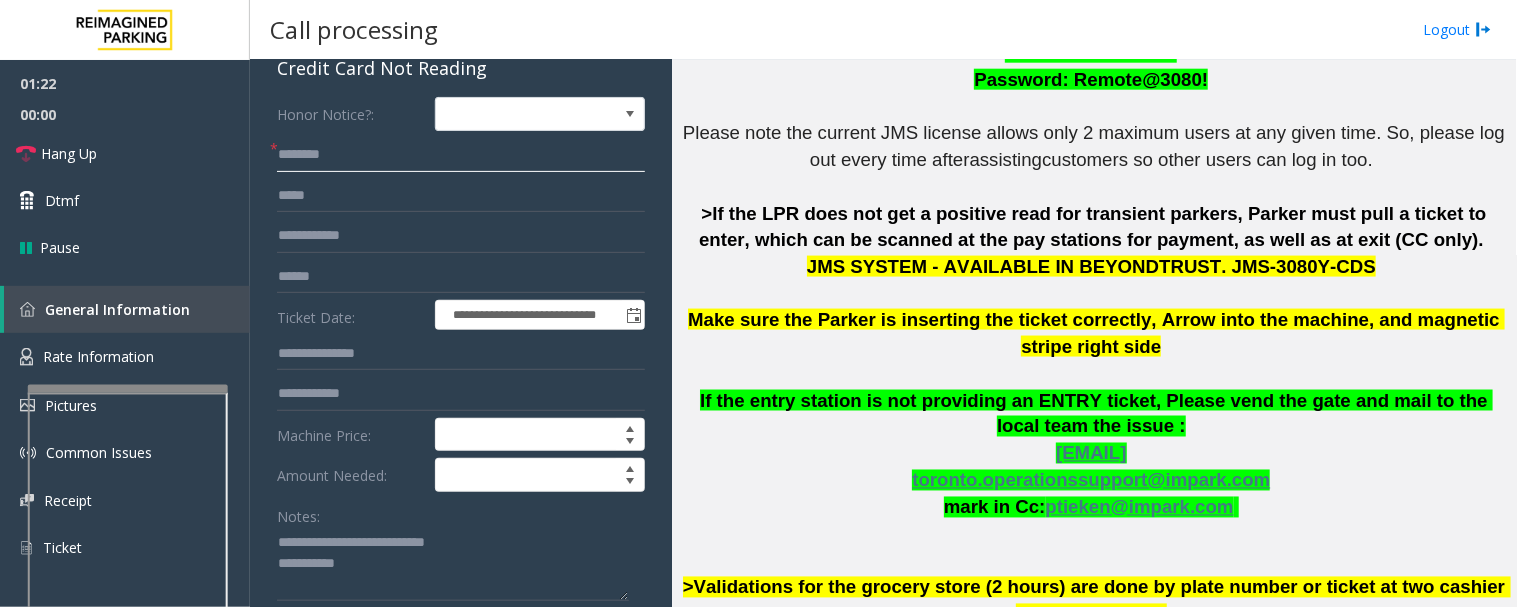 click 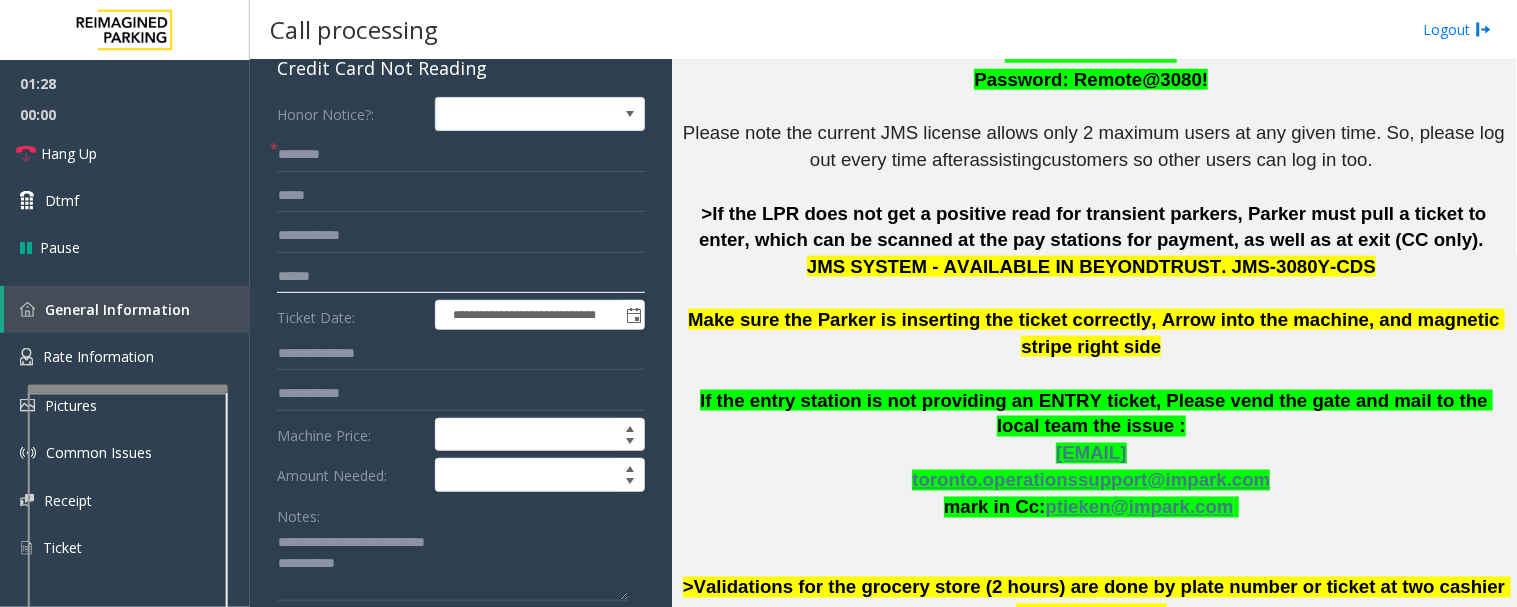 click 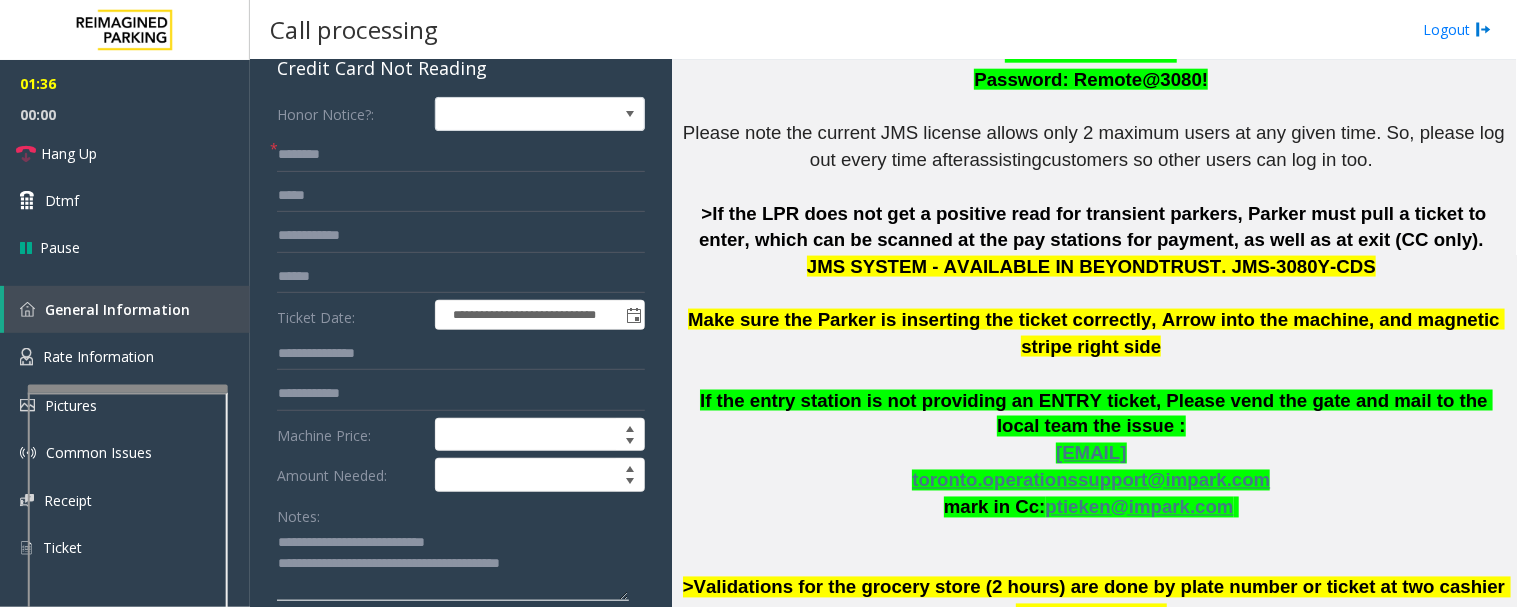 type on "**********" 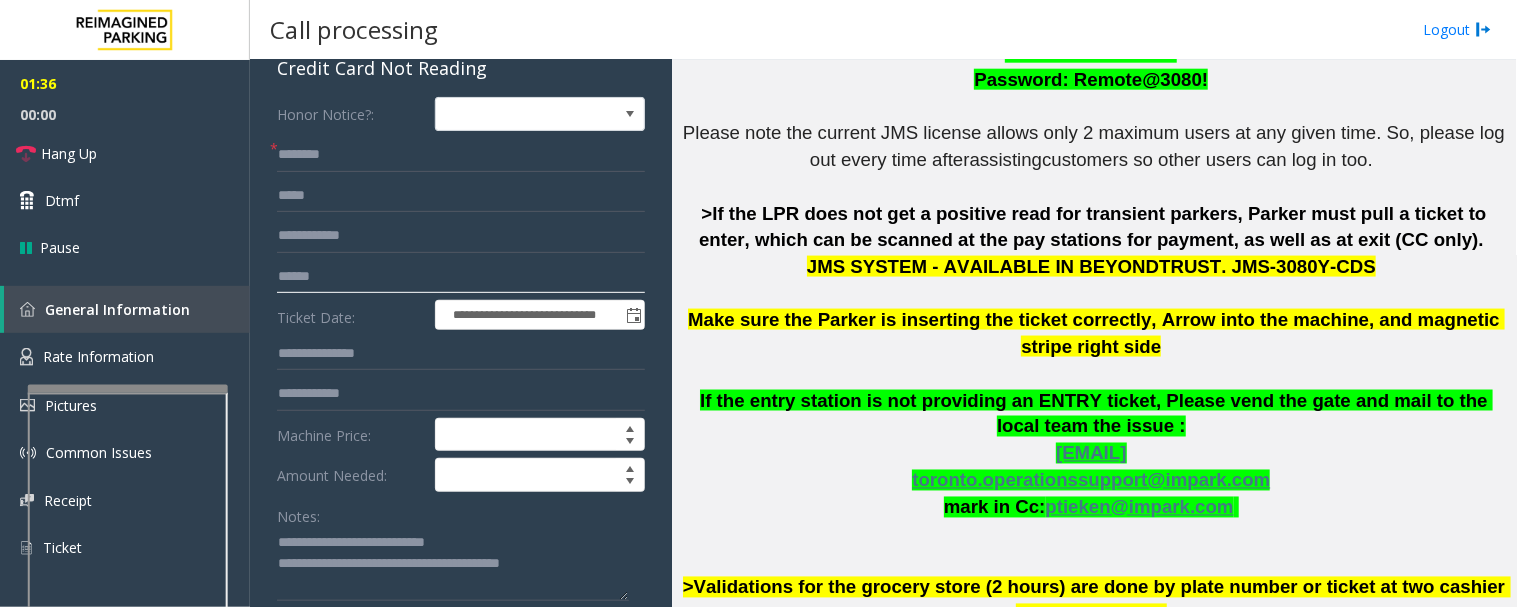 click 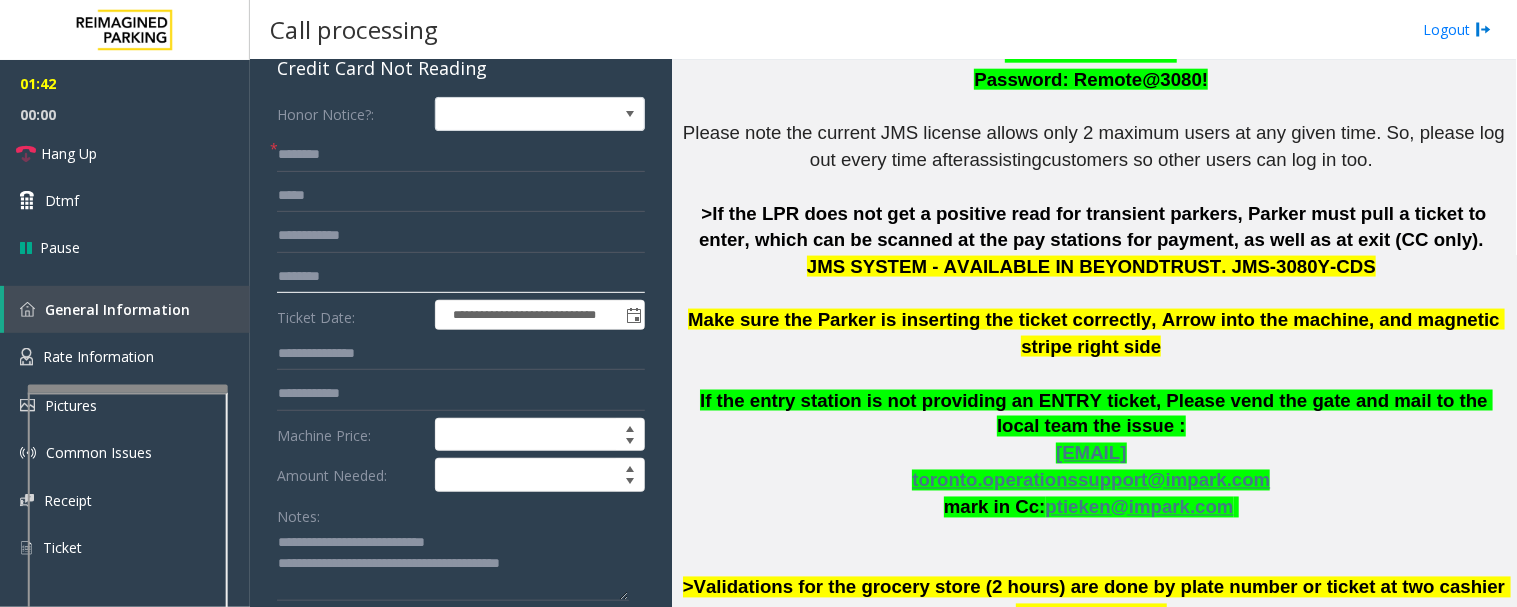 type on "********" 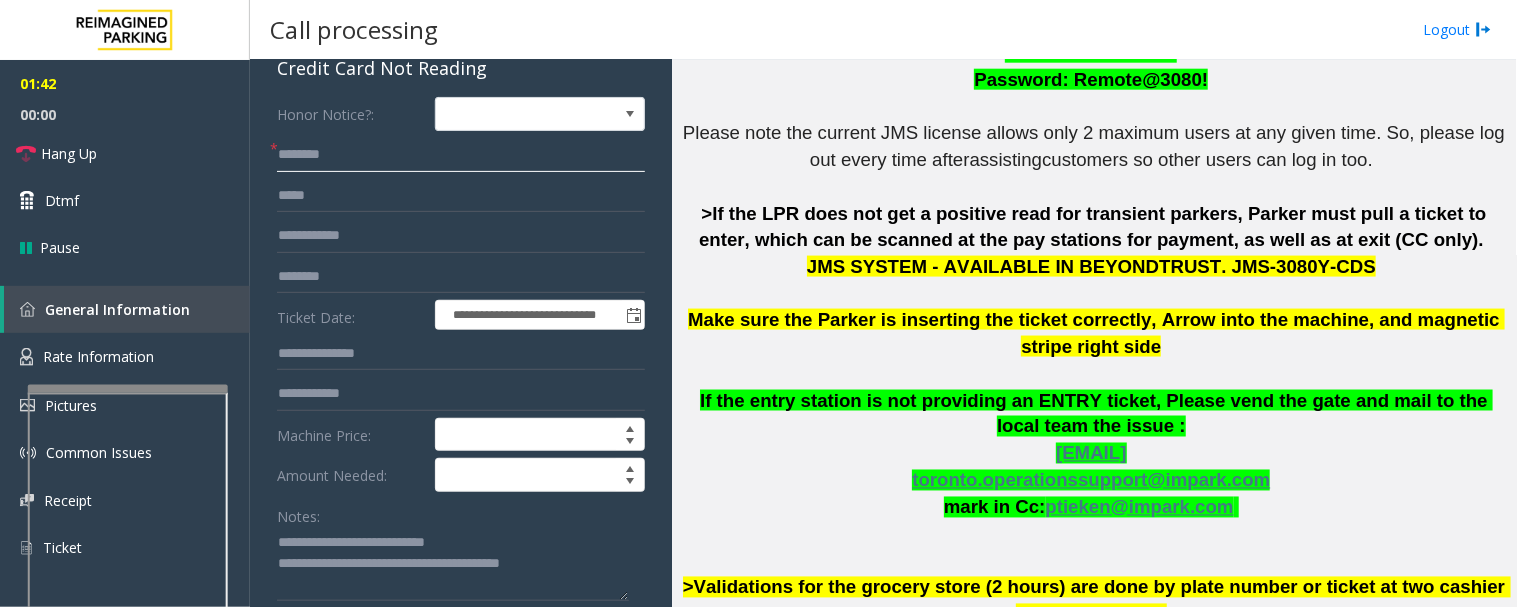click 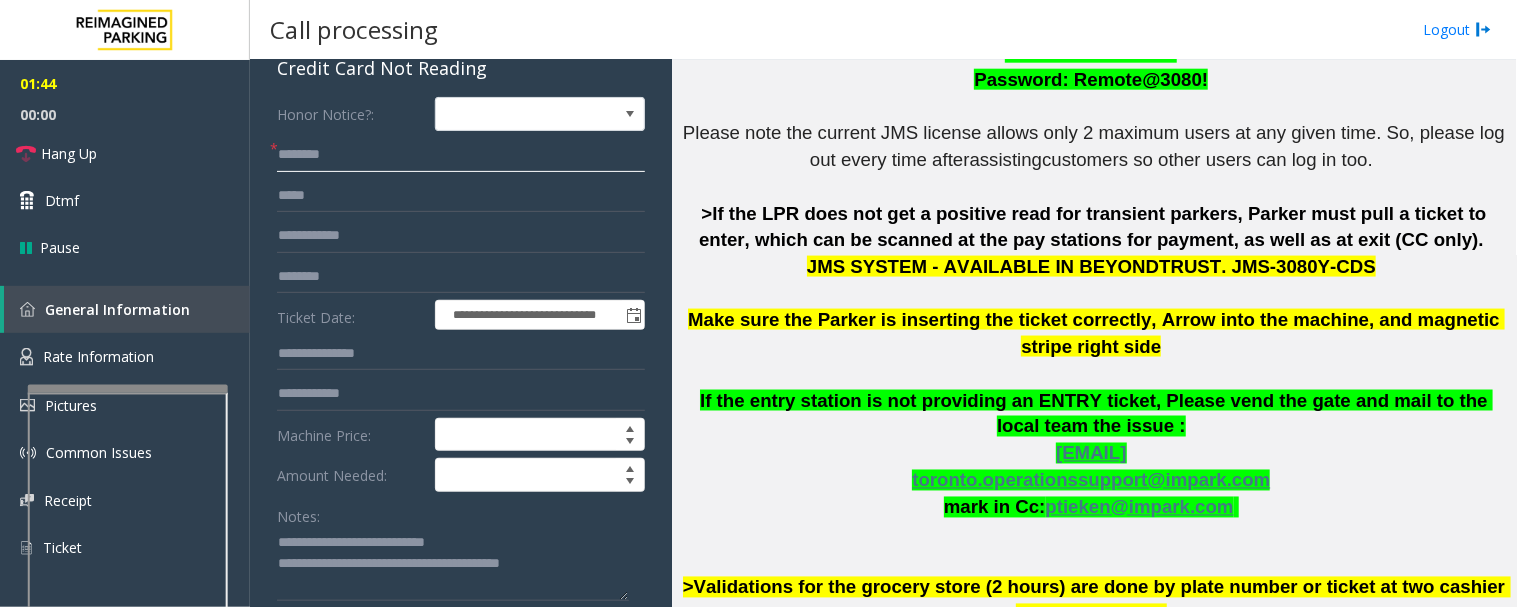 click 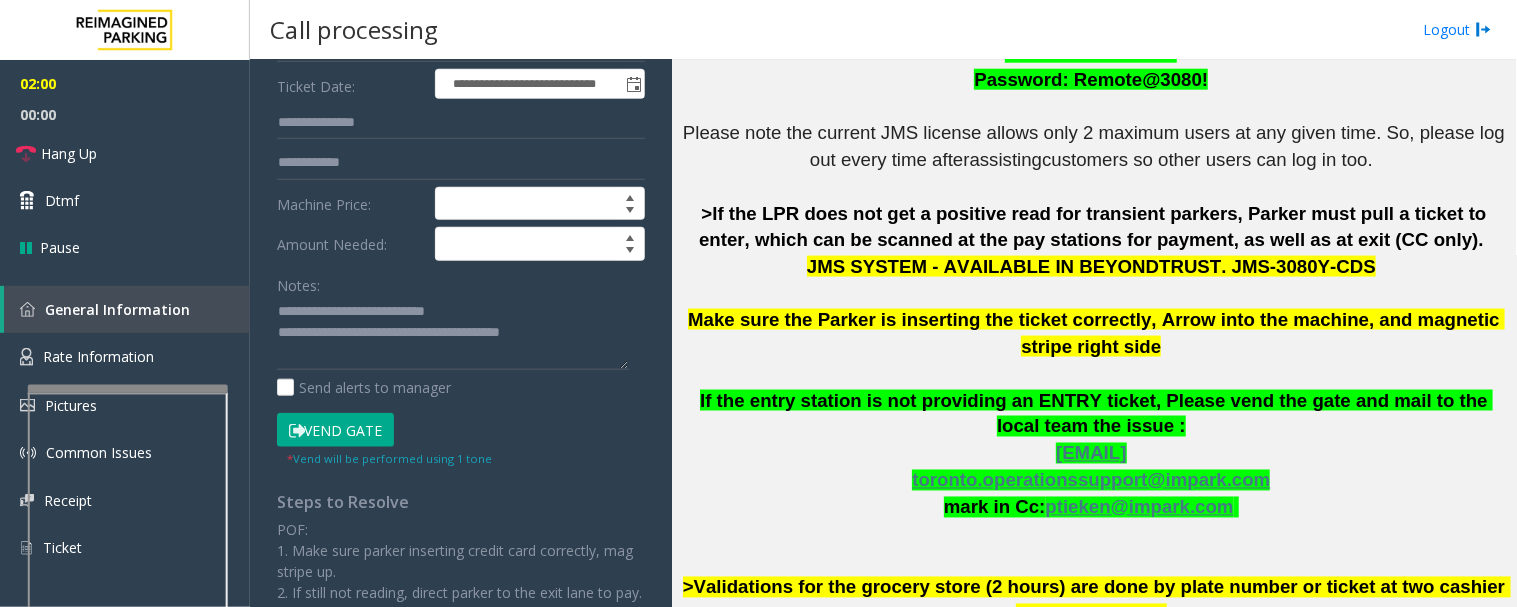 scroll, scrollTop: 555, scrollLeft: 0, axis: vertical 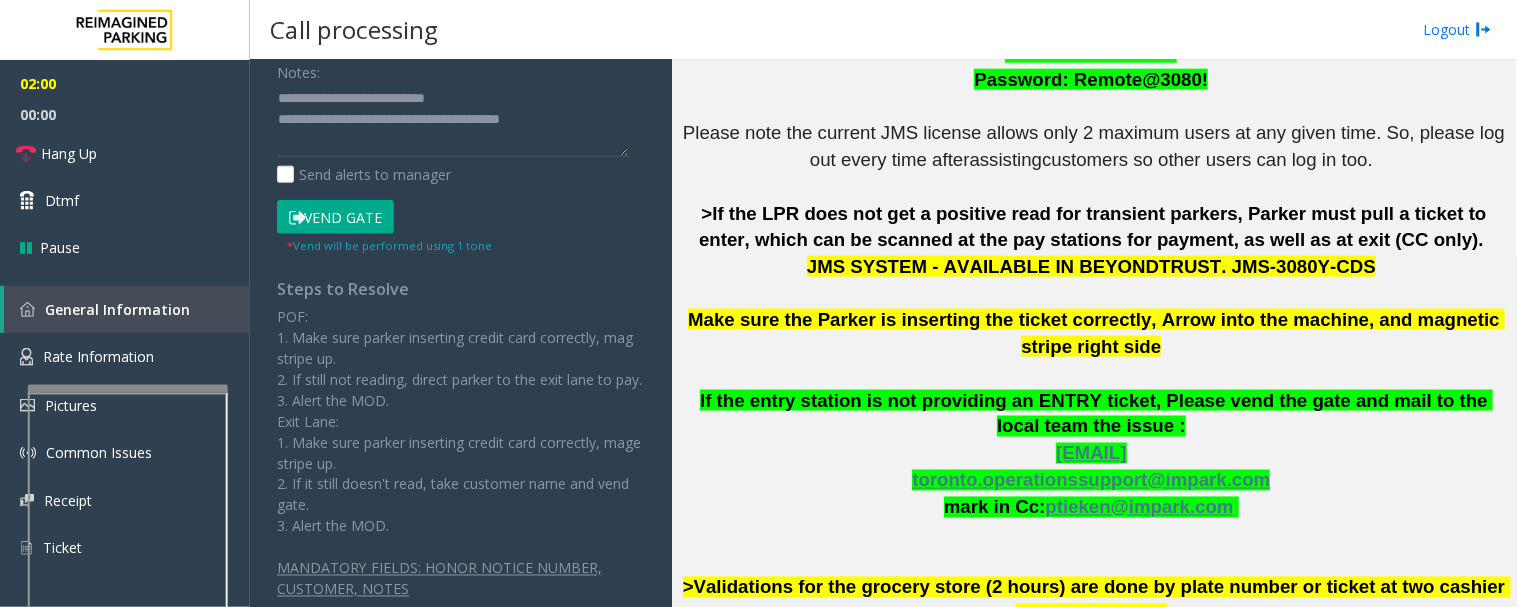 type on "****" 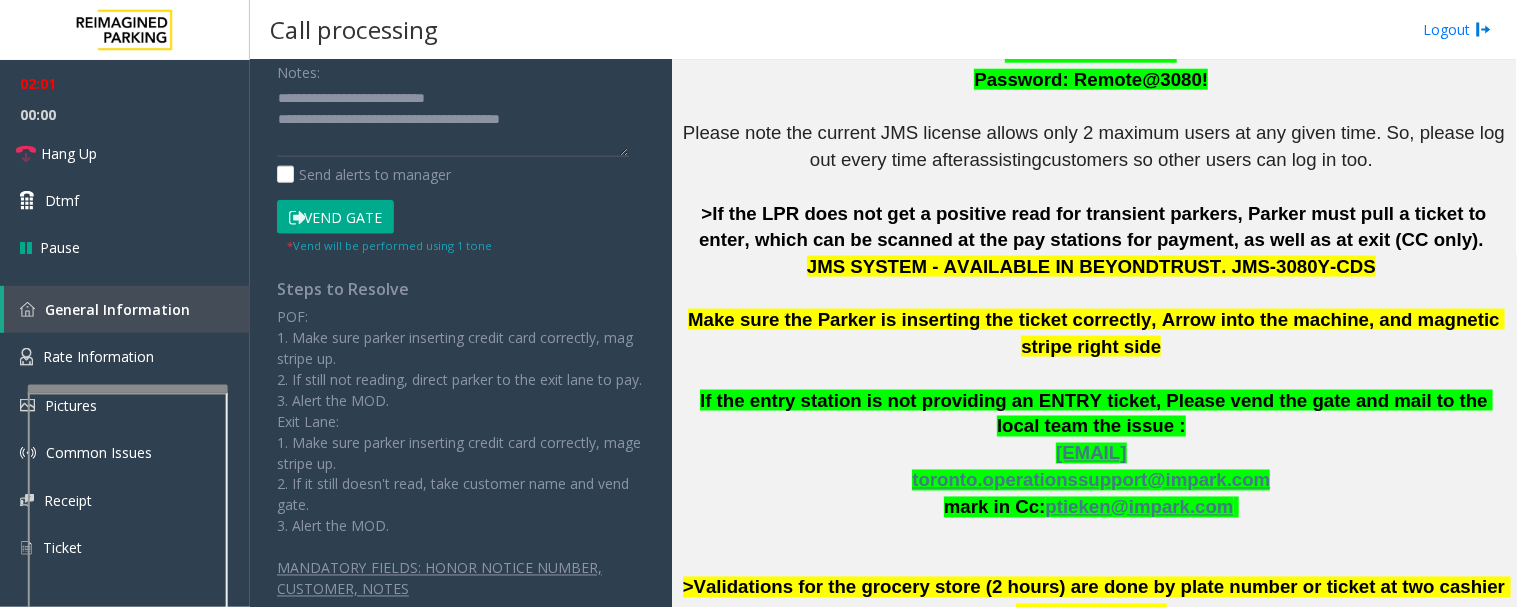 click on "Vend Gate" 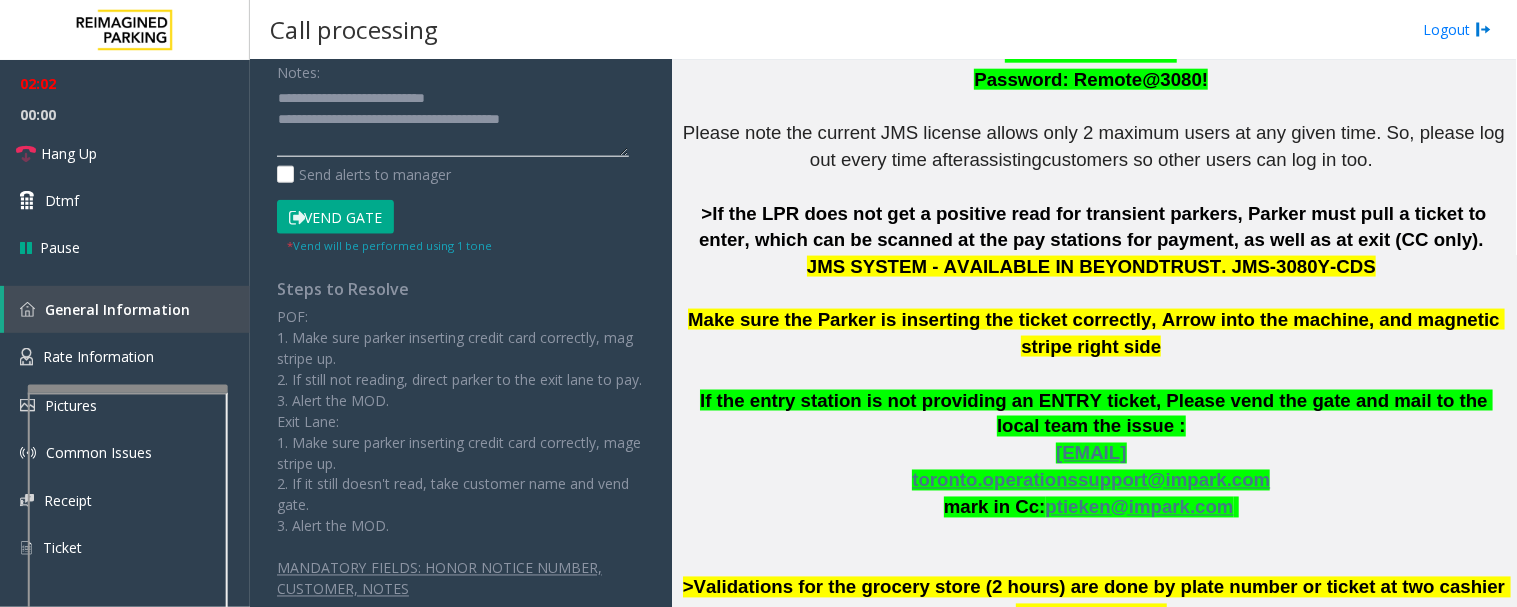 click 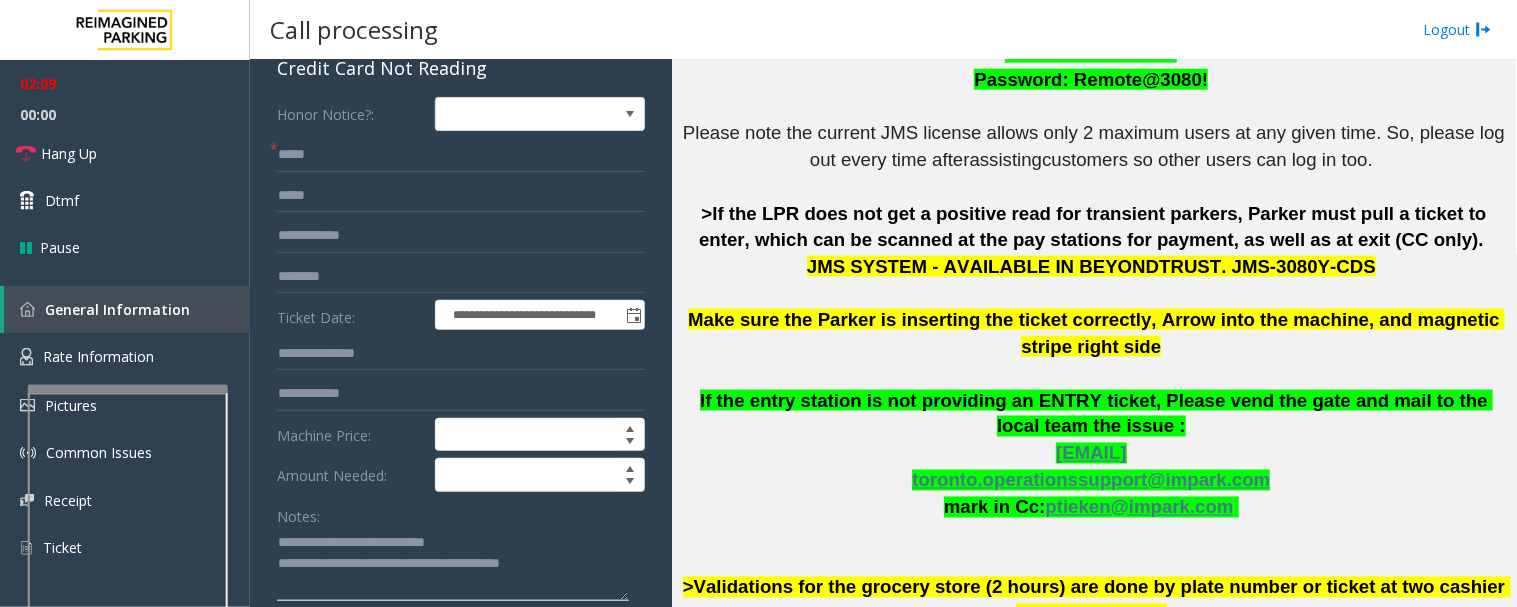 scroll, scrollTop: 0, scrollLeft: 0, axis: both 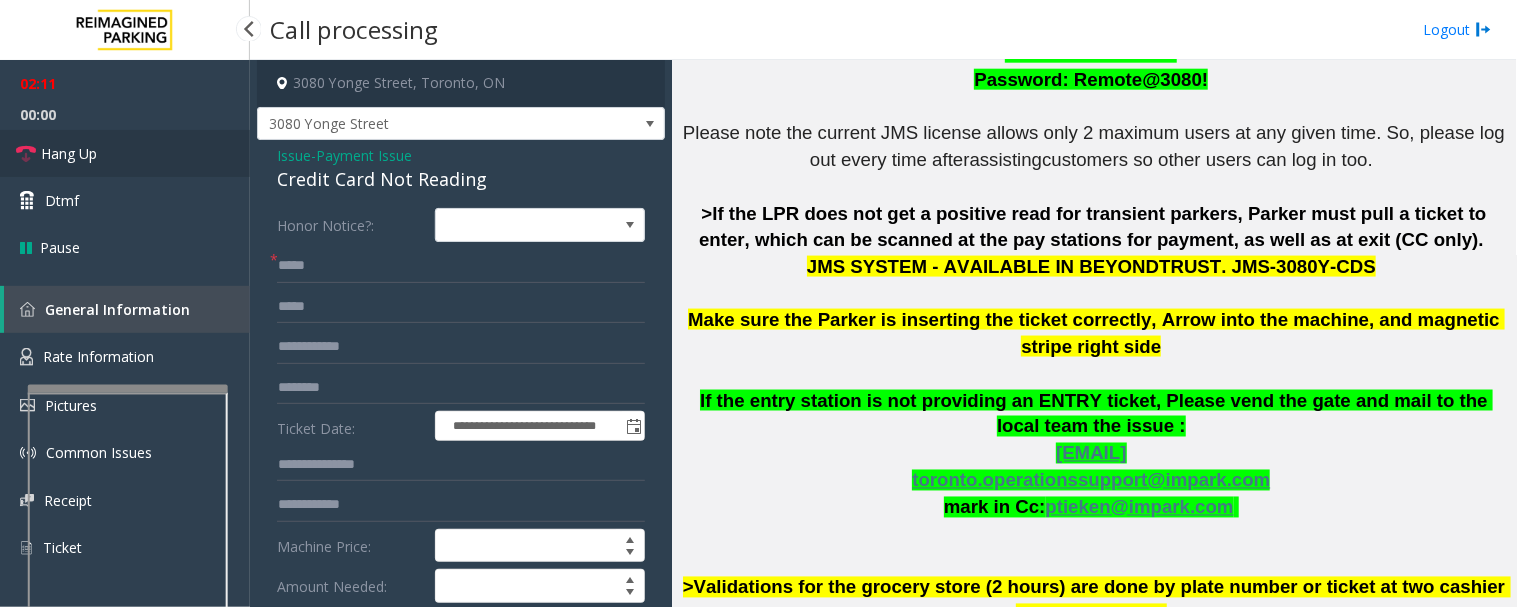click on "Hang Up" at bounding box center (125, 153) 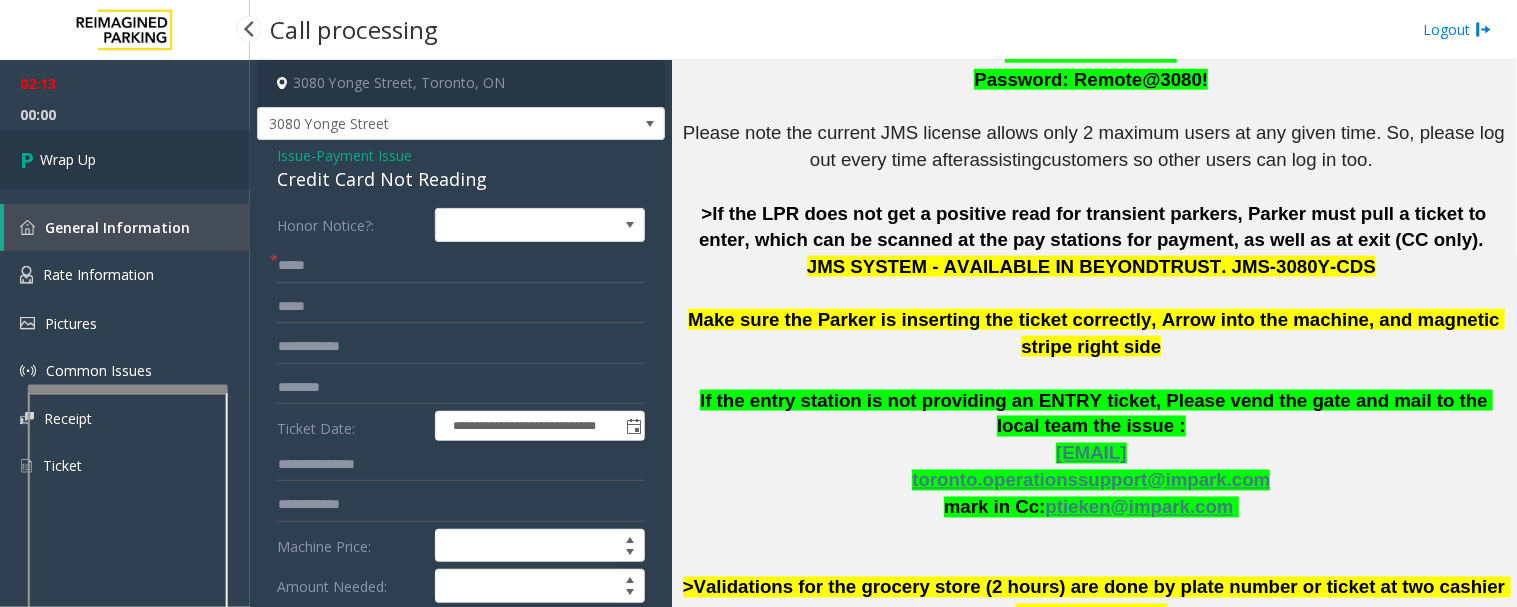 click on "Wrap Up" at bounding box center (68, 159) 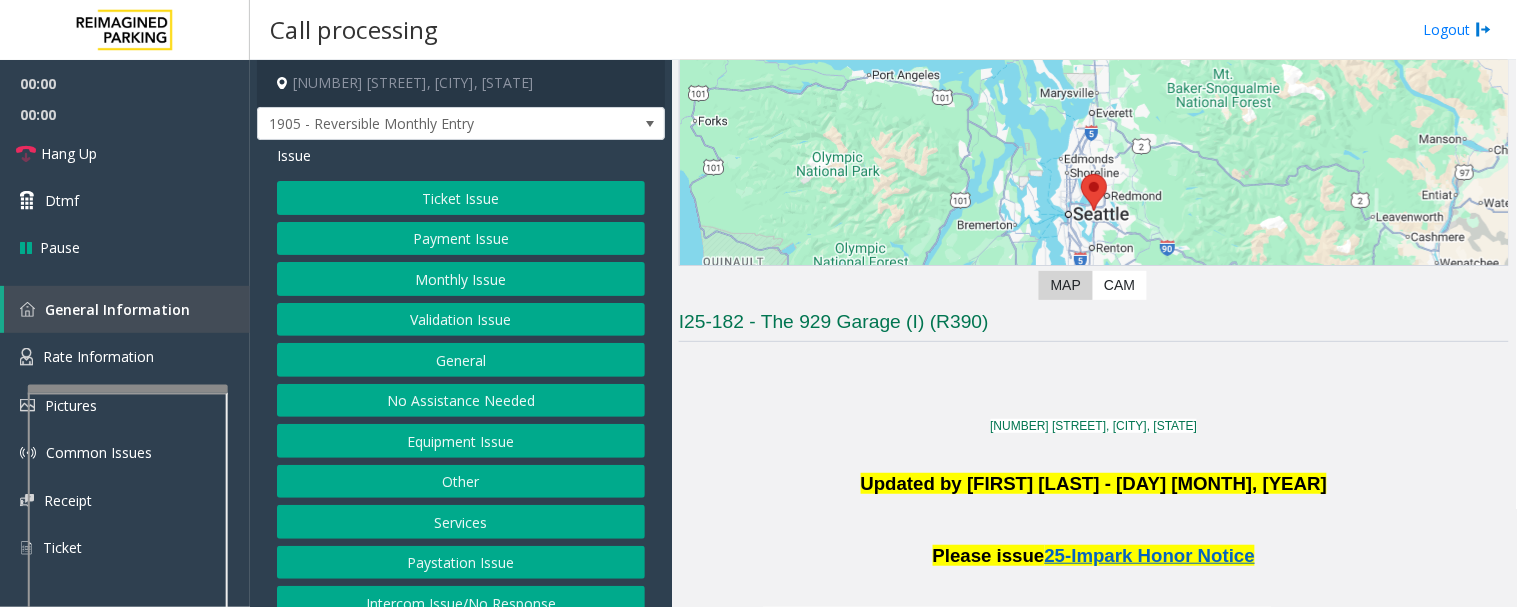 scroll, scrollTop: 333, scrollLeft: 0, axis: vertical 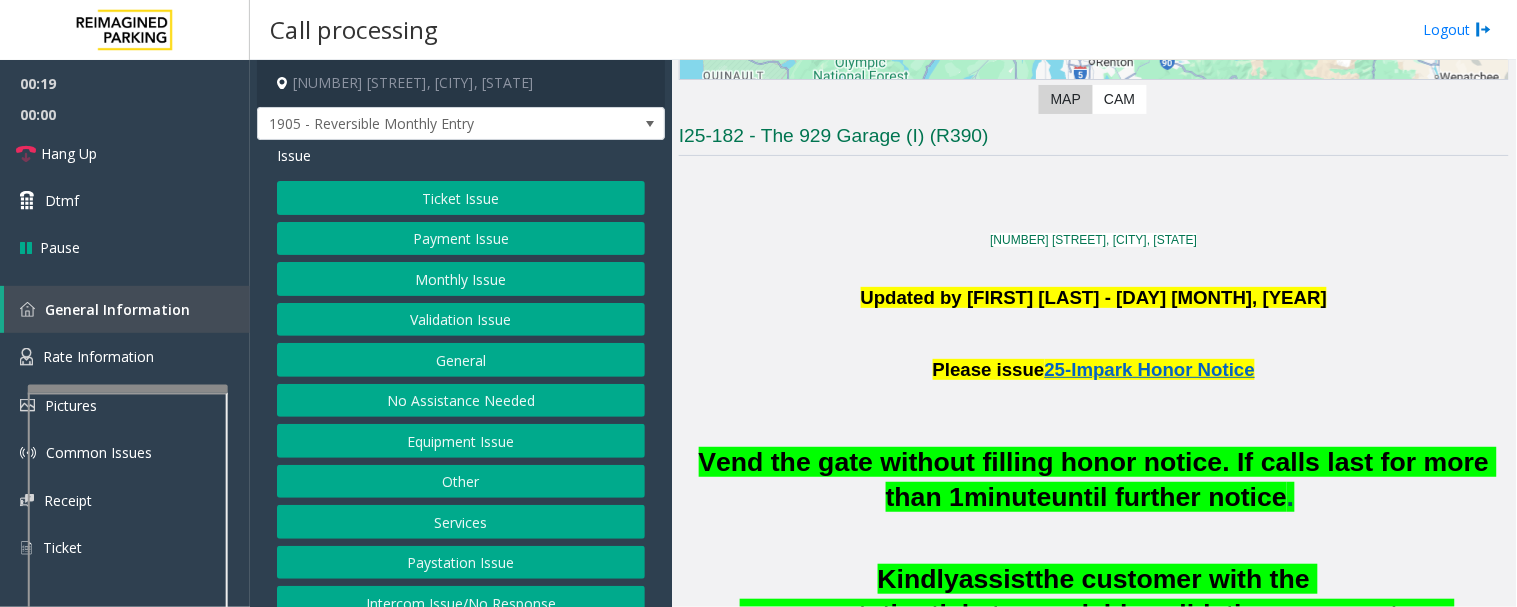 click on "Monthly Issue" 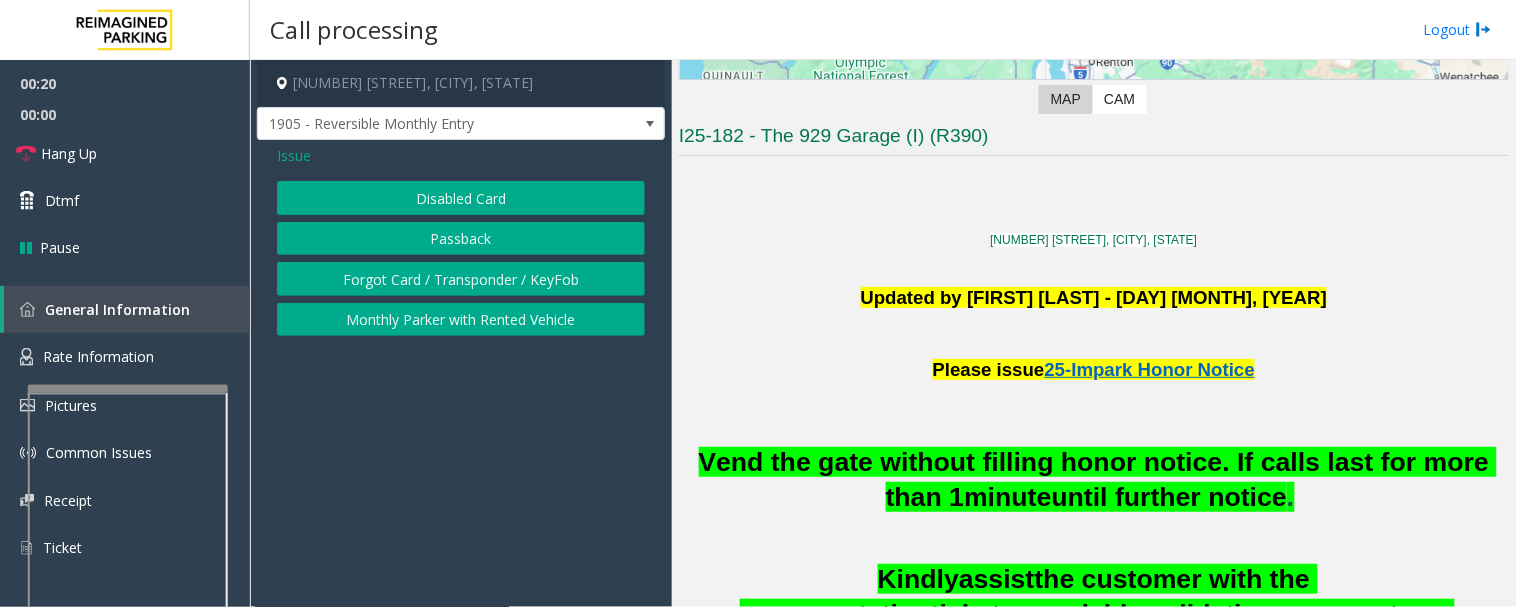 click on "Disabled Card" 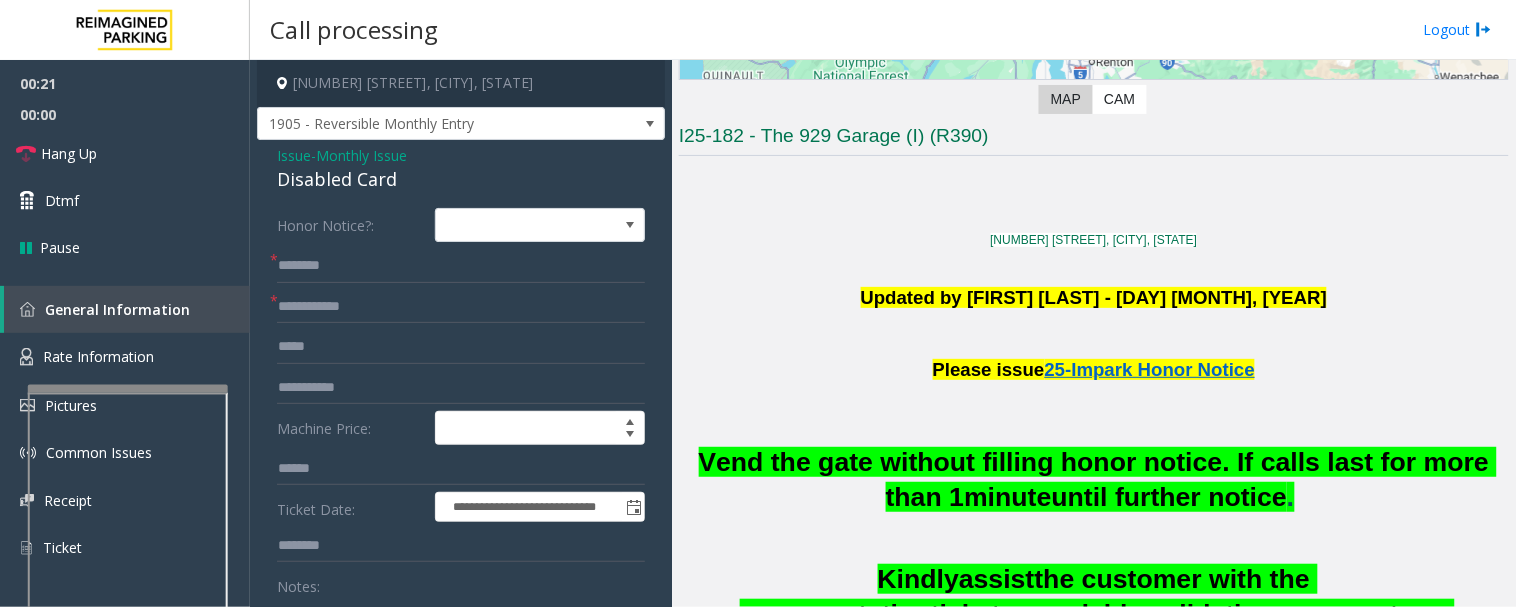 click on "Disabled Card" 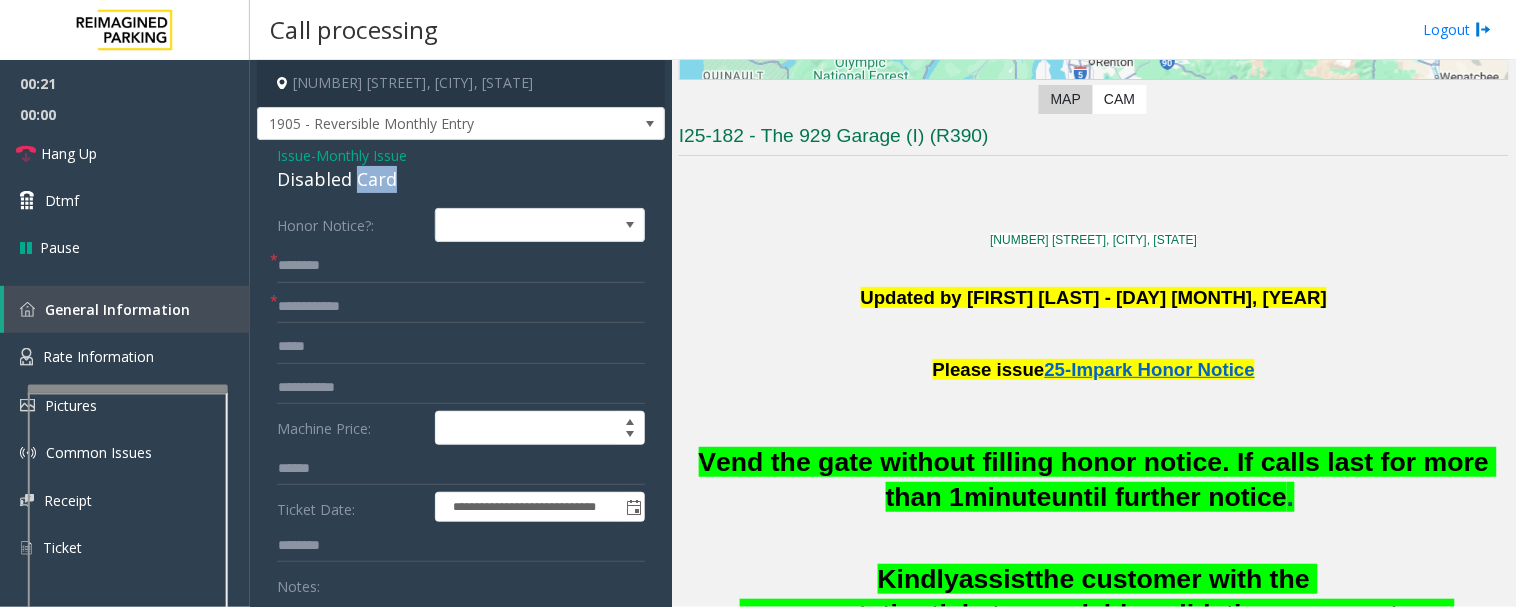 click on "Disabled Card" 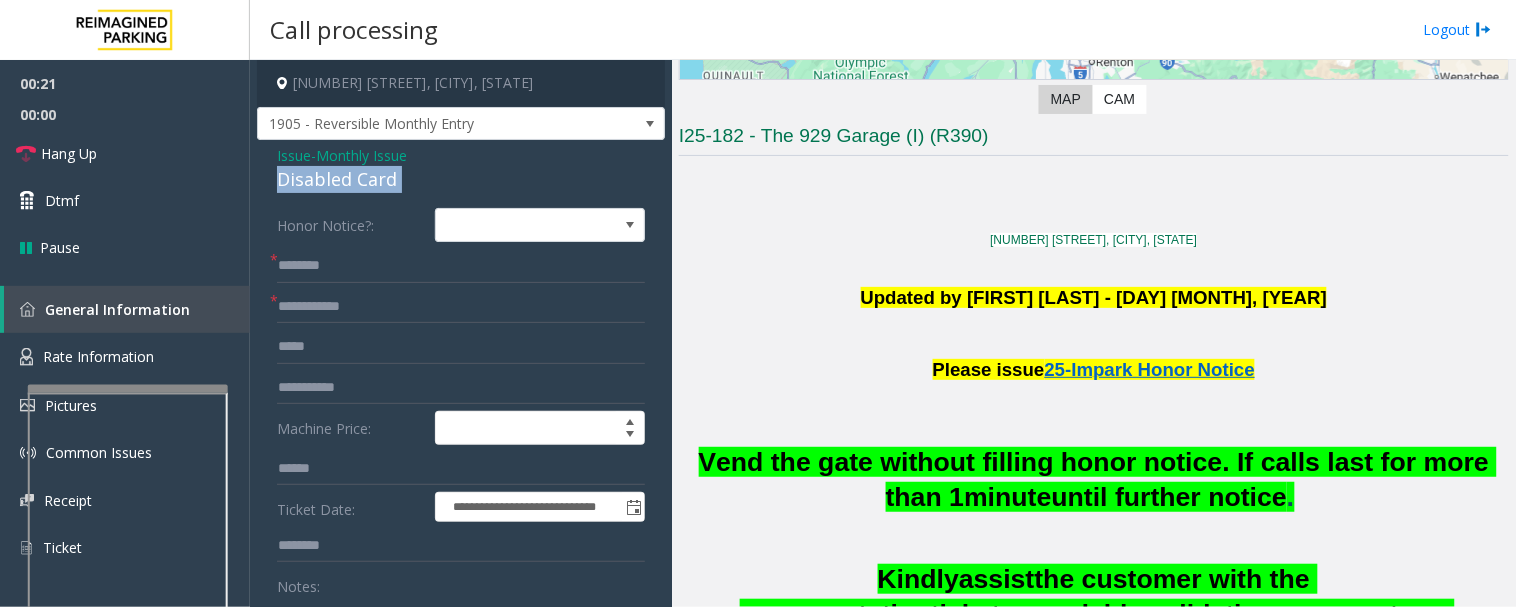 click on "Disabled Card" 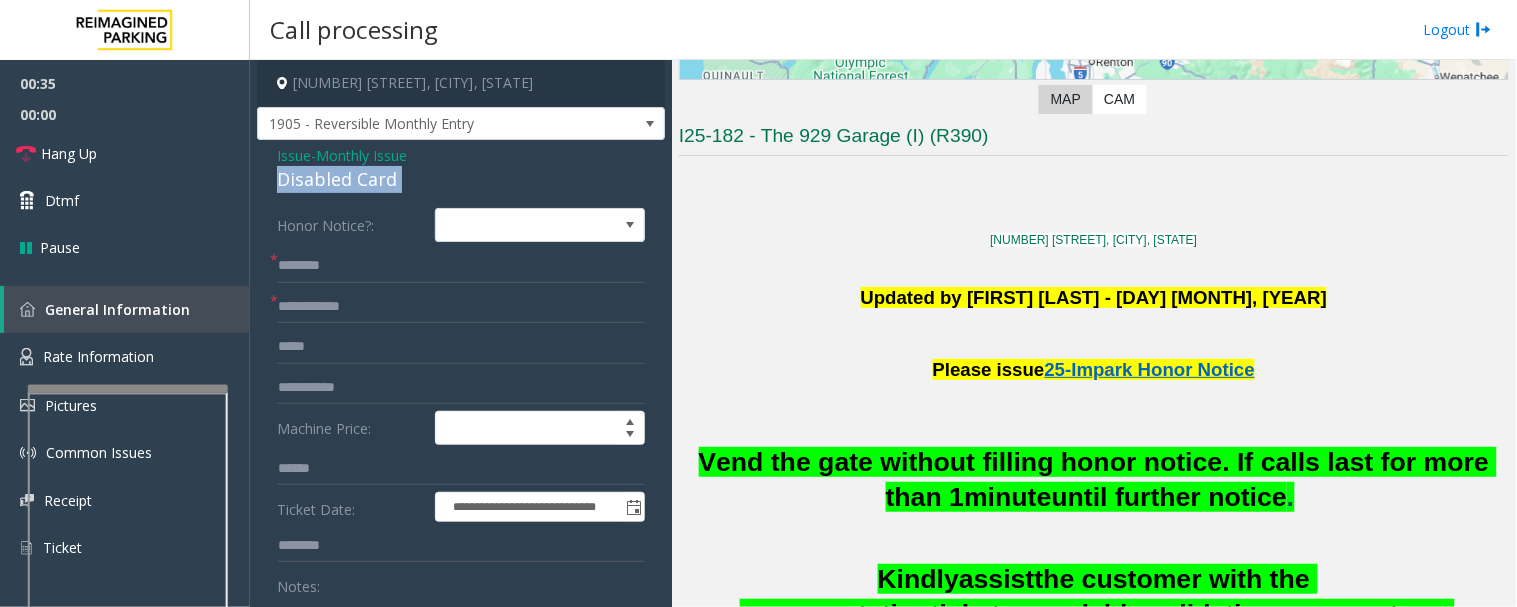 scroll, scrollTop: 111, scrollLeft: 0, axis: vertical 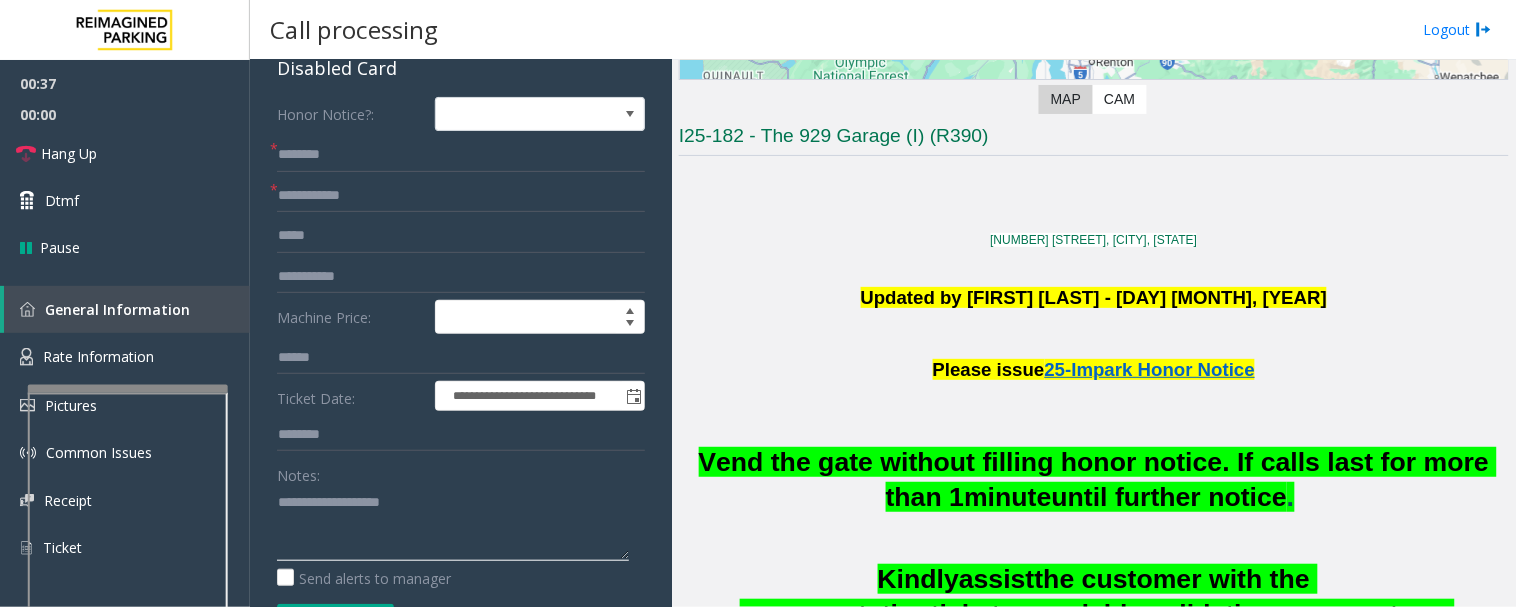 click 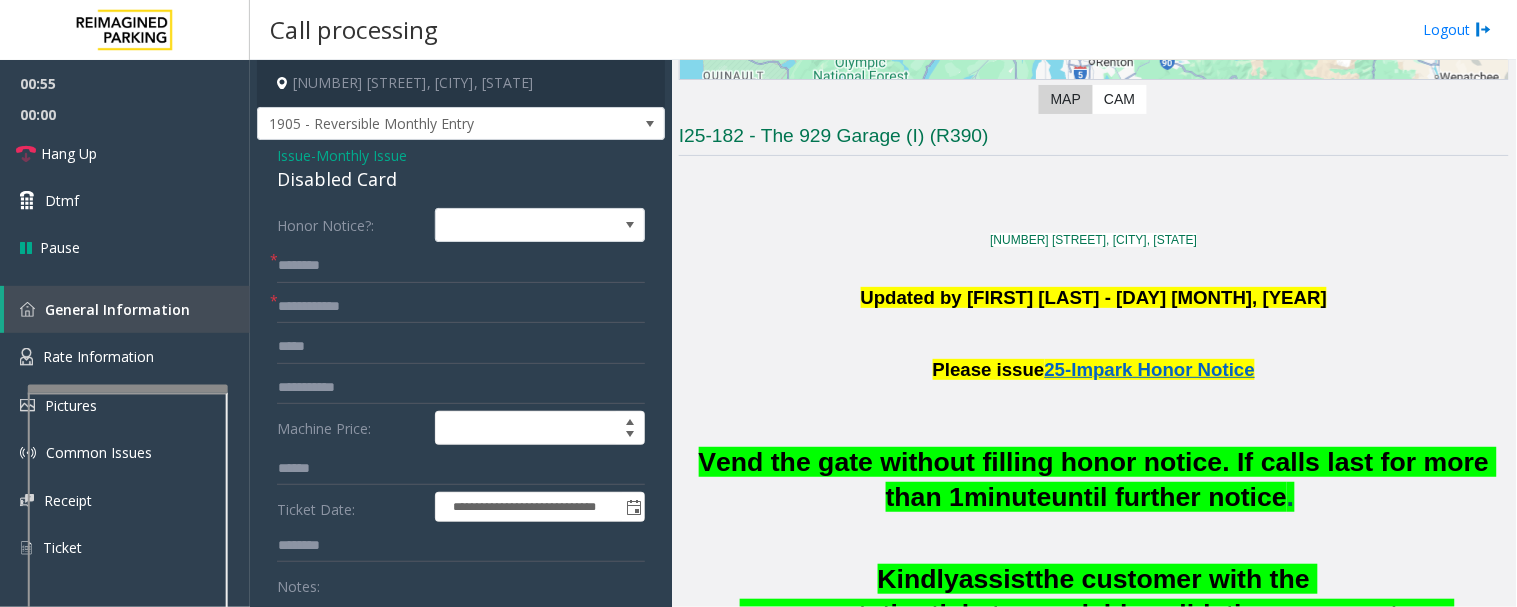 scroll, scrollTop: 222, scrollLeft: 0, axis: vertical 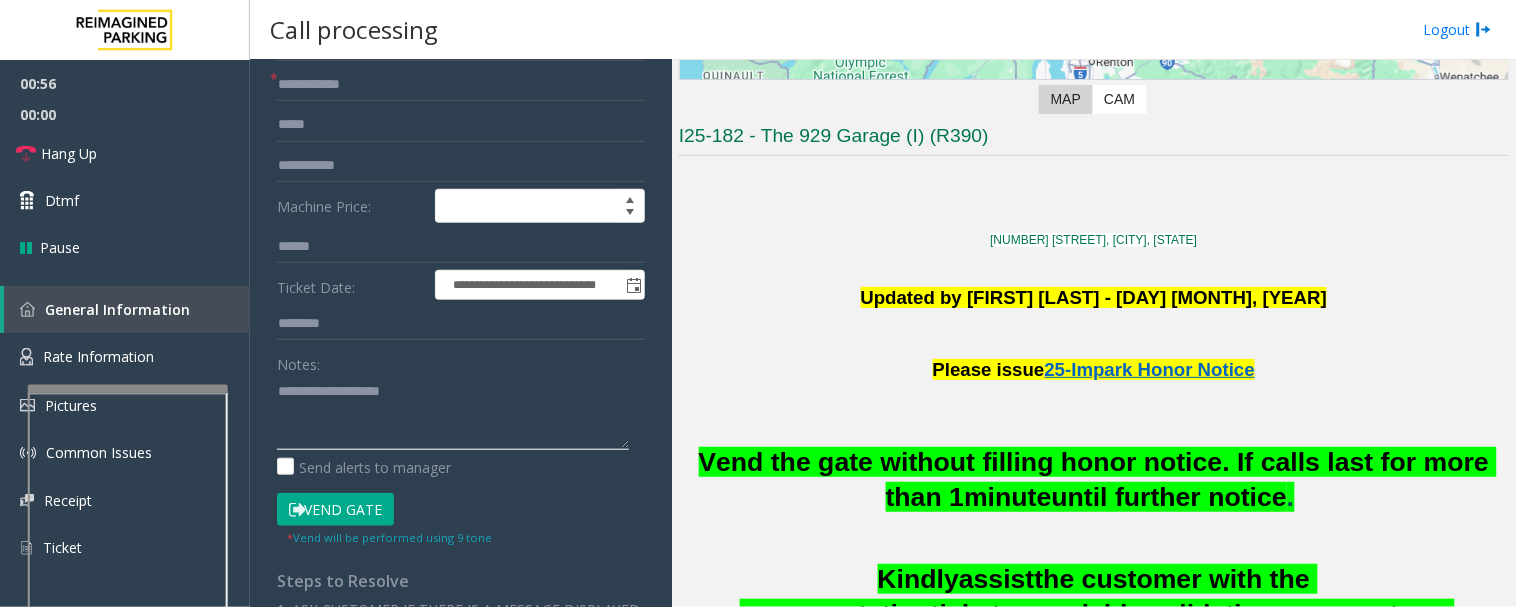click 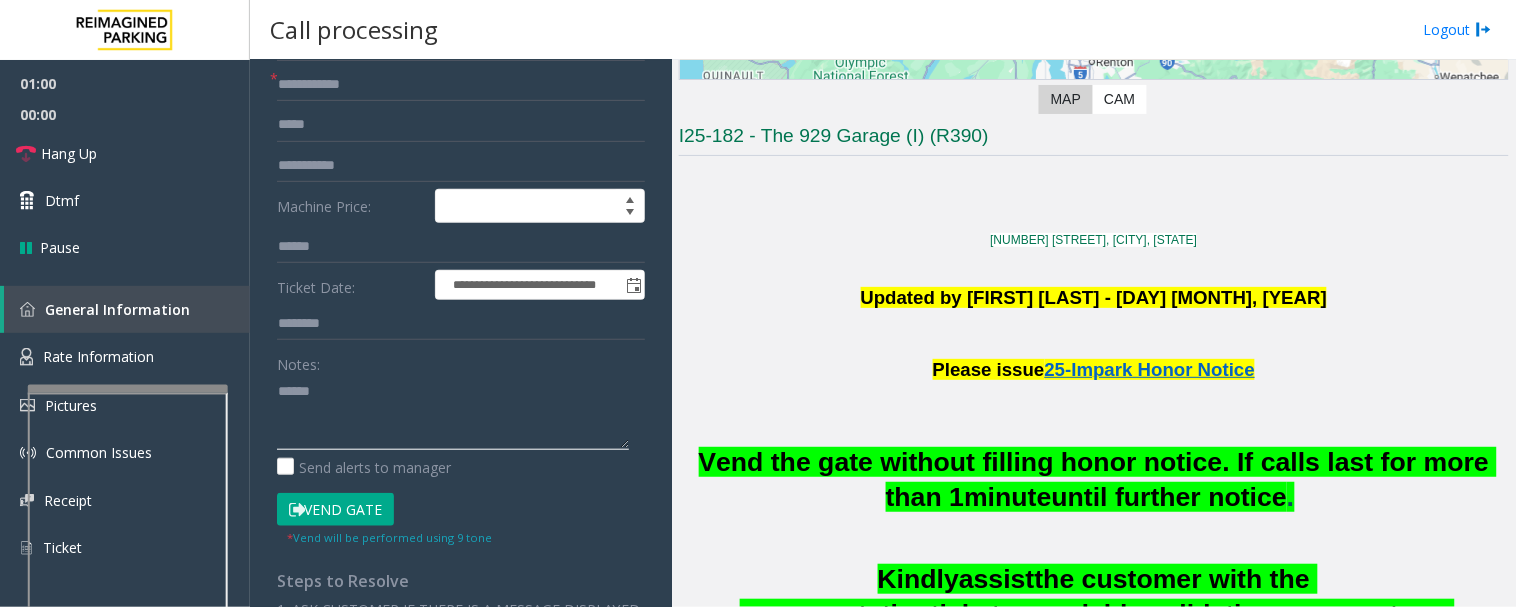 paste on "**********" 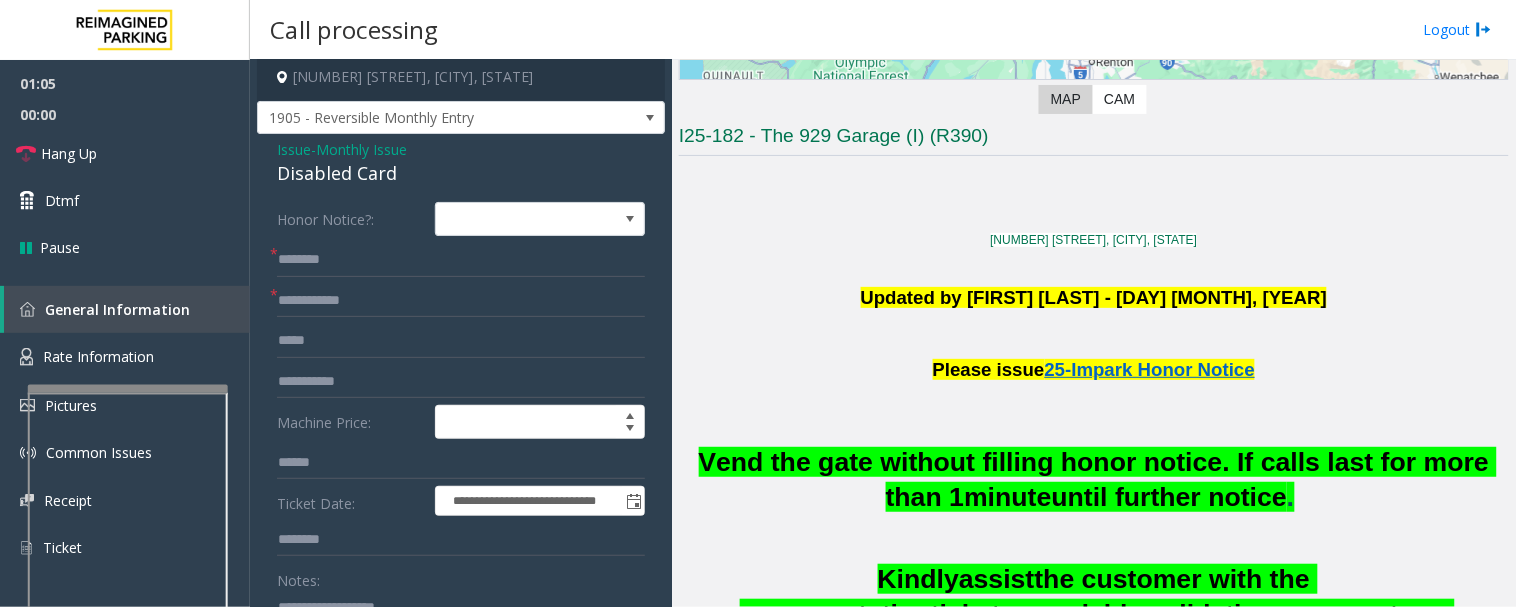 scroll, scrollTop: 0, scrollLeft: 0, axis: both 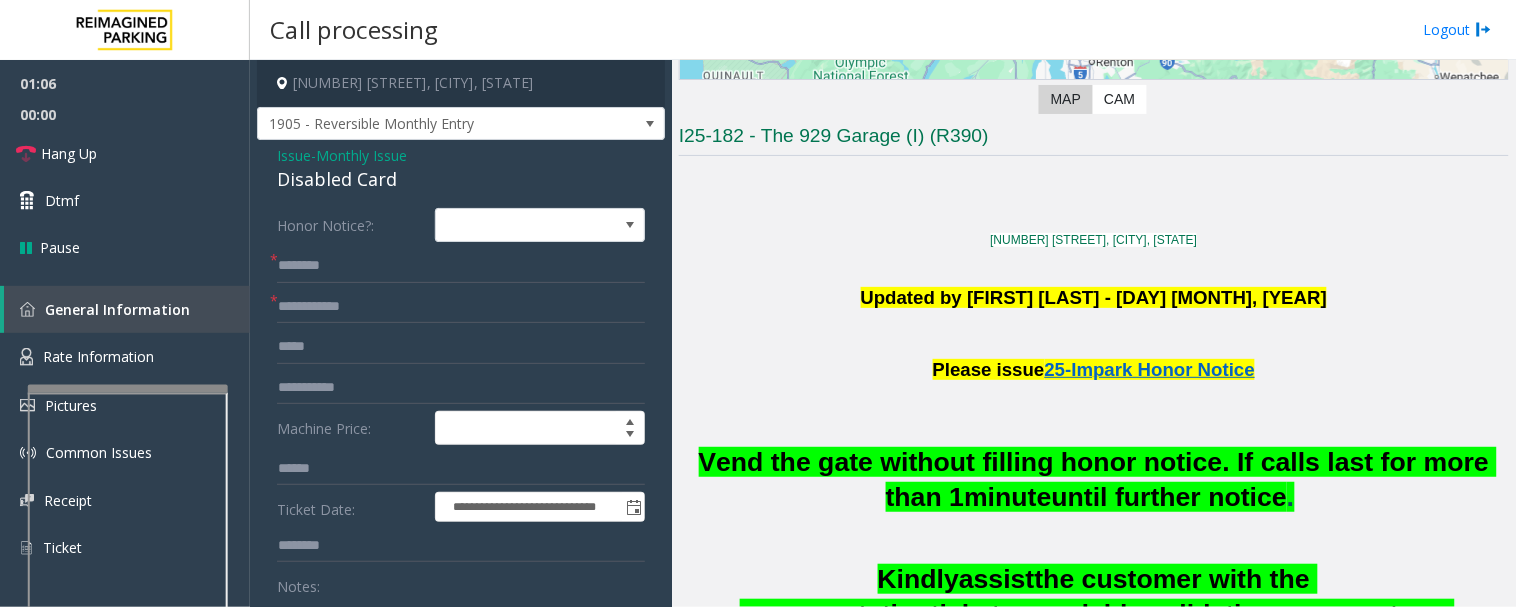 type on "**********" 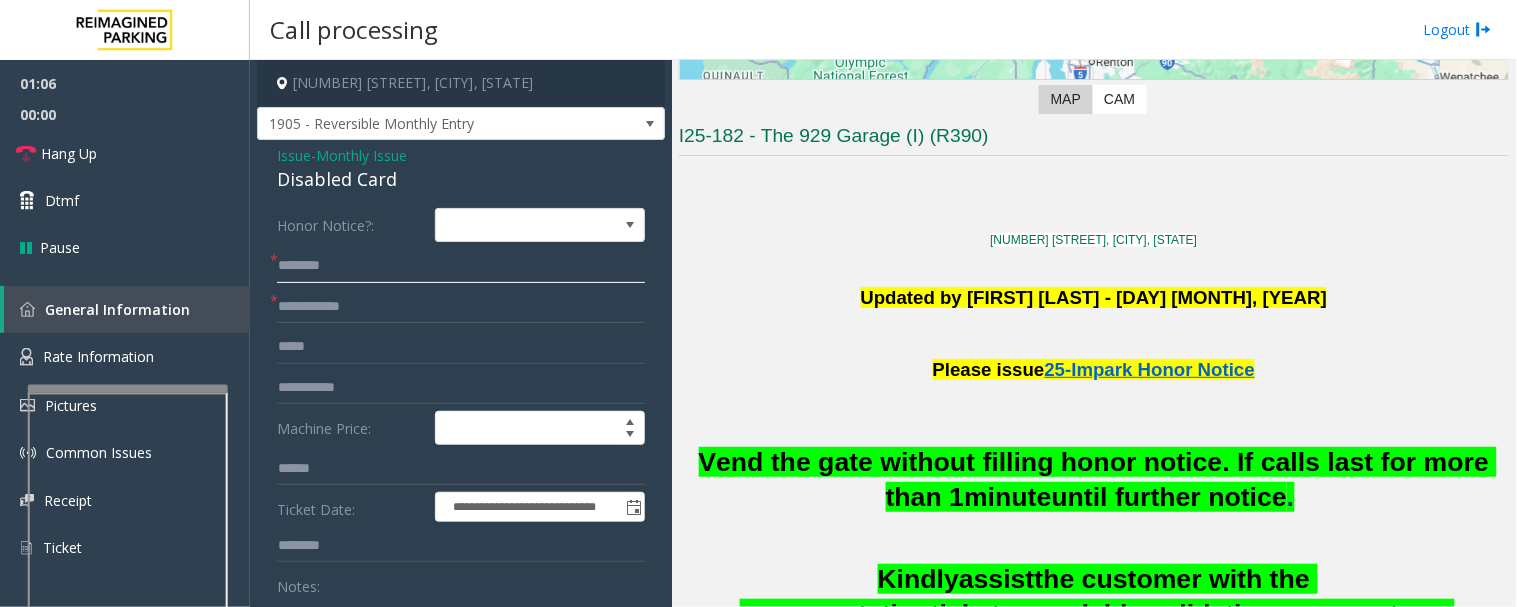 click 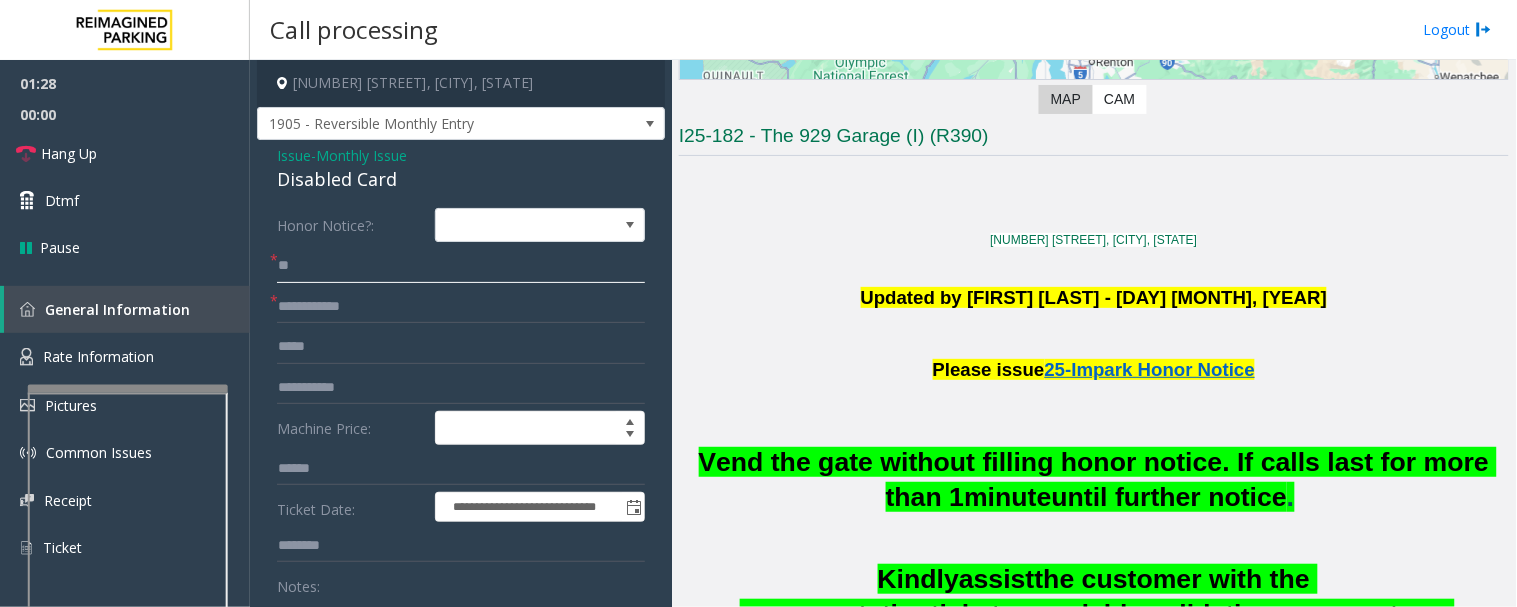 type on "**" 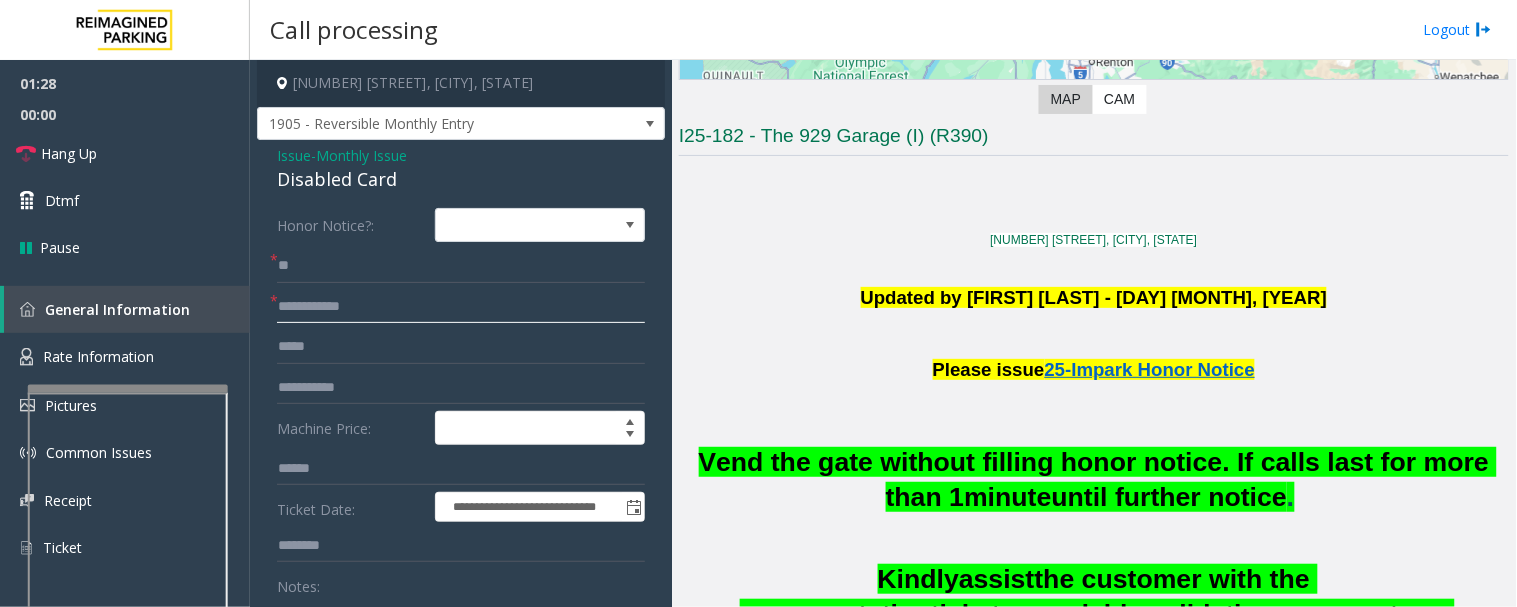 click 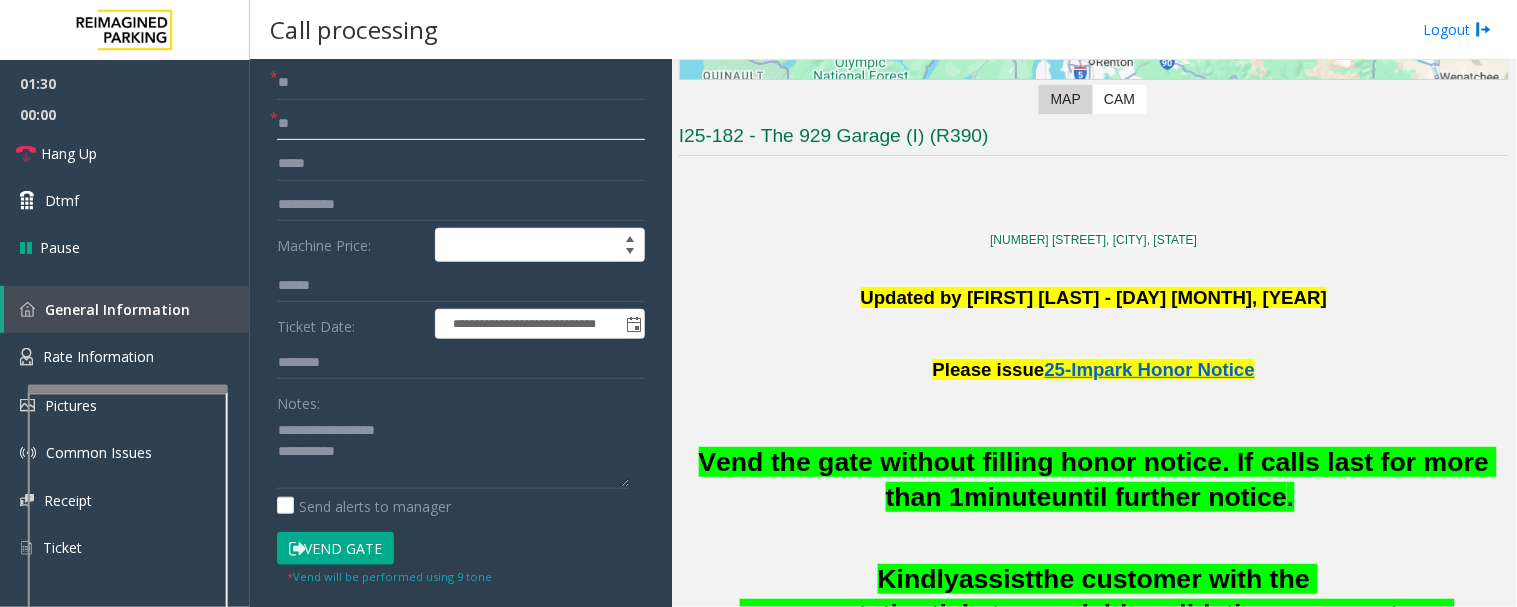scroll, scrollTop: 333, scrollLeft: 0, axis: vertical 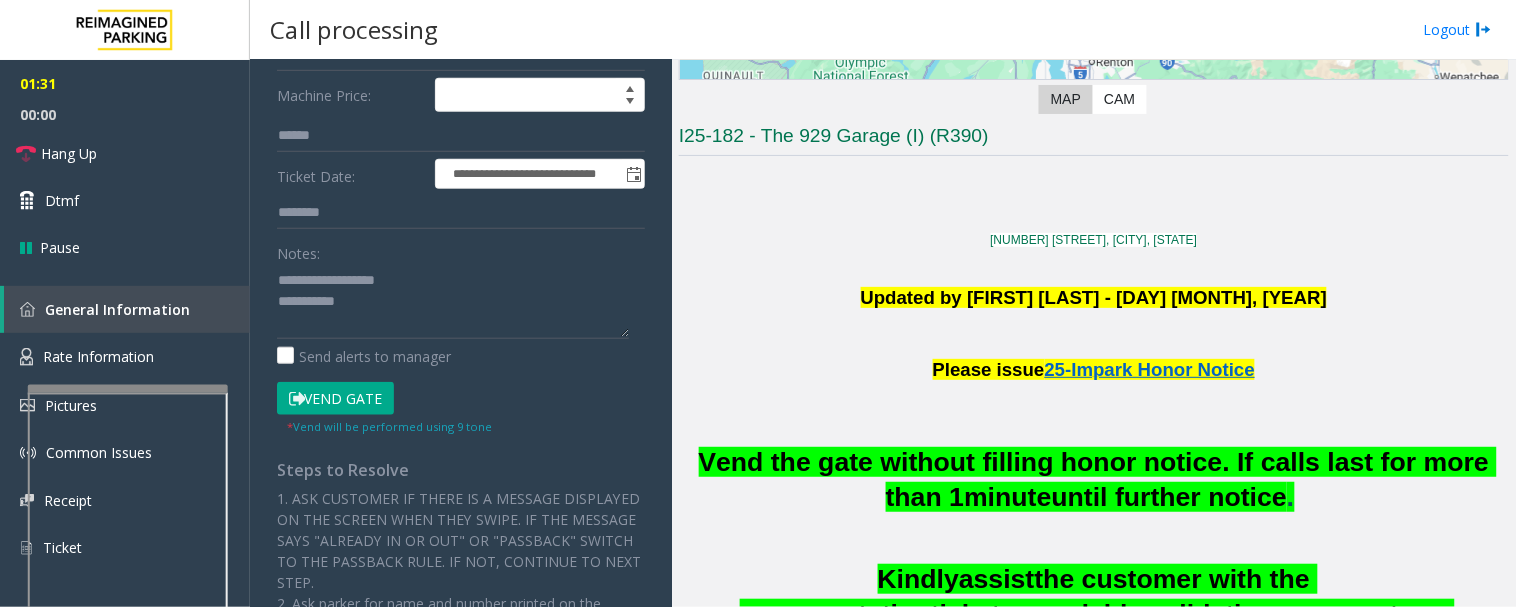 type on "**" 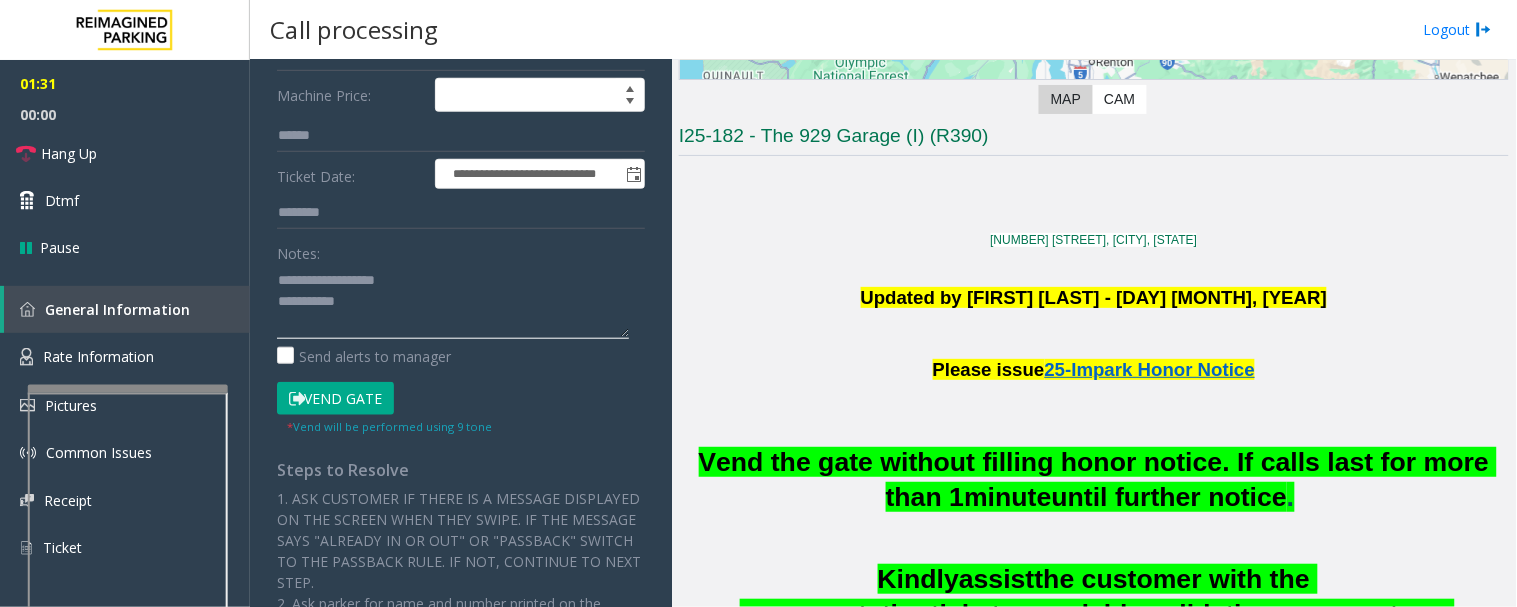 click 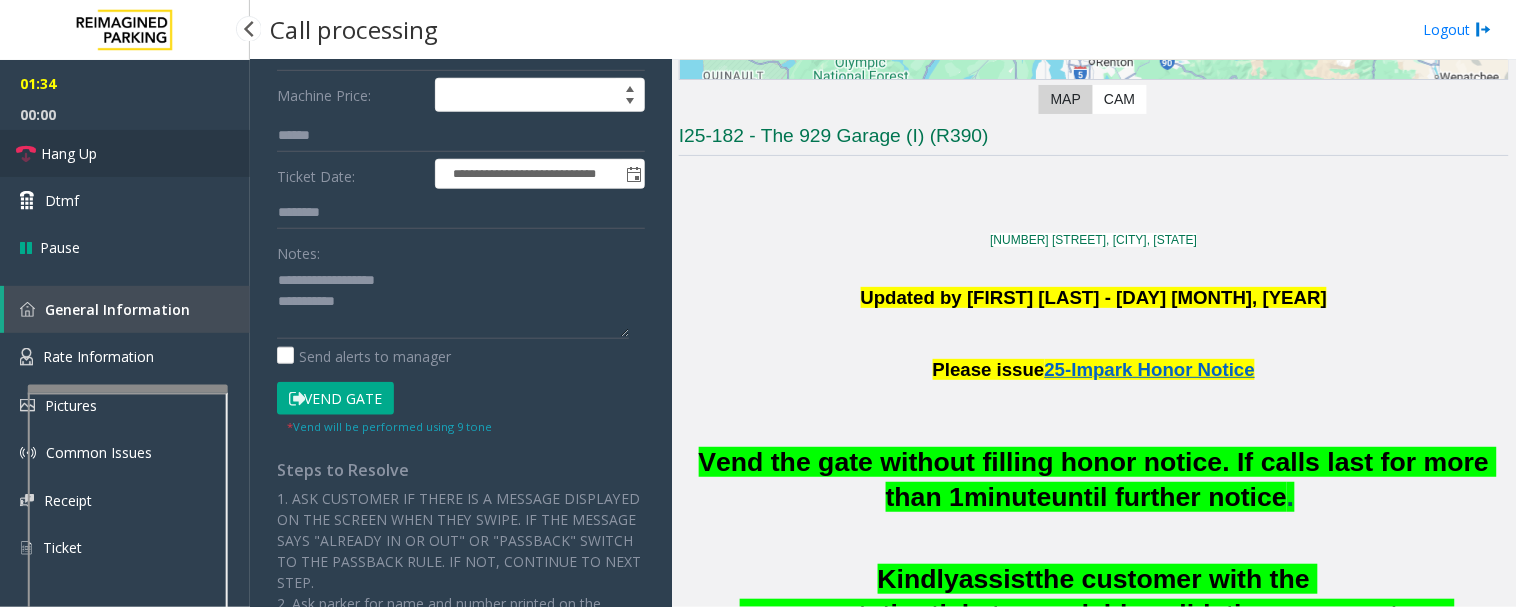 click on "Hang Up" at bounding box center [69, 153] 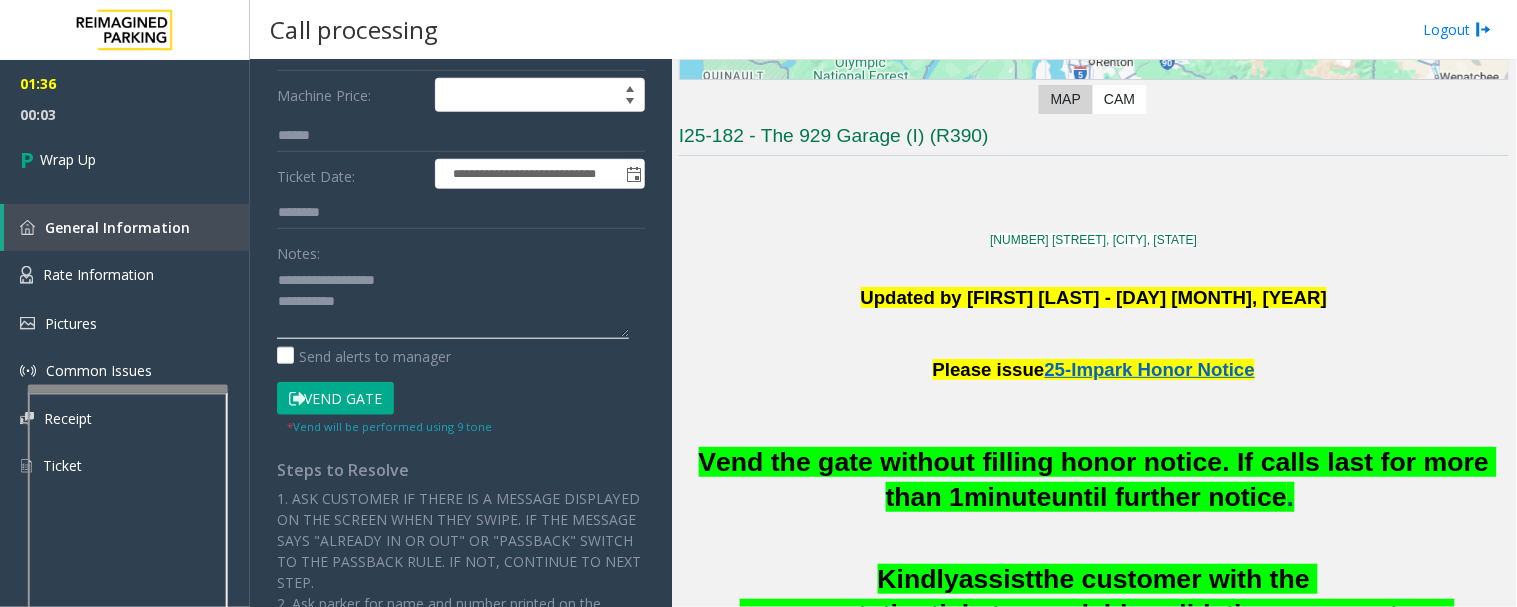 click 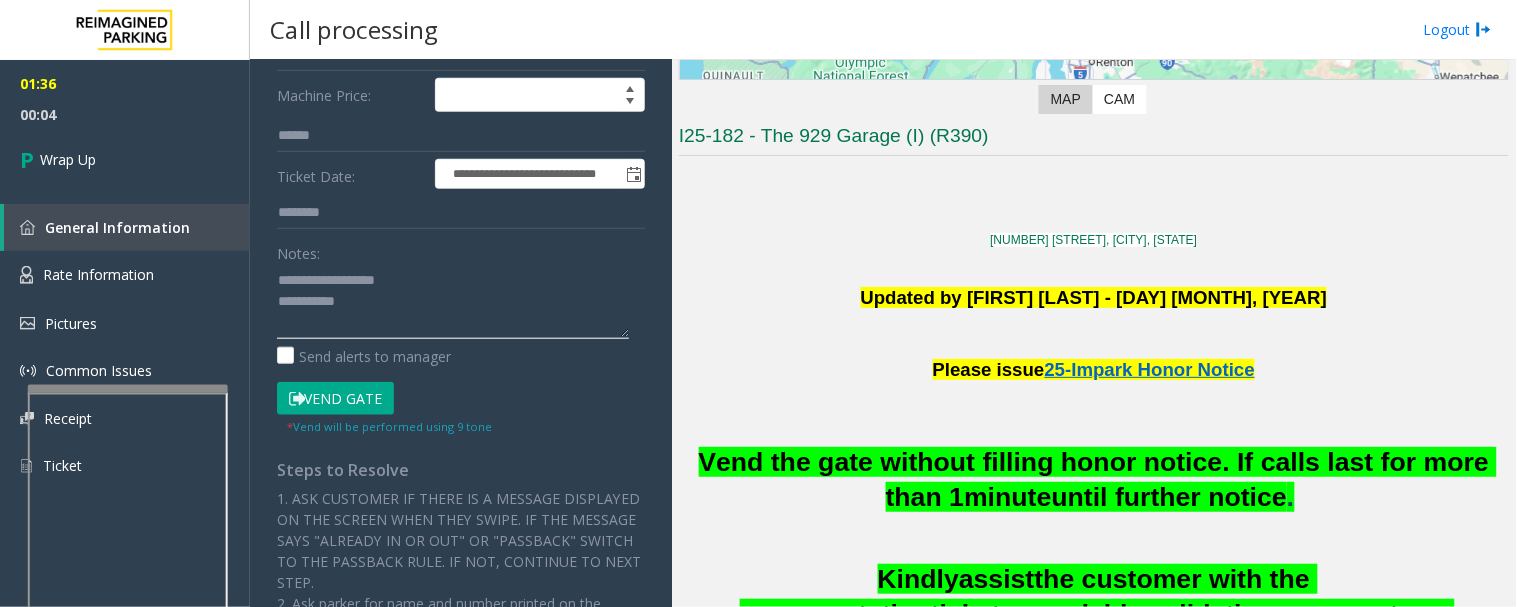 paste on "**********" 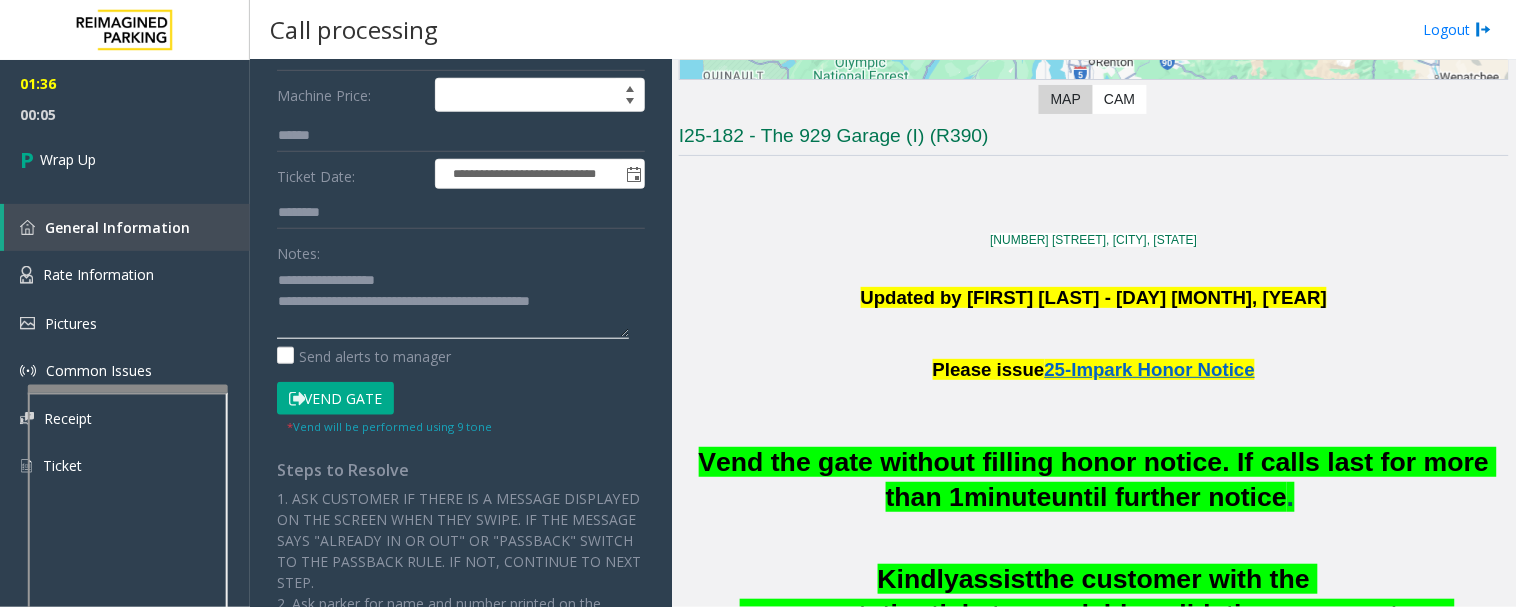 click 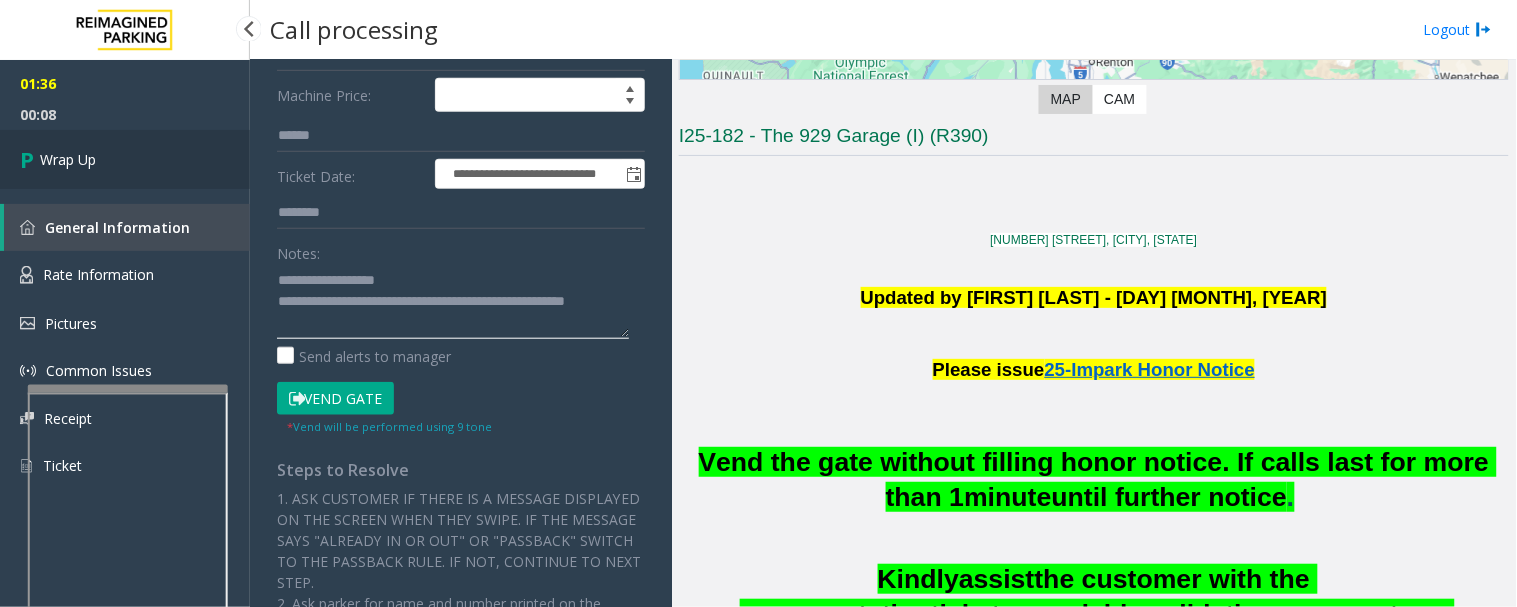 type on "**********" 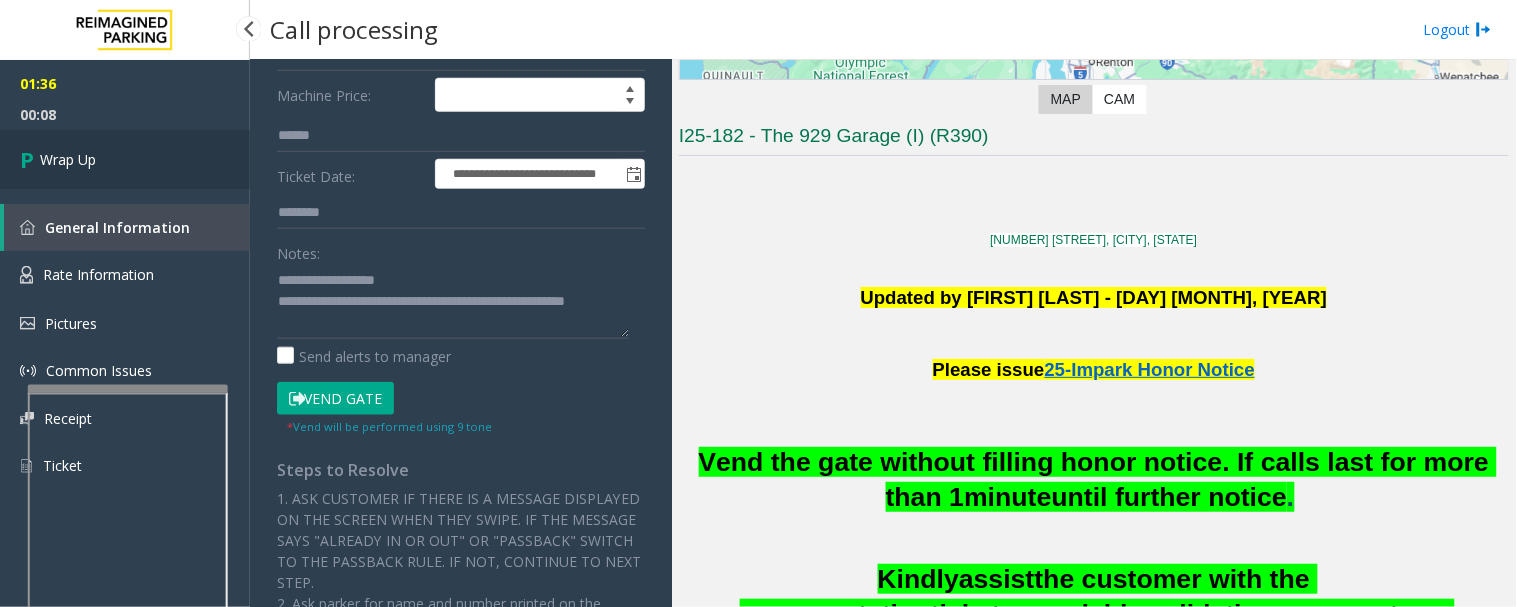 click on "Wrap Up" at bounding box center (125, 159) 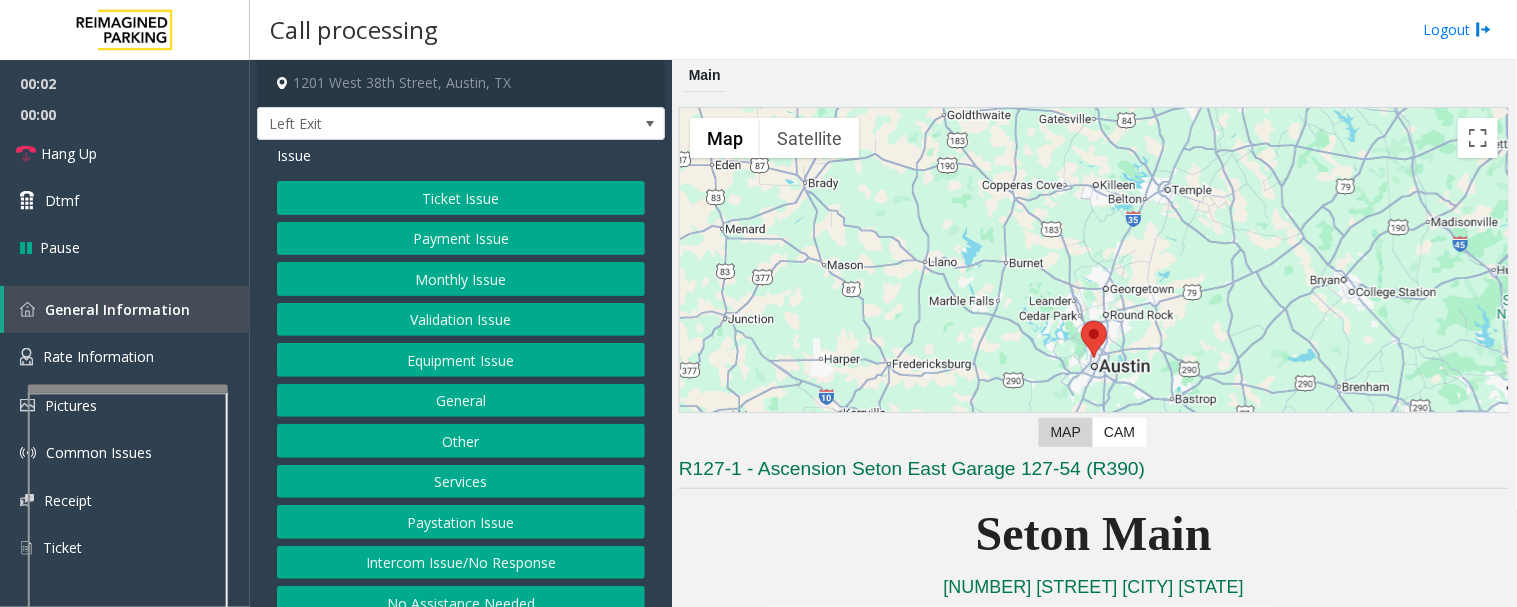 scroll, scrollTop: 555, scrollLeft: 0, axis: vertical 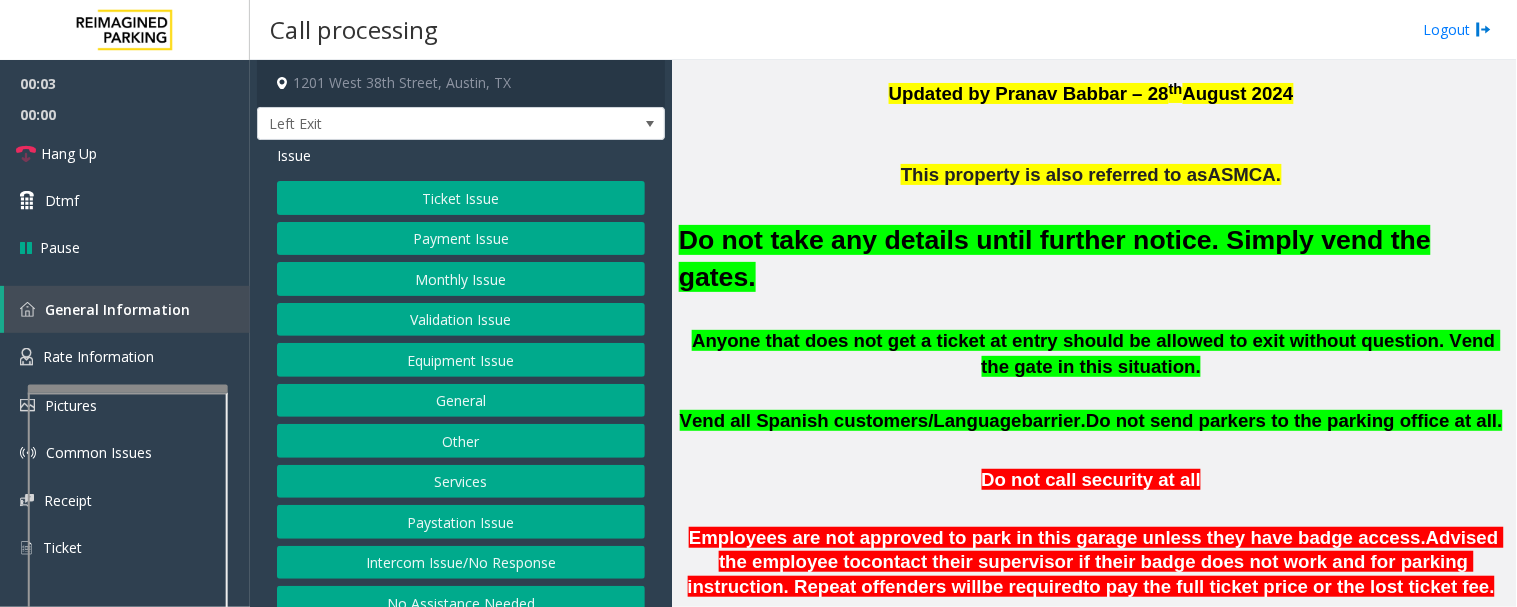 click on "Equipment Issue" 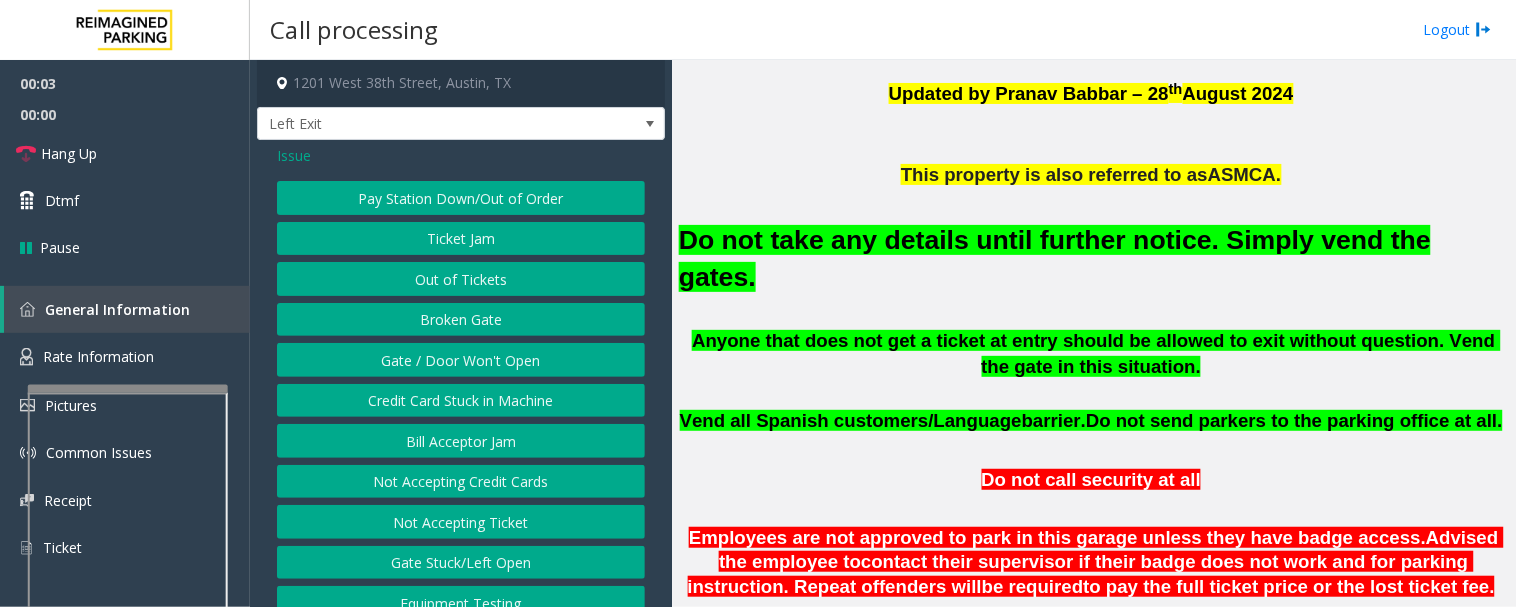 click on "Gate / Door Won't Open" 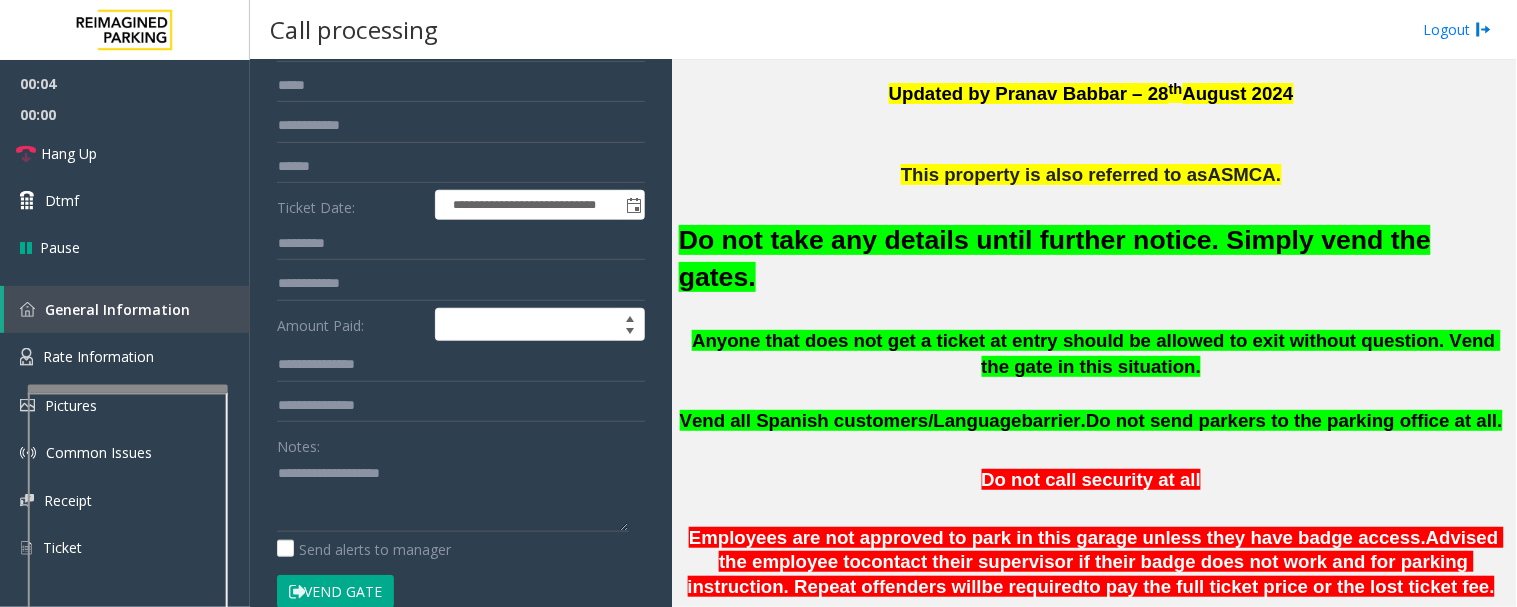 scroll, scrollTop: 444, scrollLeft: 0, axis: vertical 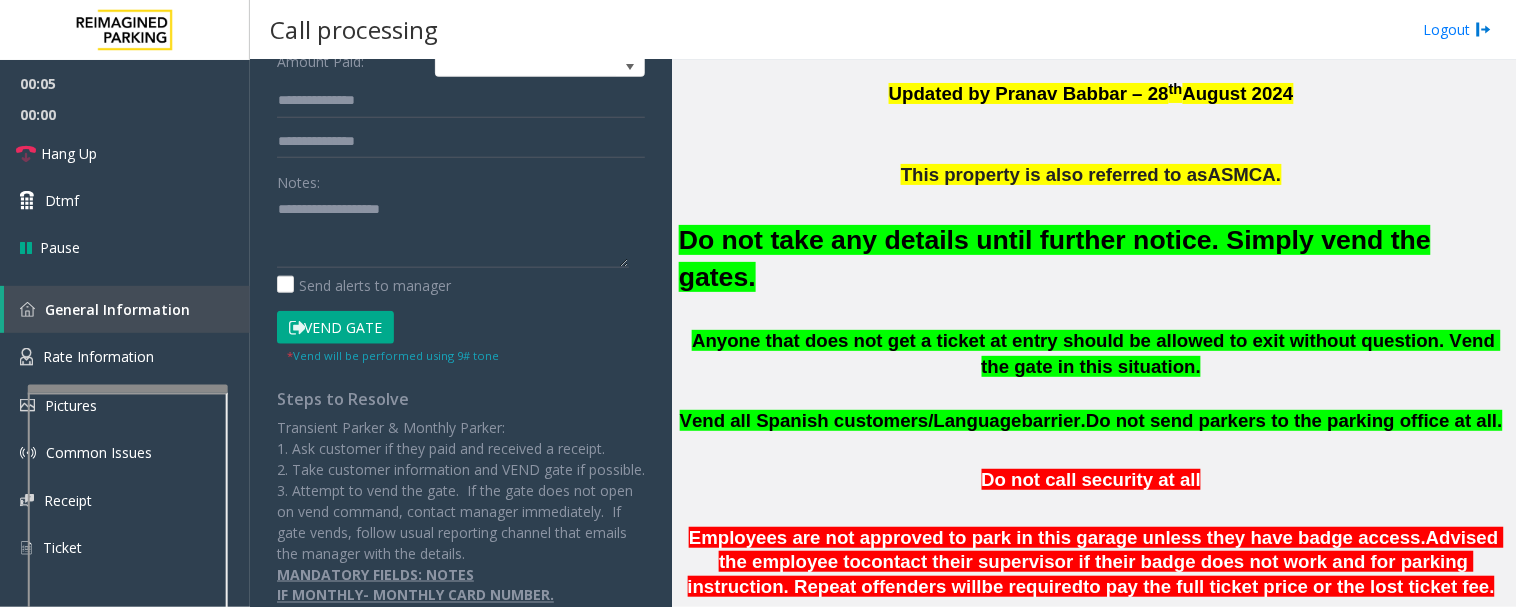 click on "Vend Gate" 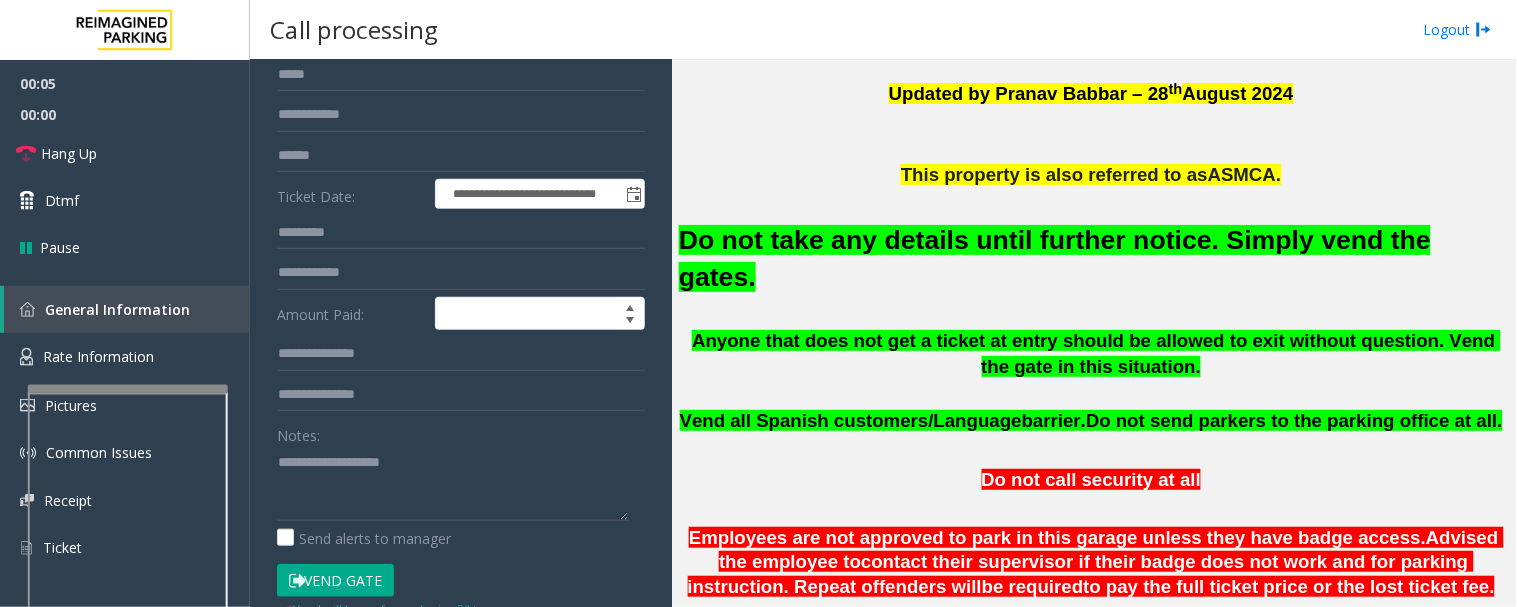 scroll, scrollTop: 0, scrollLeft: 0, axis: both 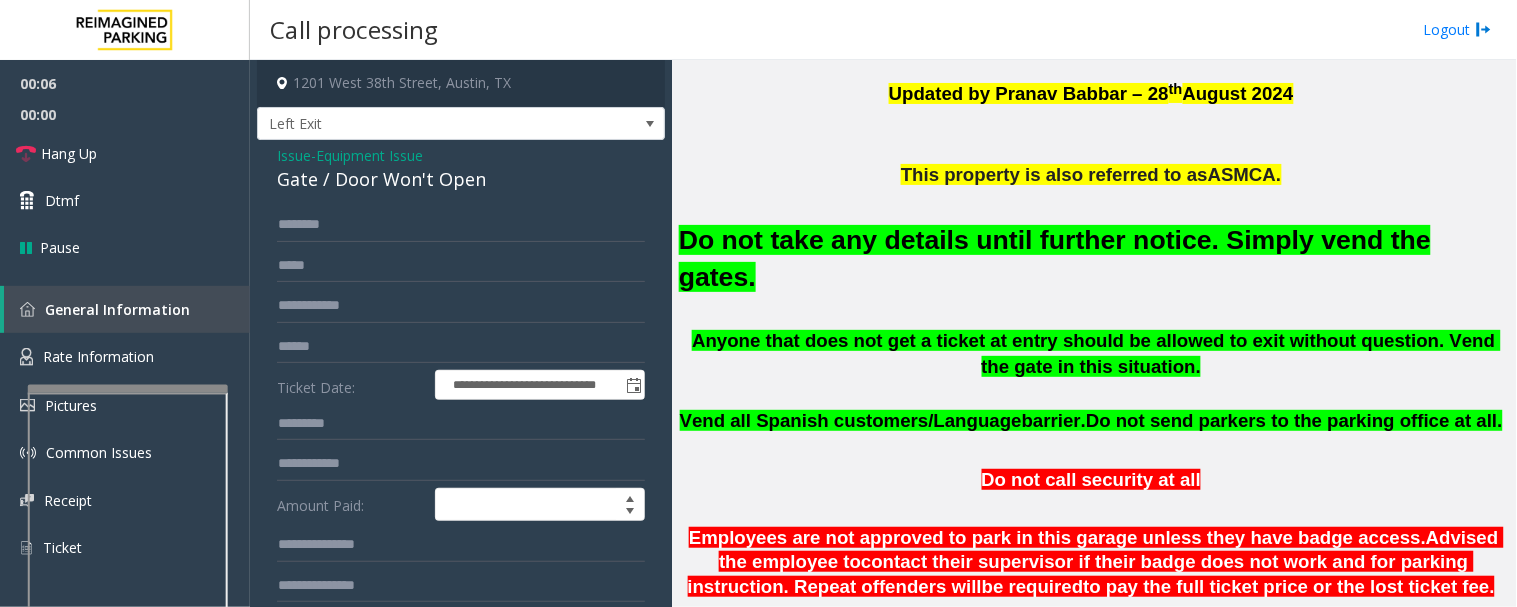 click on "Gate / Door Won't Open" 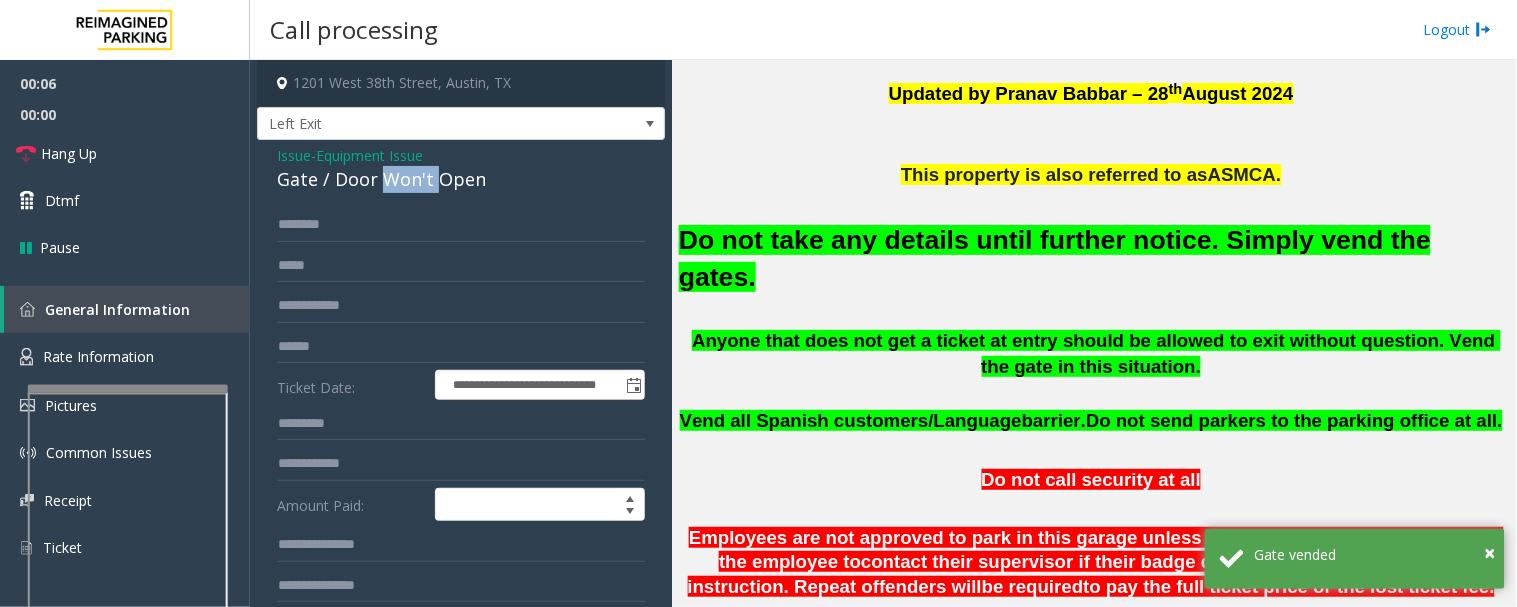 click on "Gate / Door Won't Open" 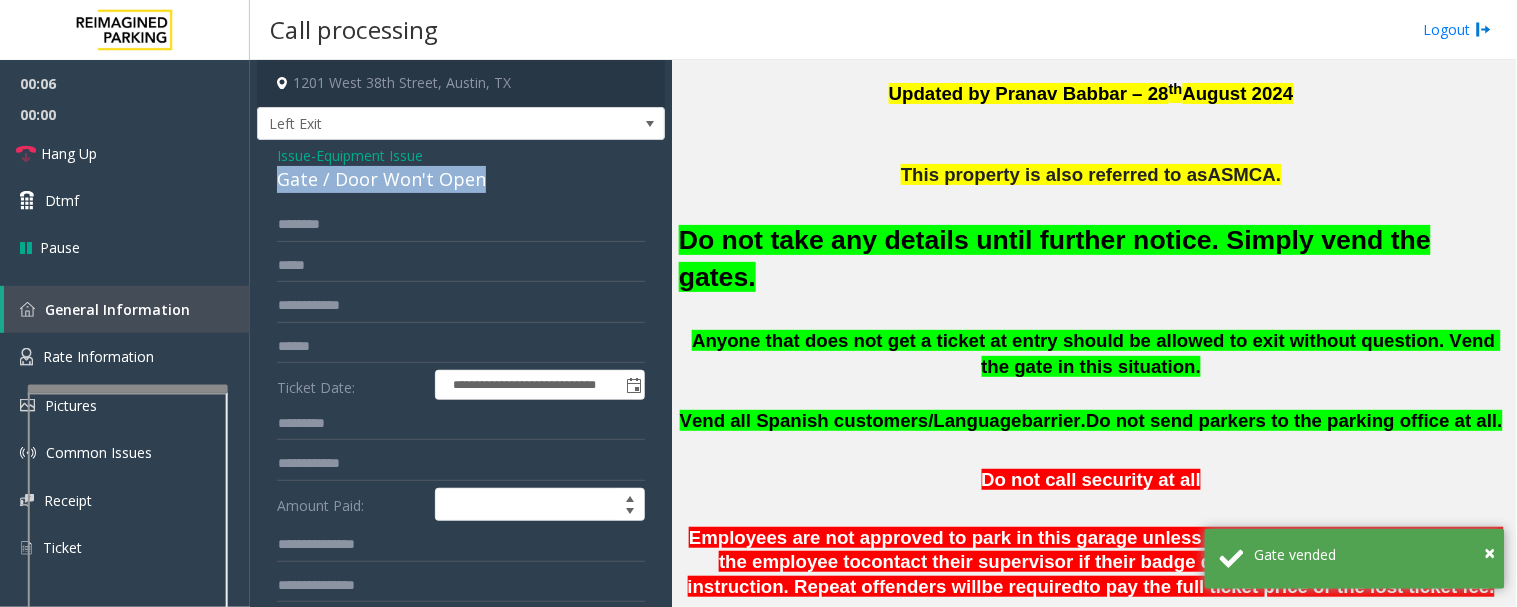 click on "Gate / Door Won't Open" 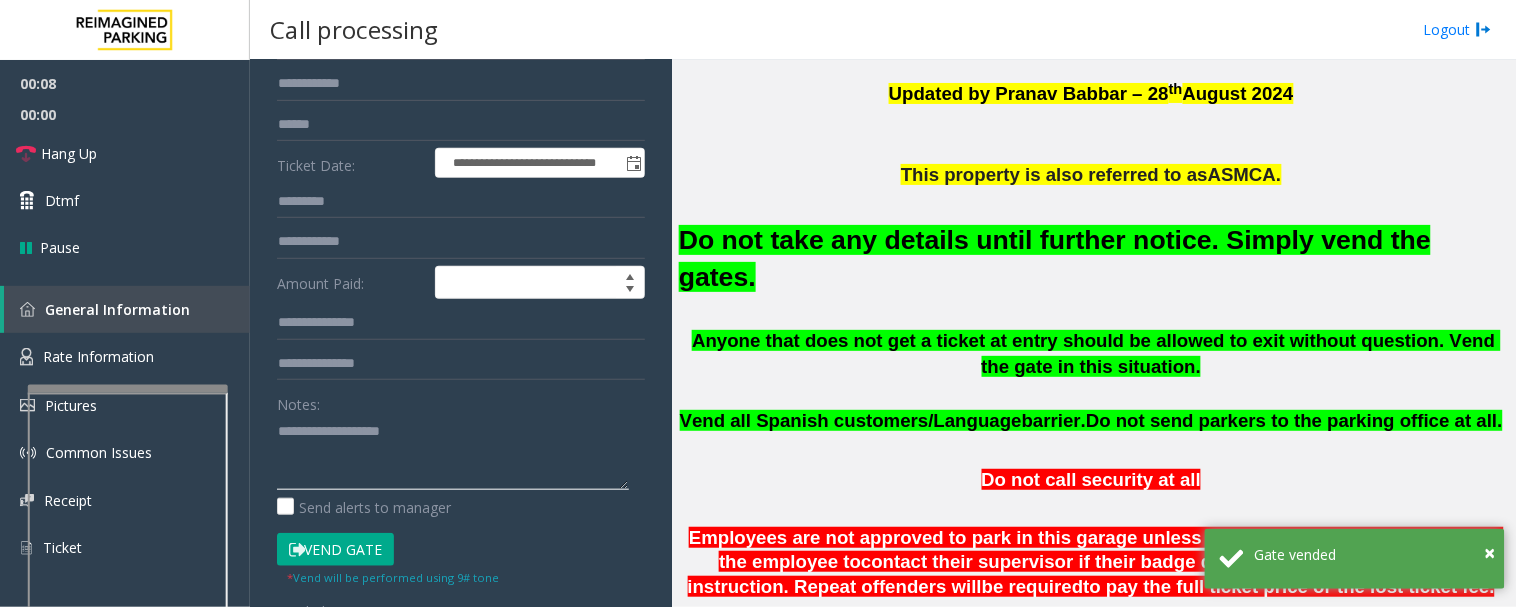 click 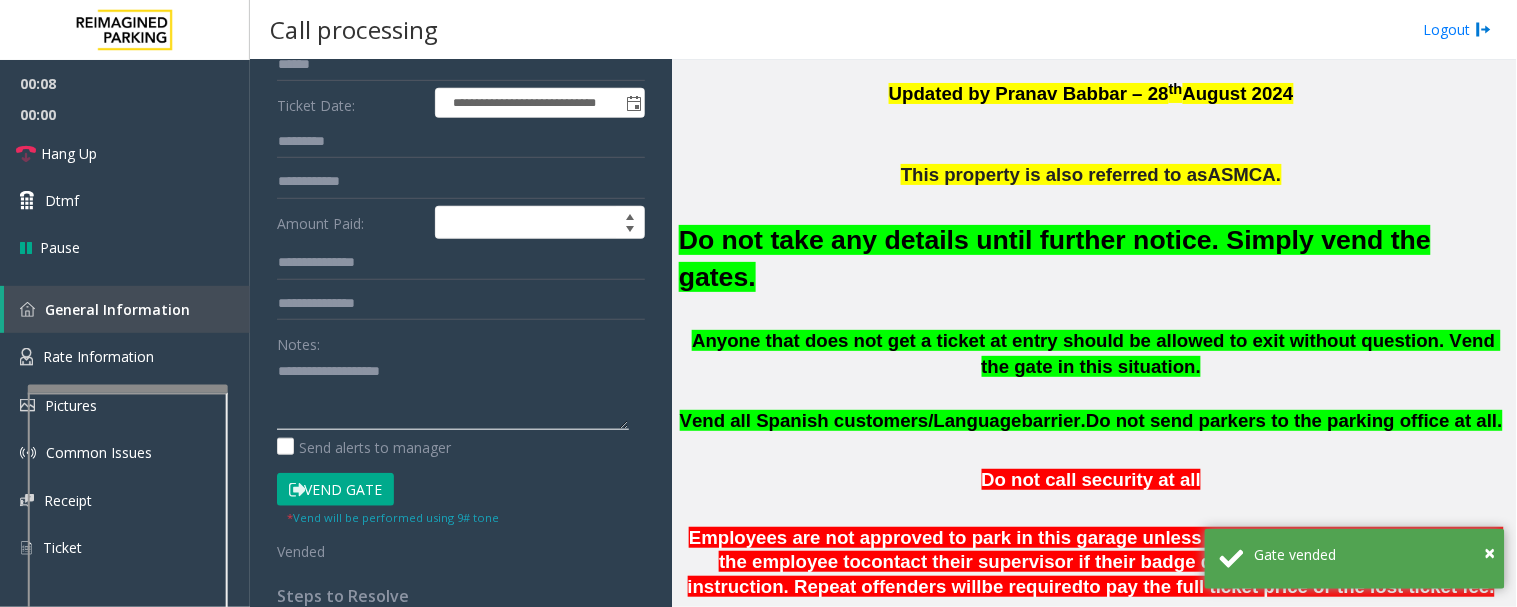 scroll, scrollTop: 333, scrollLeft: 0, axis: vertical 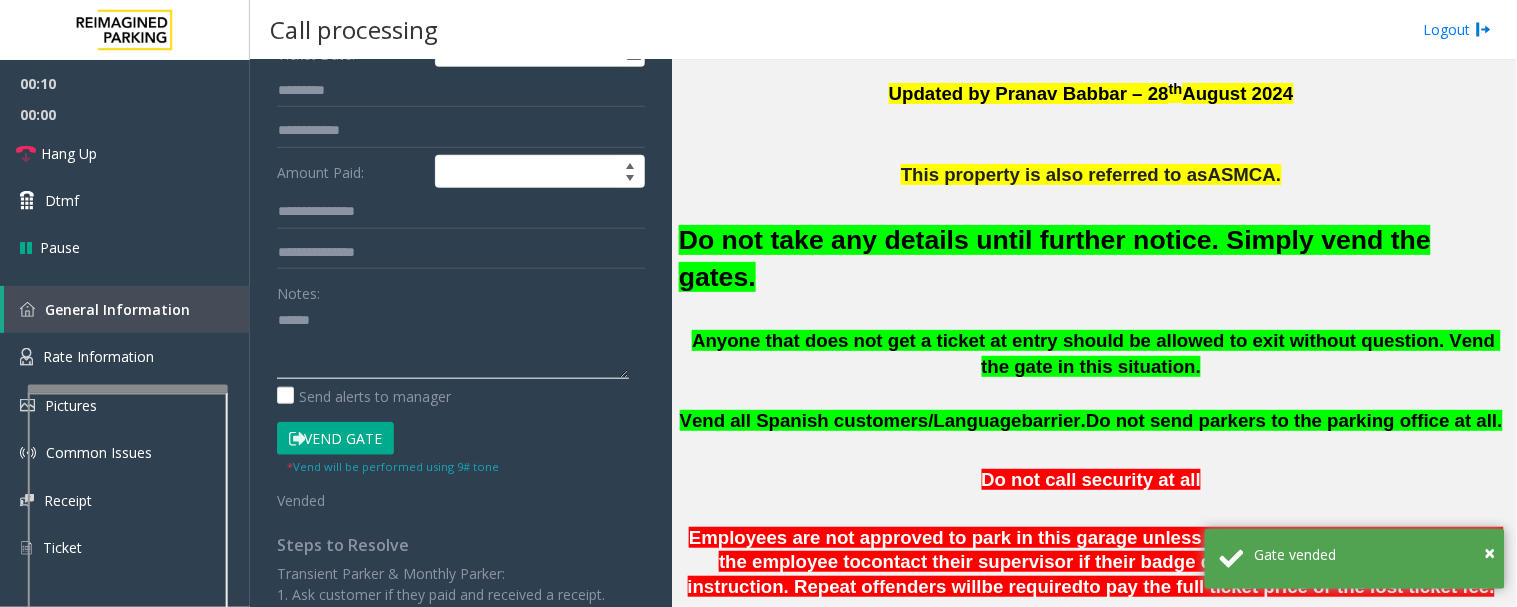 paste on "**********" 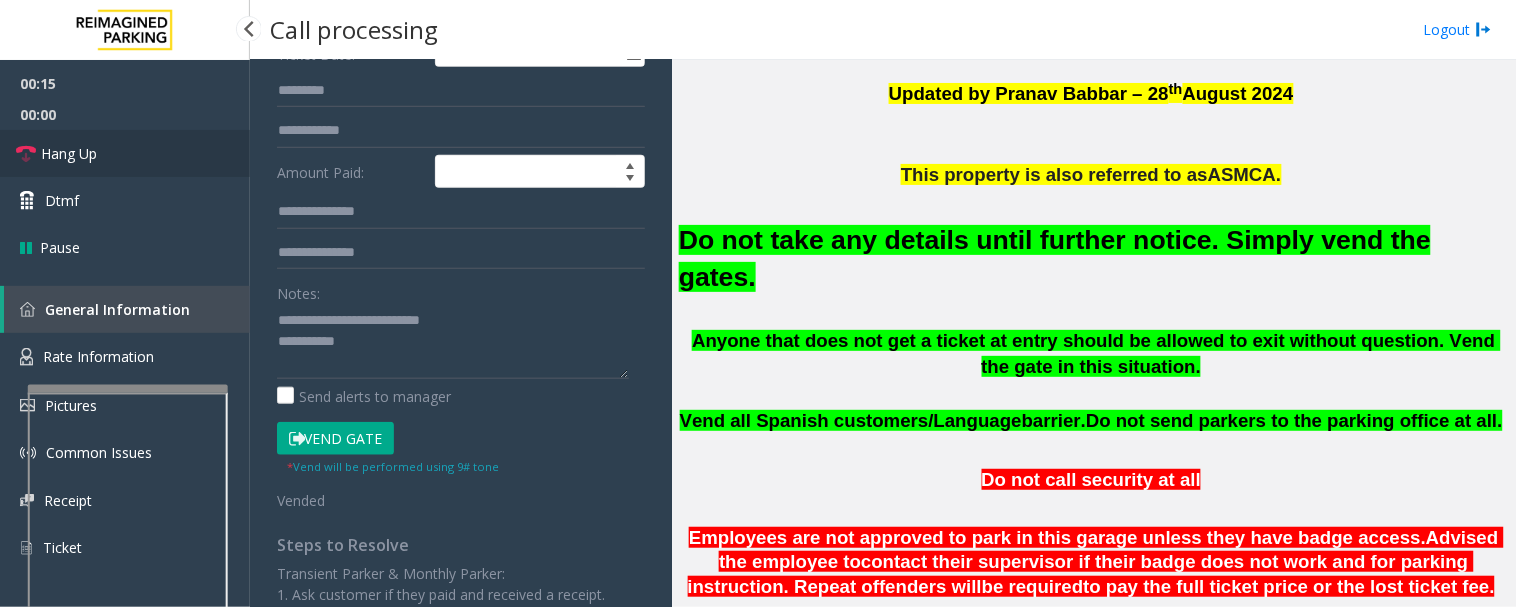 click on "Hang Up" at bounding box center [69, 153] 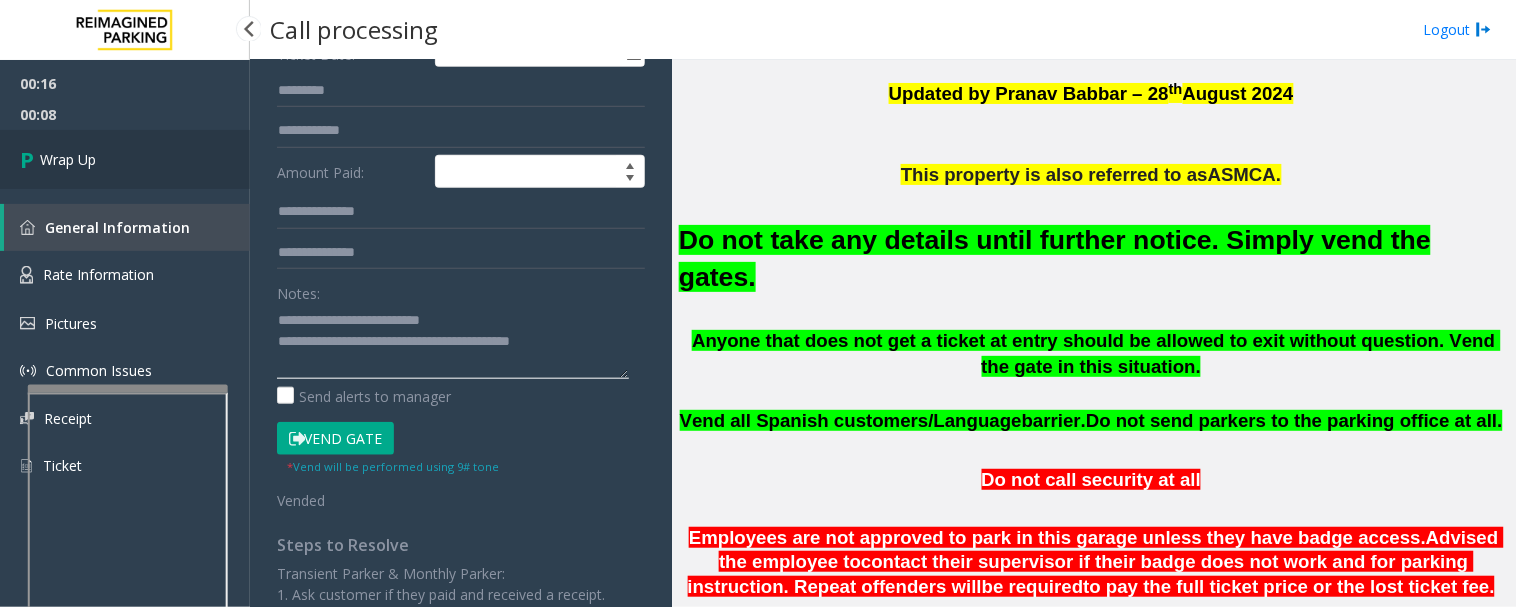type on "**********" 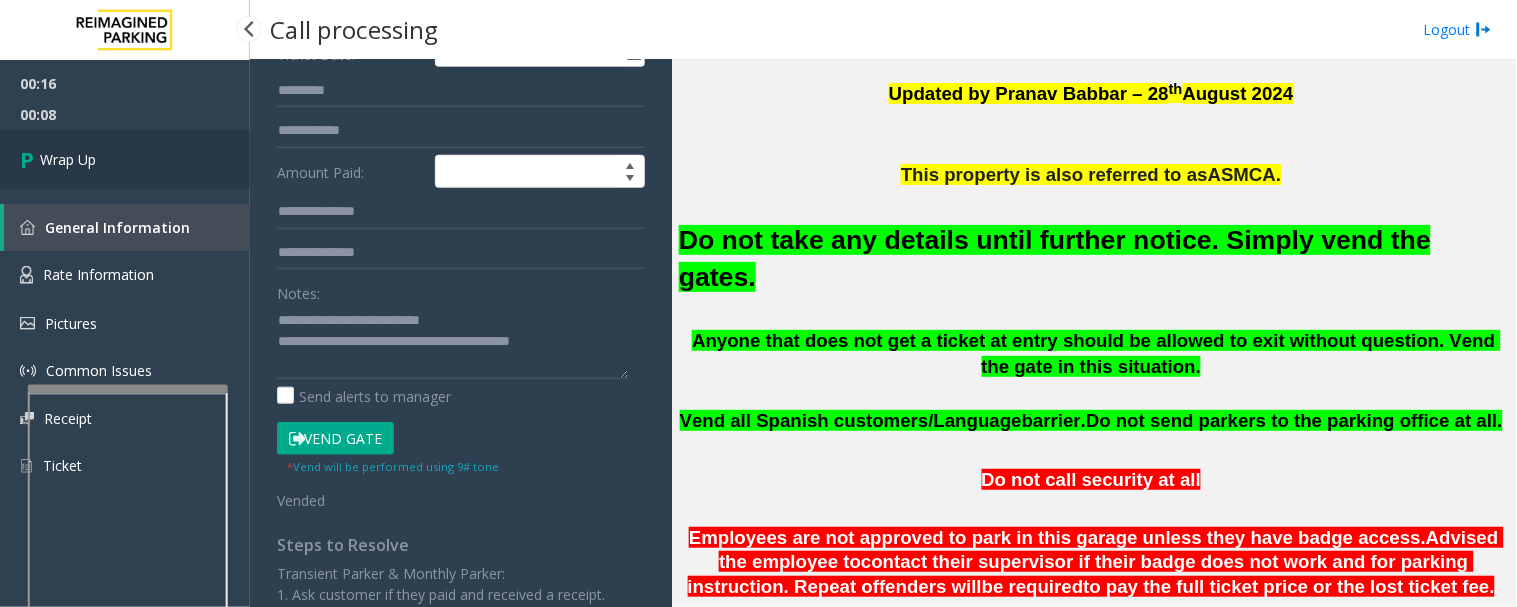 click on "Wrap Up" at bounding box center [68, 159] 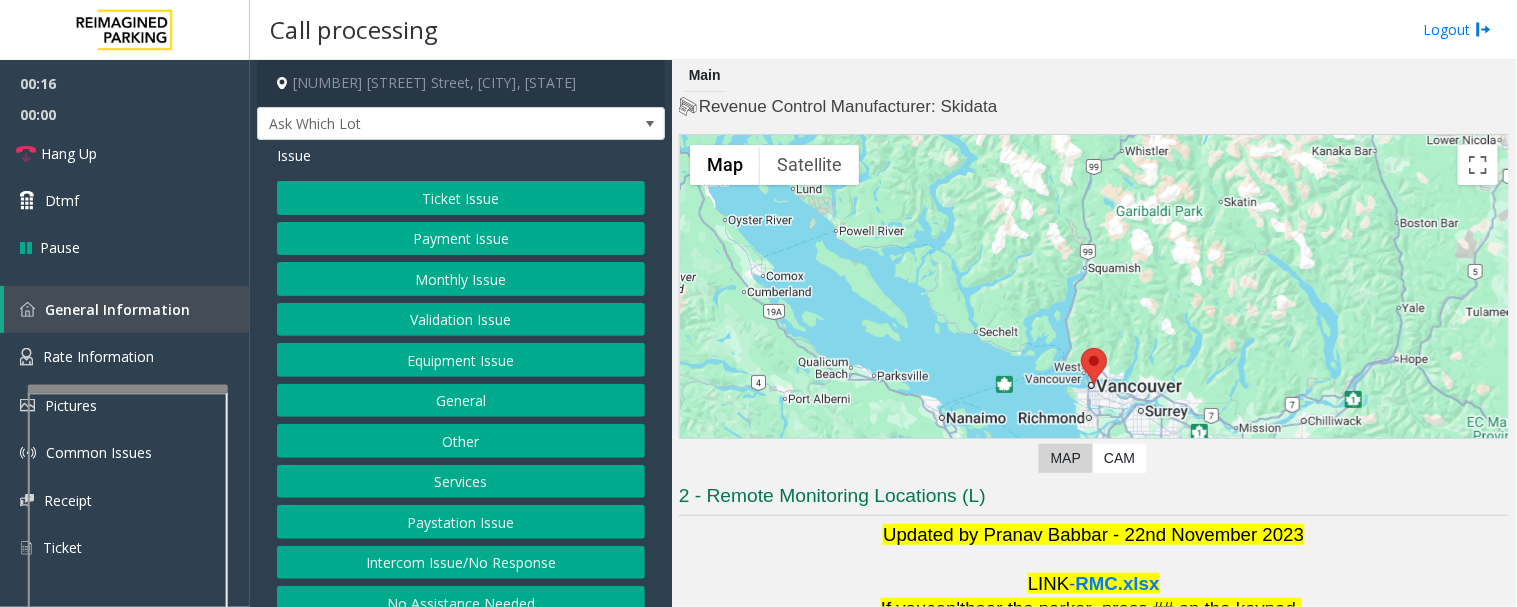 click on "Equipment Issue" 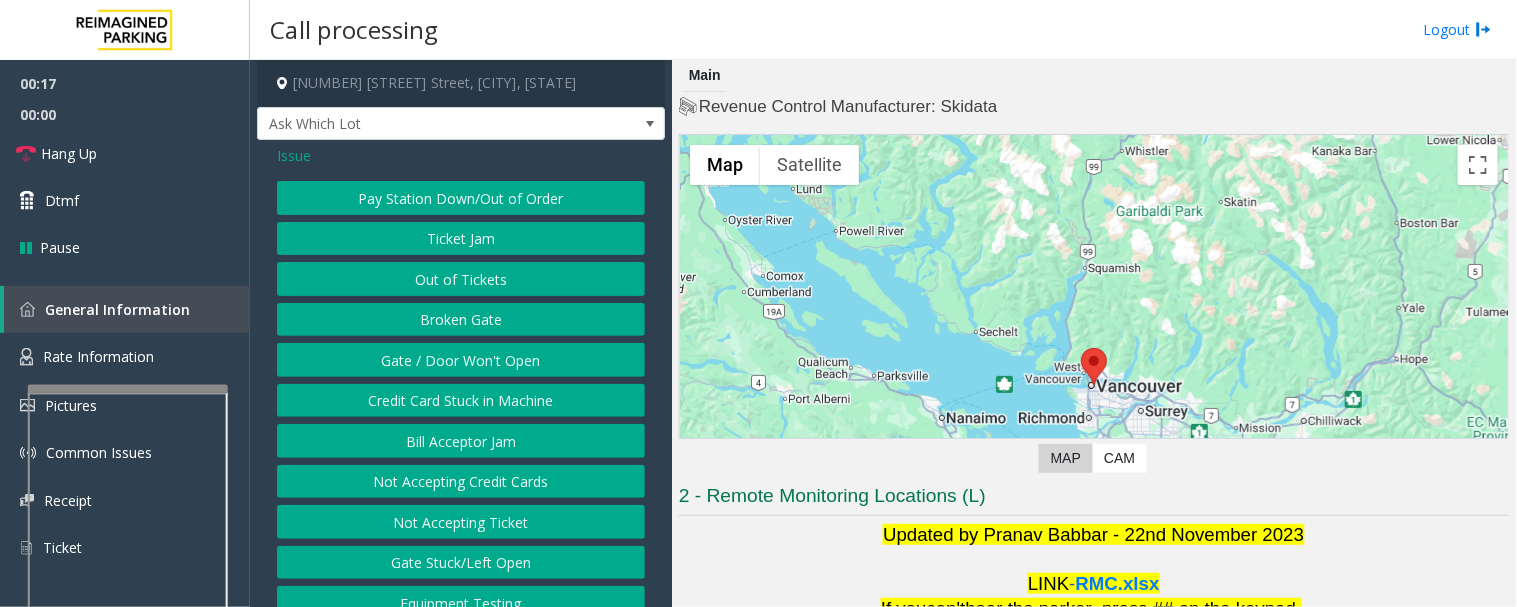 click on "Pay Station Down/Out of Order" 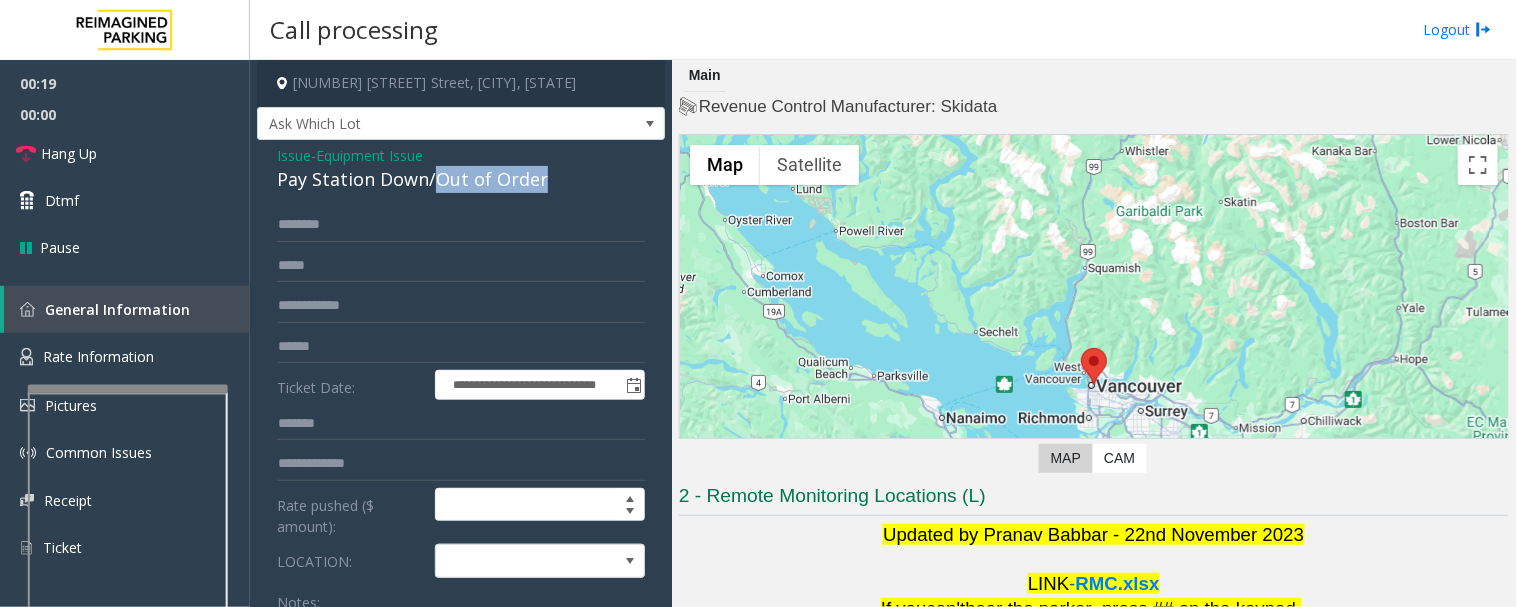 drag, startPoint x: 434, startPoint y: 178, endPoint x: 563, endPoint y: 188, distance: 129.38702 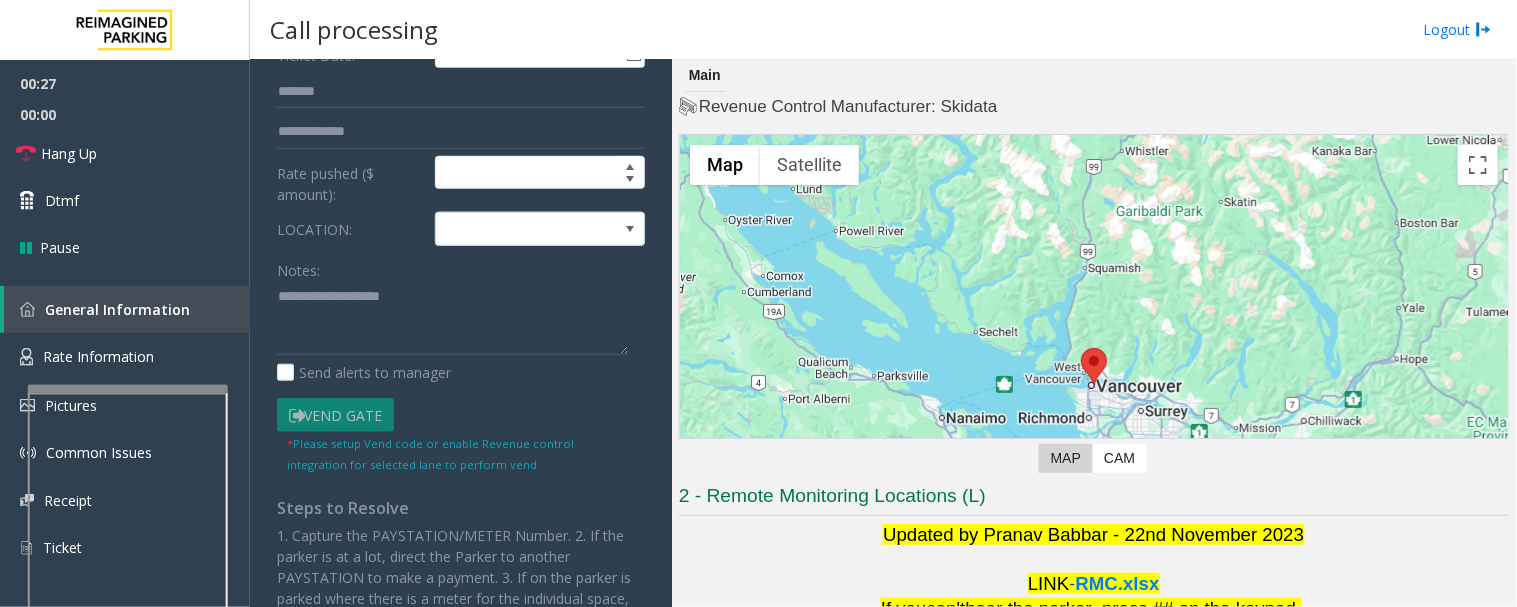 scroll, scrollTop: 333, scrollLeft: 0, axis: vertical 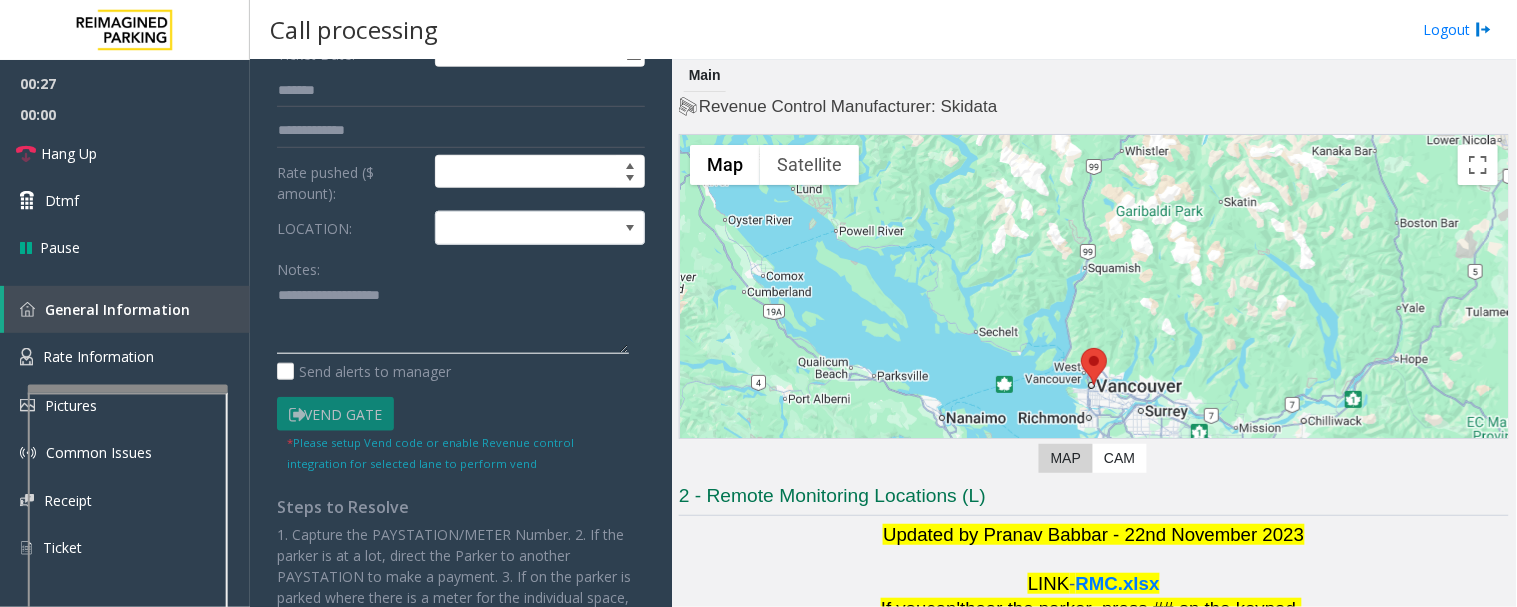 click 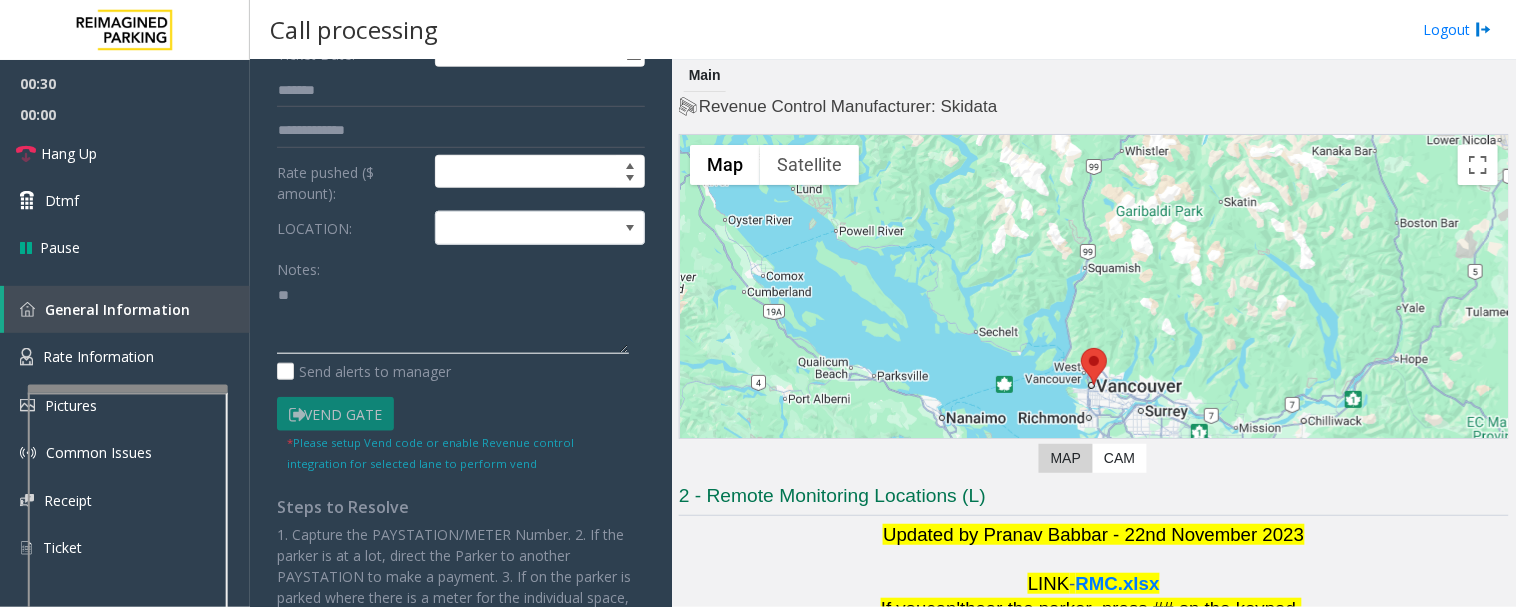 type on "*" 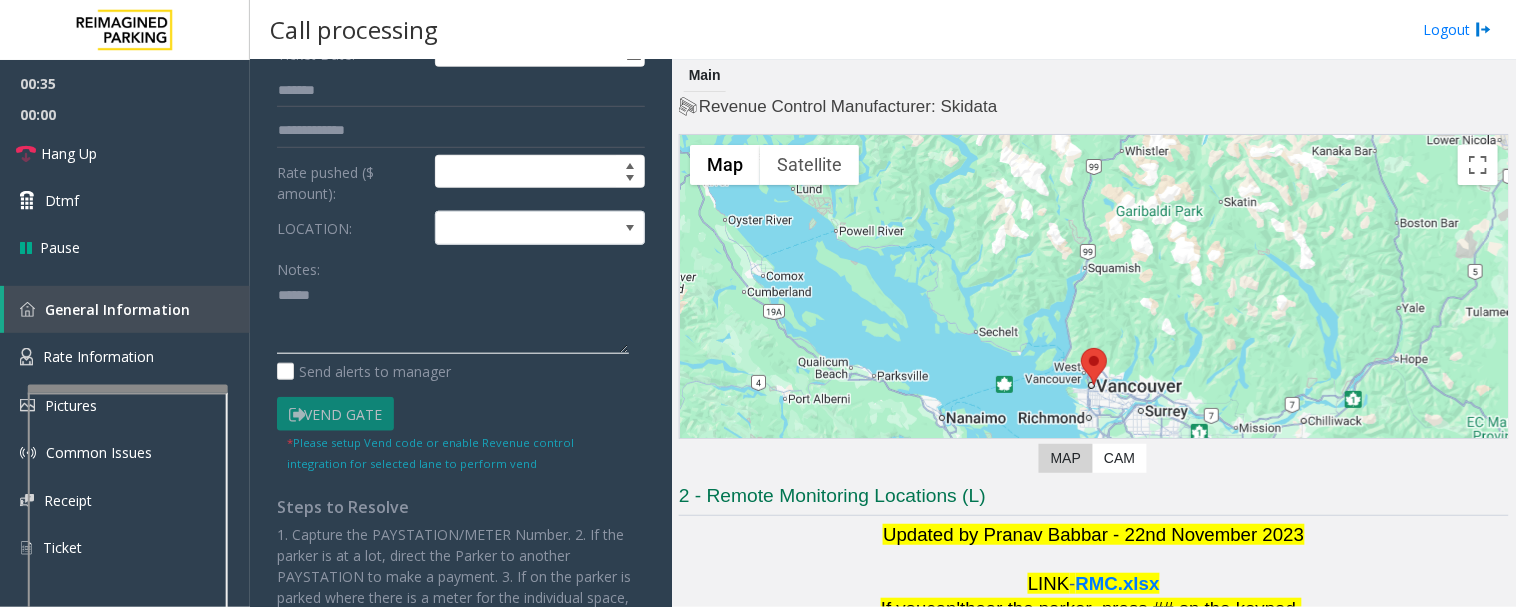 paste on "**********" 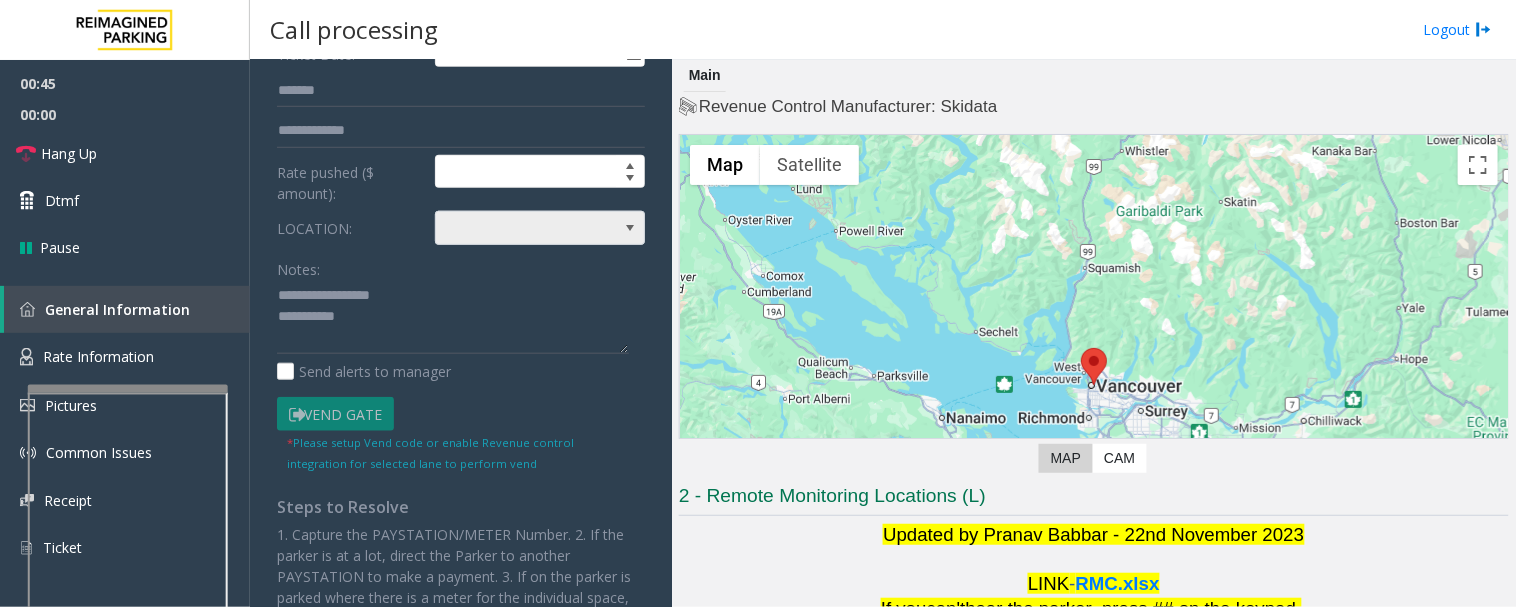 click at bounding box center [540, 228] 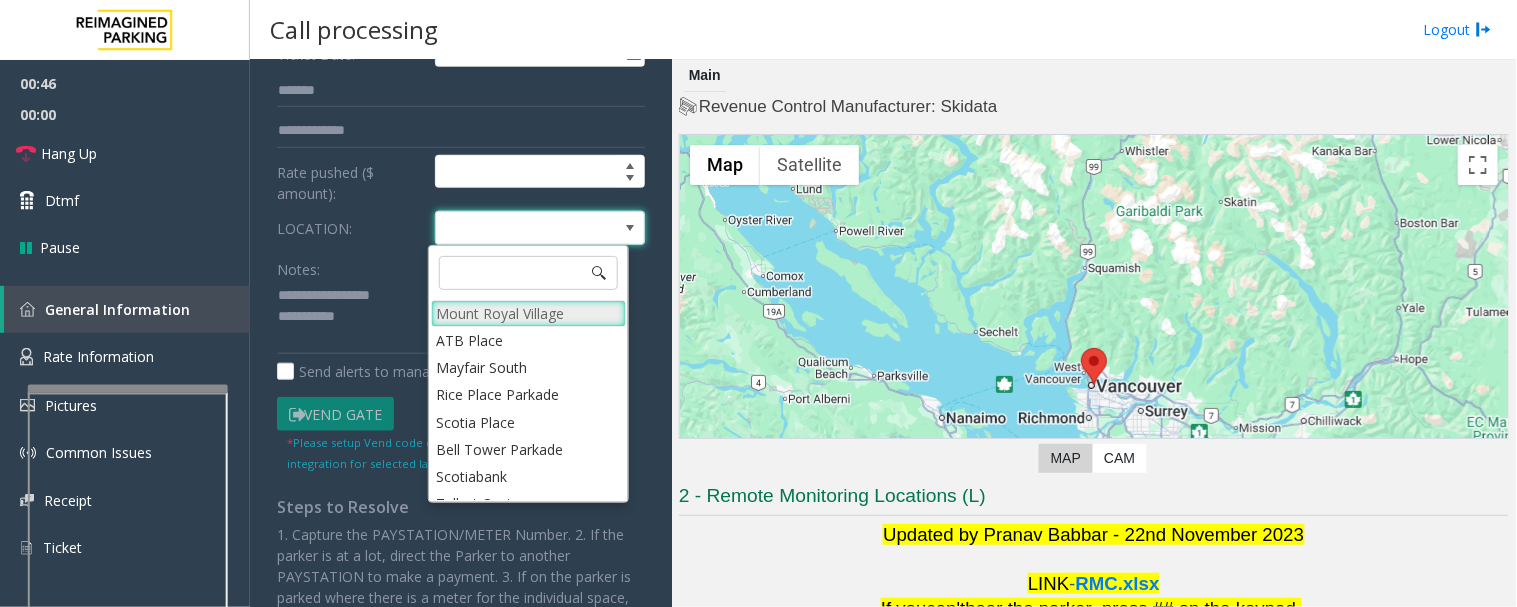 click on "Mount Royal Village" at bounding box center (528, 313) 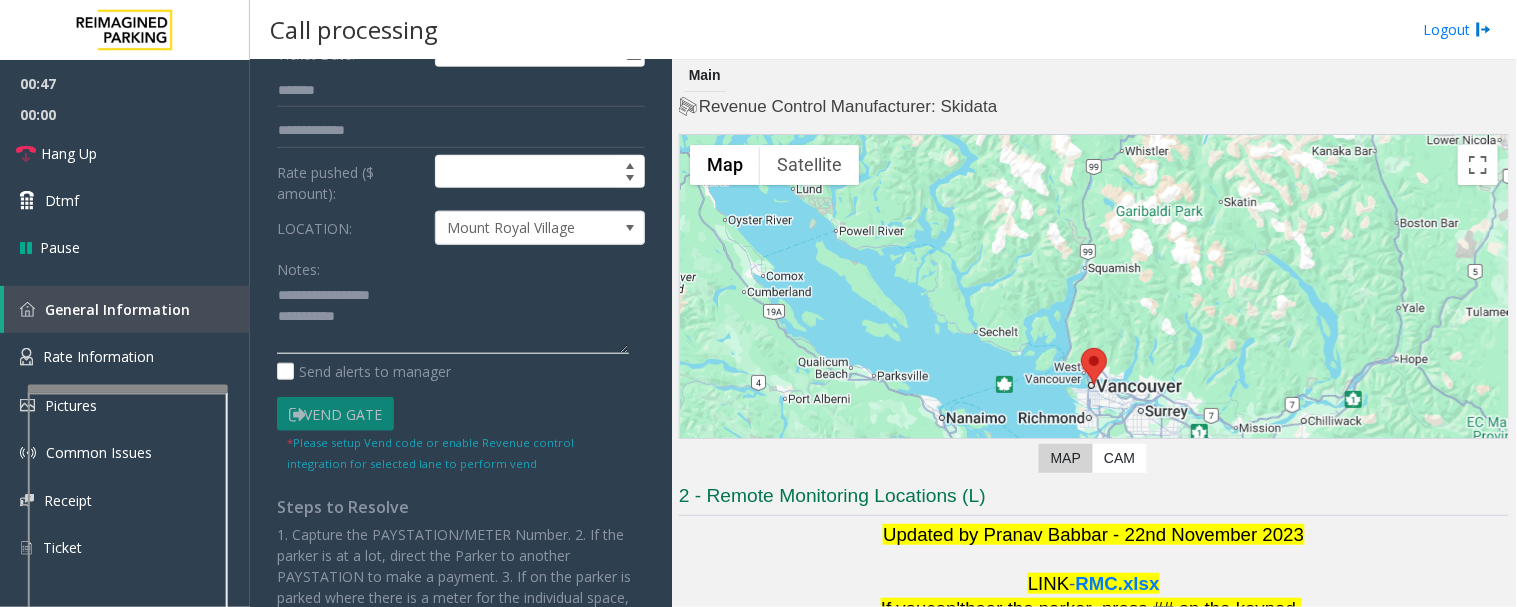 click 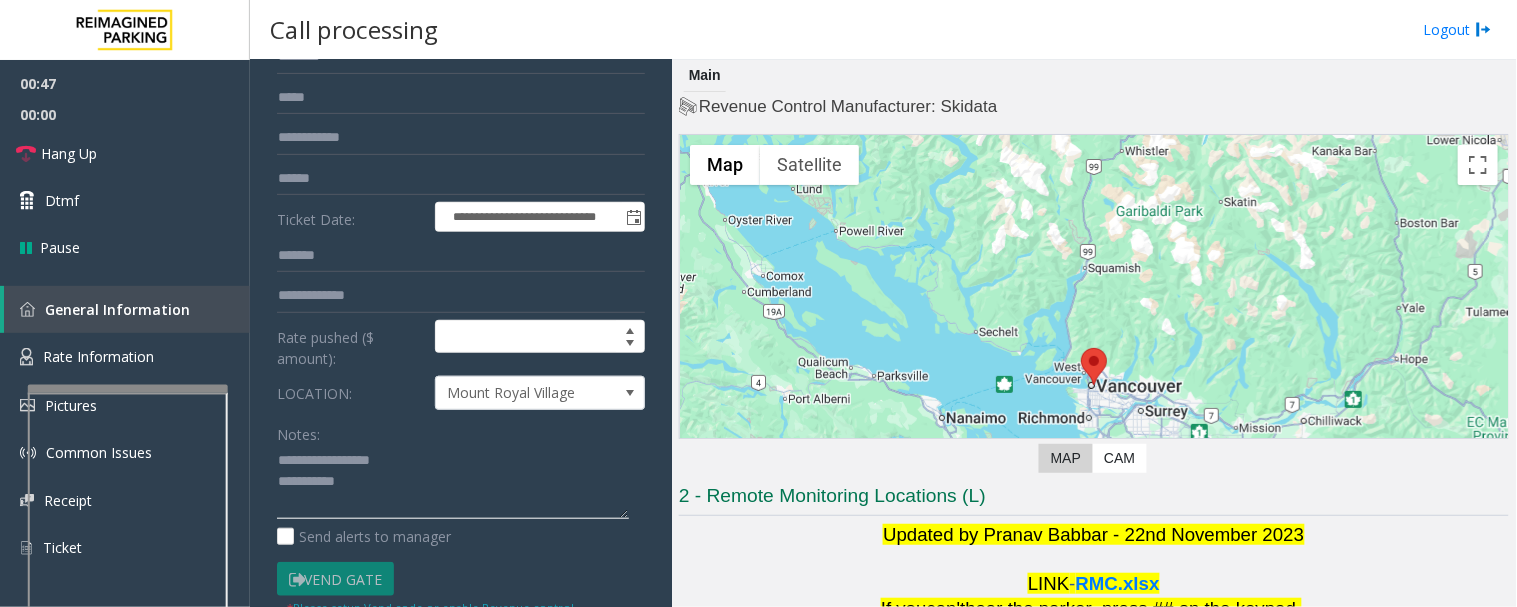 scroll, scrollTop: 0, scrollLeft: 0, axis: both 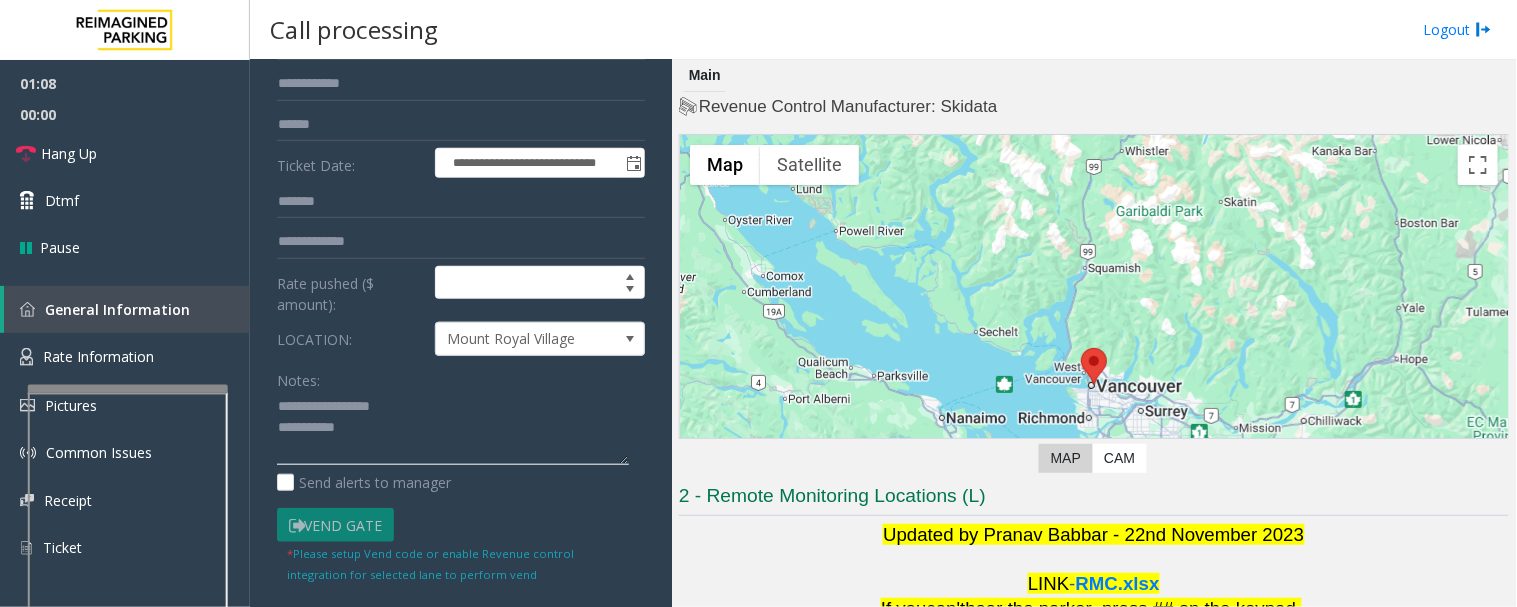 click 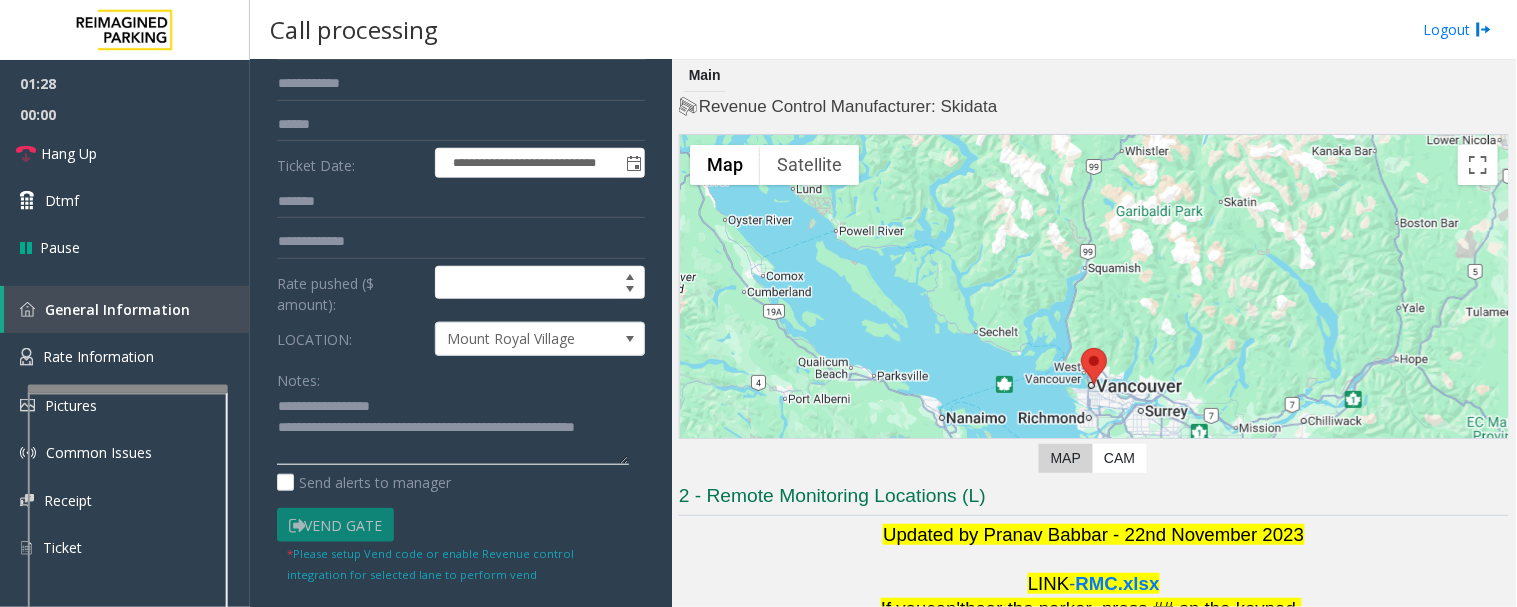 click 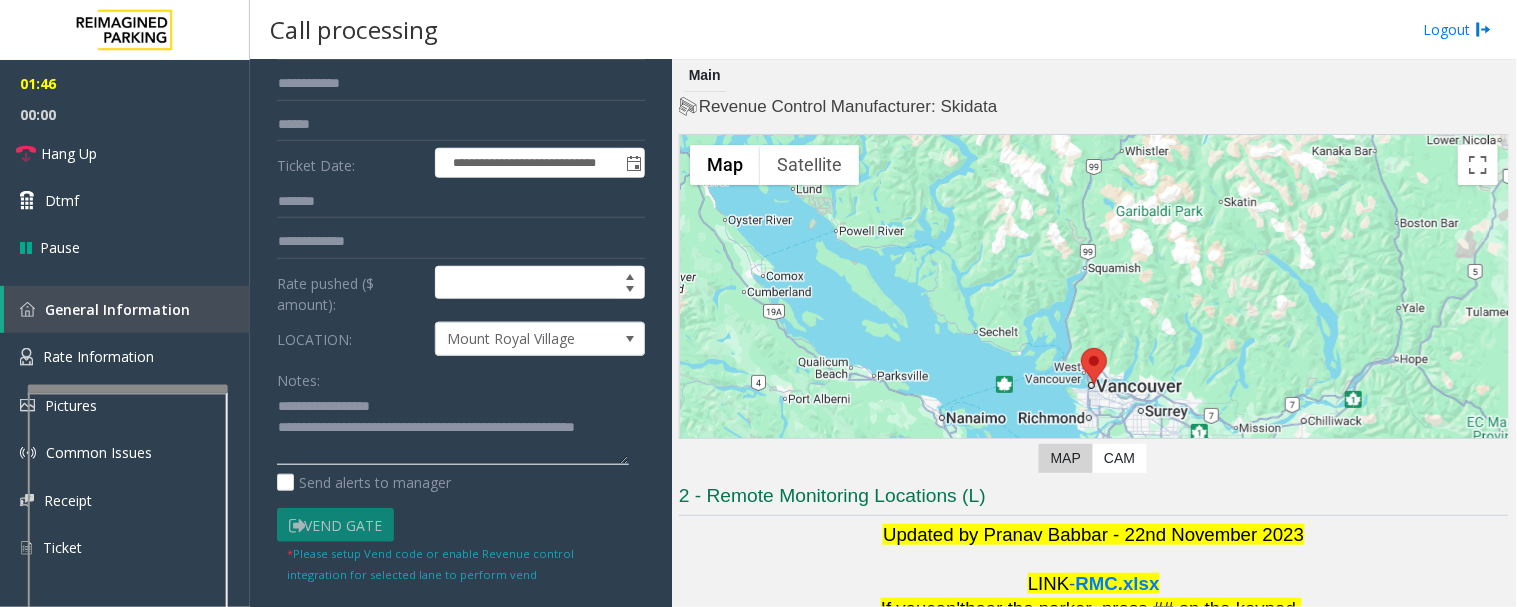 click 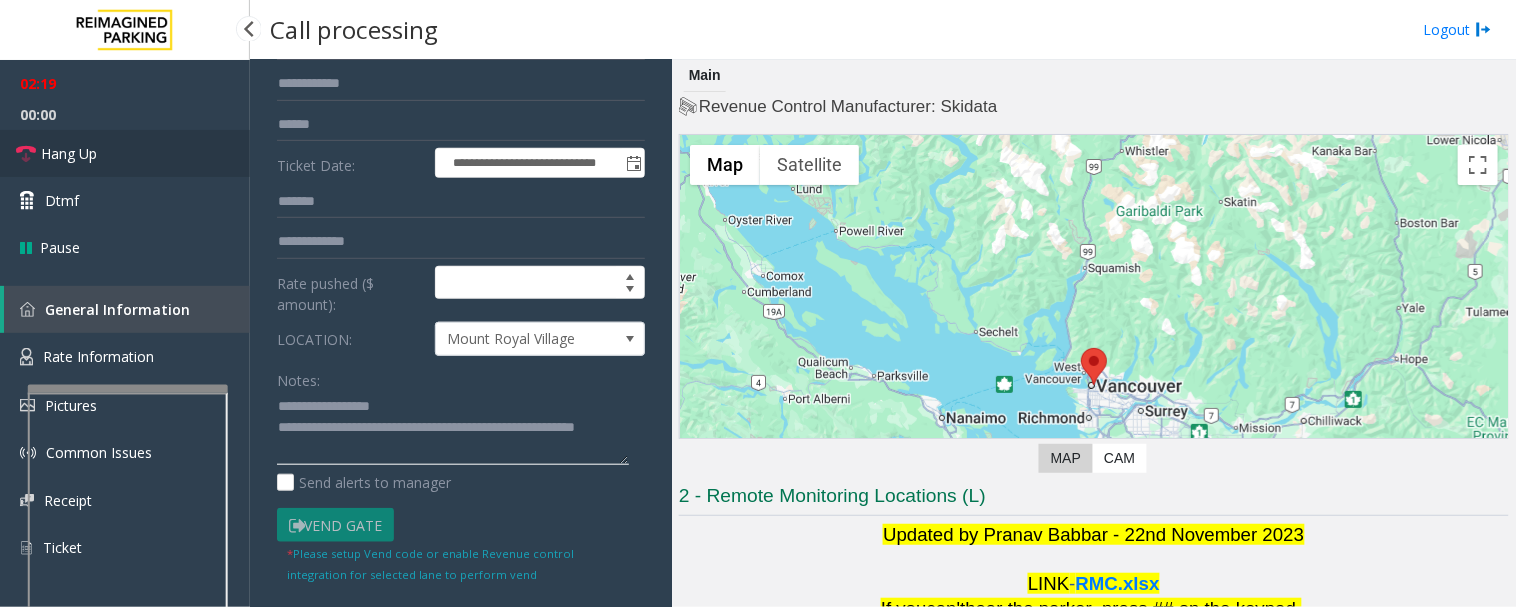 type on "**********" 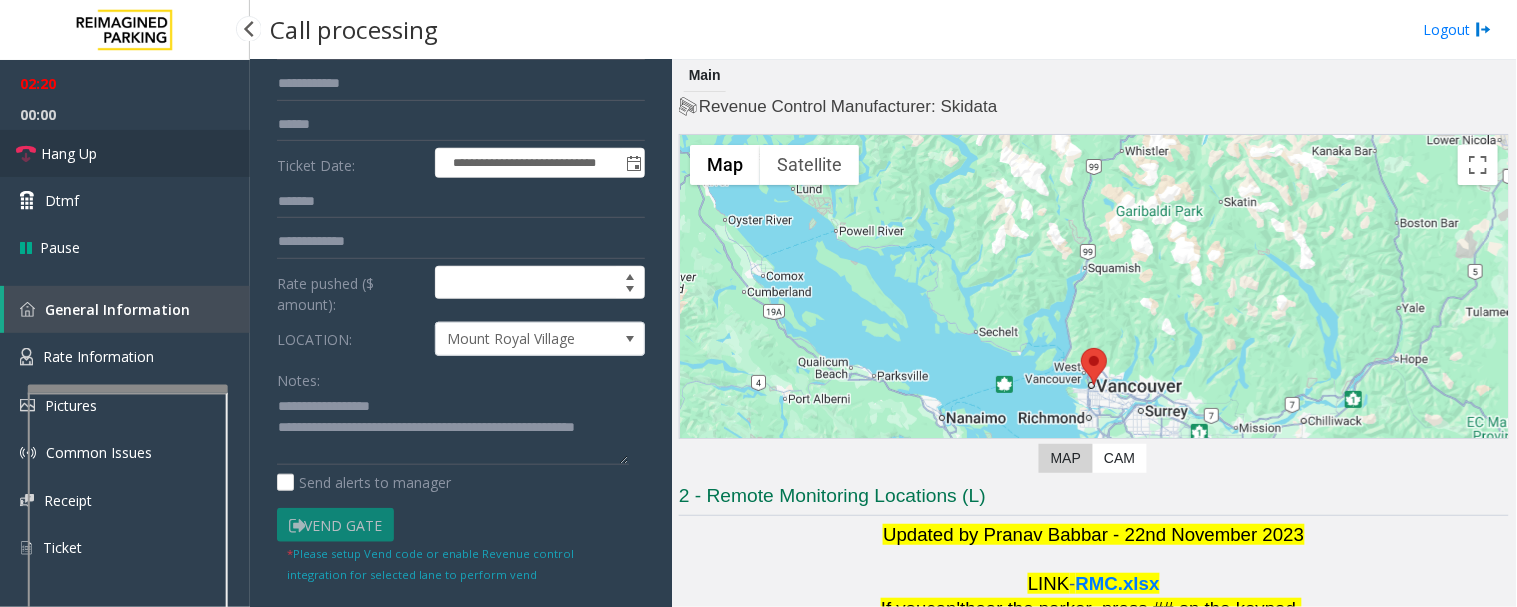 click on "Hang Up" at bounding box center [69, 153] 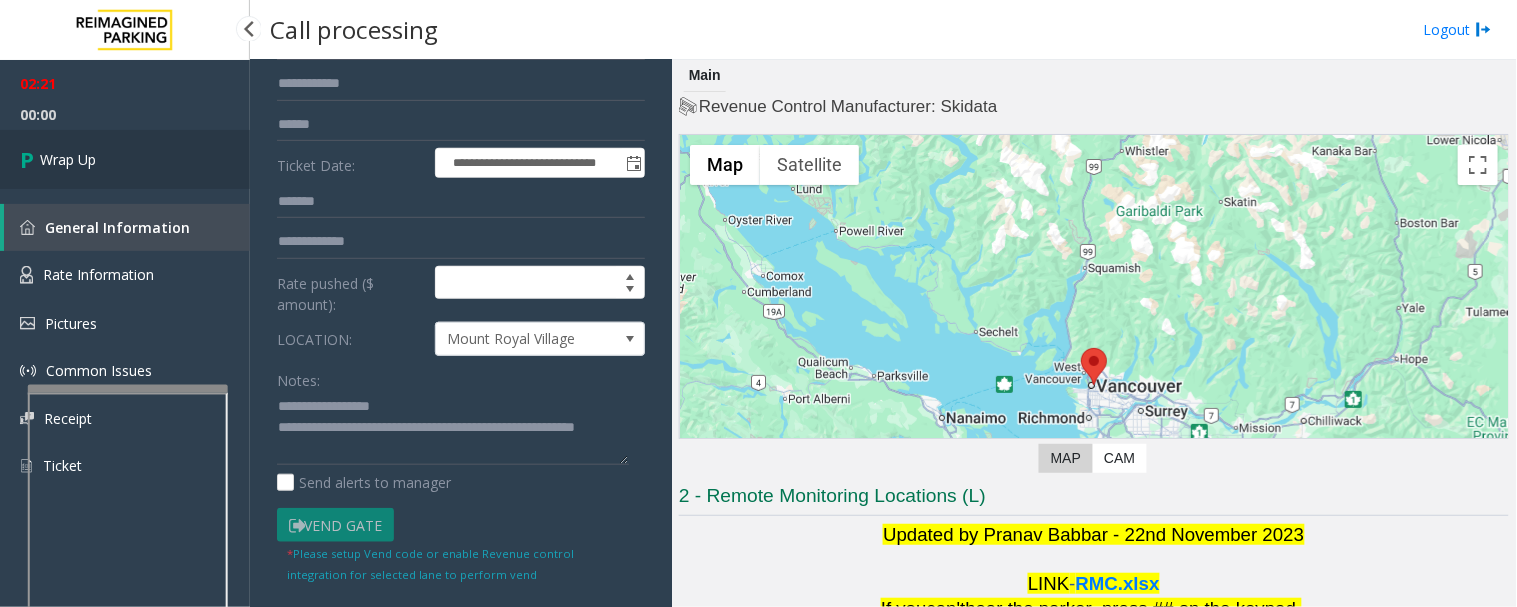 click on "Wrap Up" at bounding box center (125, 159) 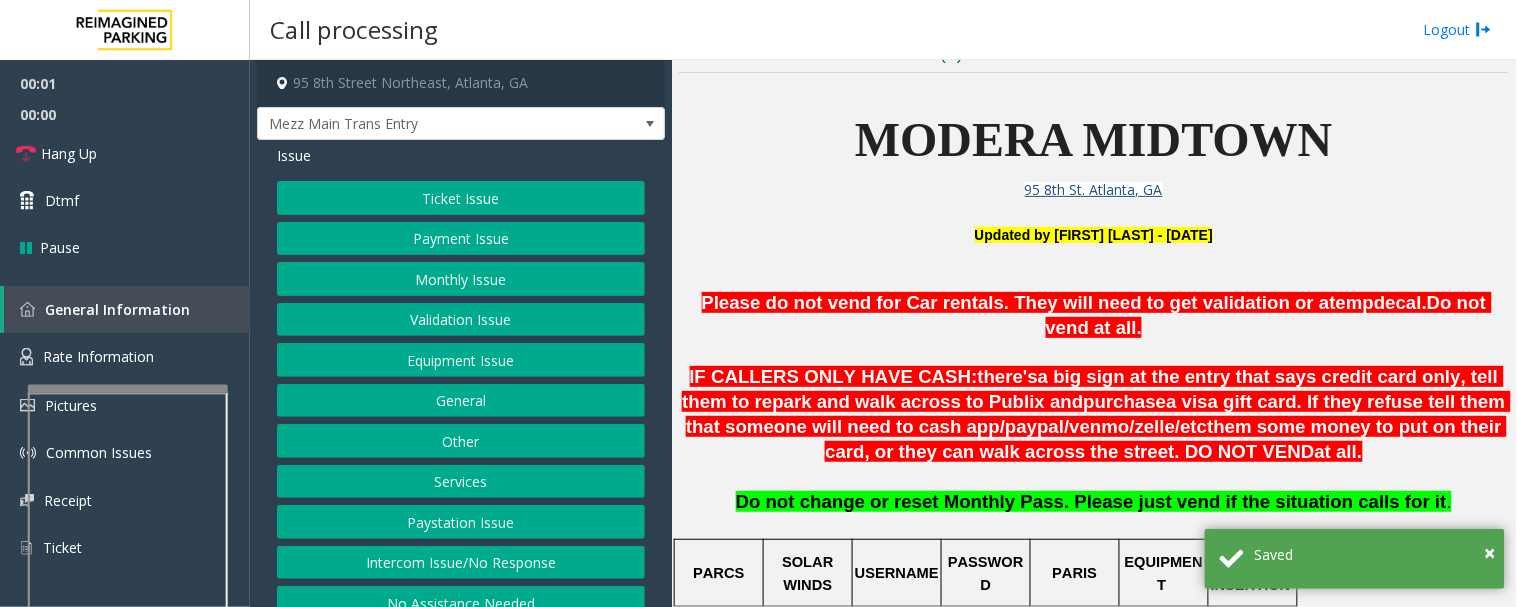 scroll, scrollTop: 555, scrollLeft: 0, axis: vertical 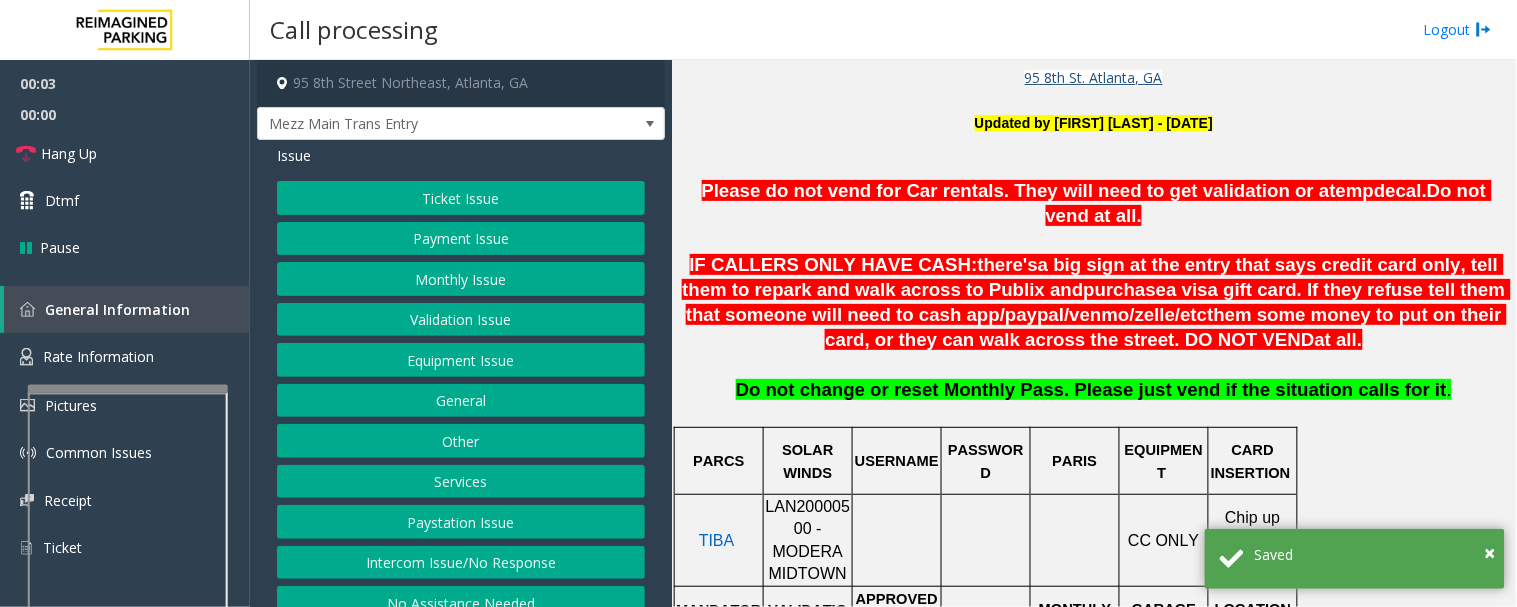 click on "LAN20000500 - MODERA MIDTOWN" 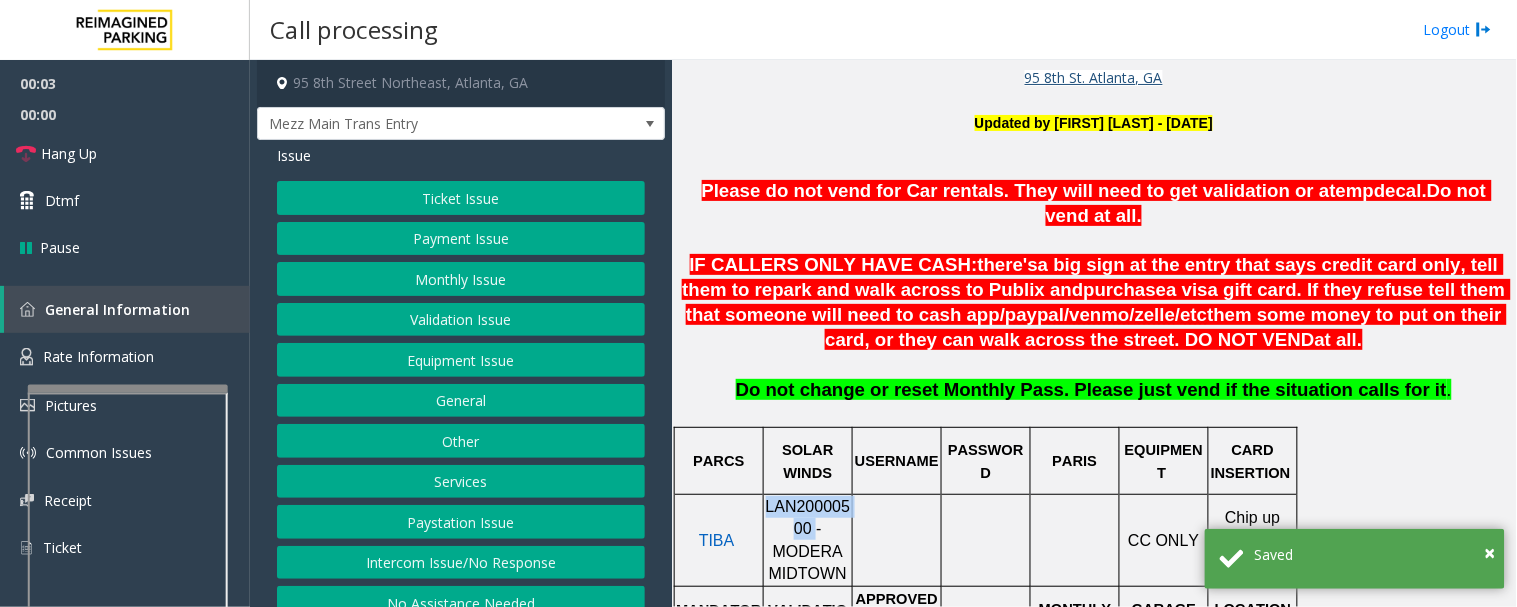 click on "LAN20000500 - MODERA MIDTOWN" 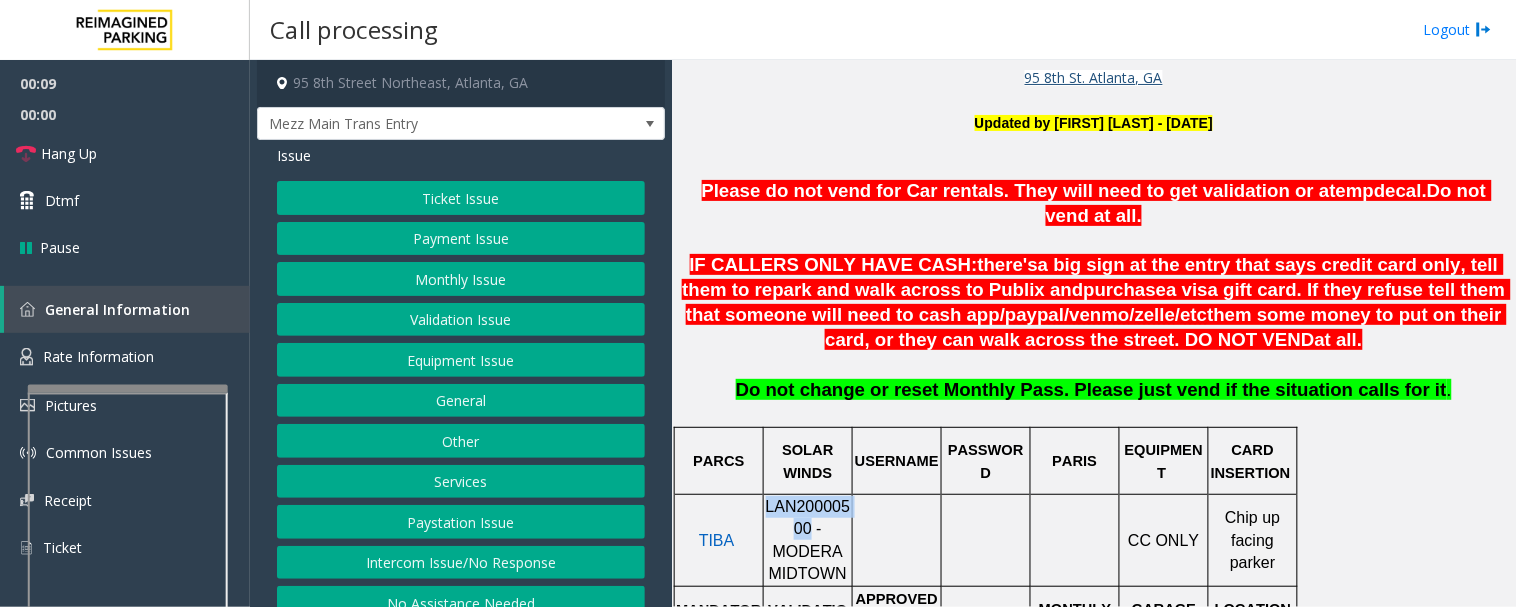 click on "Intercom Issue/No Response" 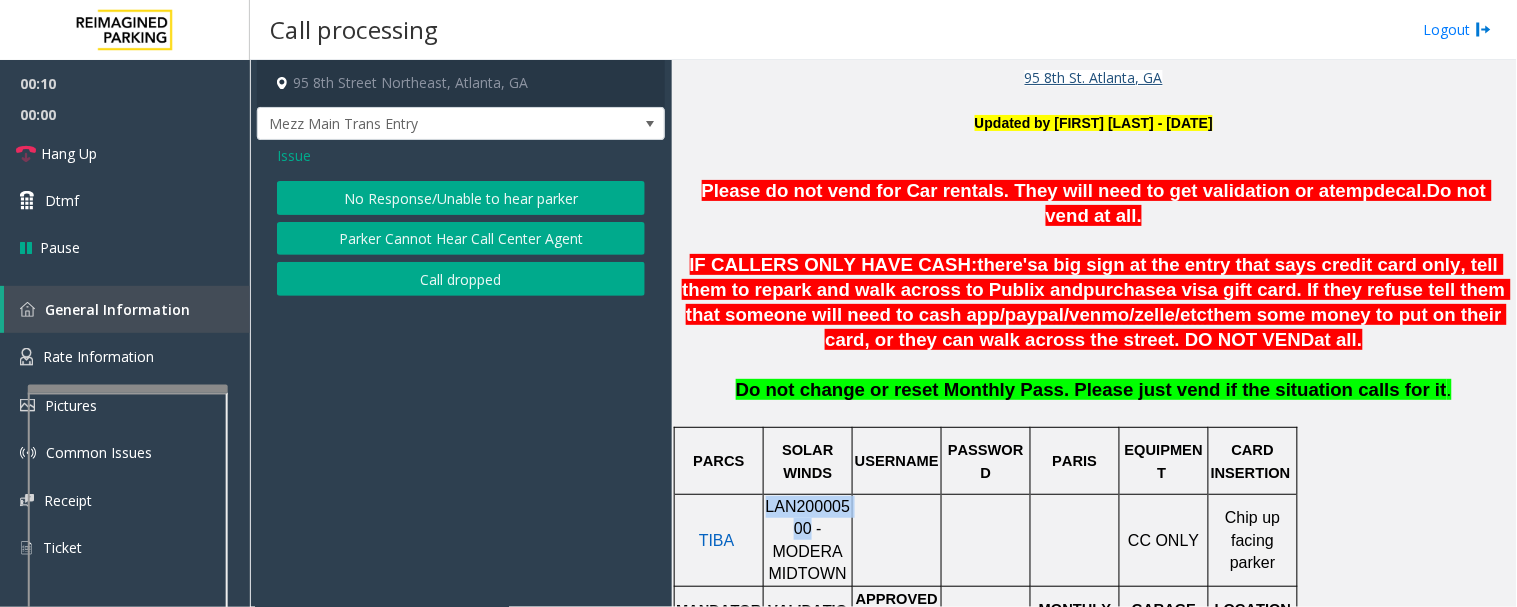 click on "No Response/Unable to hear parker" 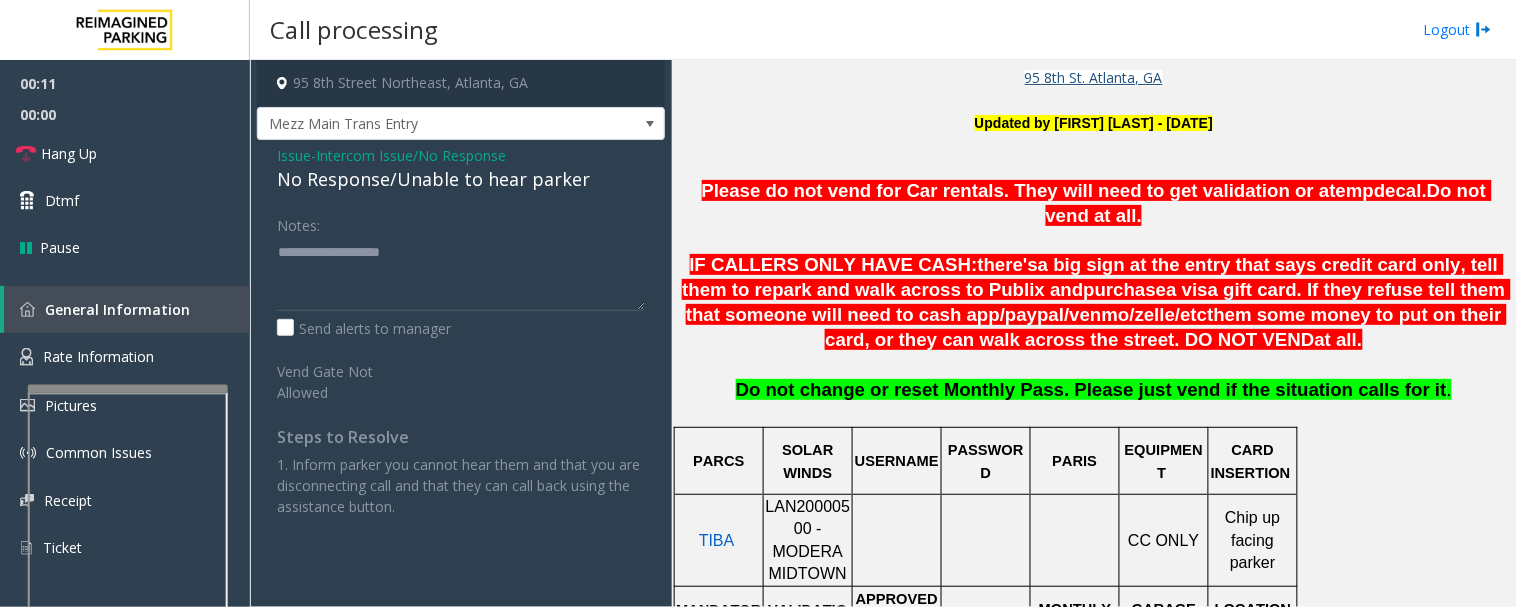 click on "No Response/Unable to hear parker" 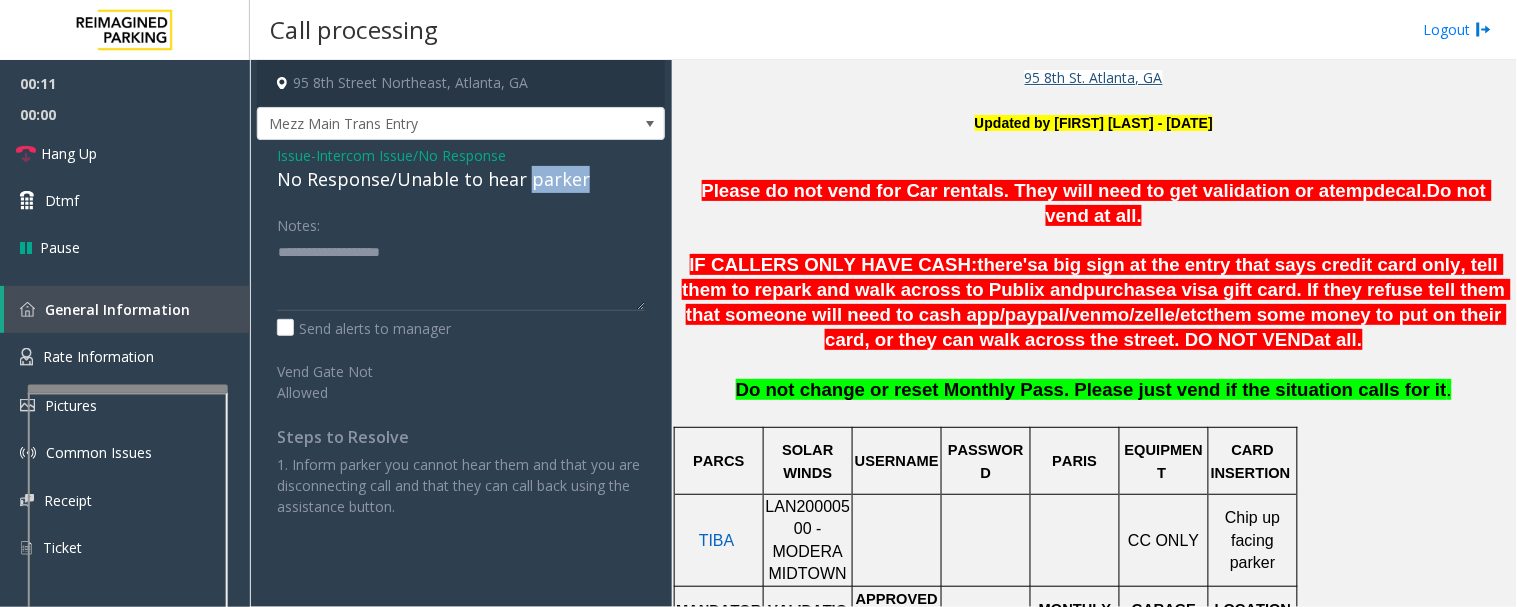click on "No Response/Unable to hear parker" 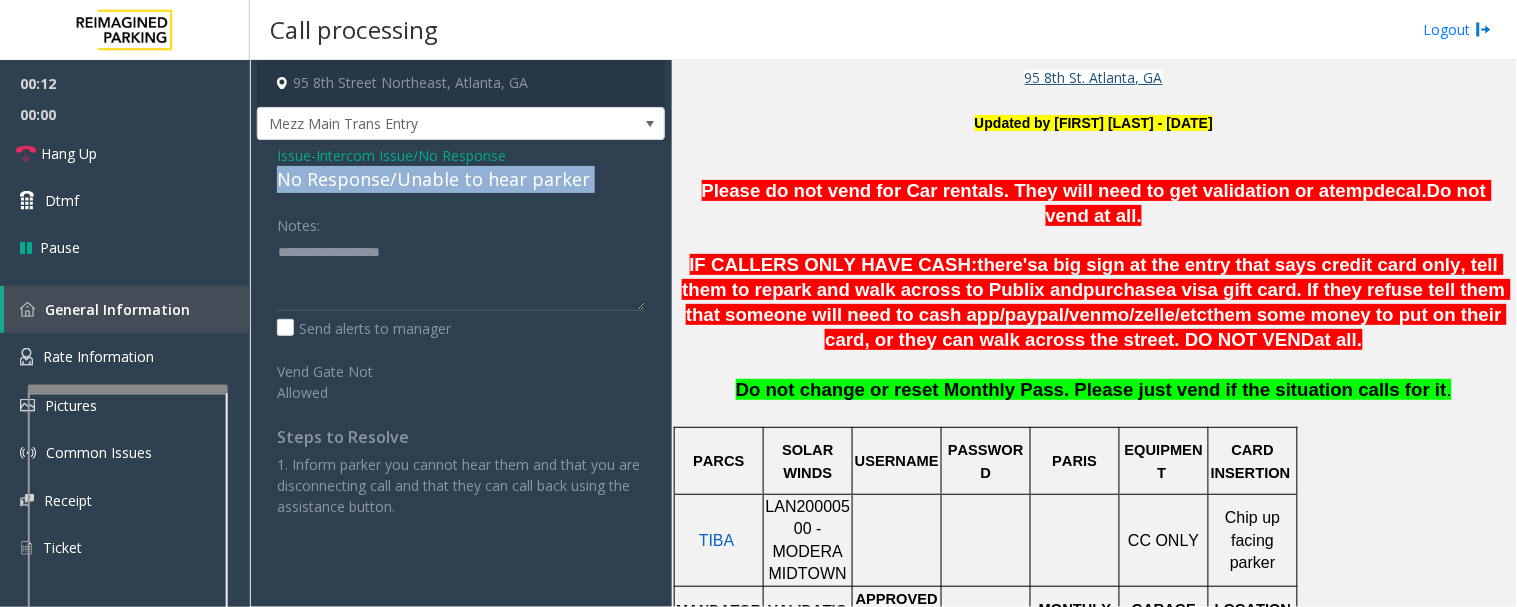click on "No Response/Unable to hear parker" 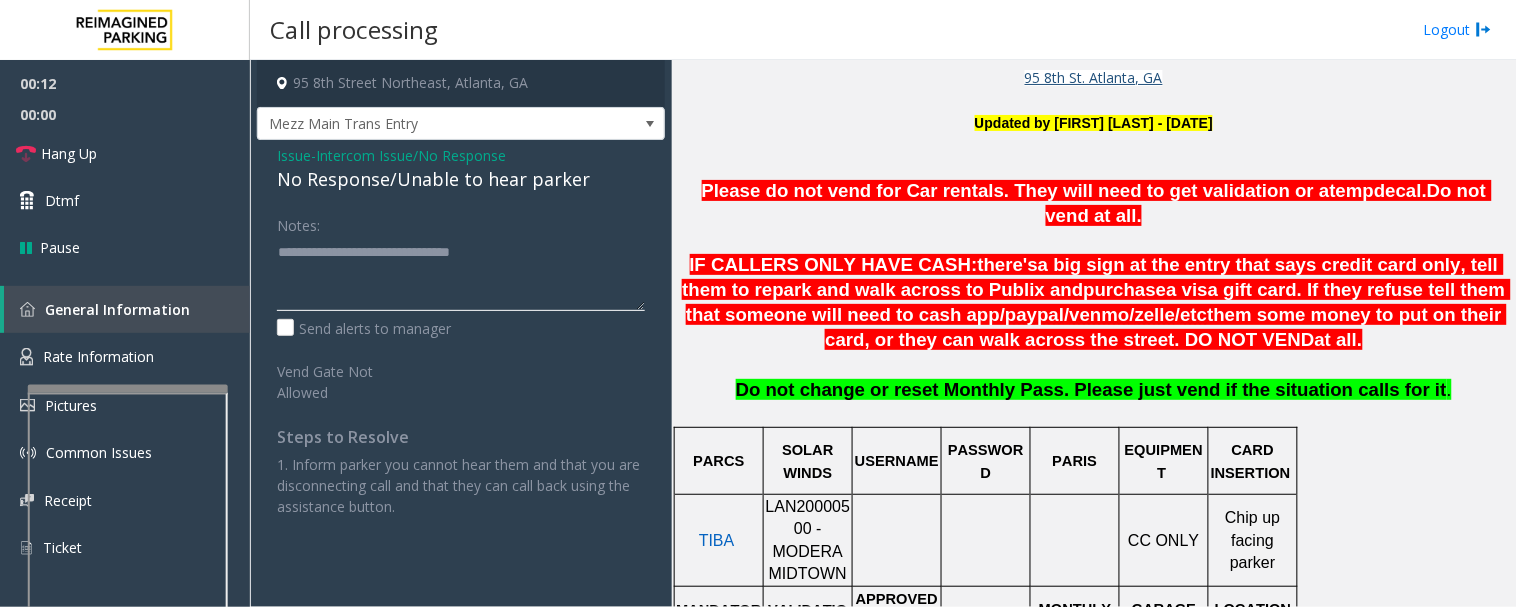 click 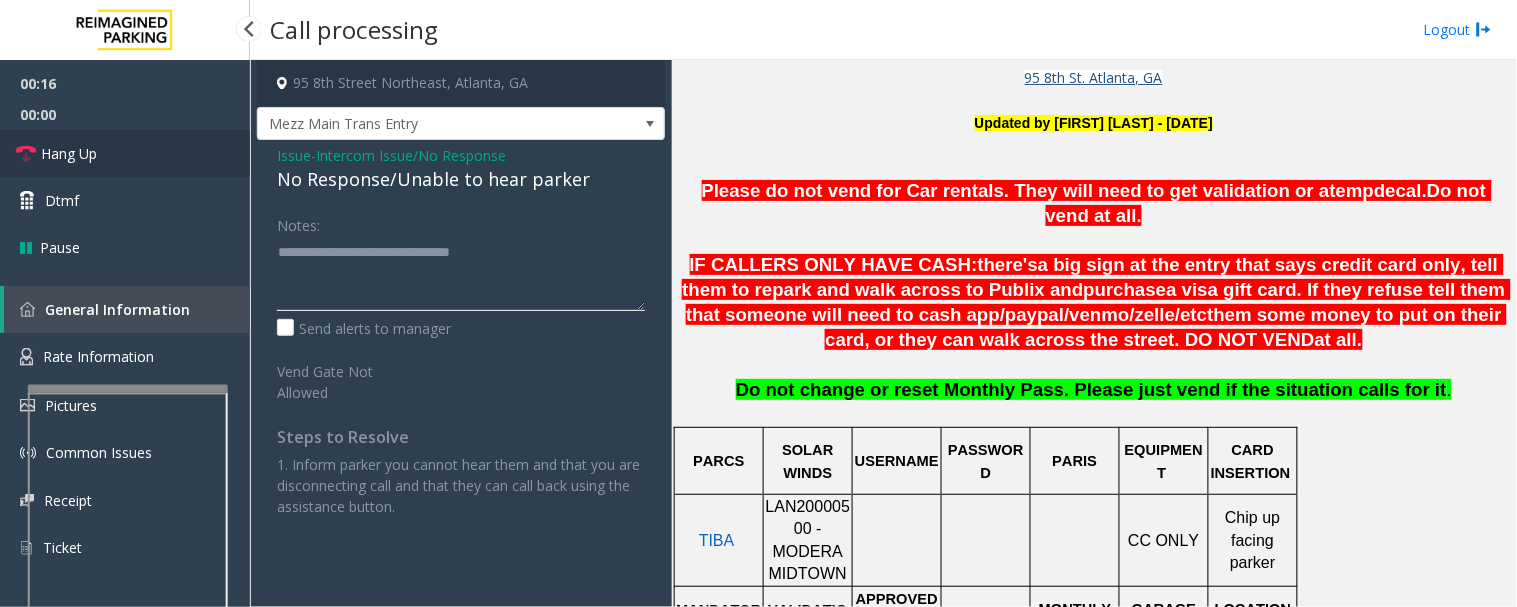 type on "**********" 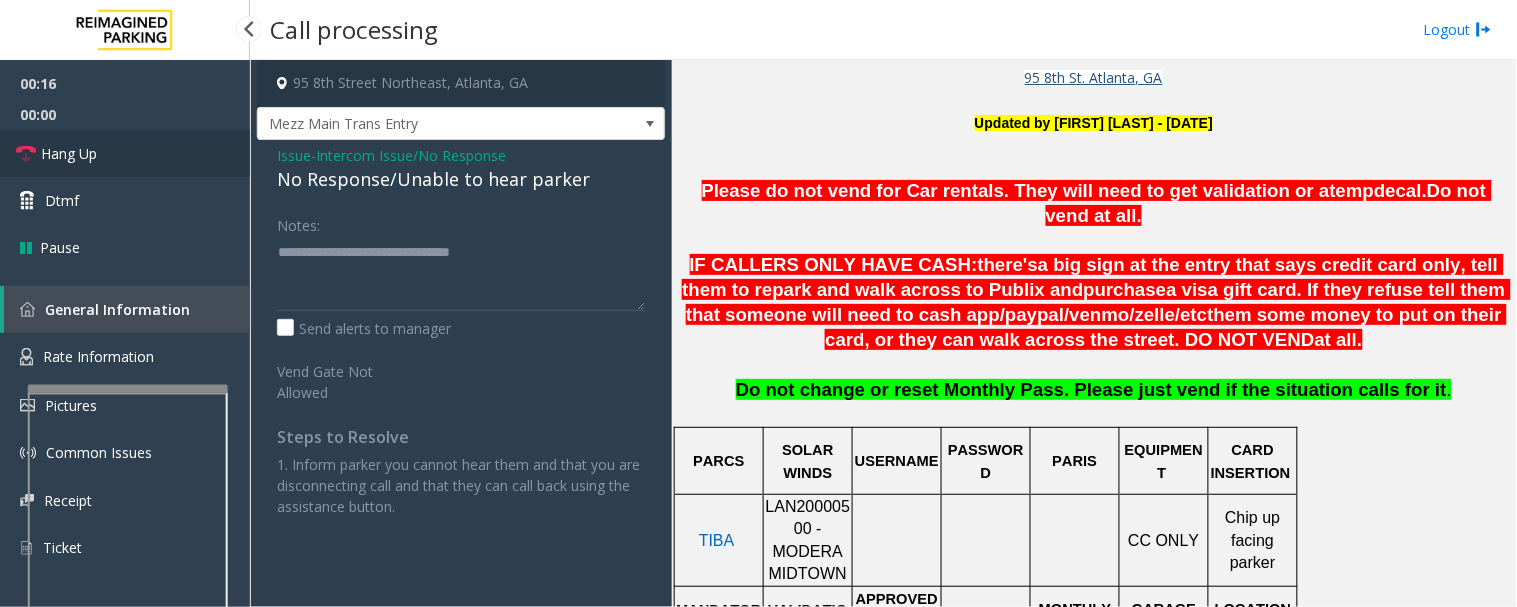 click on "Hang Up" at bounding box center (69, 153) 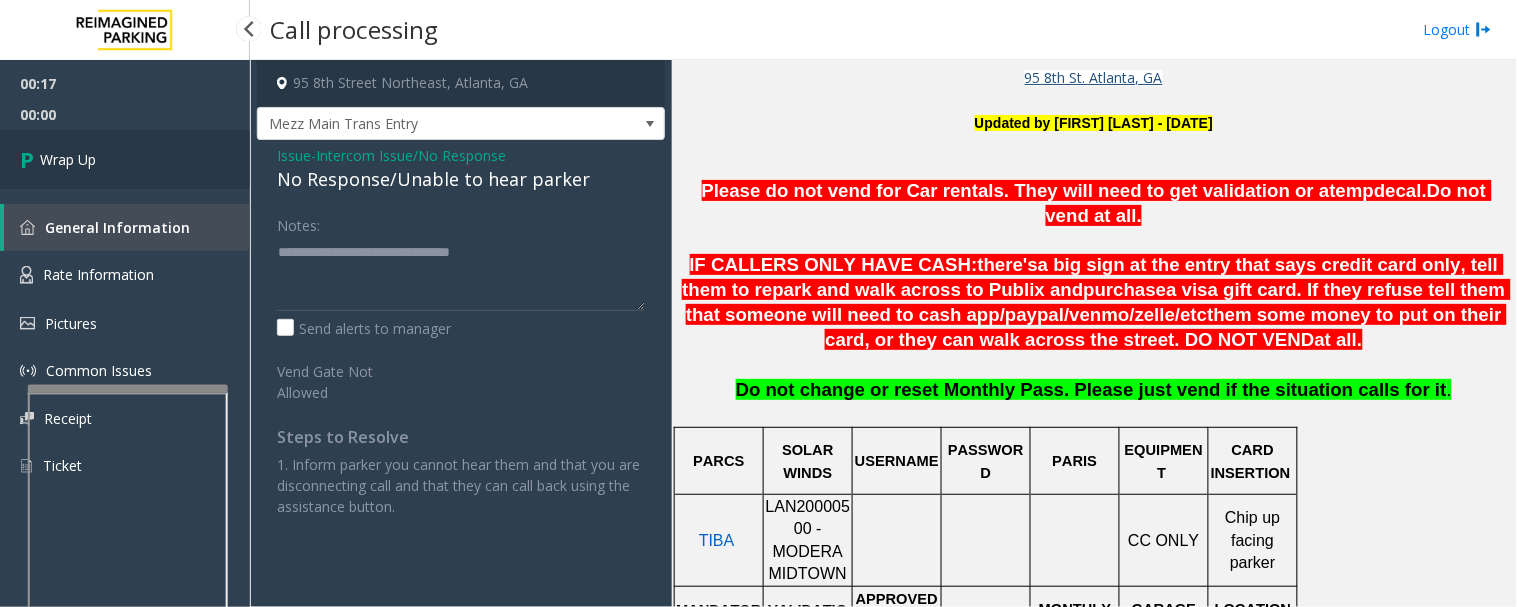 click on "Wrap Up" at bounding box center (125, 159) 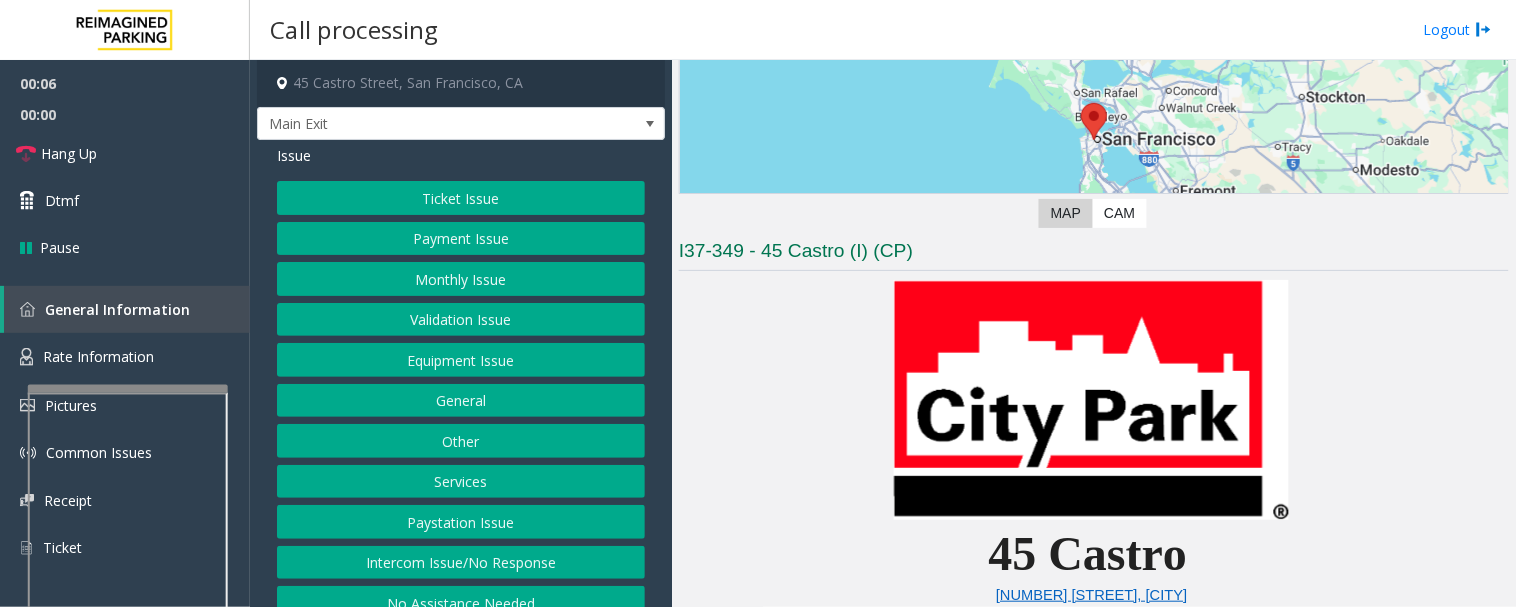 scroll, scrollTop: 444, scrollLeft: 0, axis: vertical 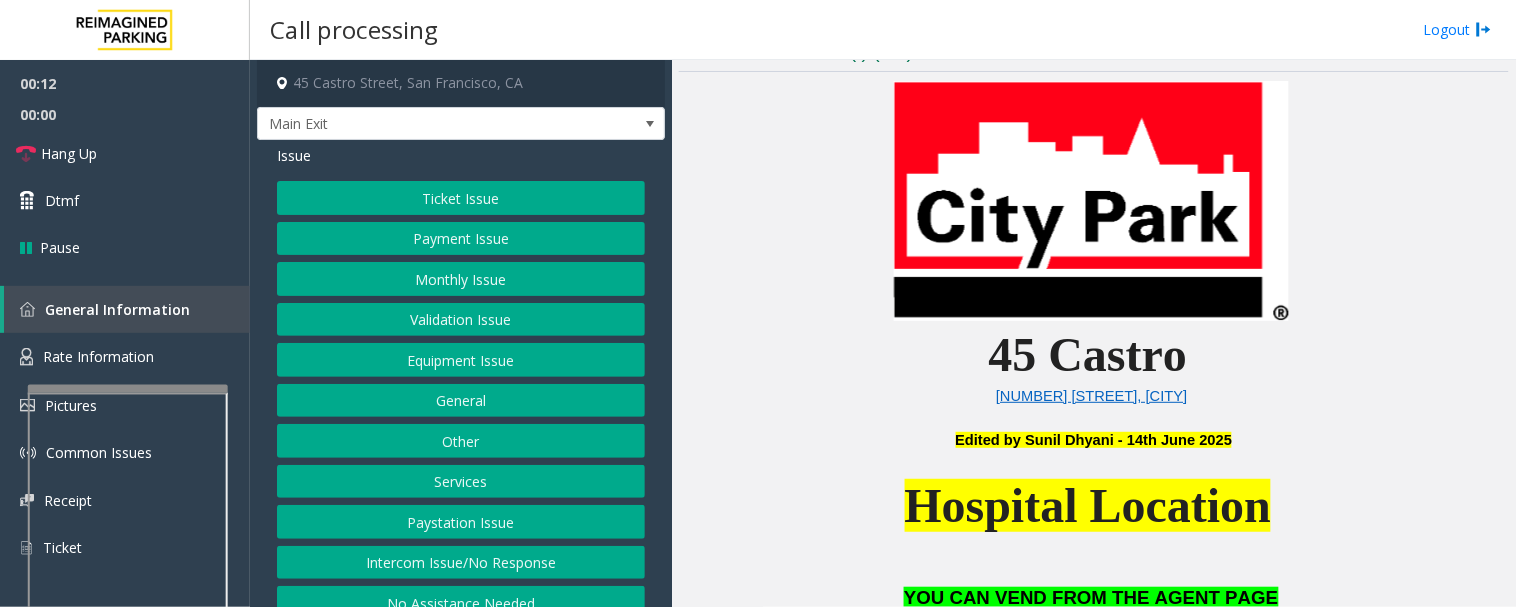 click on "Ticket Issue" 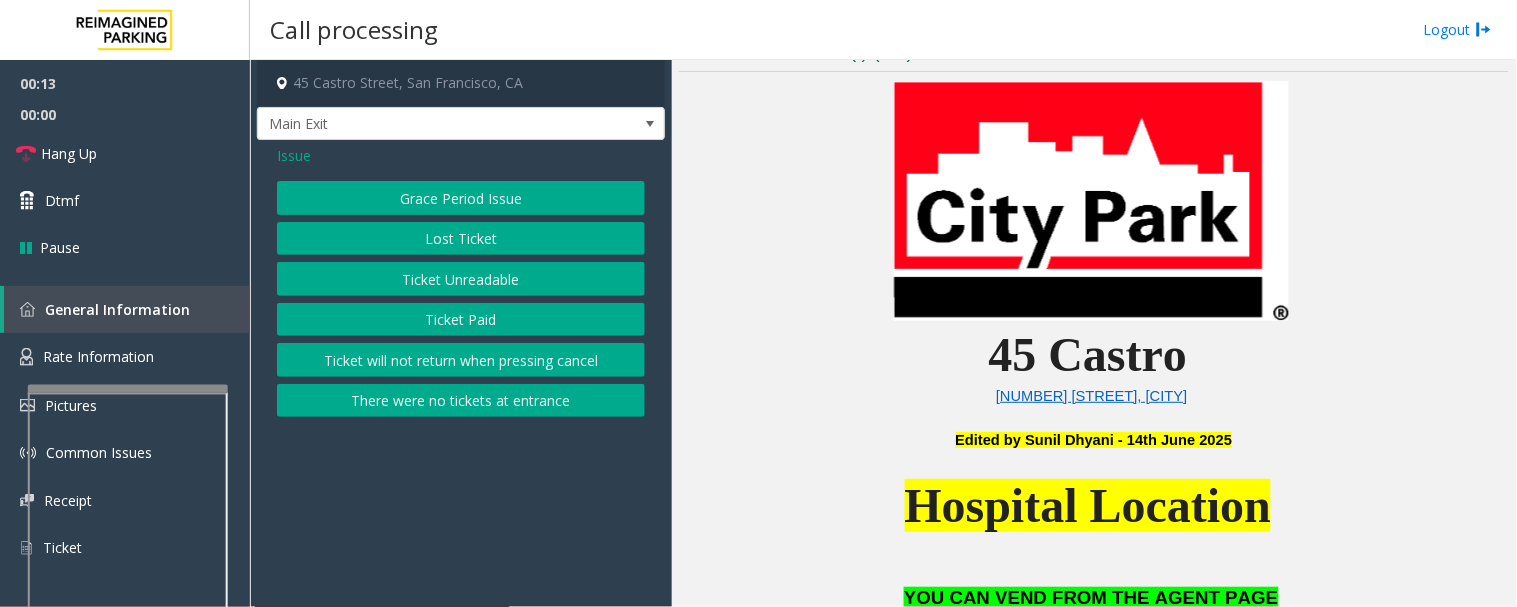 click on "There were no tickets at entrance" 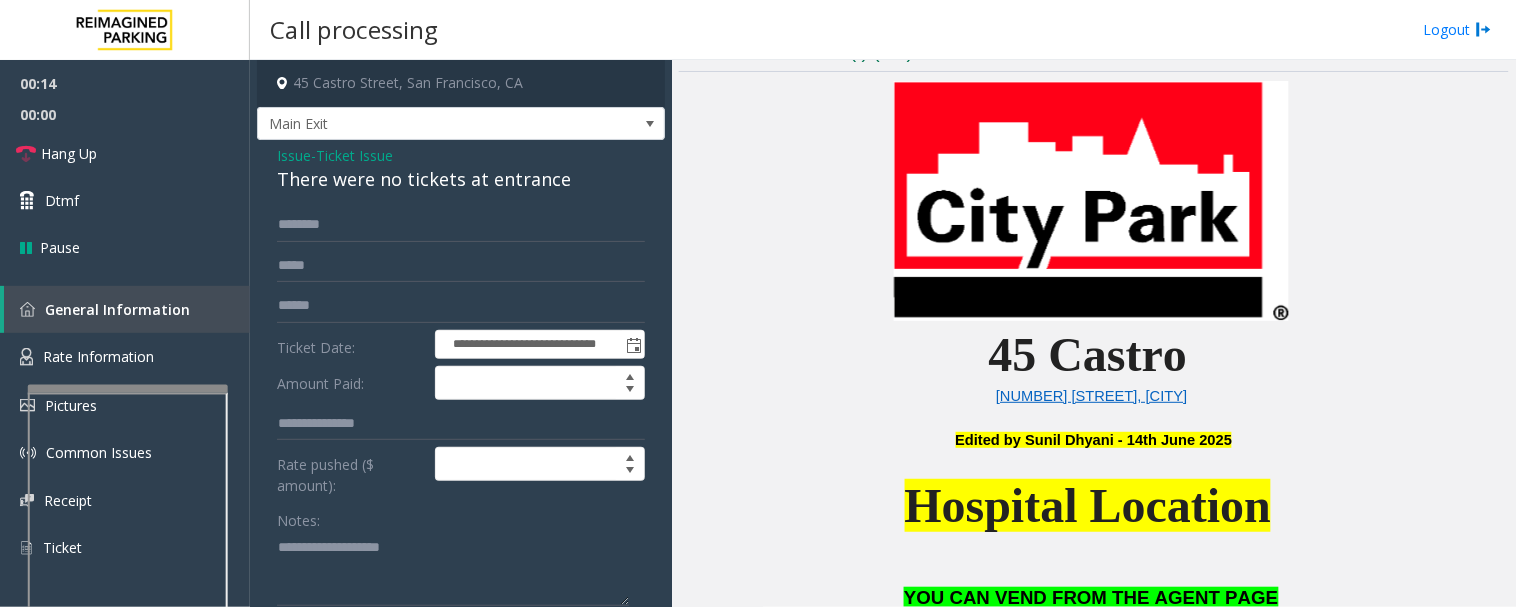 click on "There were no tickets at entrance" 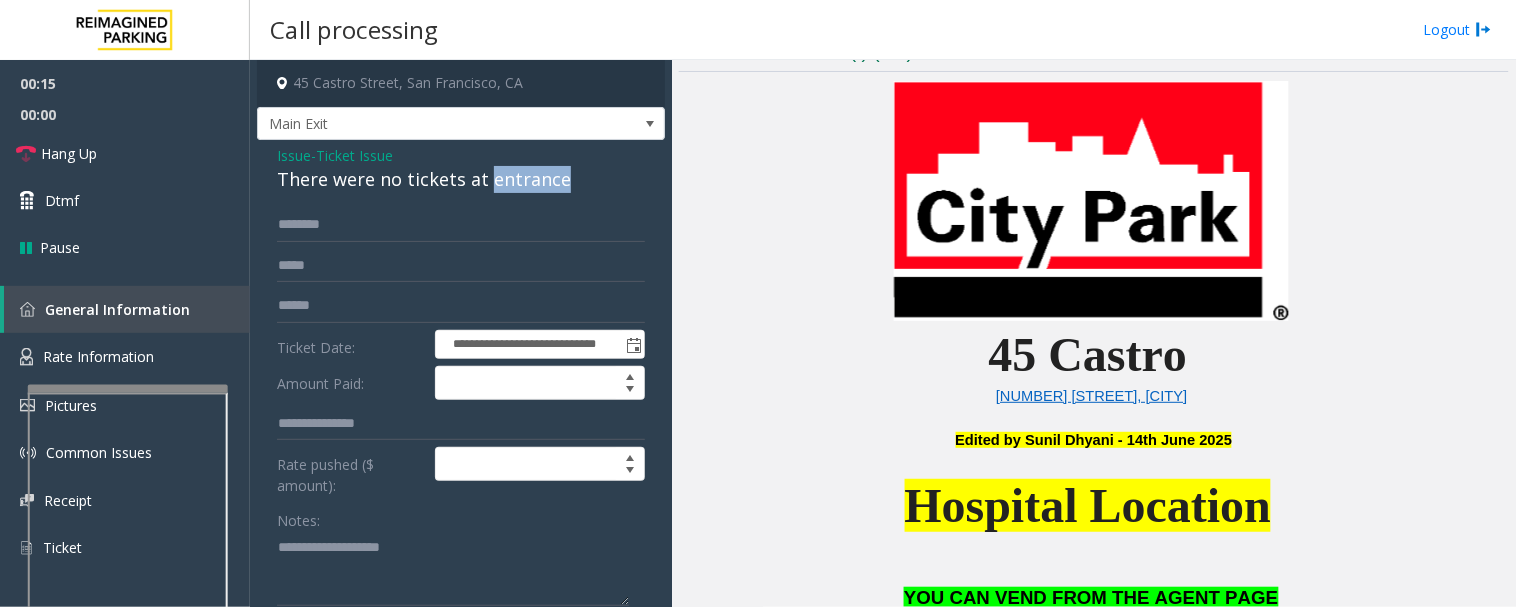 click on "There were no tickets at entrance" 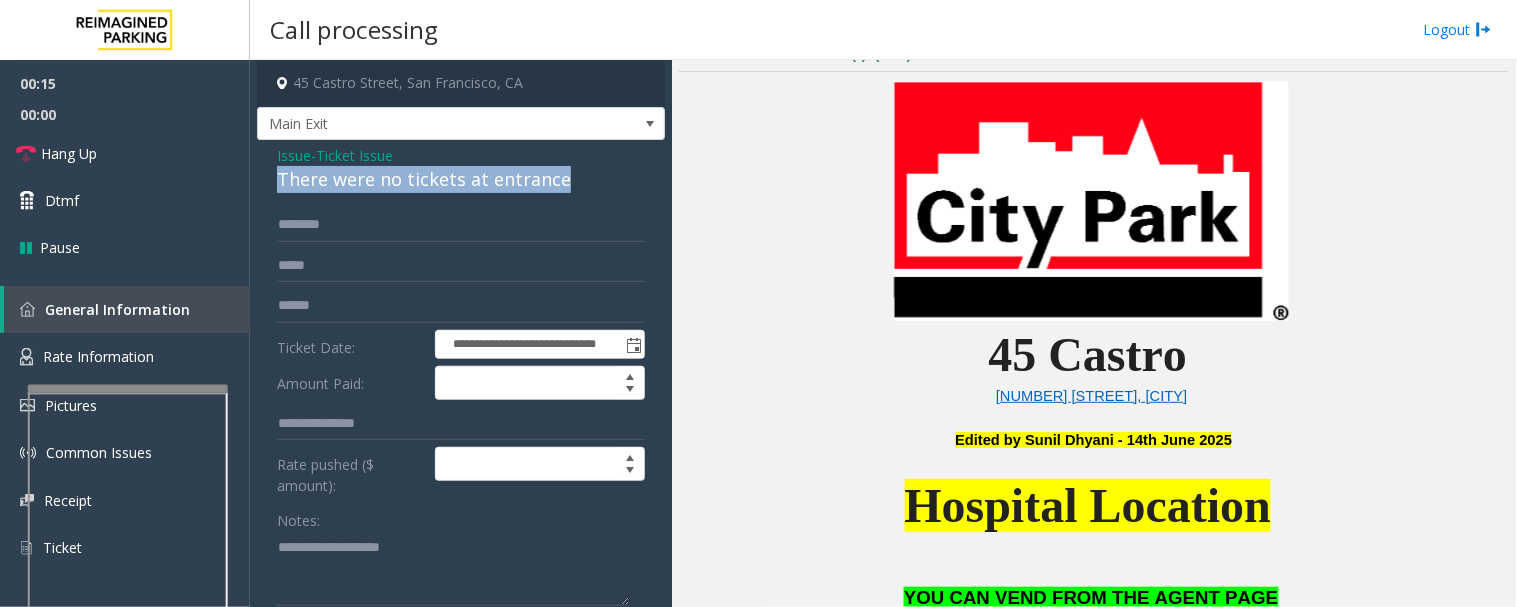 click on "There were no tickets at entrance" 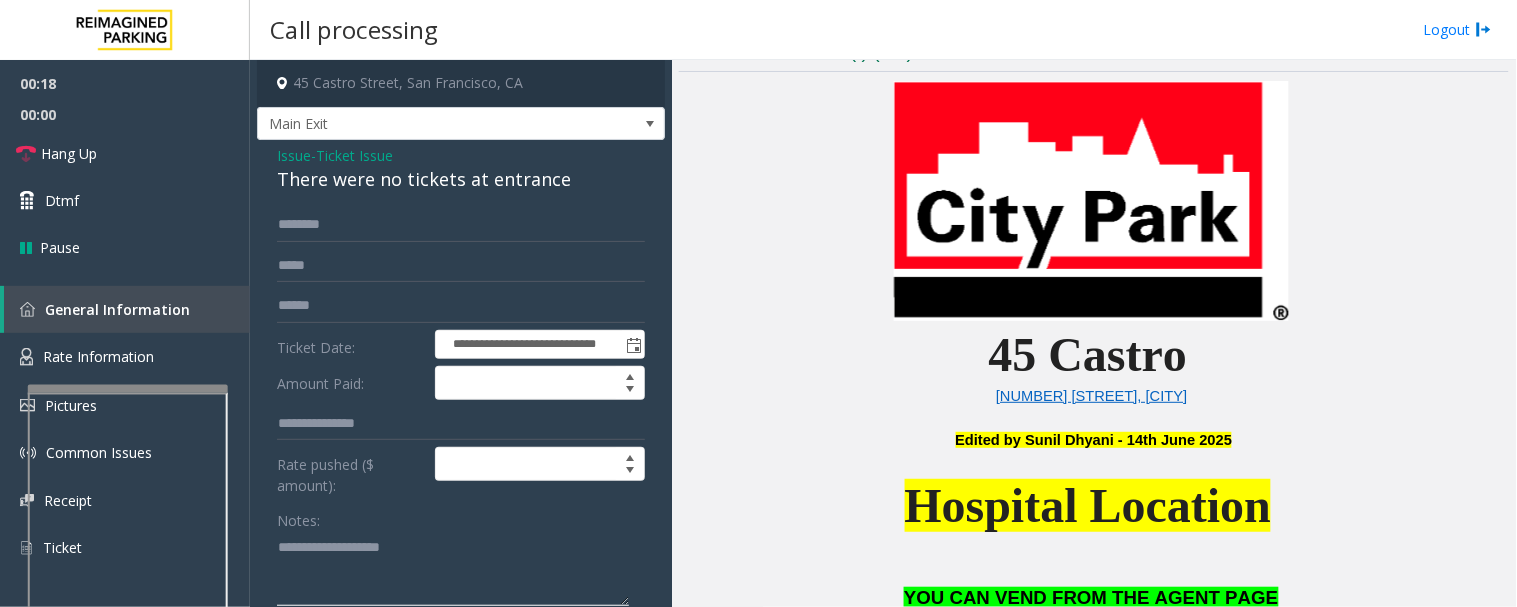 click 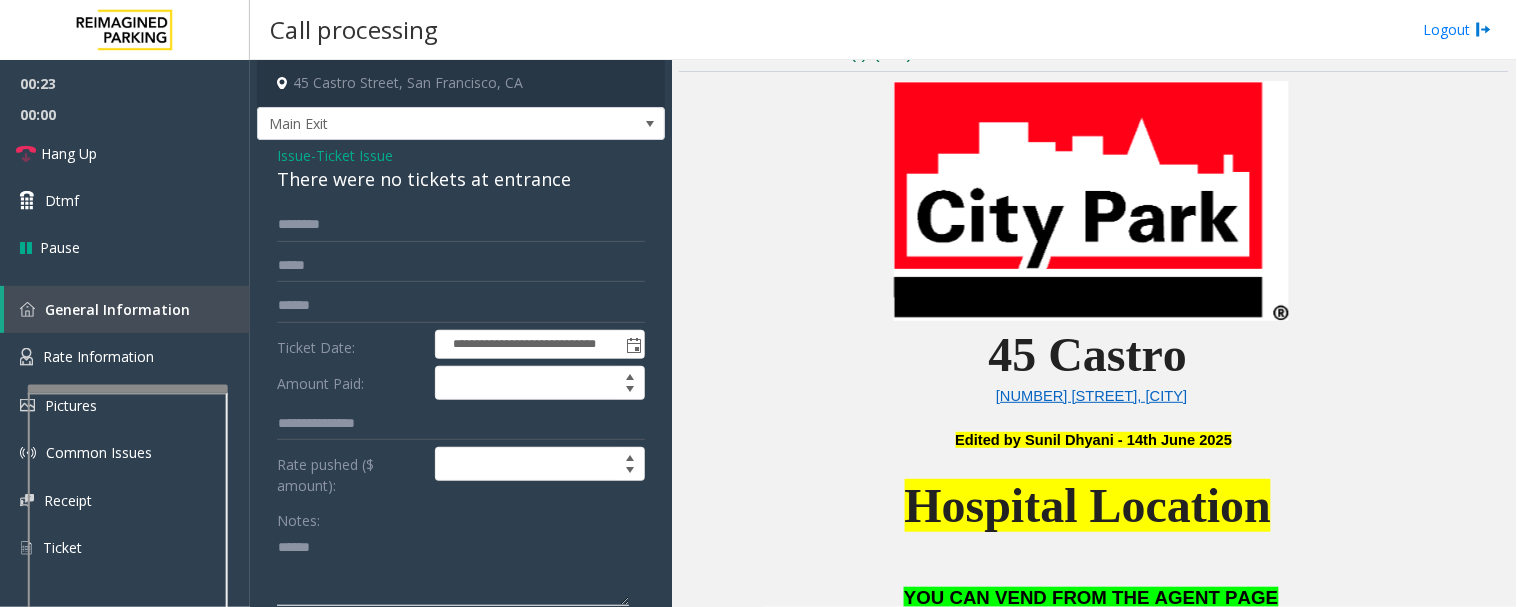 paste on "**********" 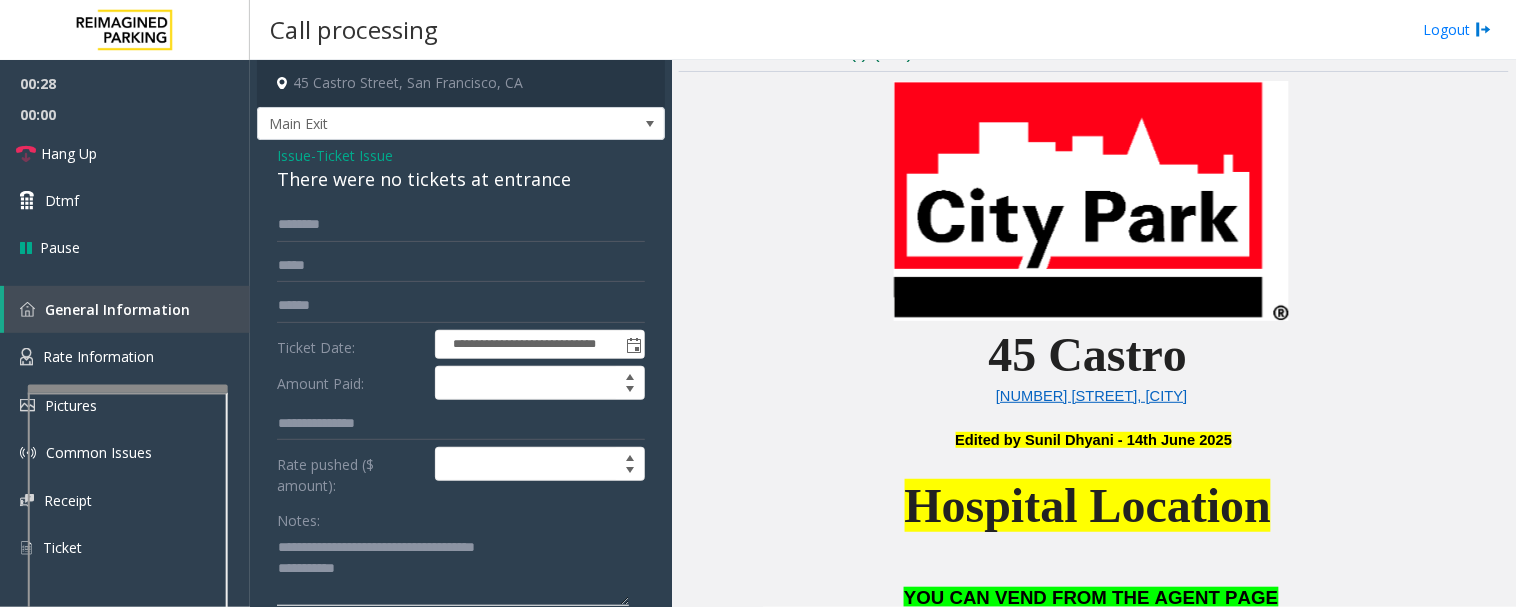 type on "**********" 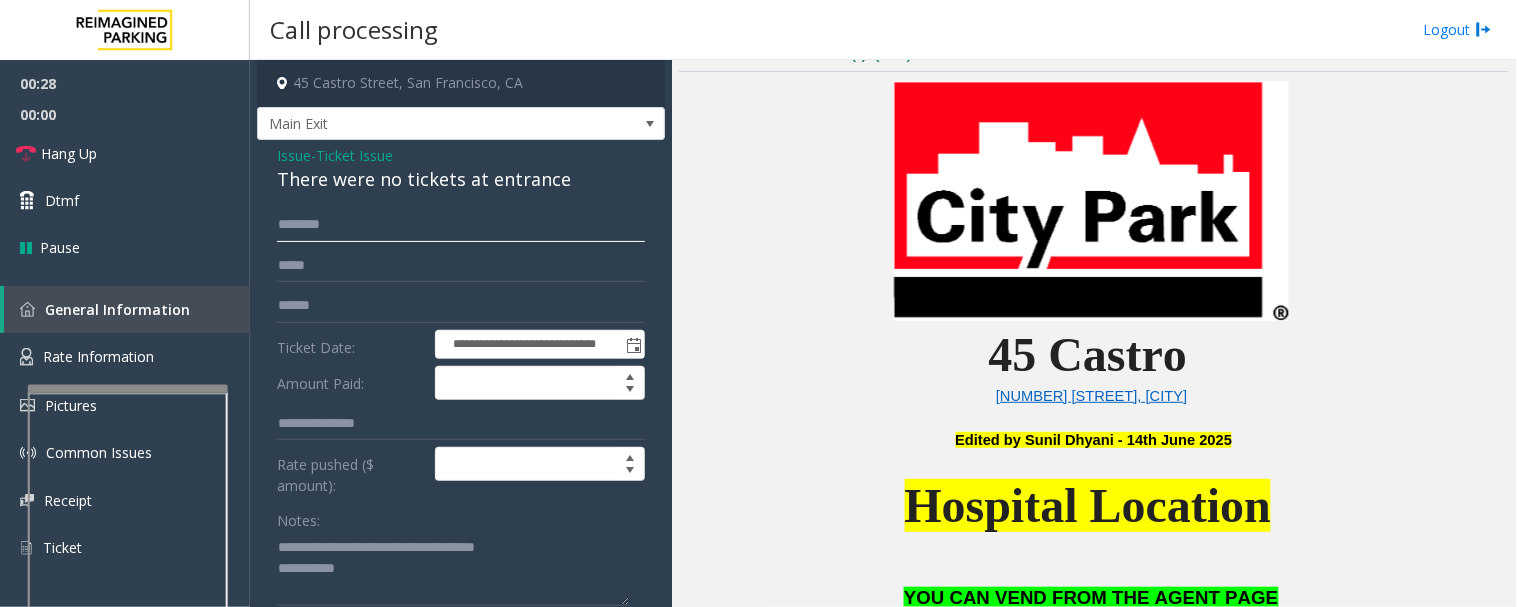 click 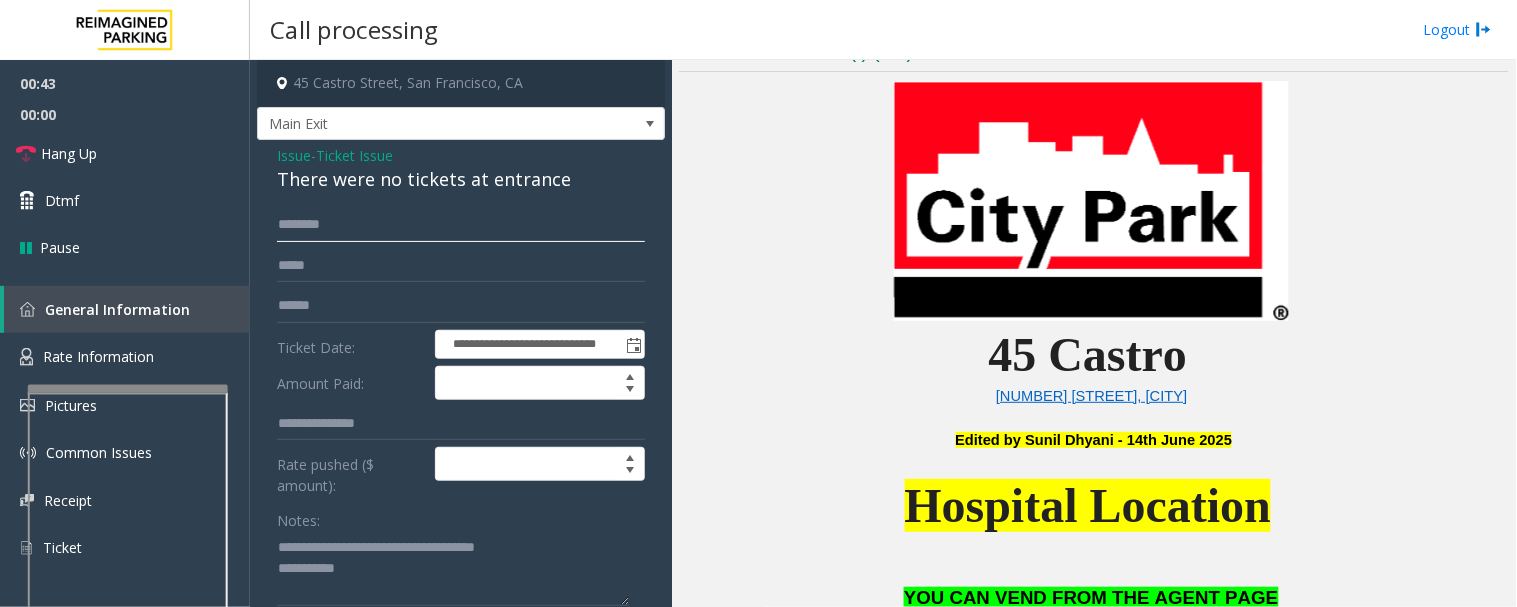 drag, startPoint x: 303, startPoint y: 233, endPoint x: 612, endPoint y: 217, distance: 309.41397 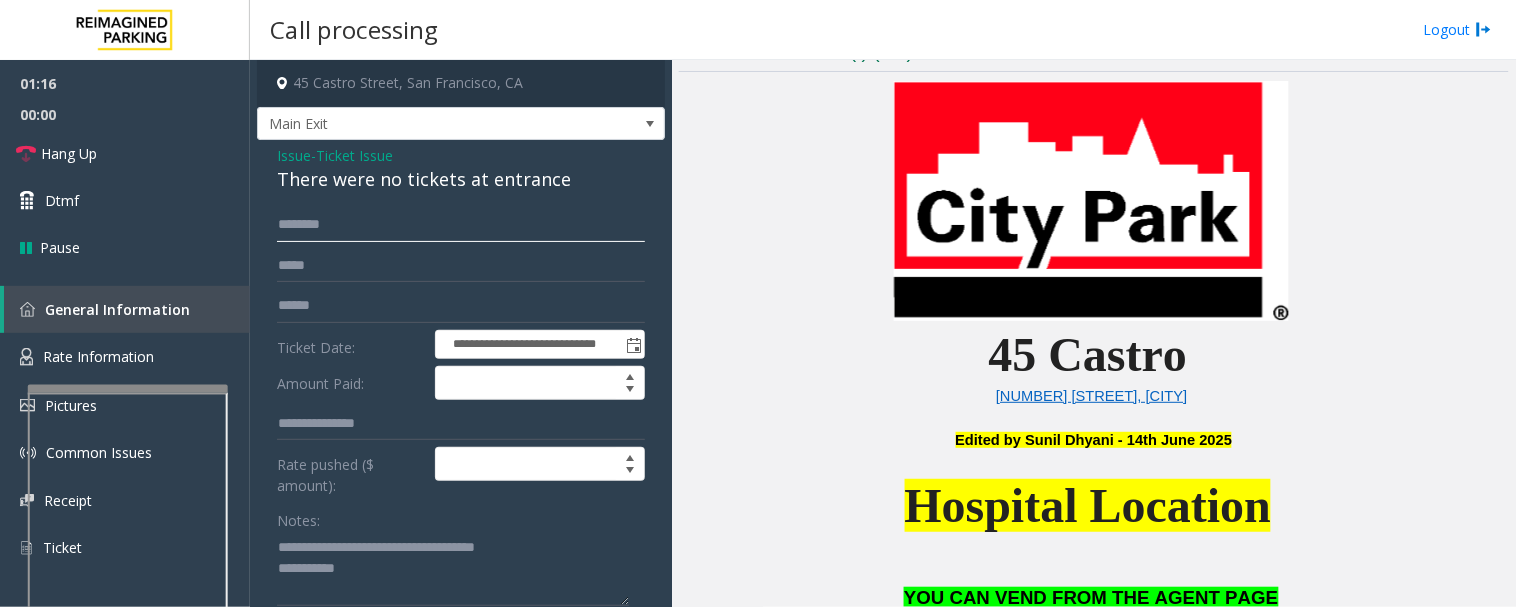 type on "*******" 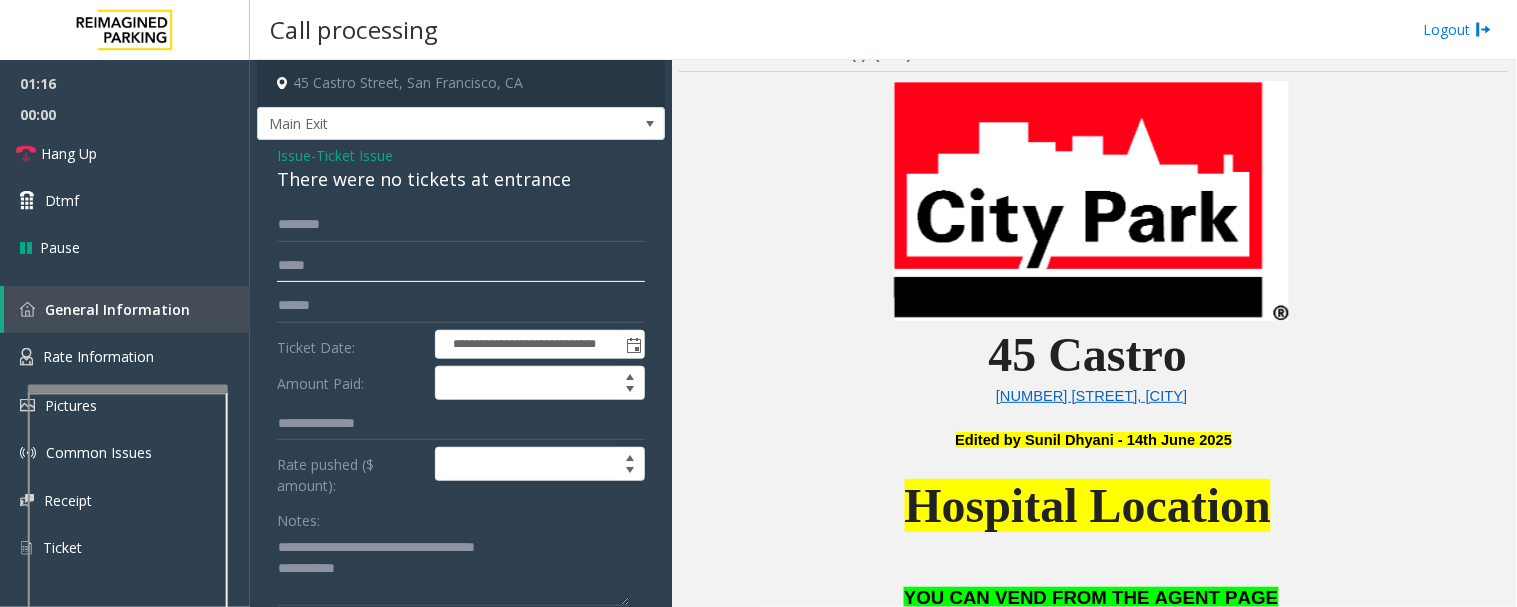 click 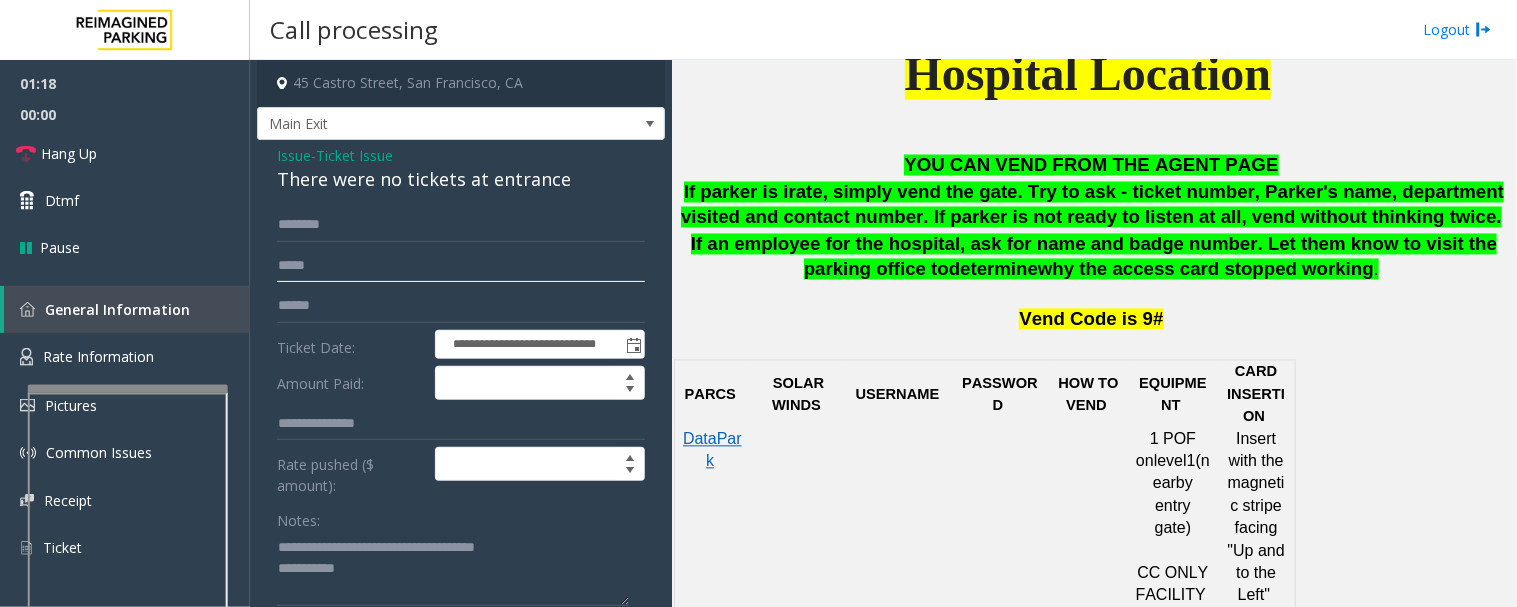 scroll, scrollTop: 888, scrollLeft: 0, axis: vertical 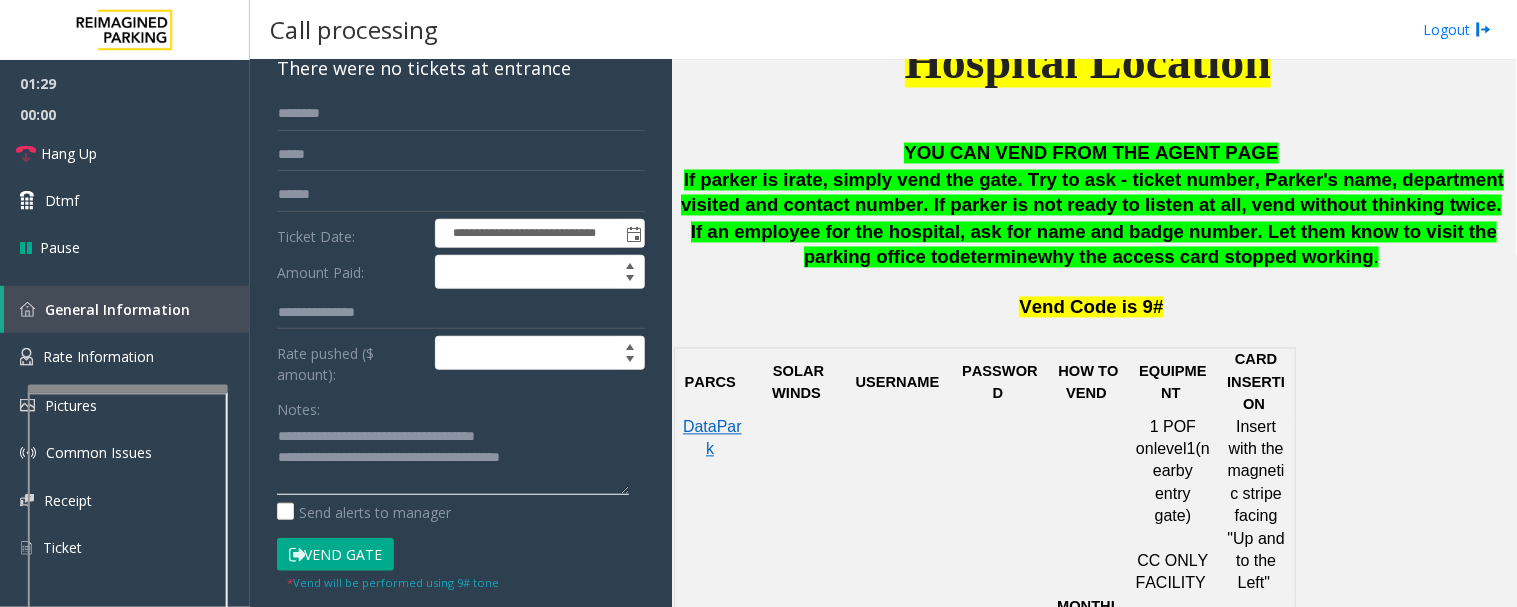 click 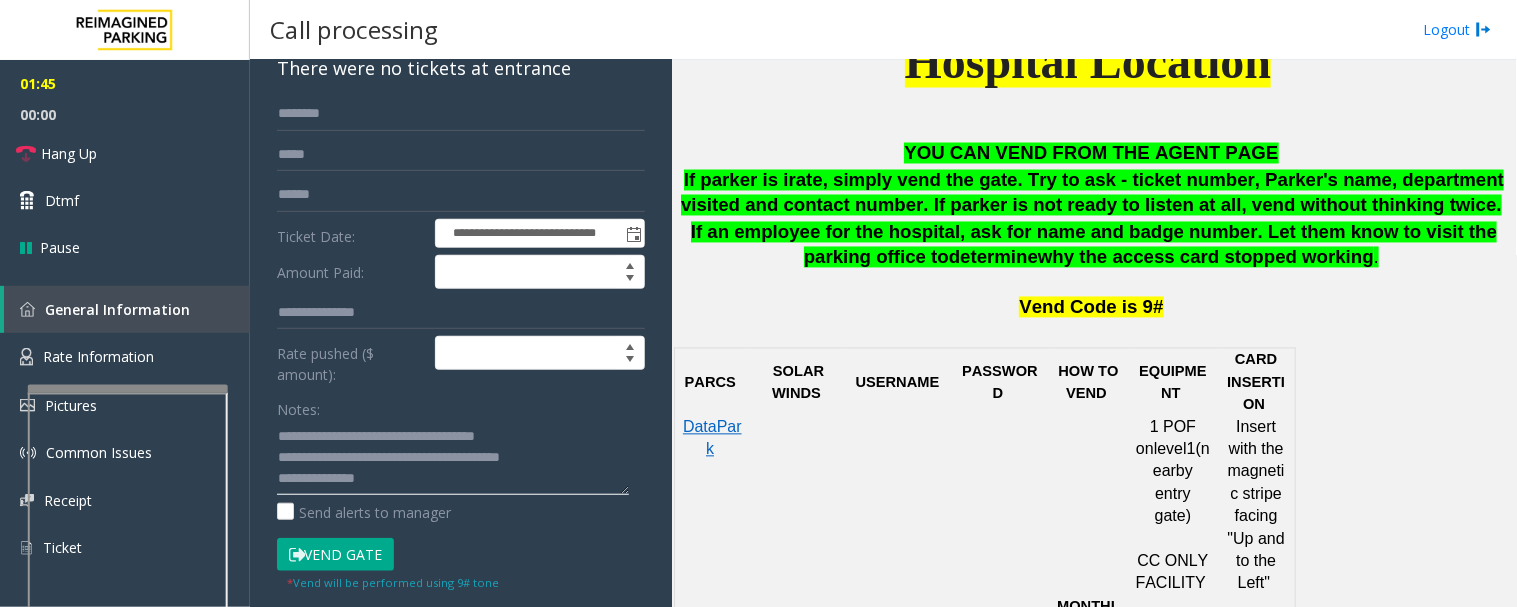 click 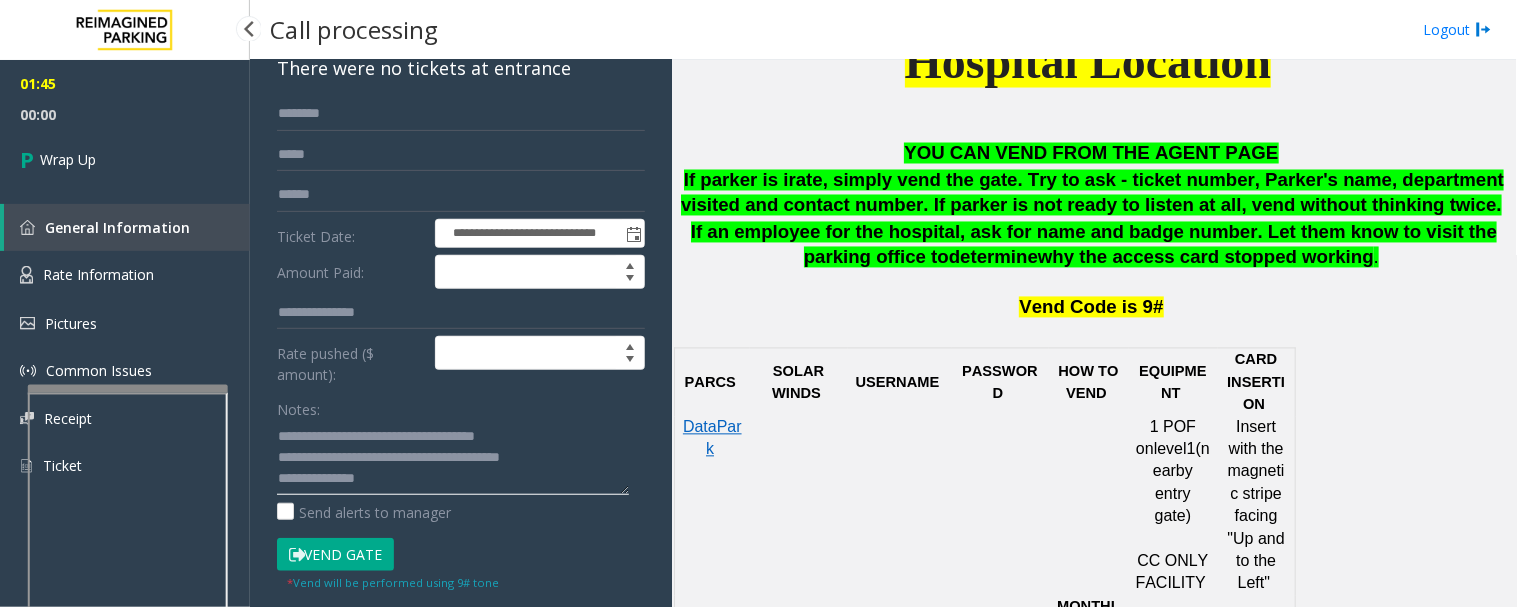type on "**********" 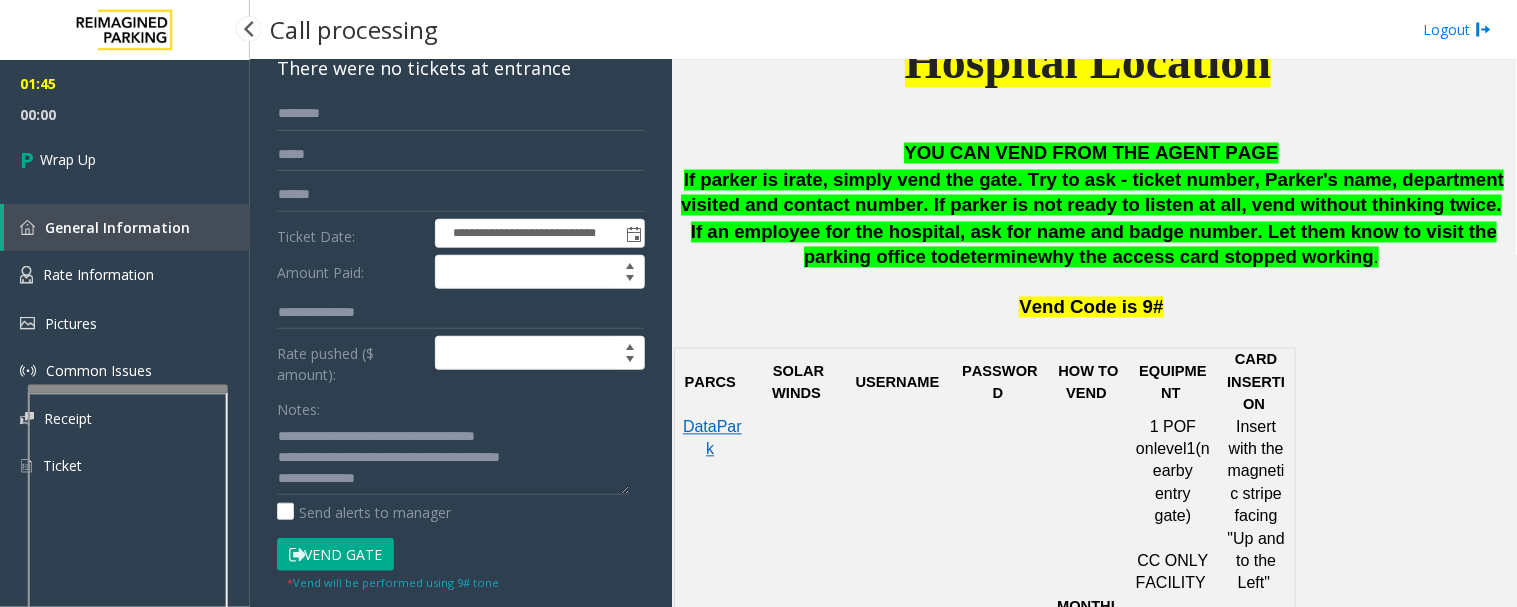 click on "00:00" at bounding box center (125, 114) 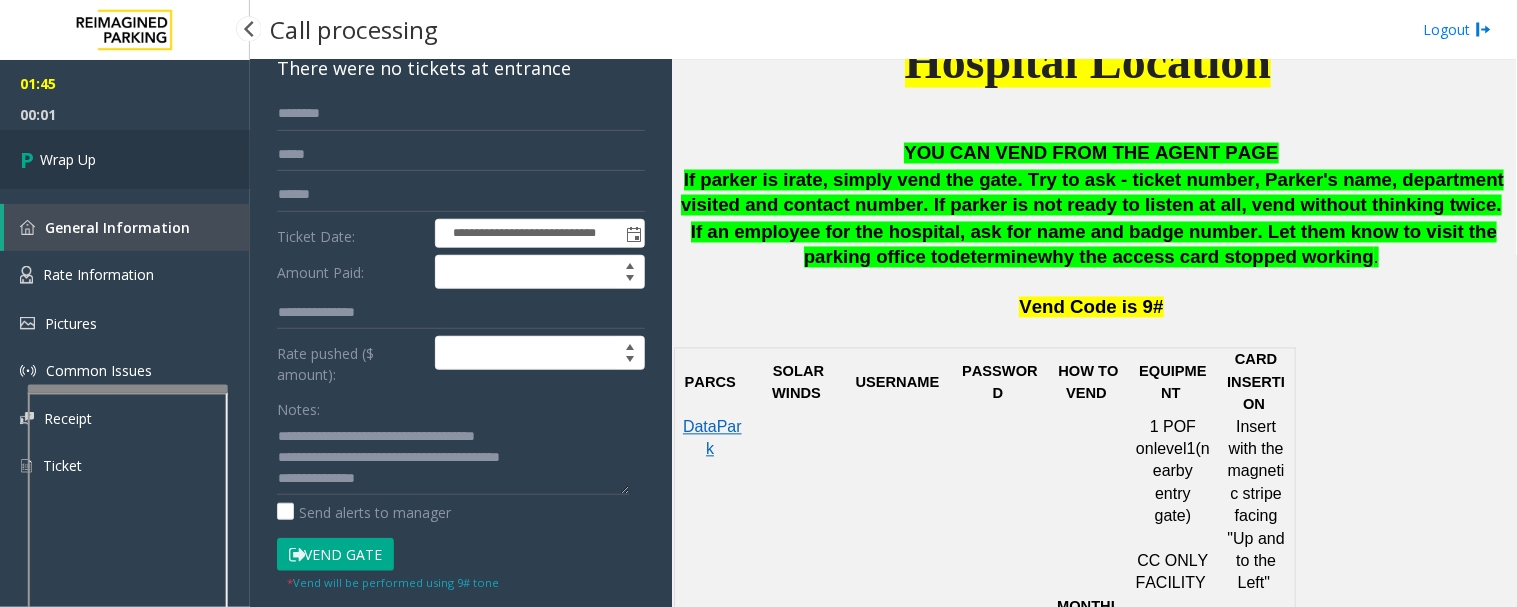 click on "Wrap Up" at bounding box center (125, 159) 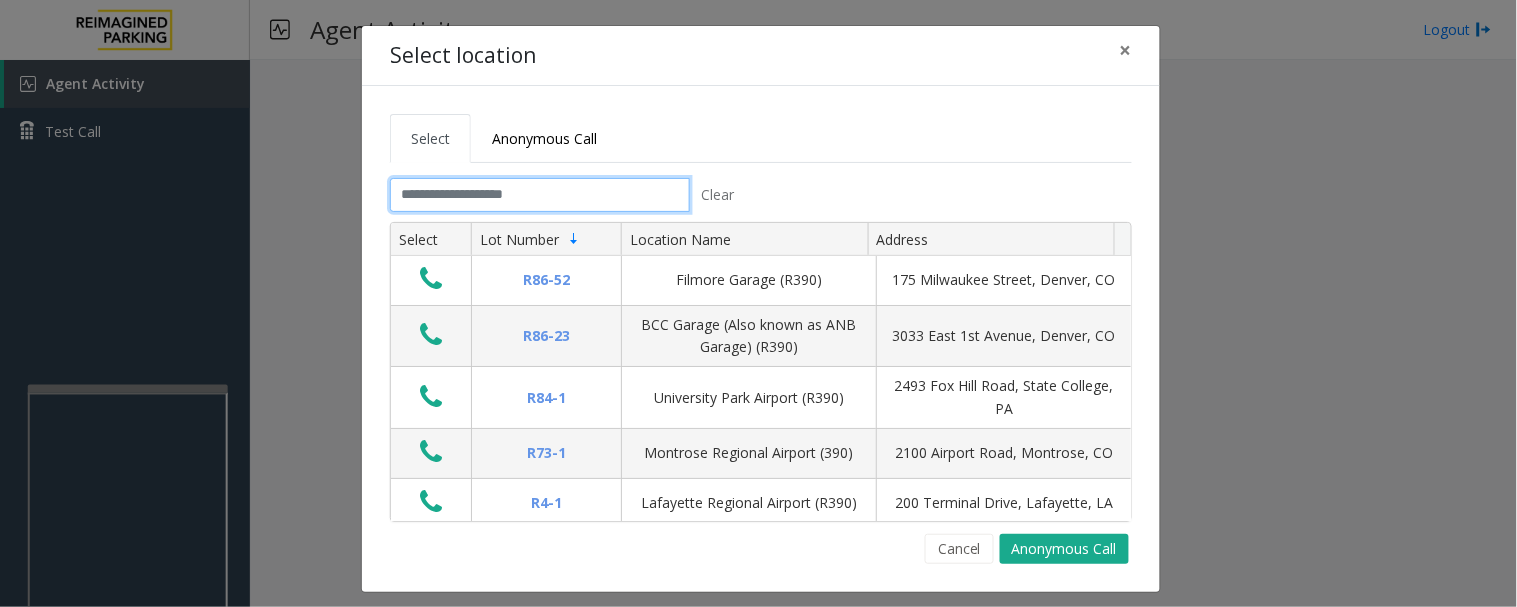 click 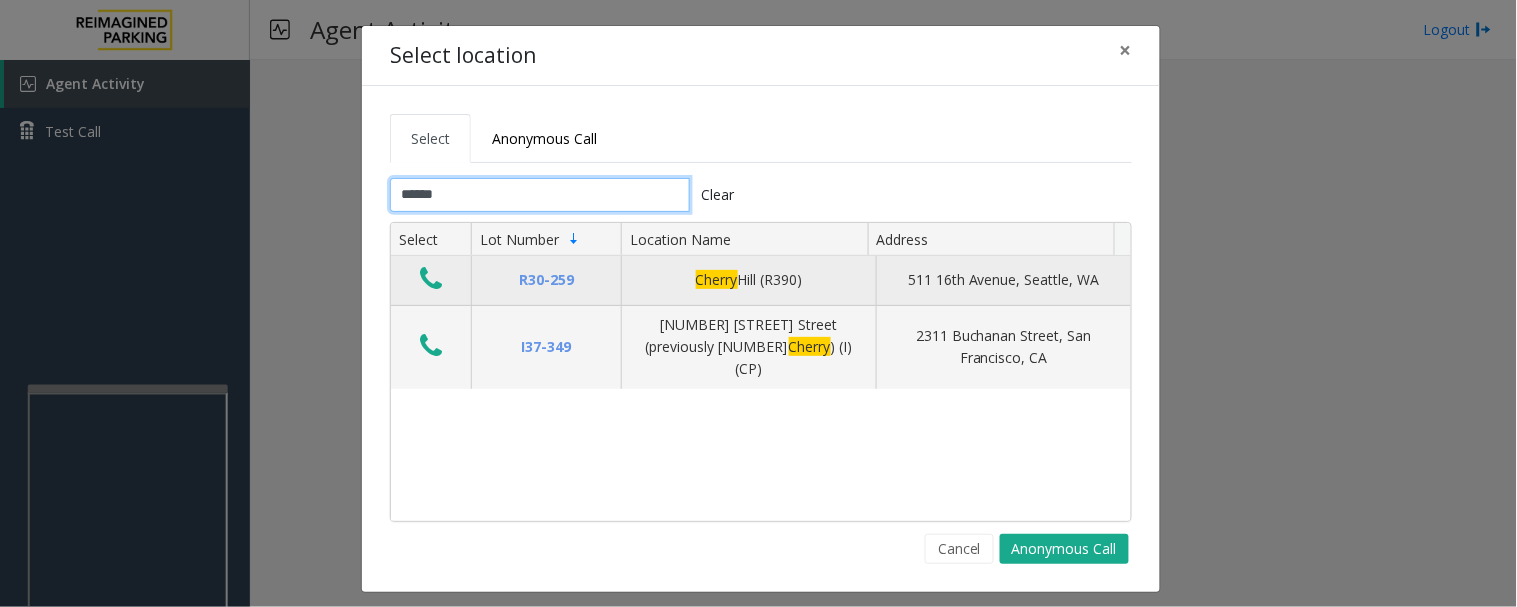 type on "******" 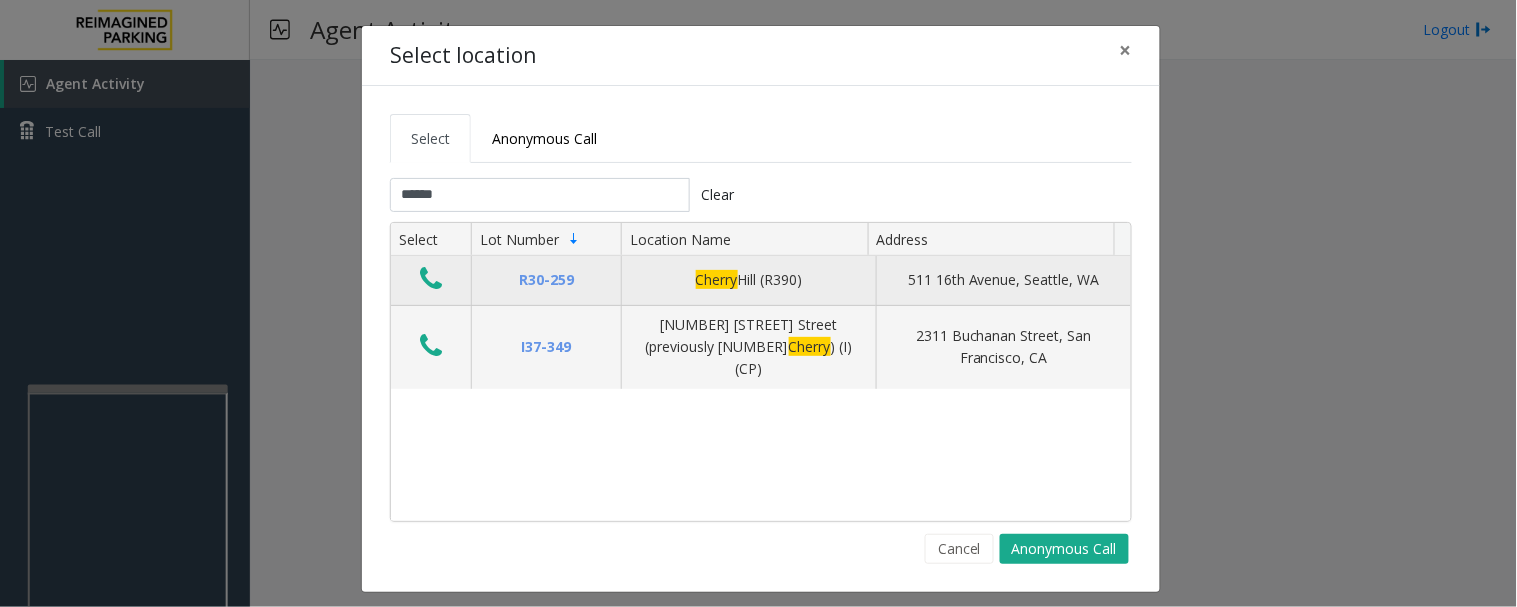 click 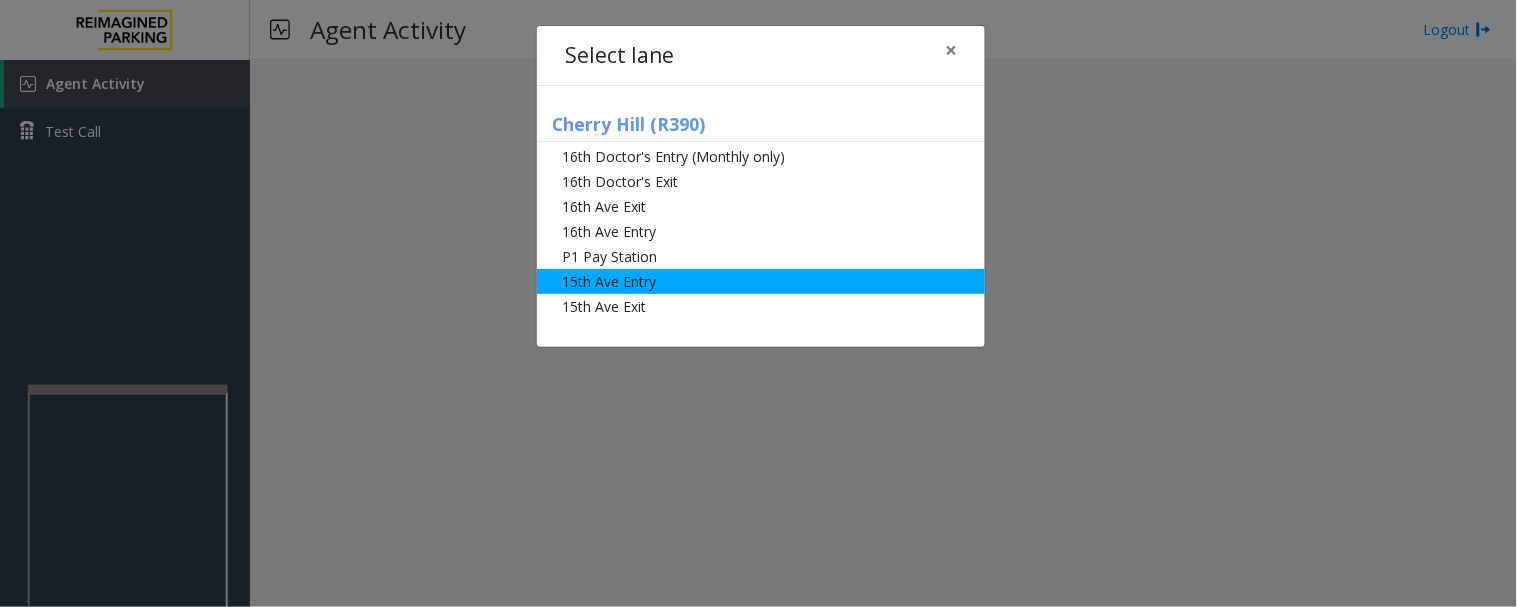 click on "15th Ave Entry" 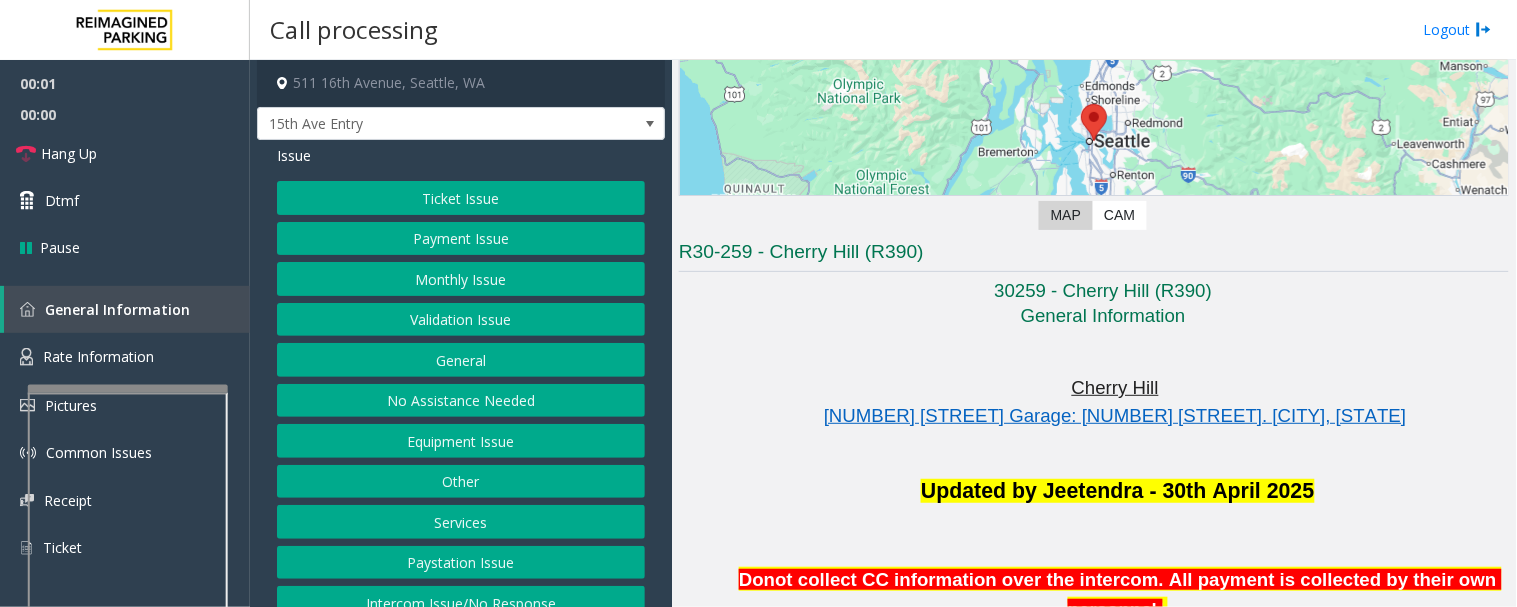 scroll, scrollTop: 555, scrollLeft: 0, axis: vertical 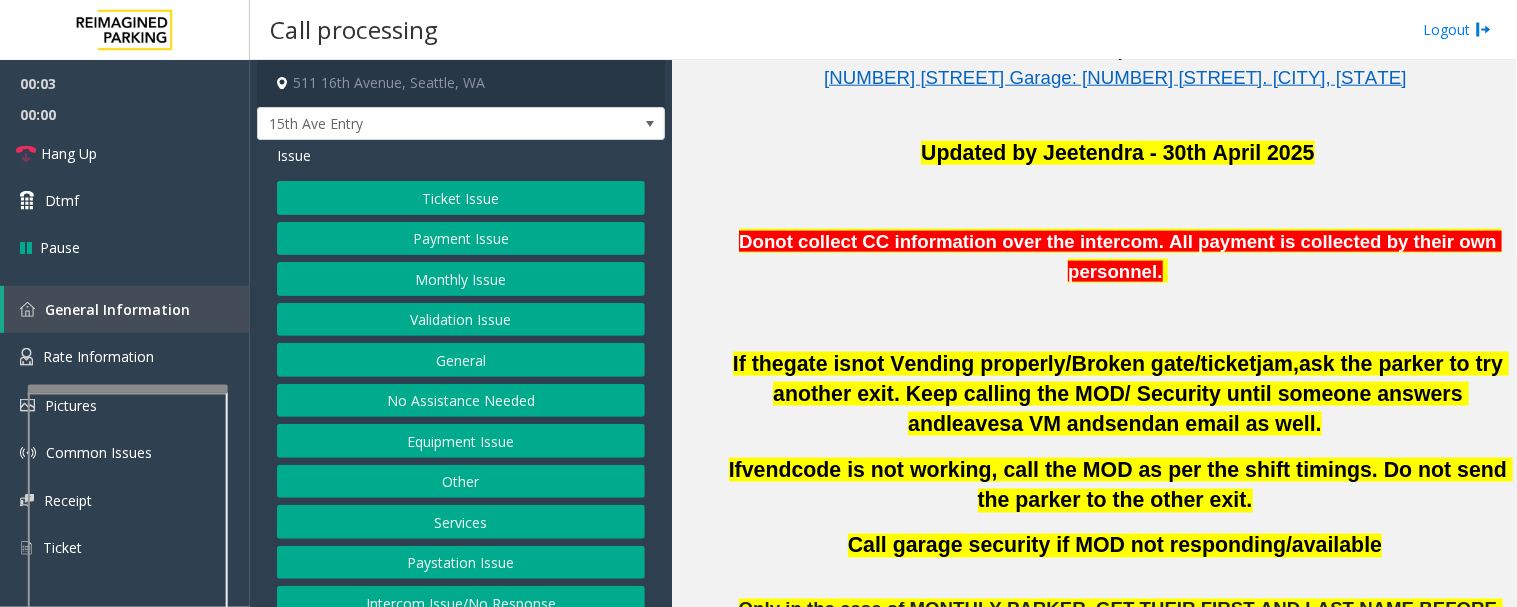 click on "Monthly Issue" 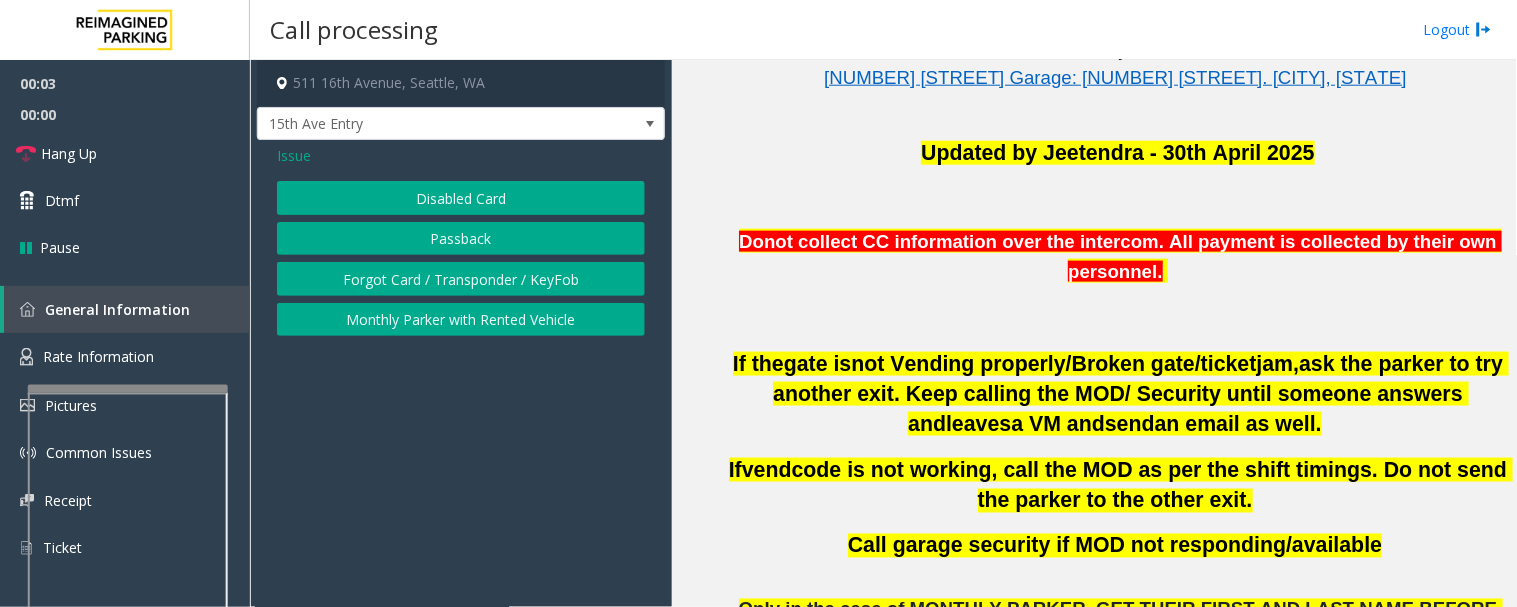 click on "Disabled Card" 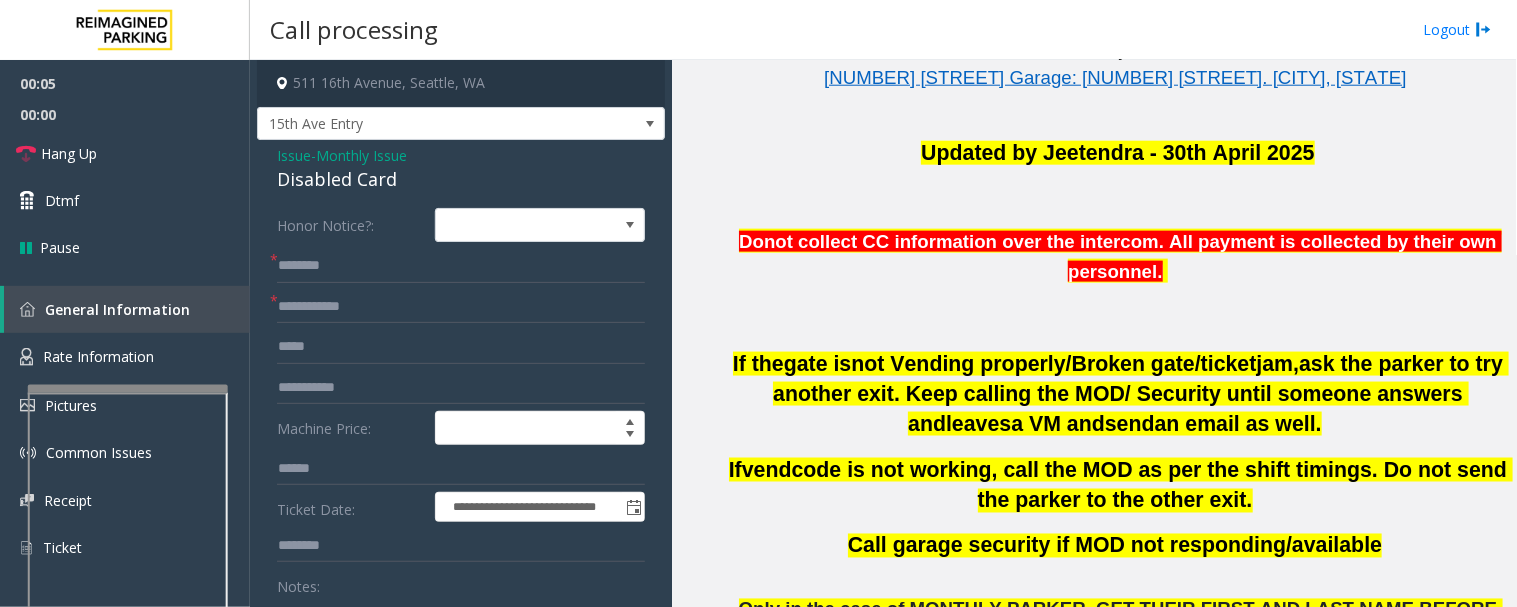 click on "Disabled Card" 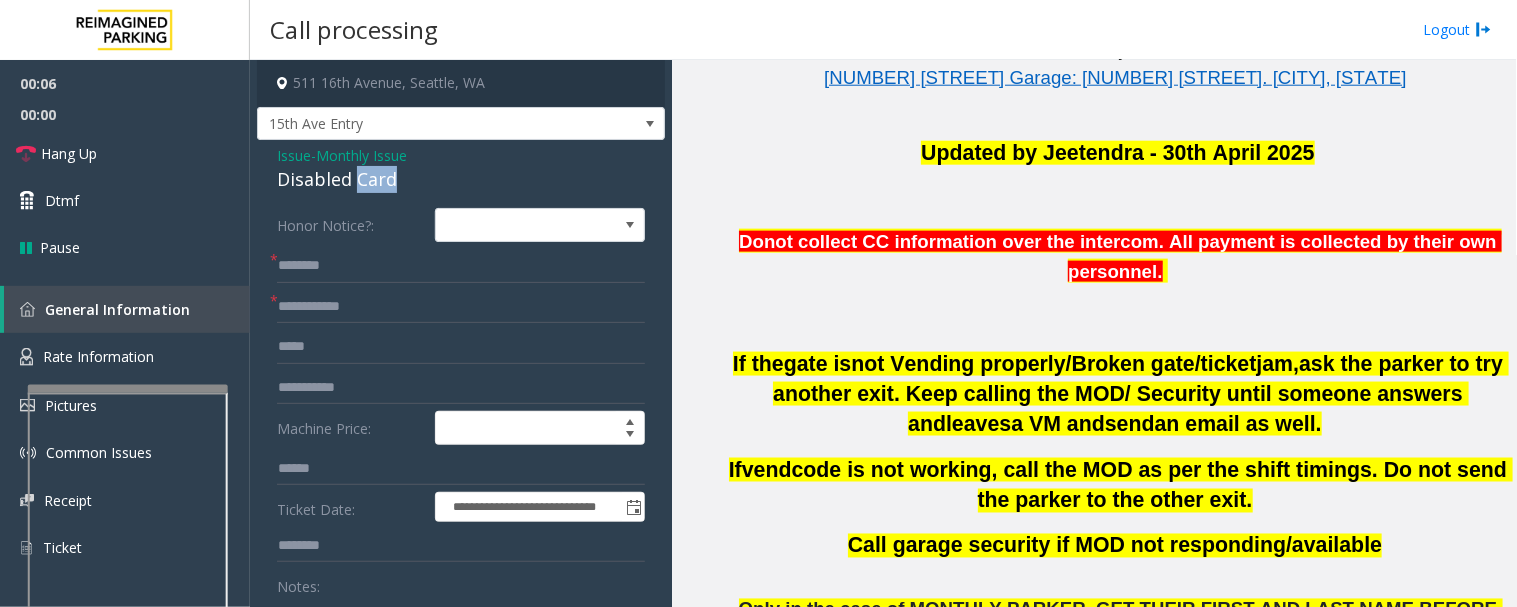 click on "Disabled Card" 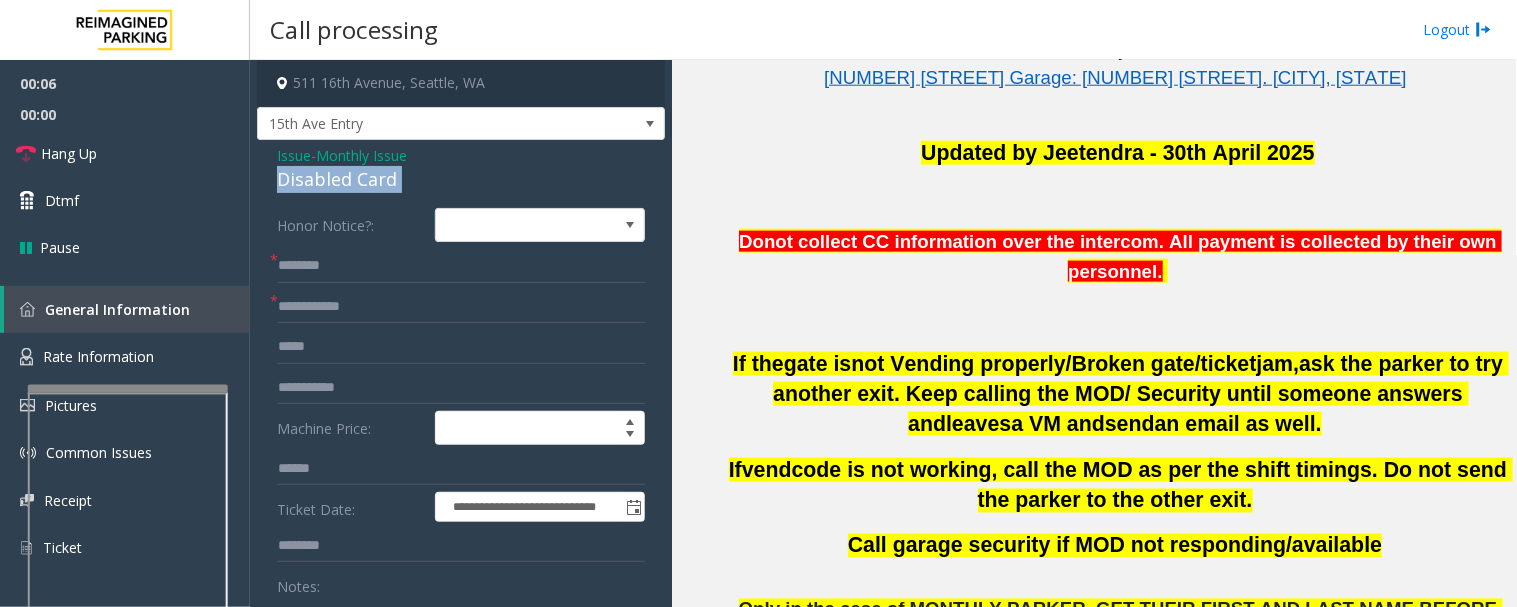 click on "Disabled Card" 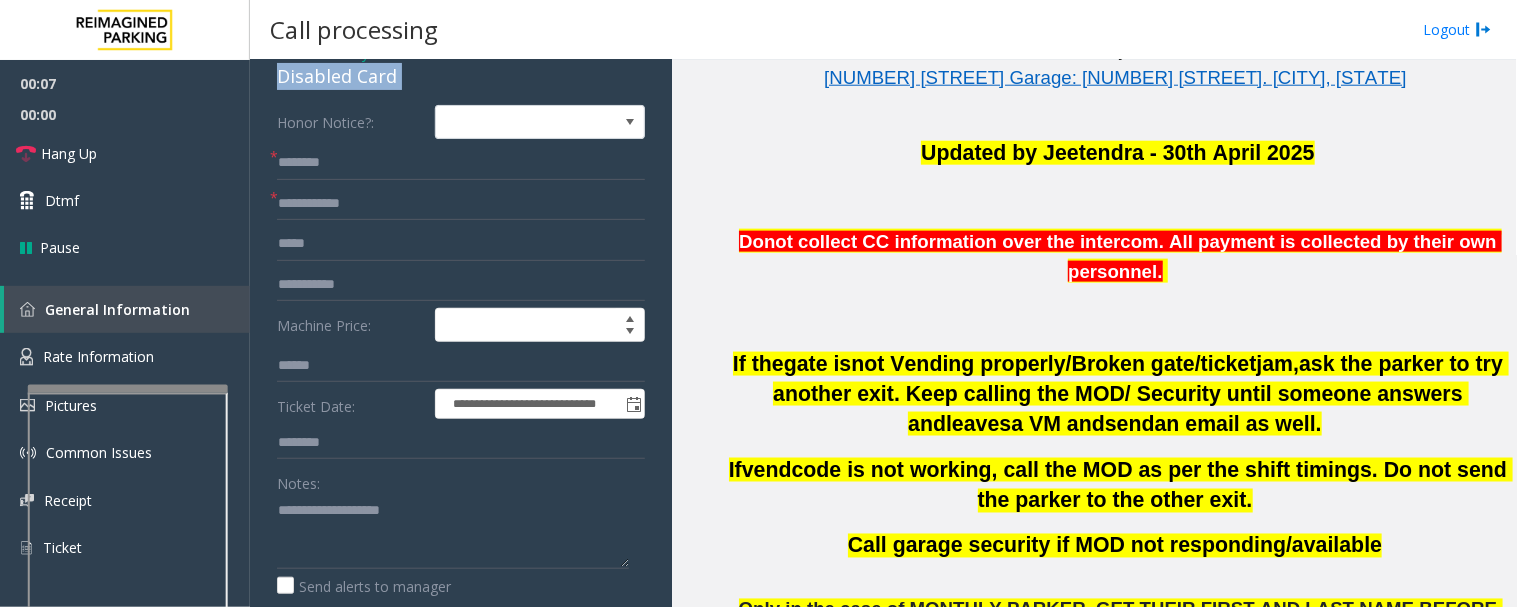 scroll, scrollTop: 222, scrollLeft: 0, axis: vertical 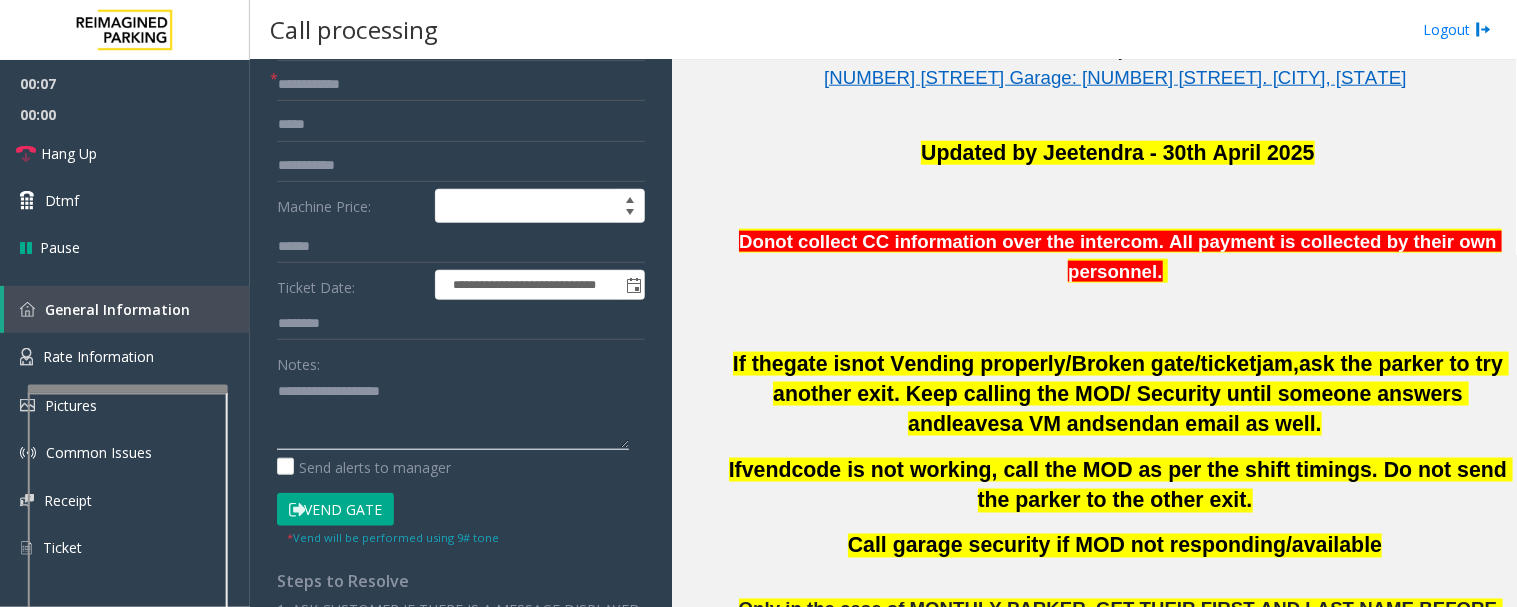 click 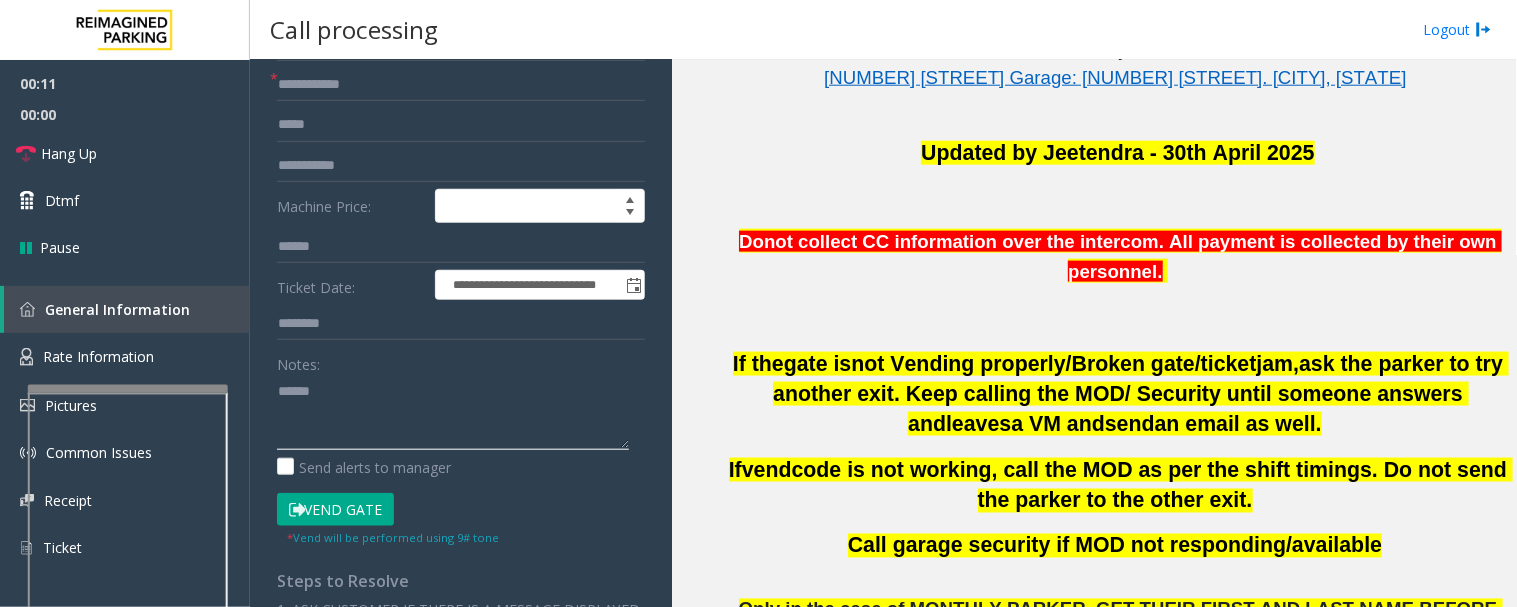 paste on "**********" 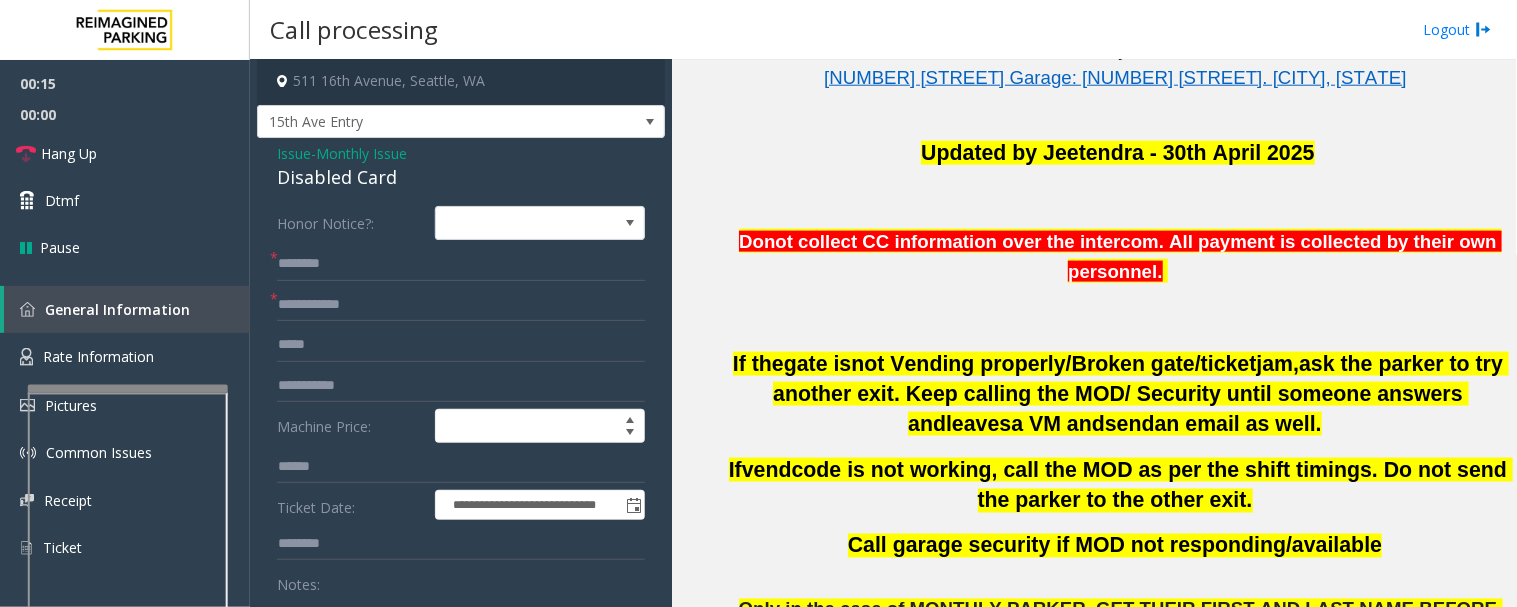 scroll, scrollTop: 0, scrollLeft: 0, axis: both 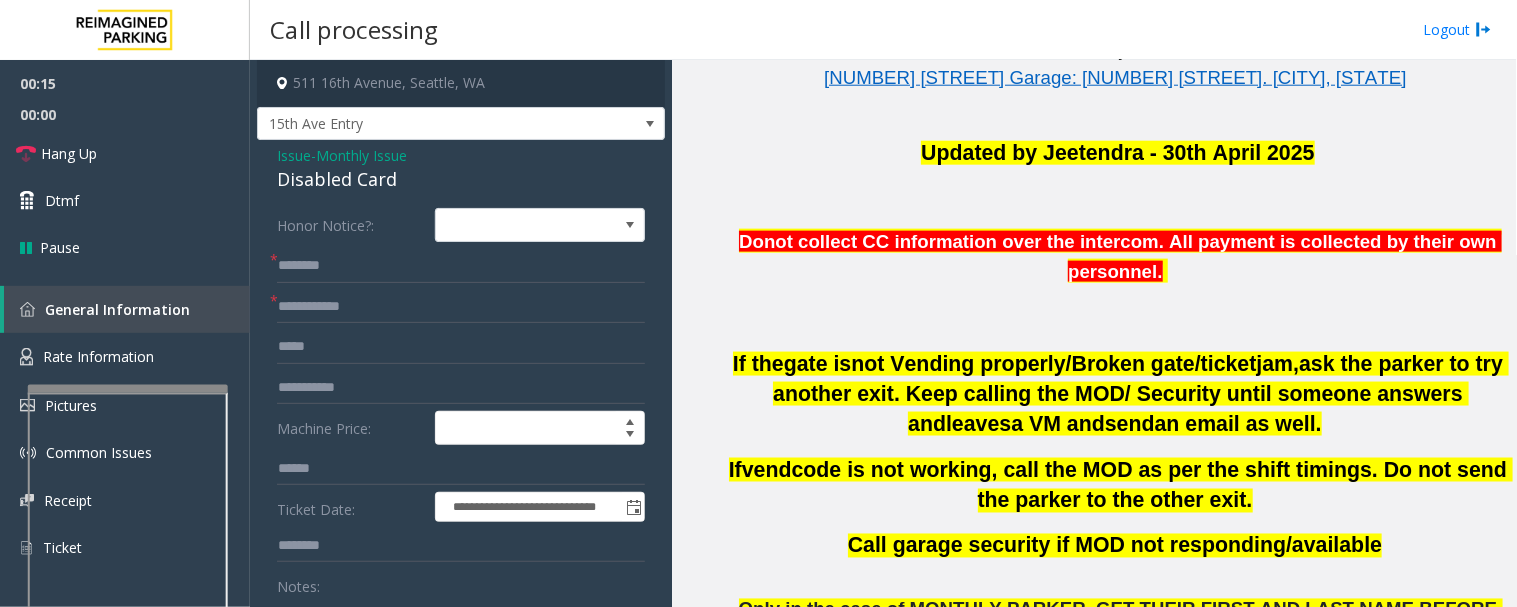 type on "**********" 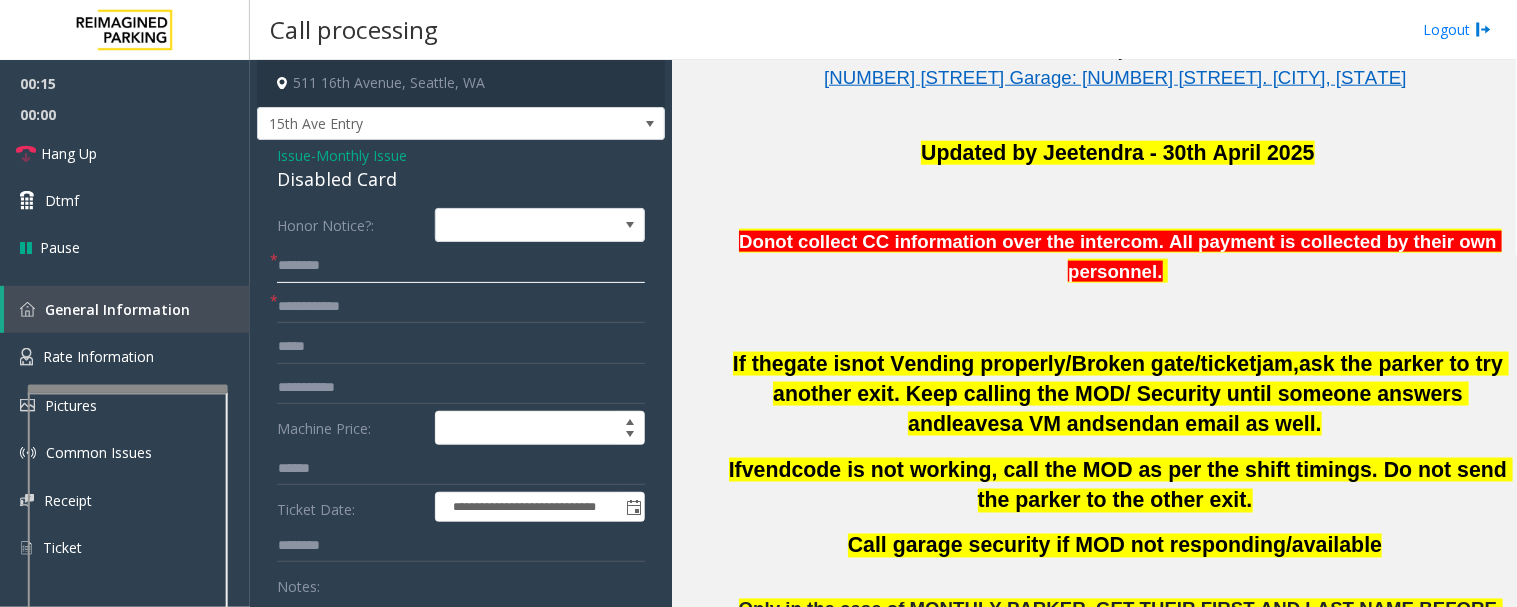click 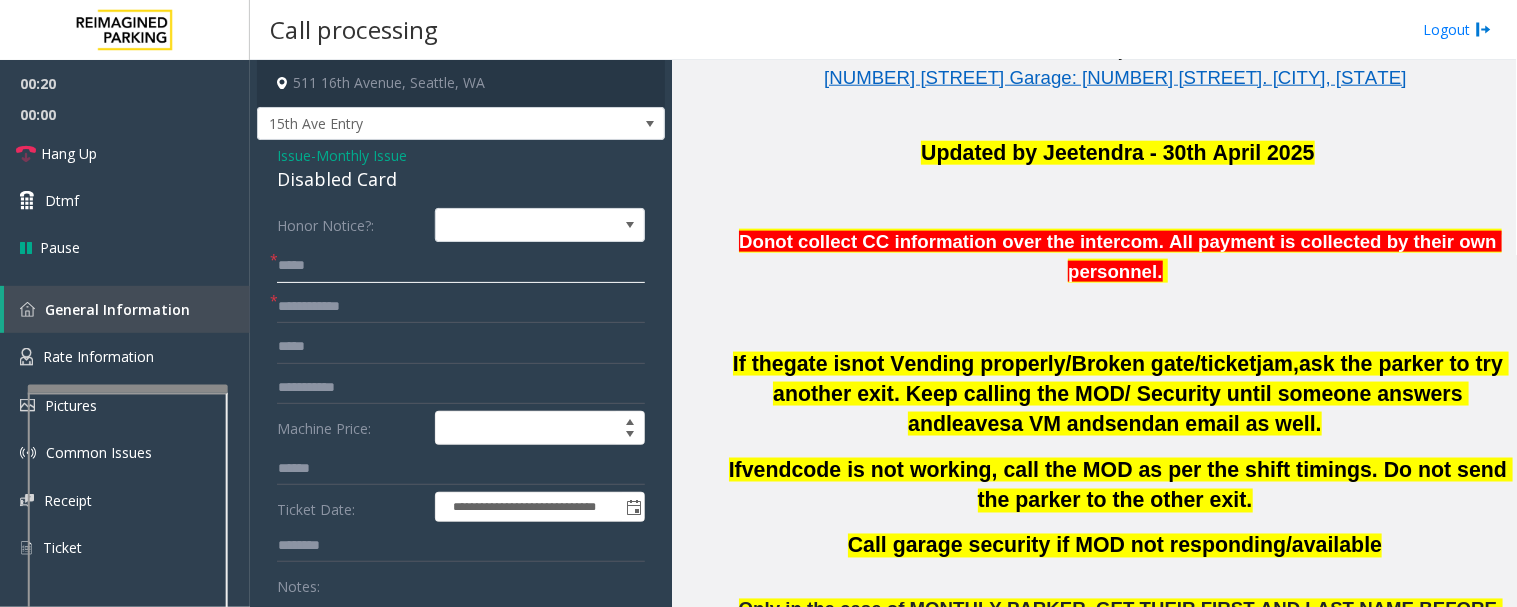 type on "****" 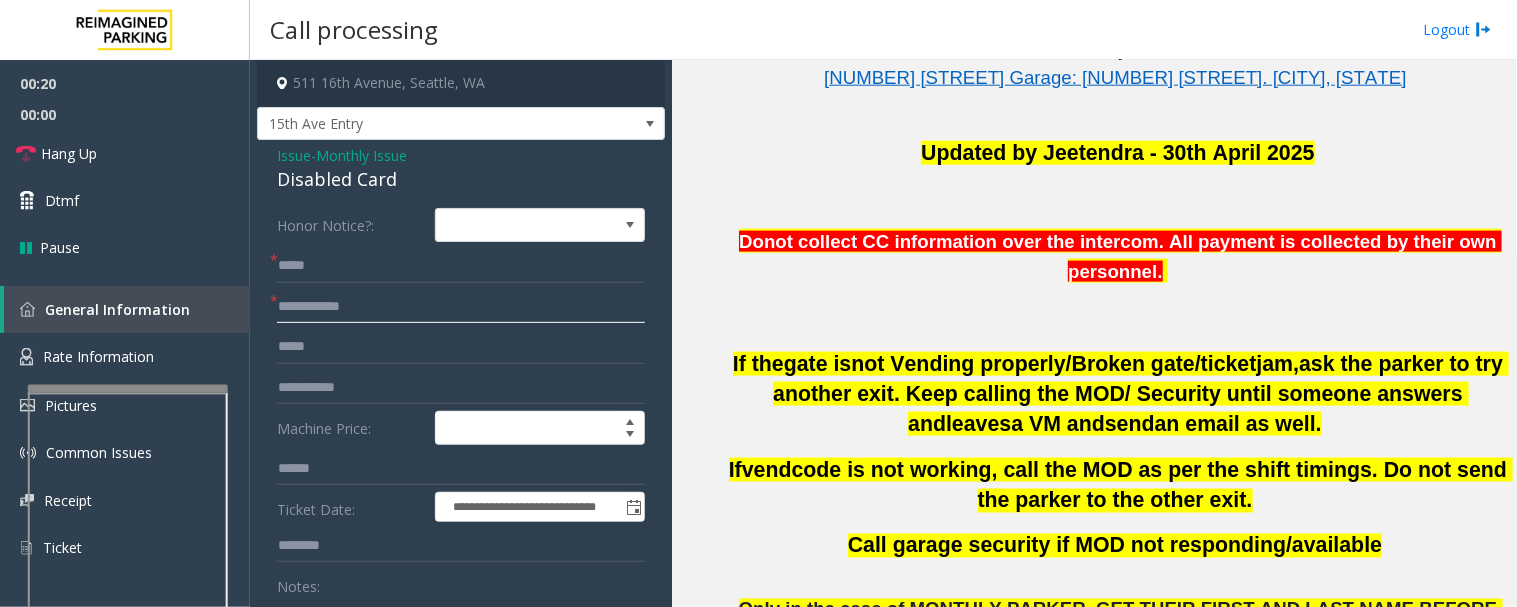 click 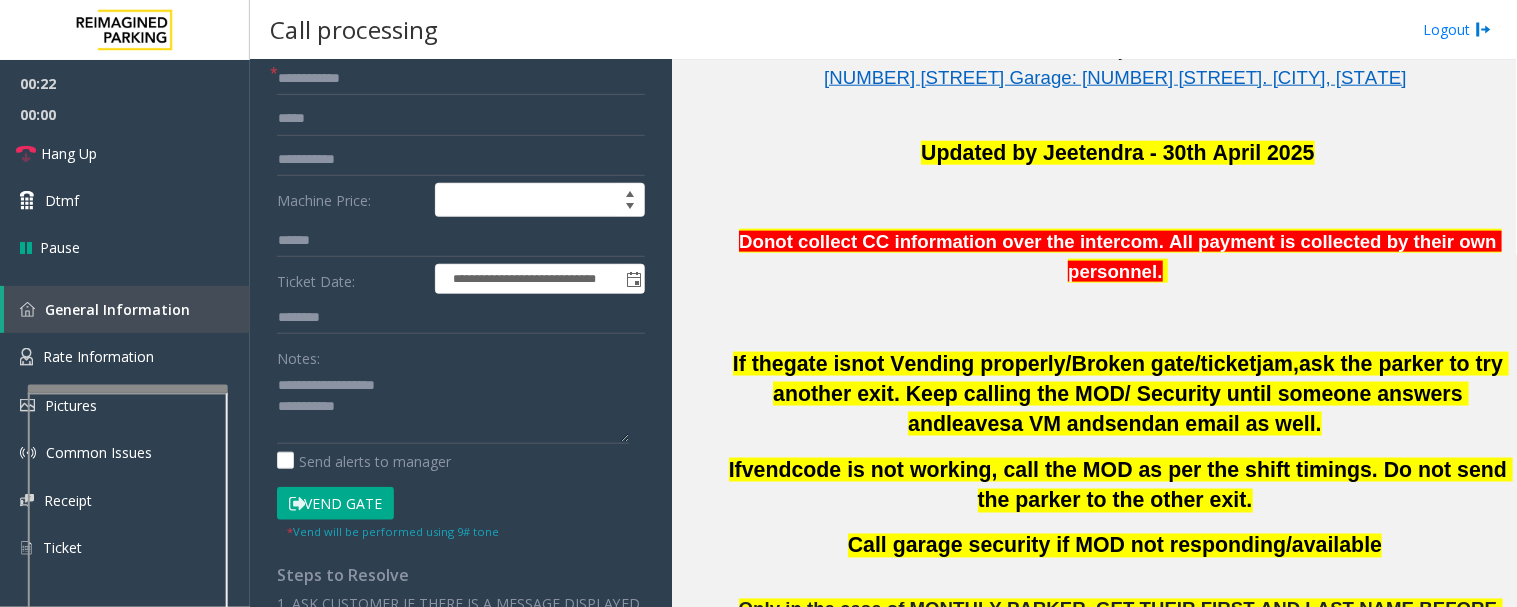 scroll, scrollTop: 296, scrollLeft: 0, axis: vertical 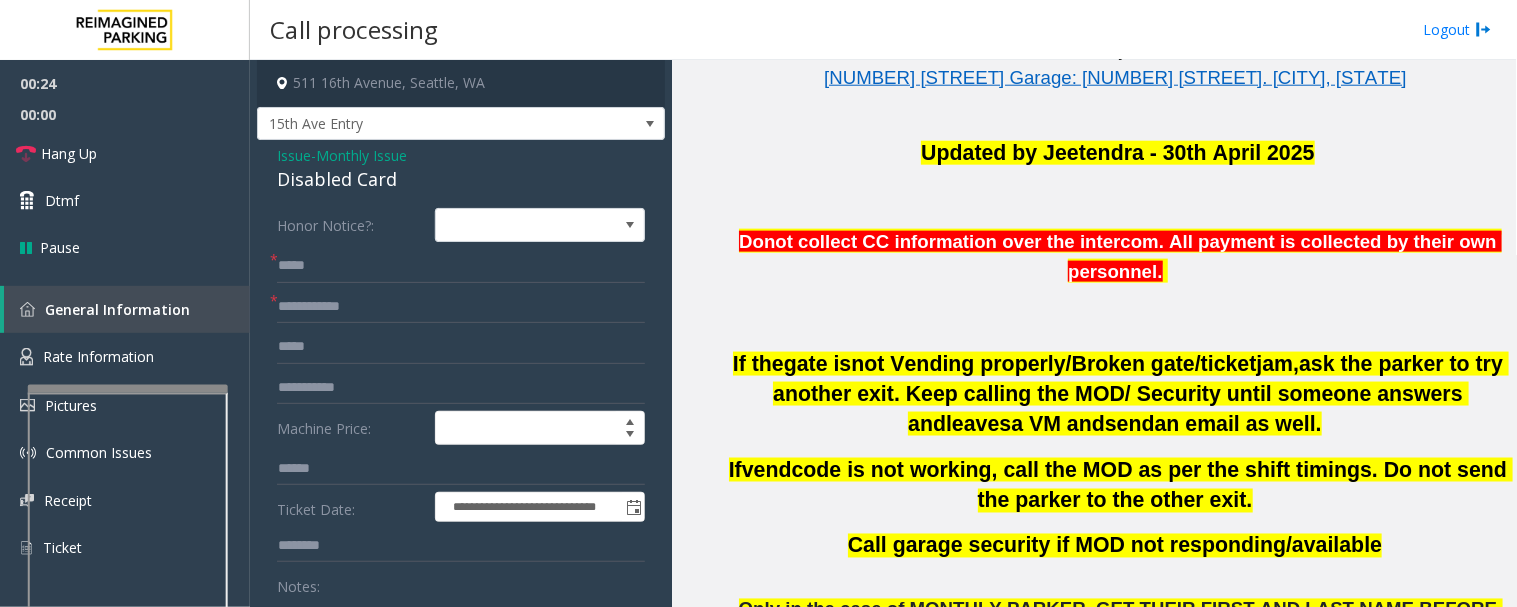 type on "**********" 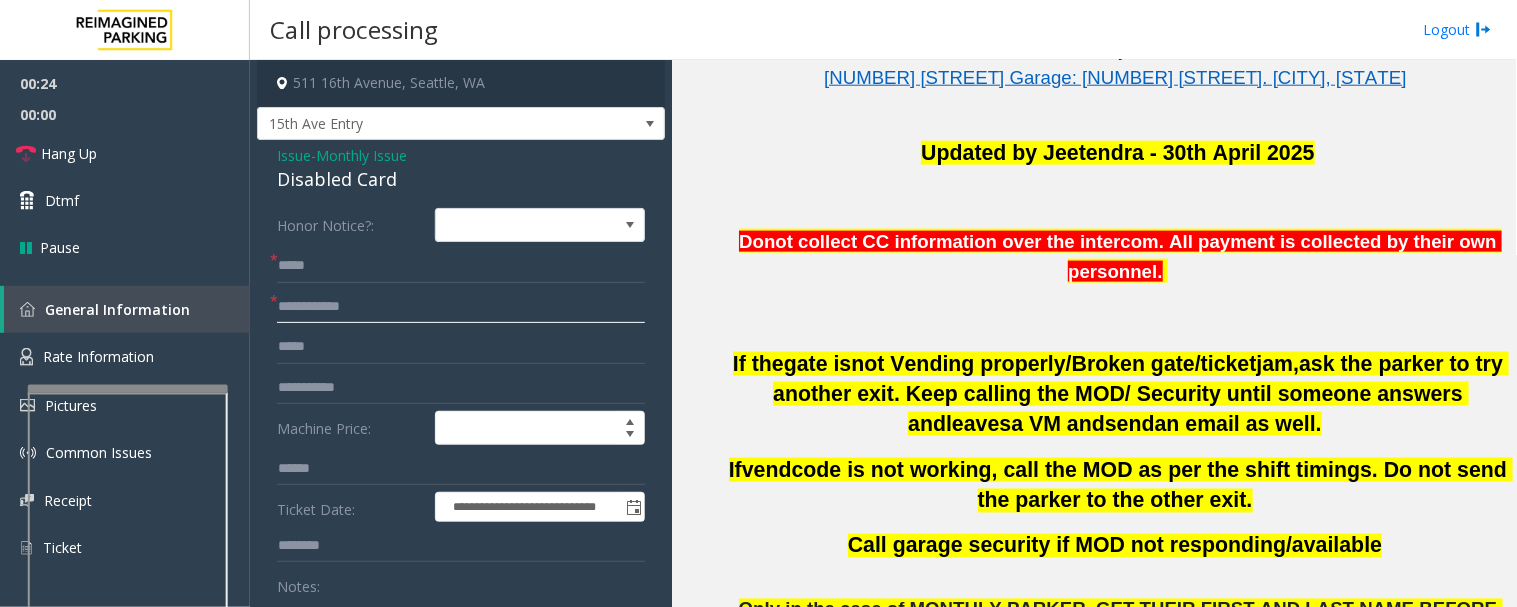 click 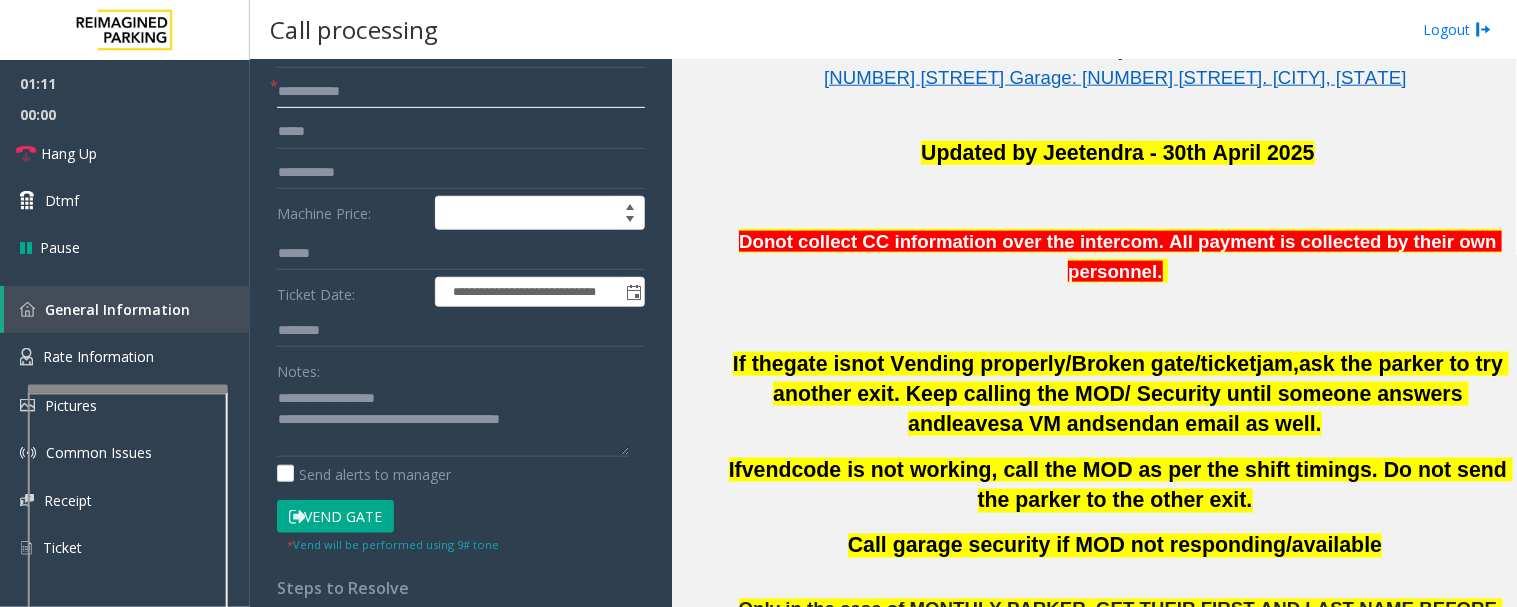 scroll, scrollTop: 222, scrollLeft: 0, axis: vertical 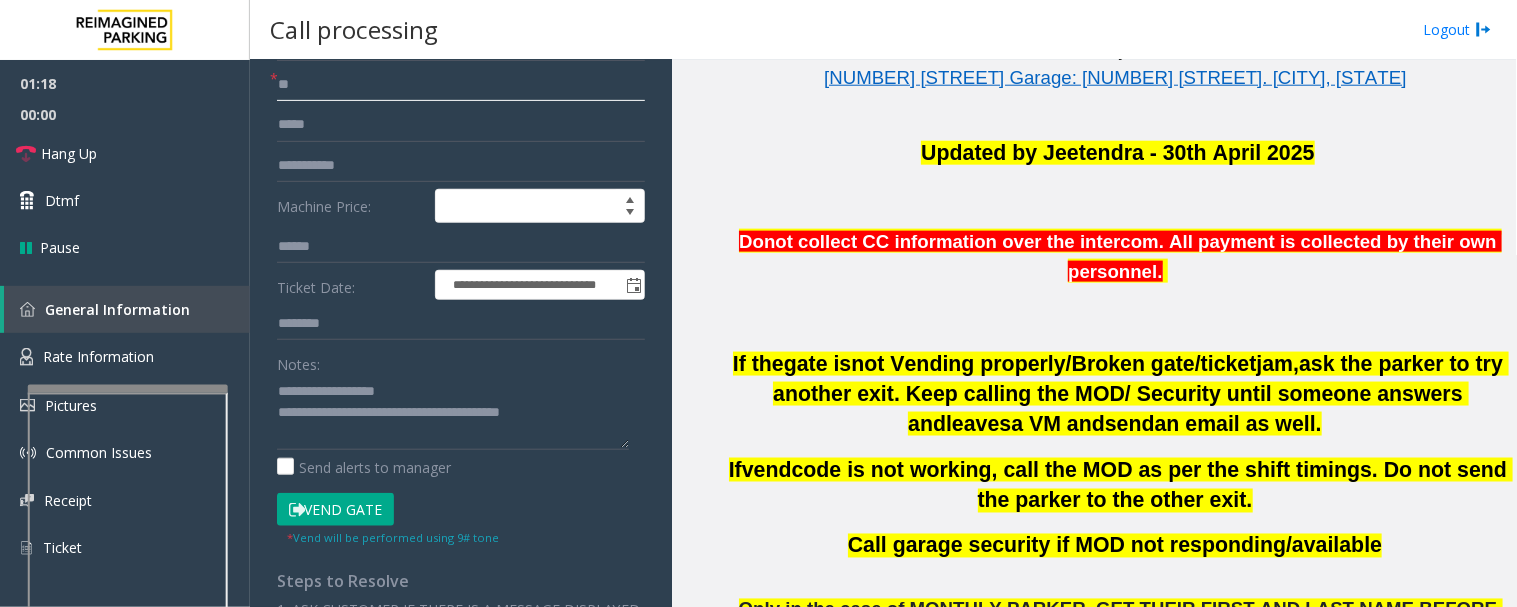 type on "**" 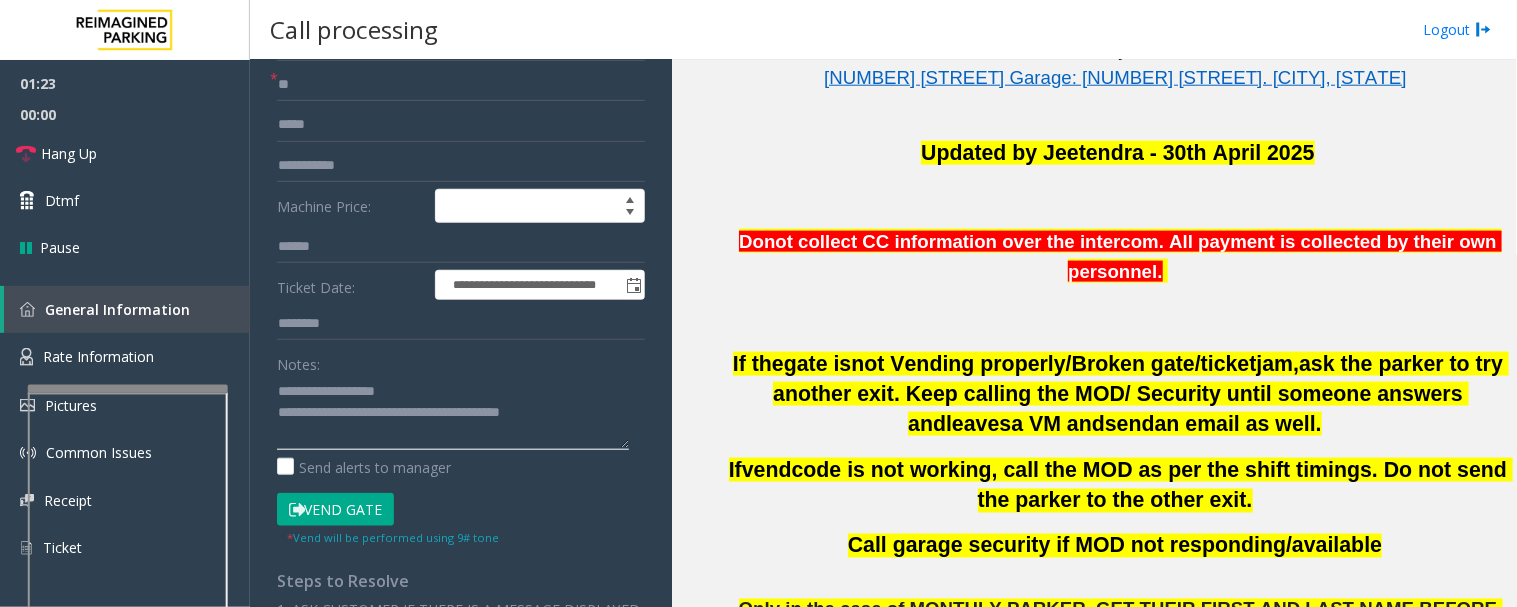 drag, startPoint x: 348, startPoint y: 414, endPoint x: 573, endPoint y: 410, distance: 225.03555 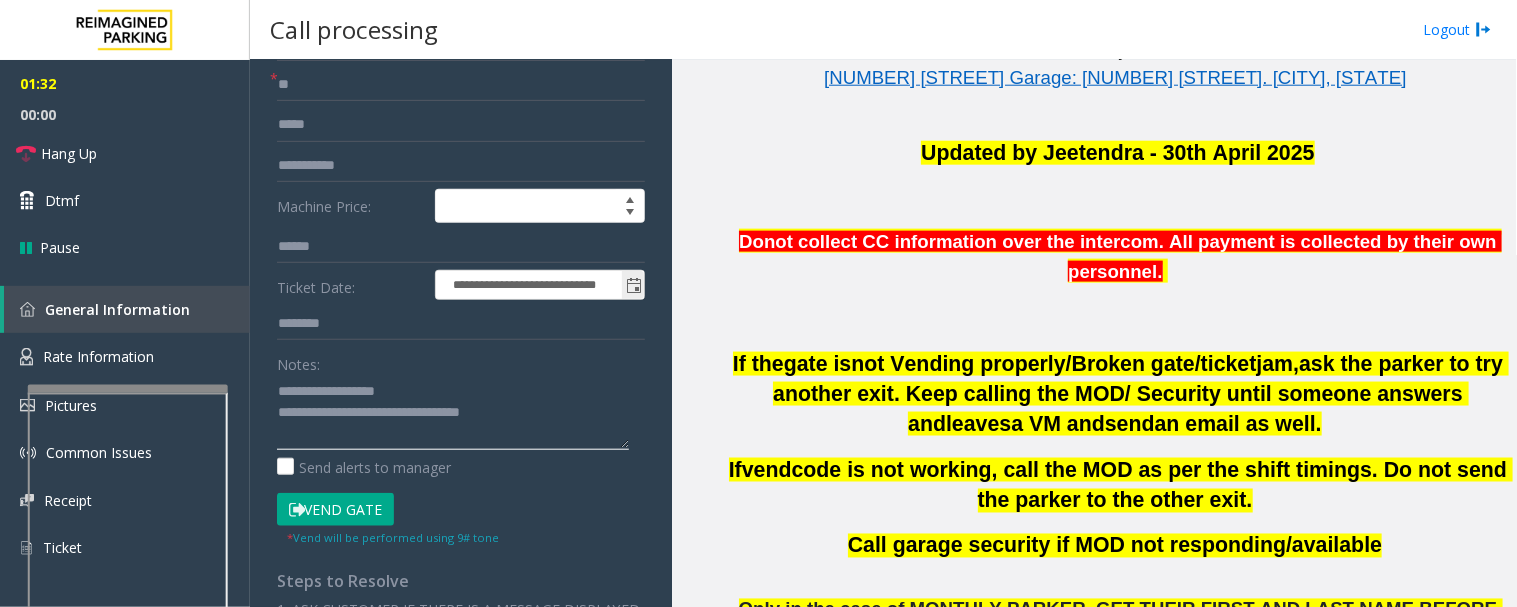 type on "**********" 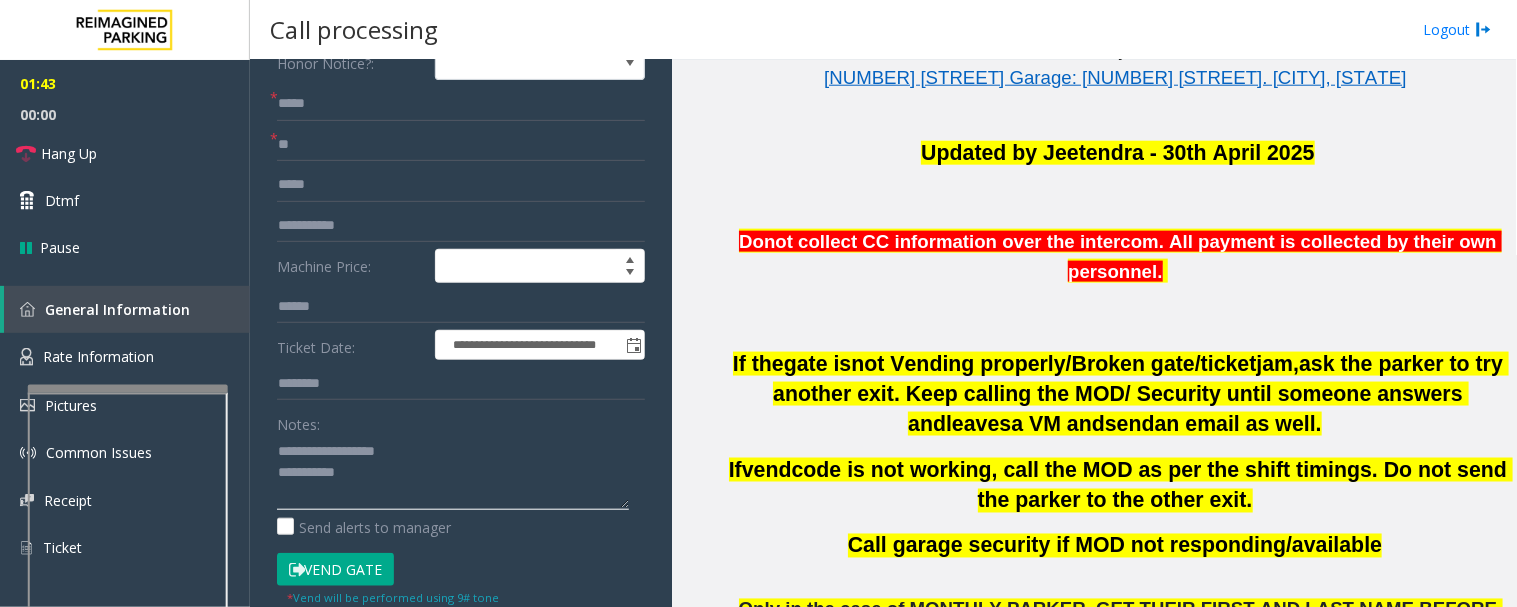 scroll, scrollTop: 111, scrollLeft: 0, axis: vertical 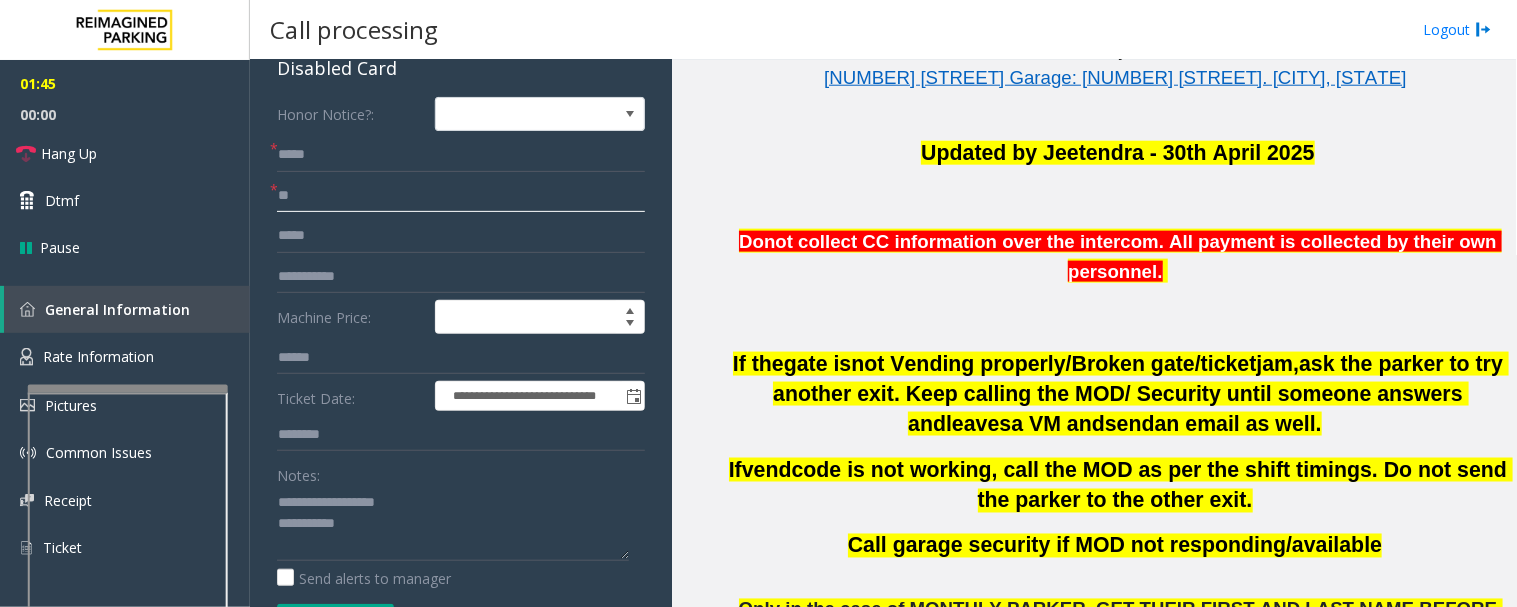 drag, startPoint x: 400, startPoint y: 190, endPoint x: 278, endPoint y: 210, distance: 123.62848 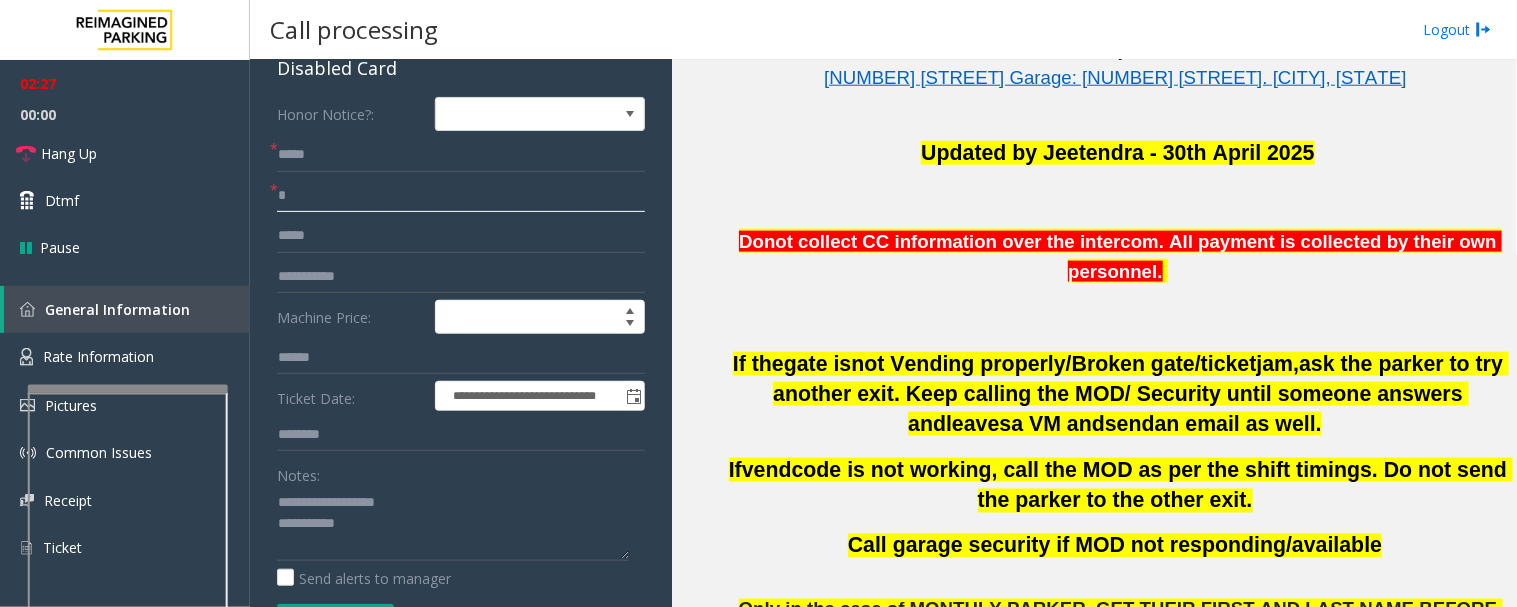 type on "**" 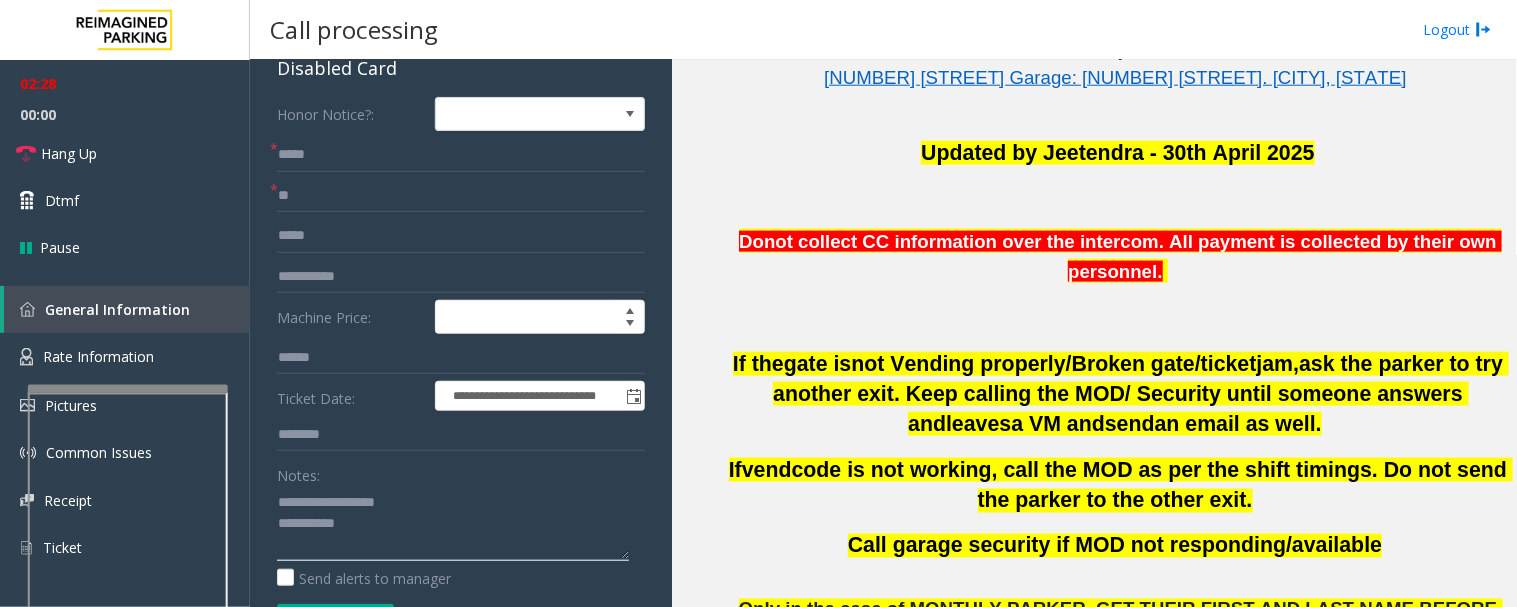 click 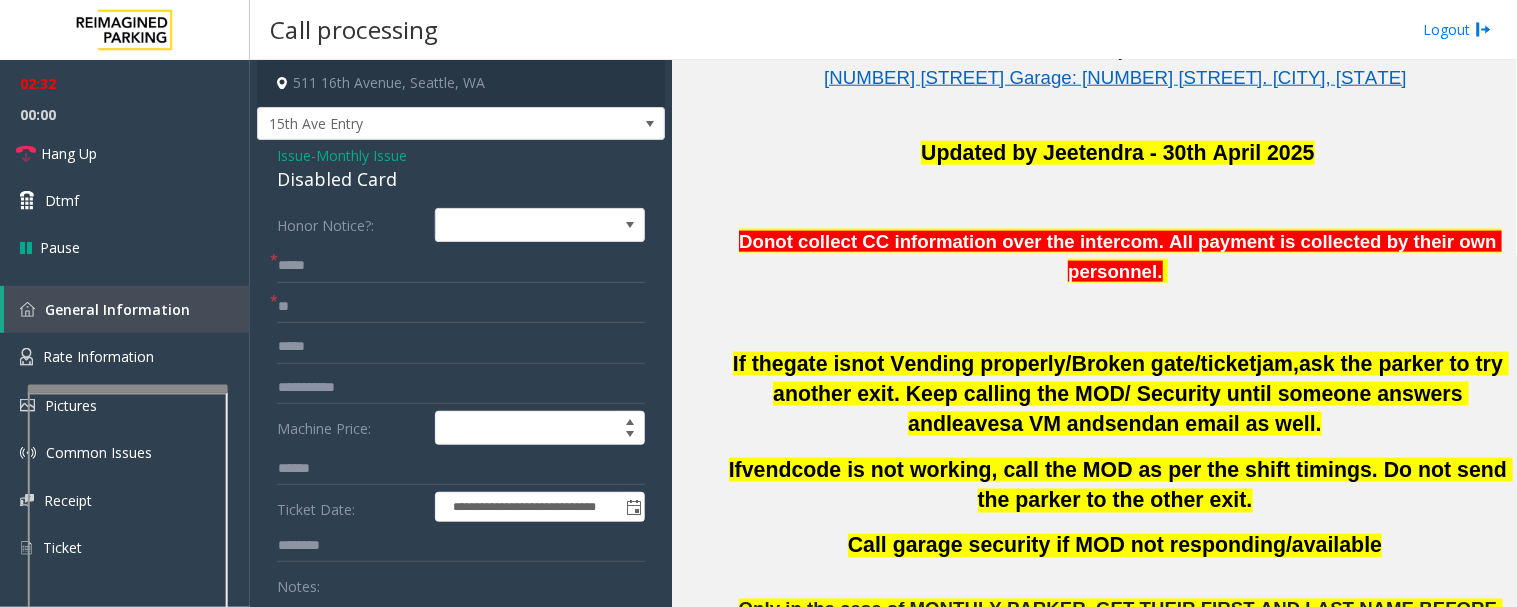 scroll, scrollTop: 111, scrollLeft: 0, axis: vertical 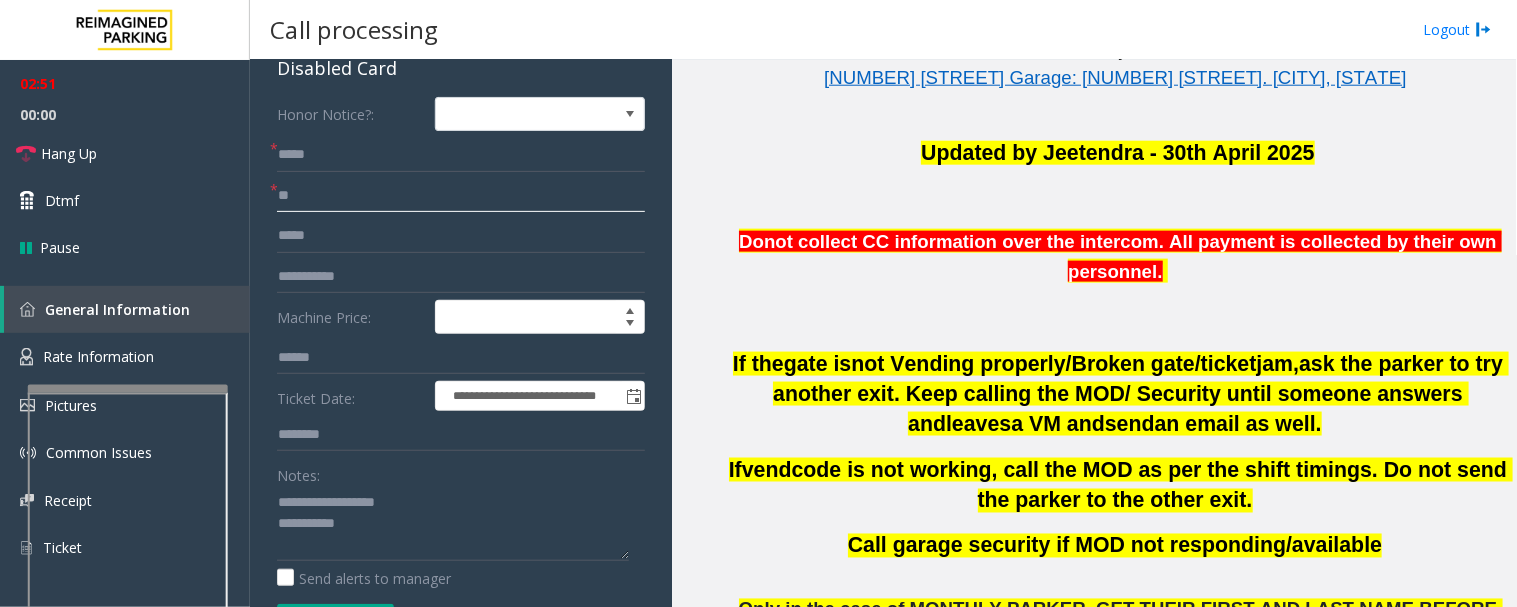 click on "**" 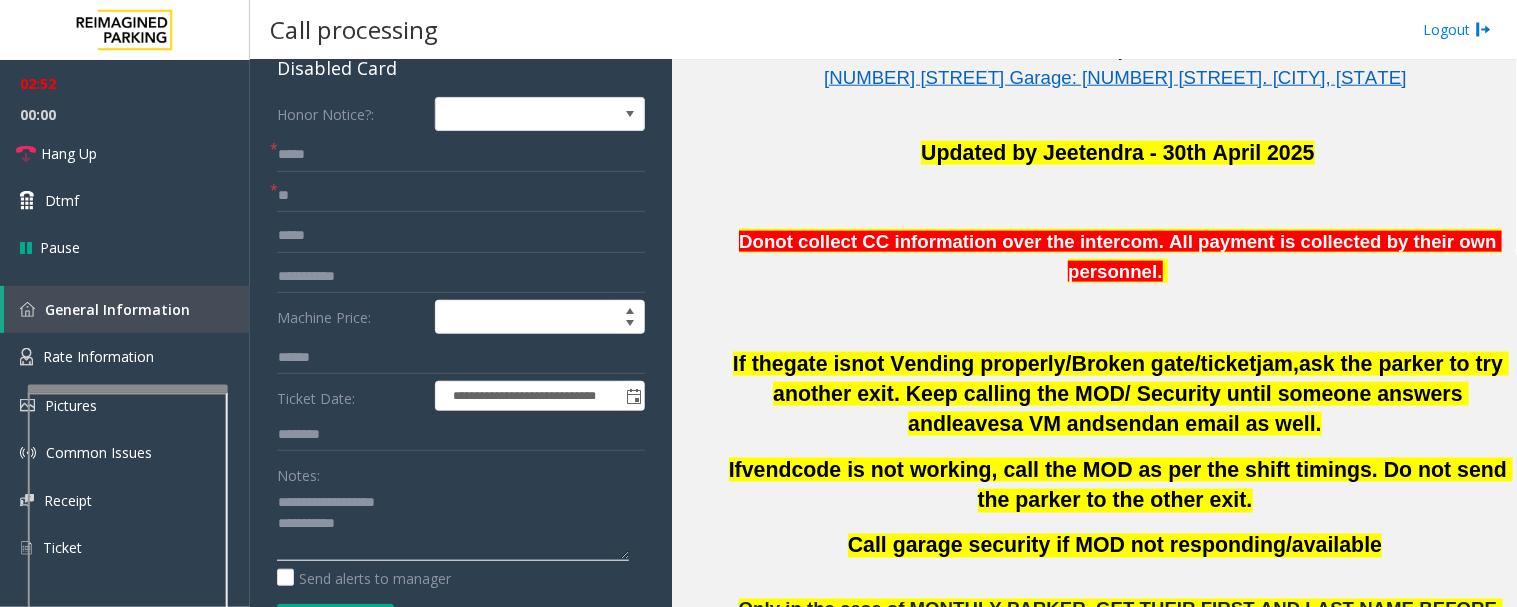 click 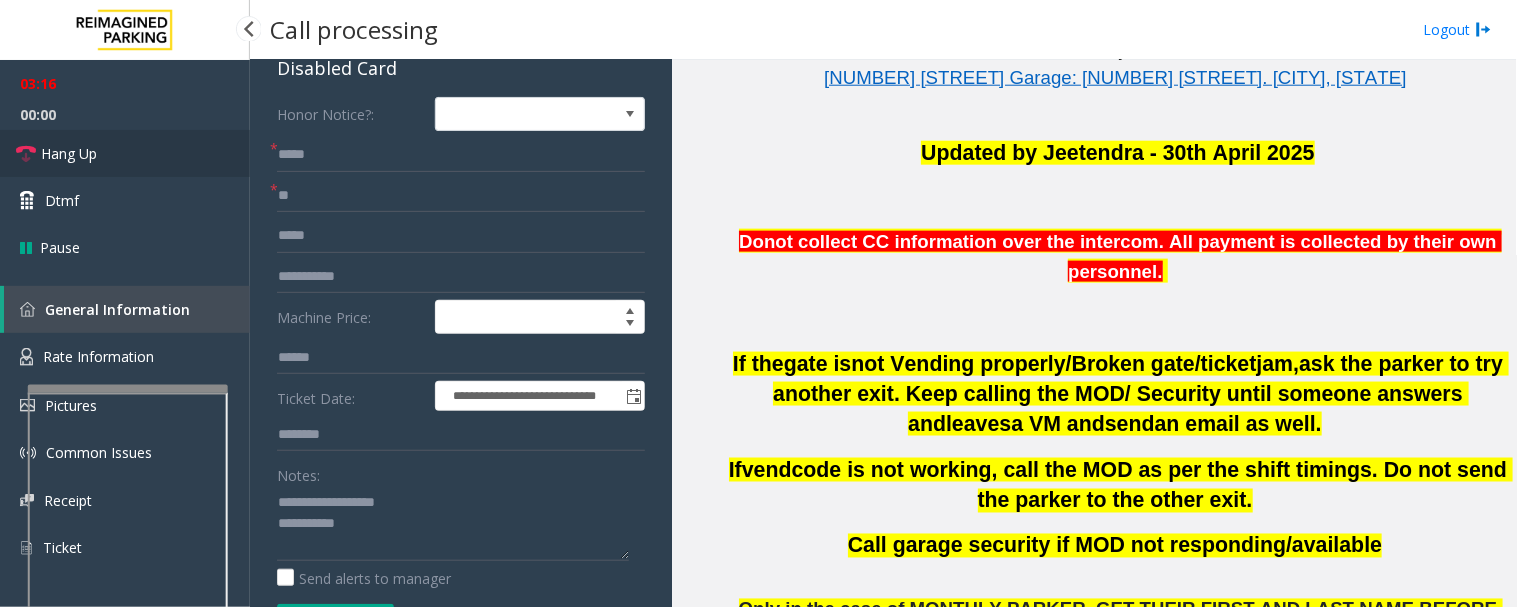 click on "Hang Up" at bounding box center [125, 153] 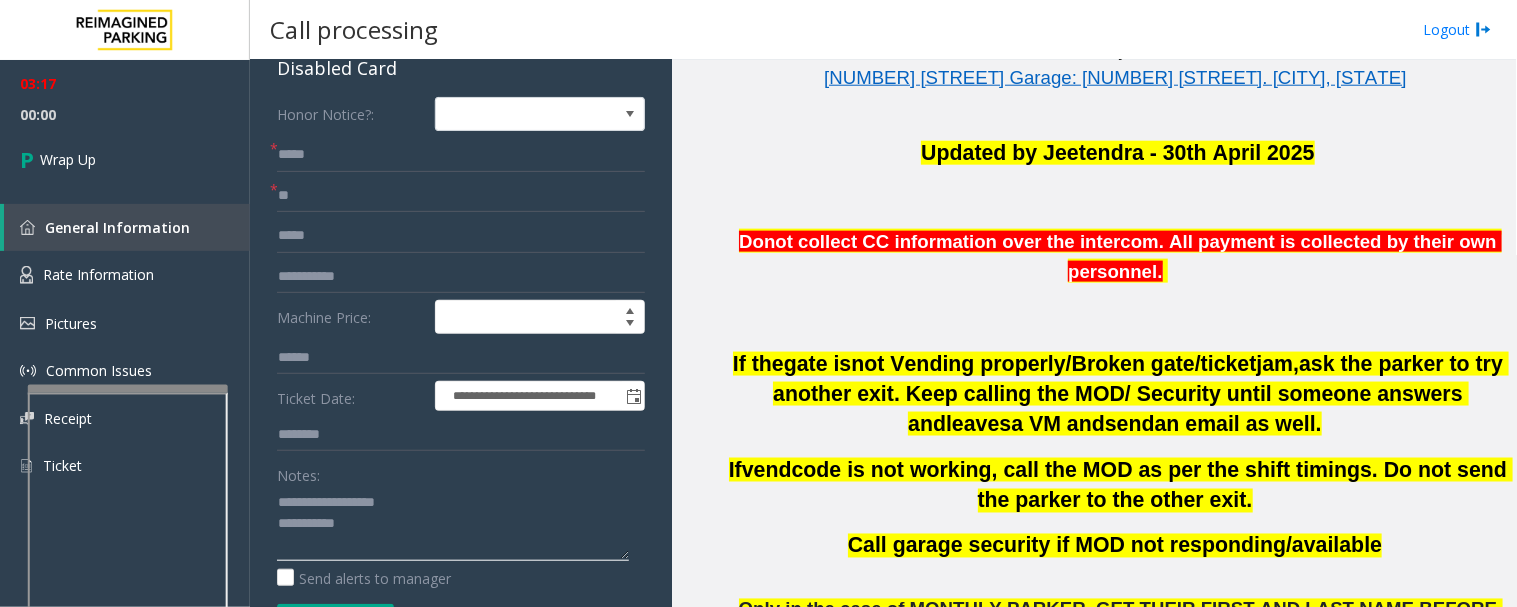 click 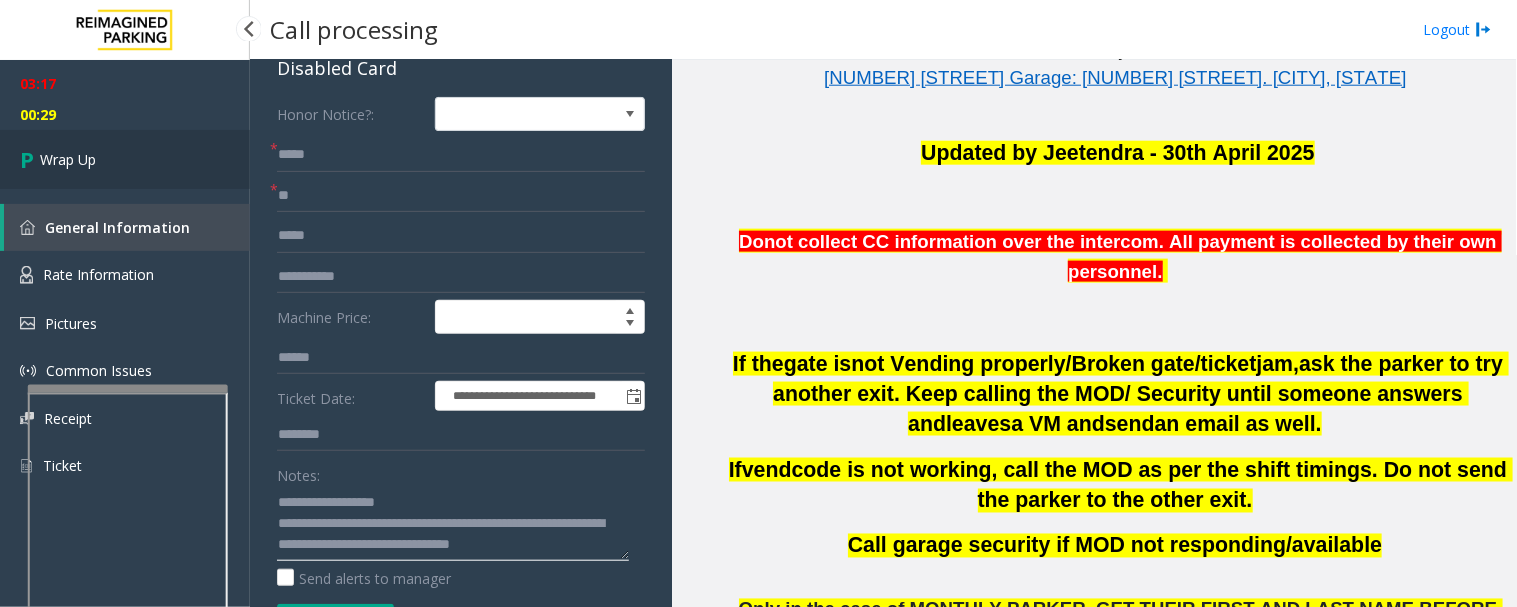 type on "**********" 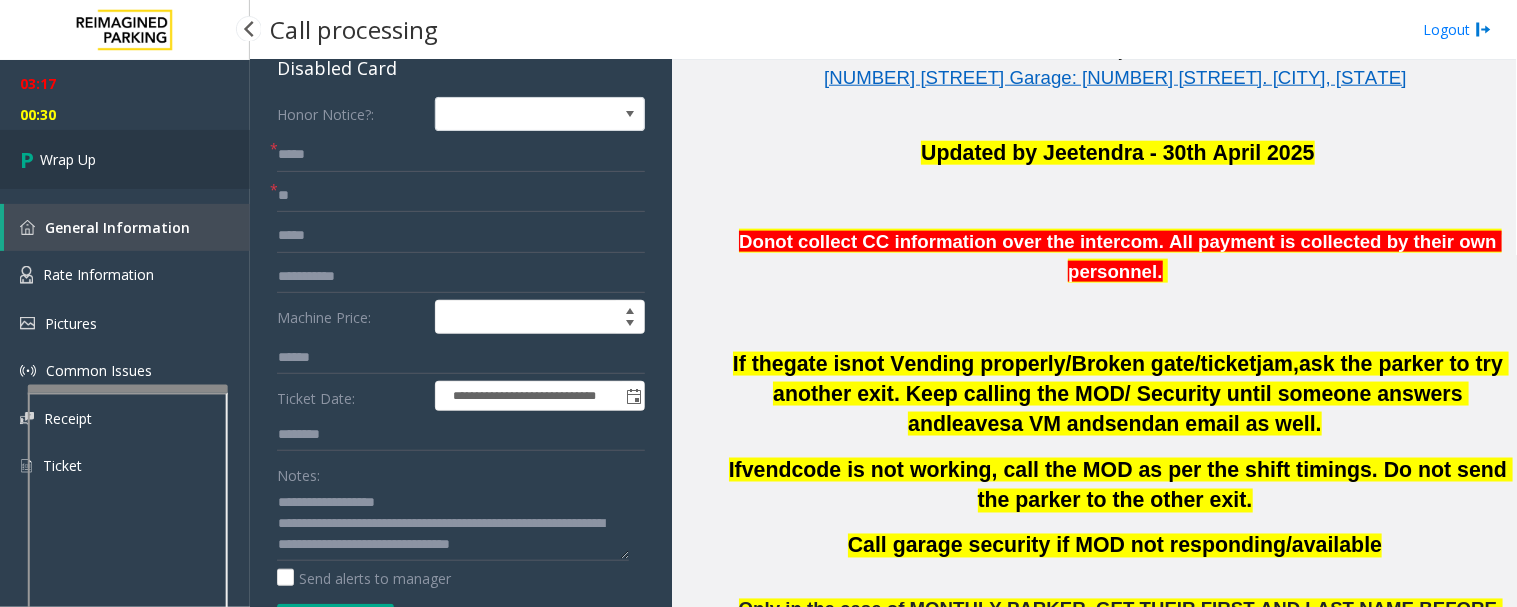 click on "Wrap Up" at bounding box center [125, 159] 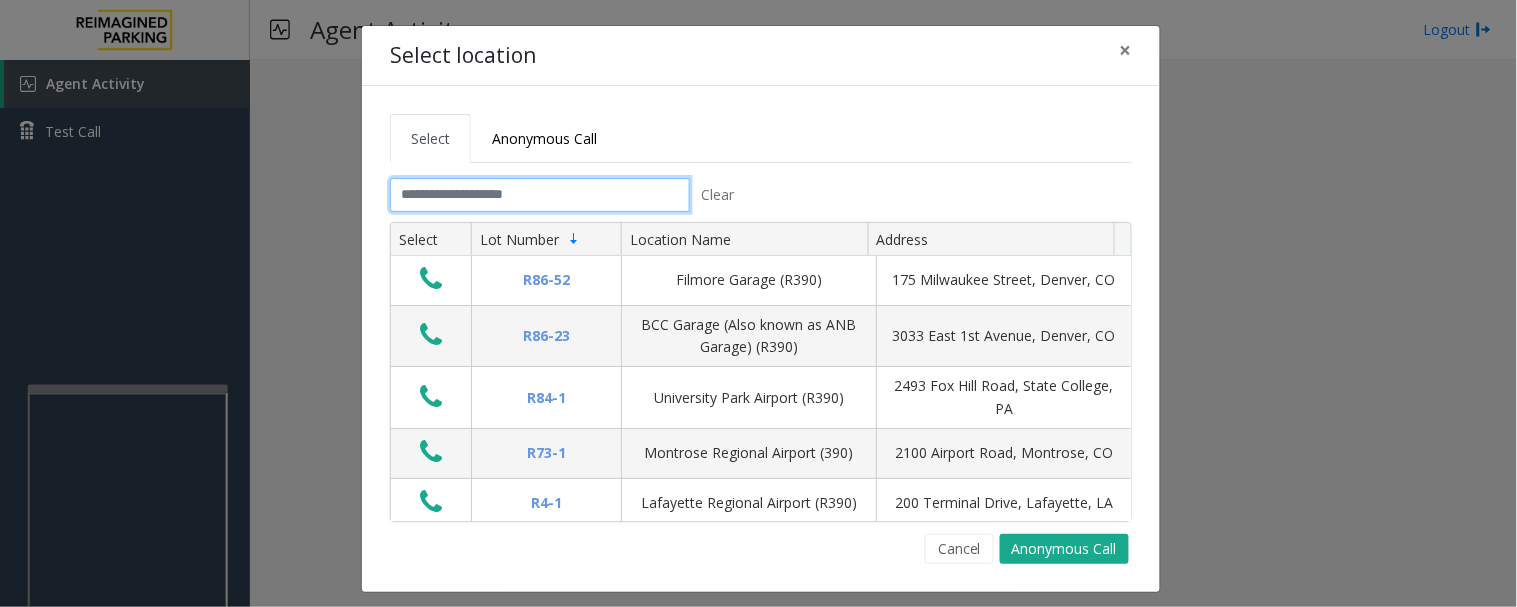 click 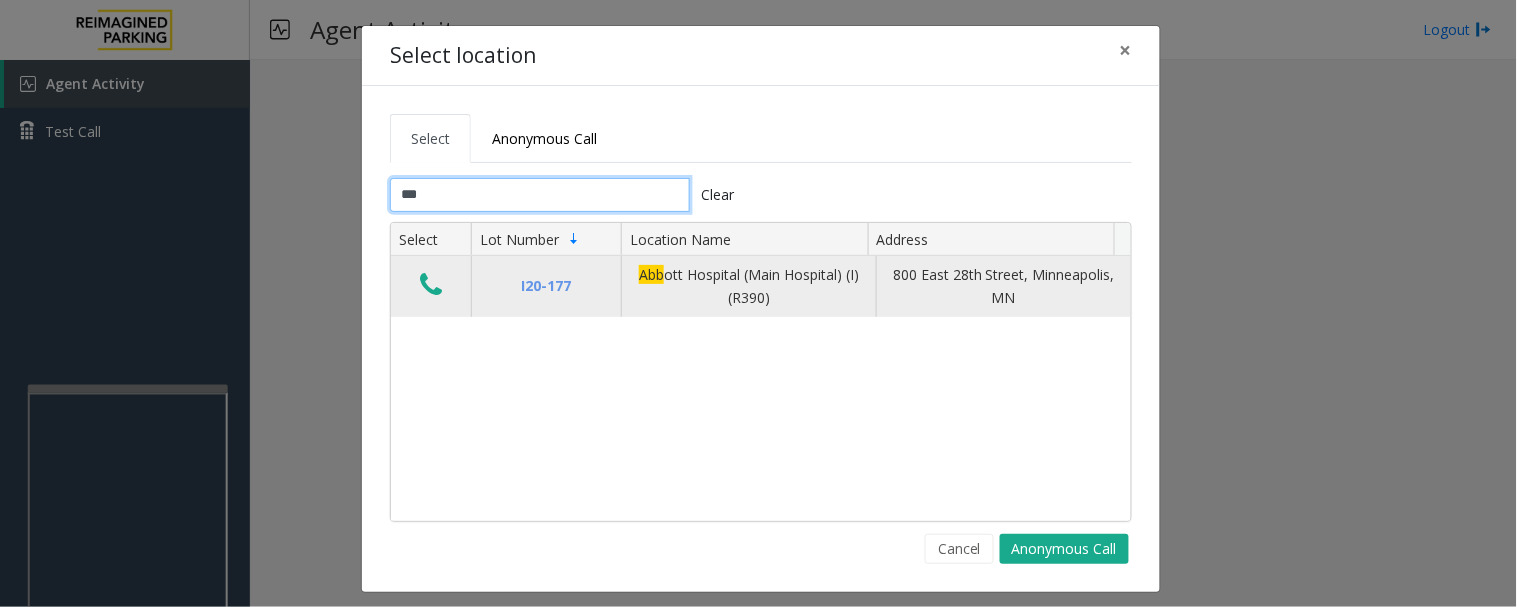 type on "***" 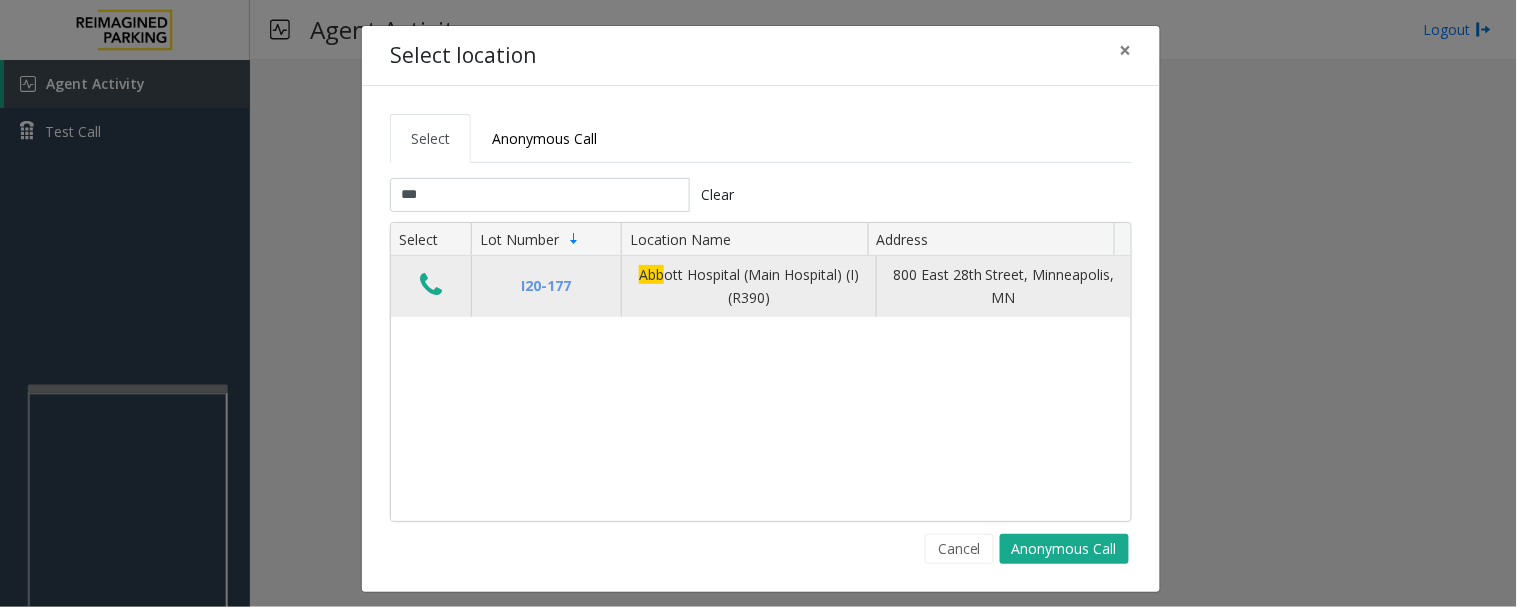 click 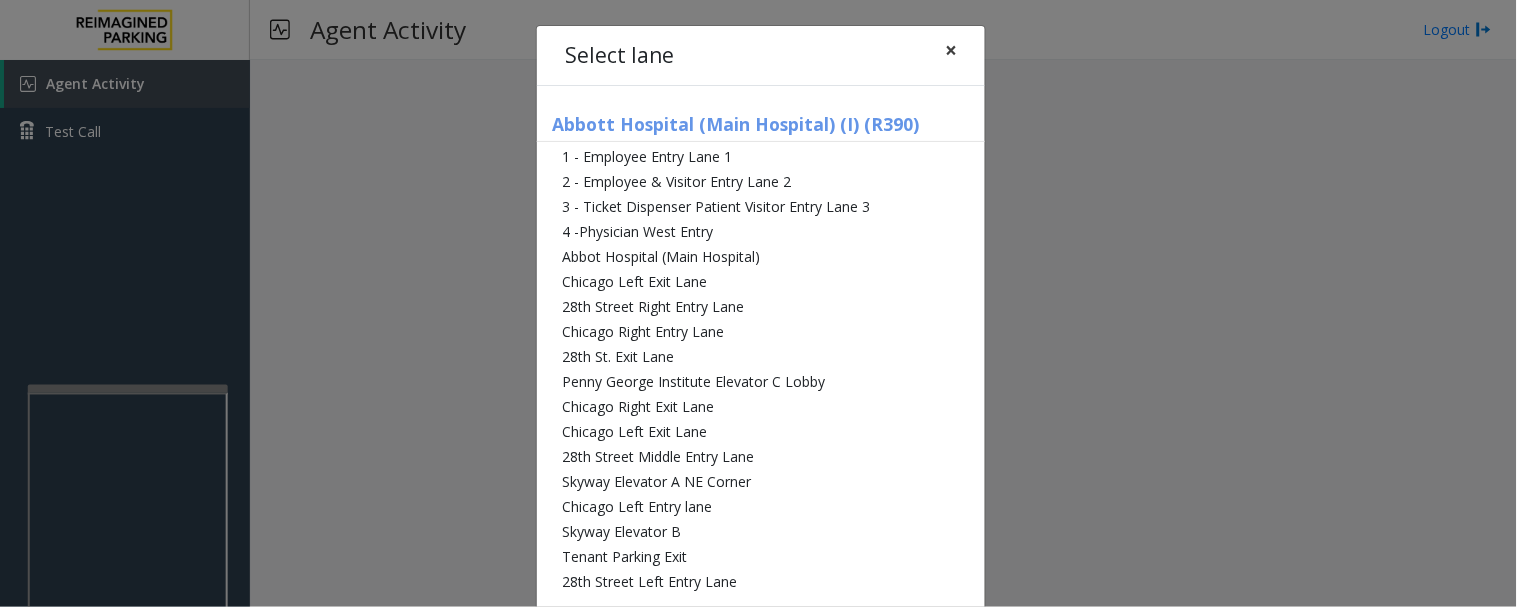 click on "×" 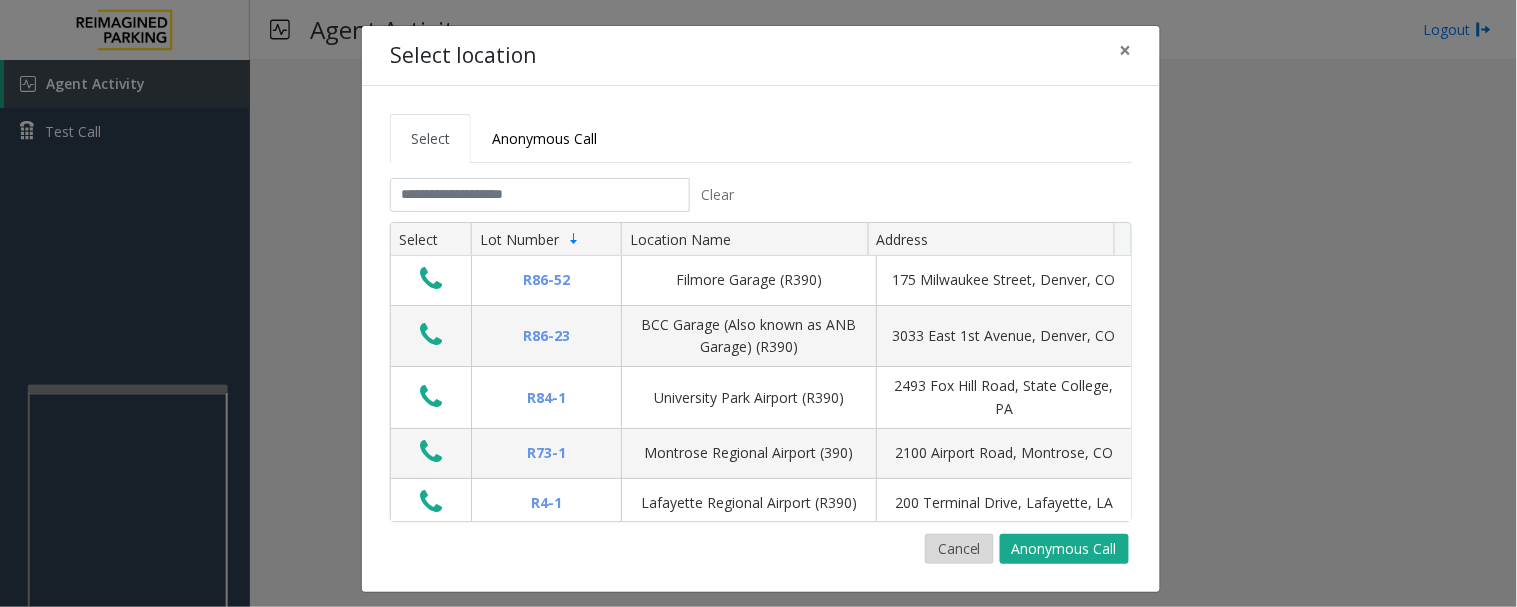 click on "Cancel" 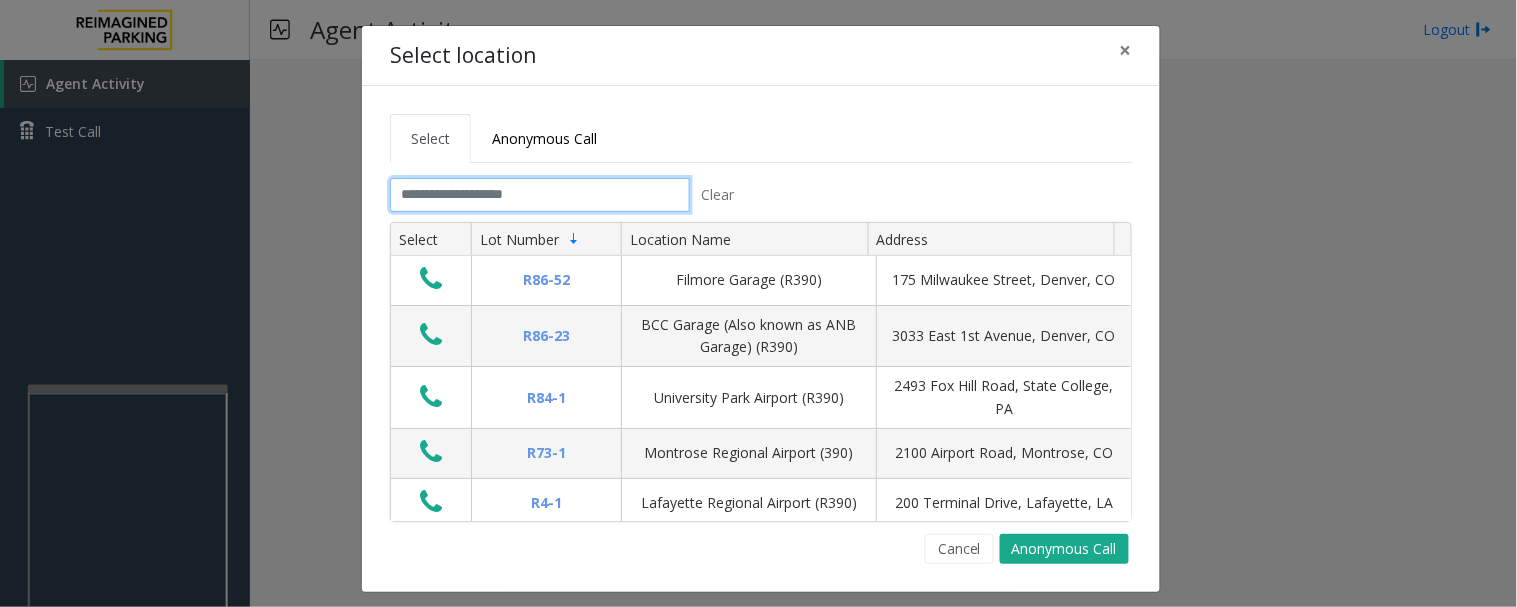 click 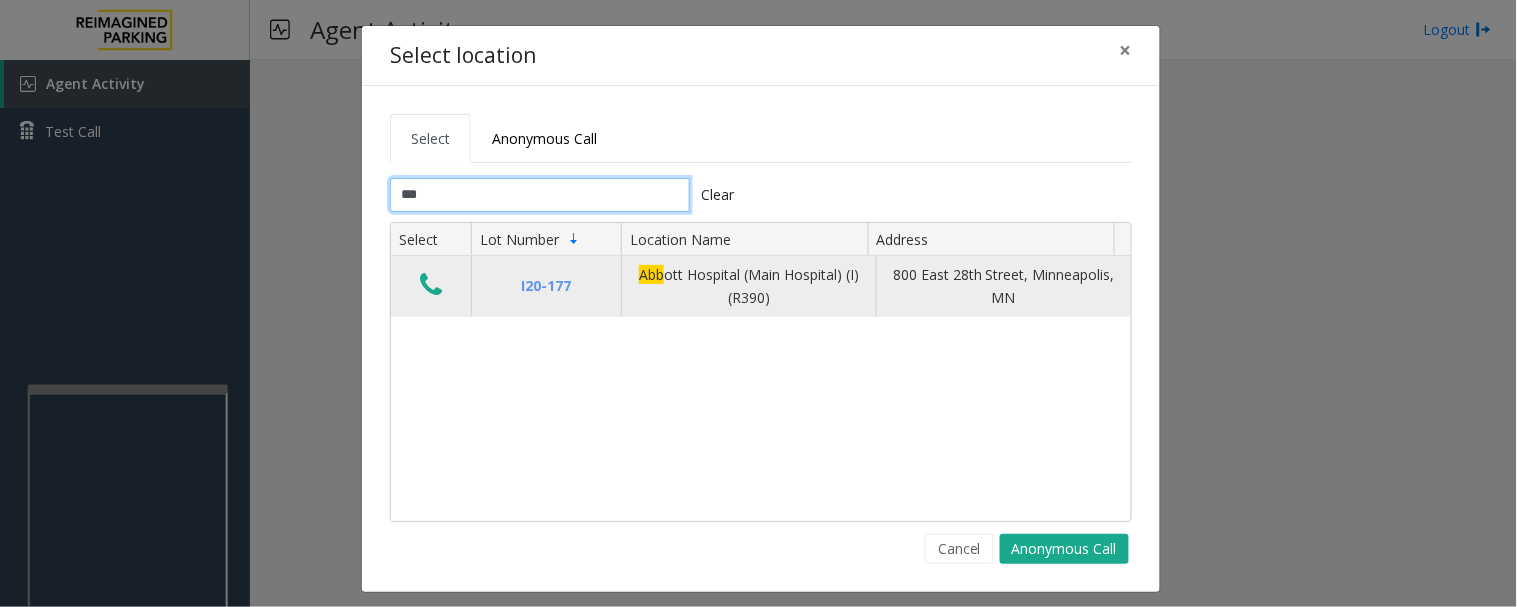 type on "***" 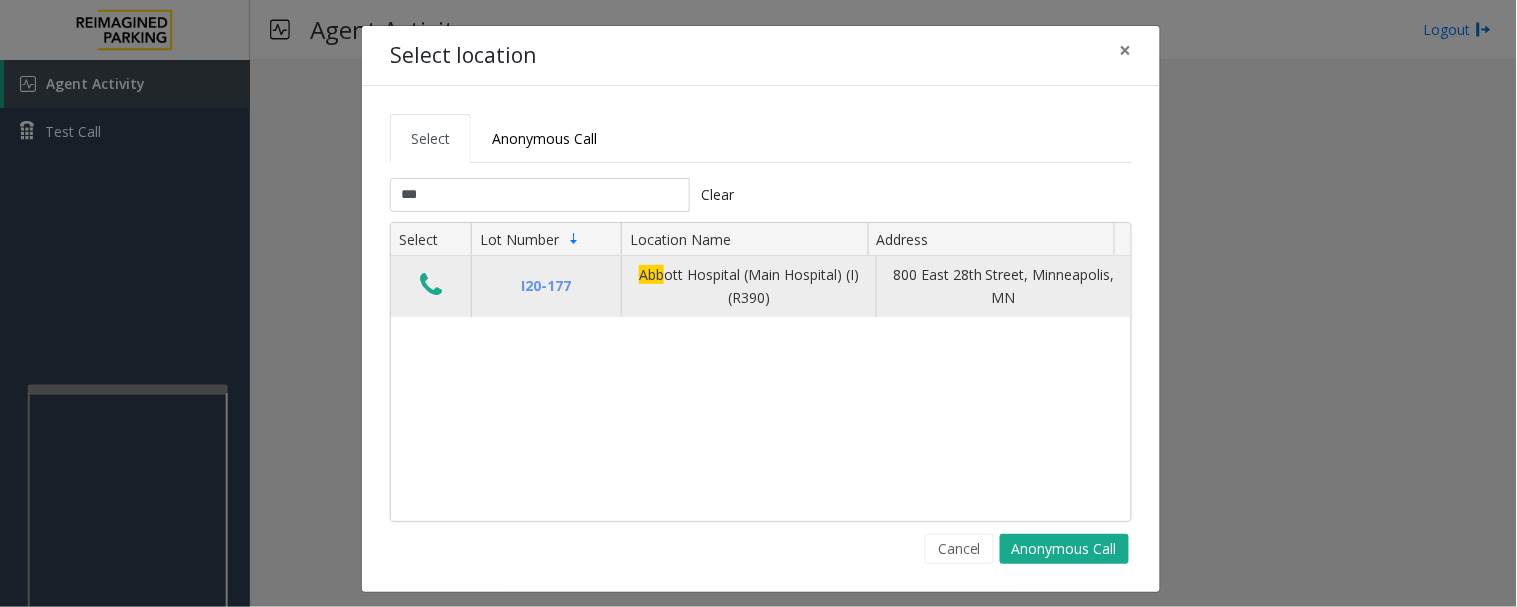 click 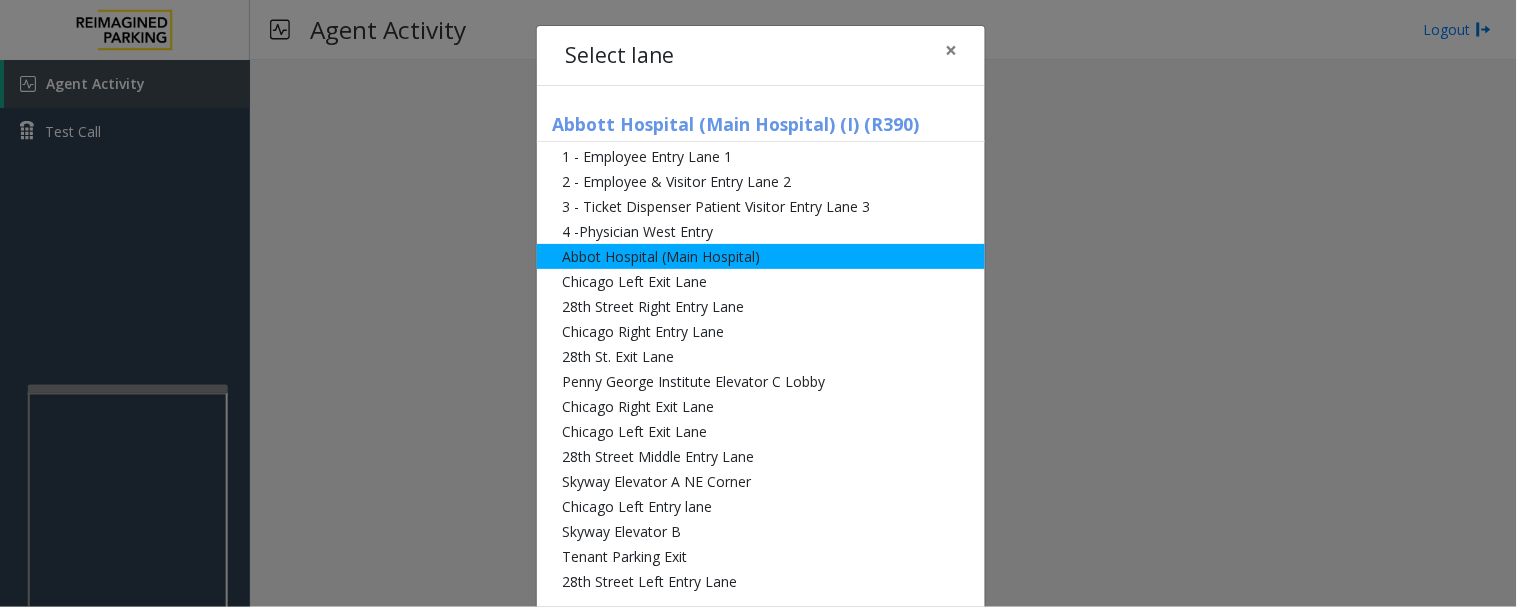 click on "Abbot Hospital (Main Hospital)" 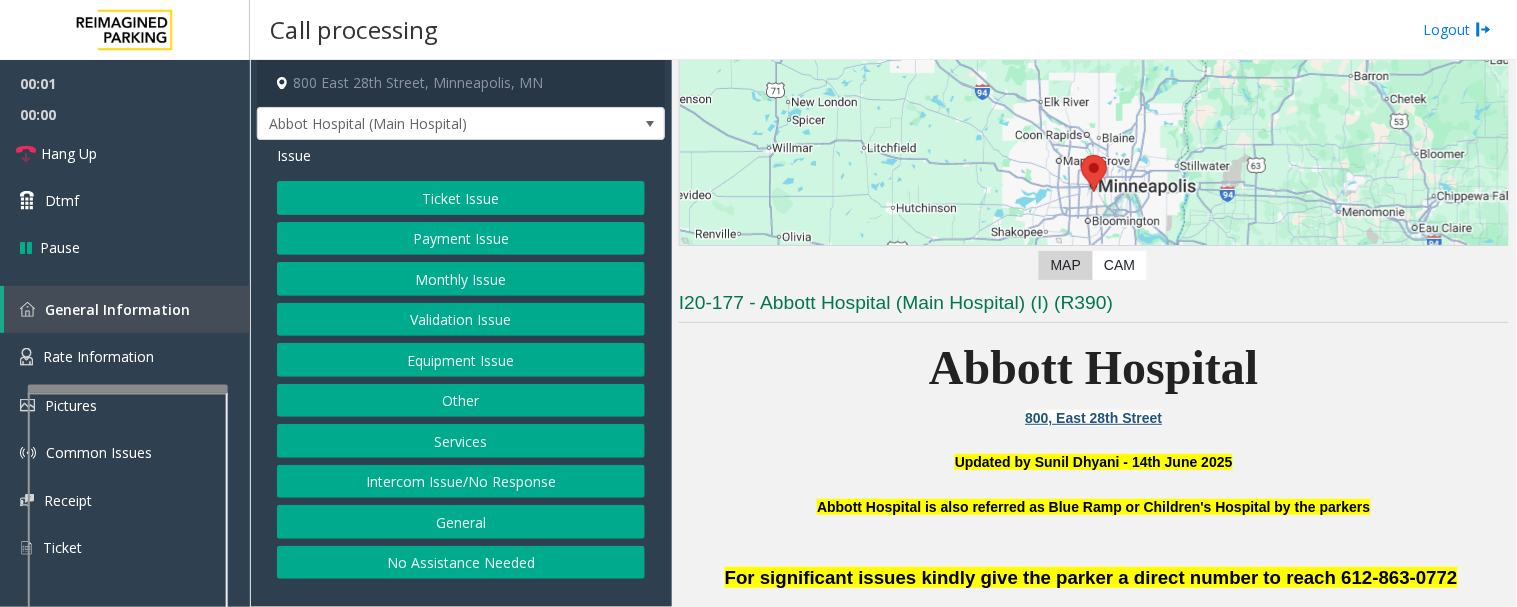 scroll, scrollTop: 444, scrollLeft: 0, axis: vertical 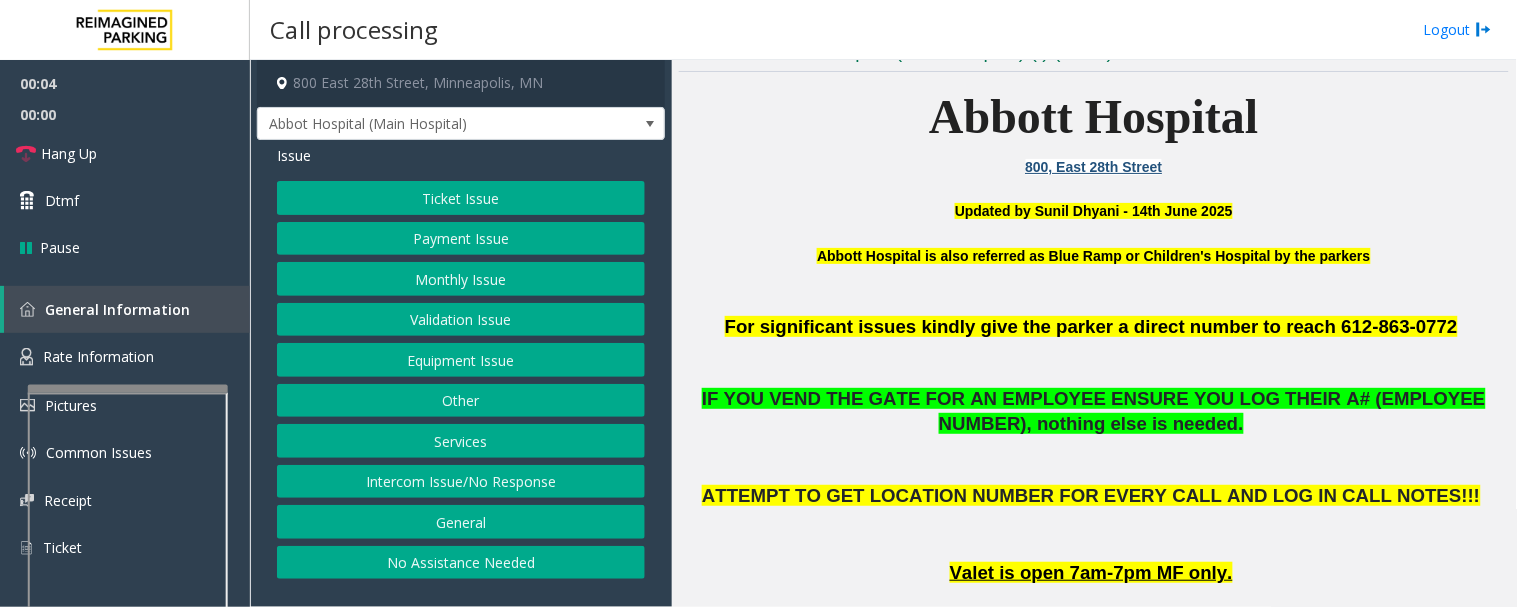 click on "Equipment Issue" 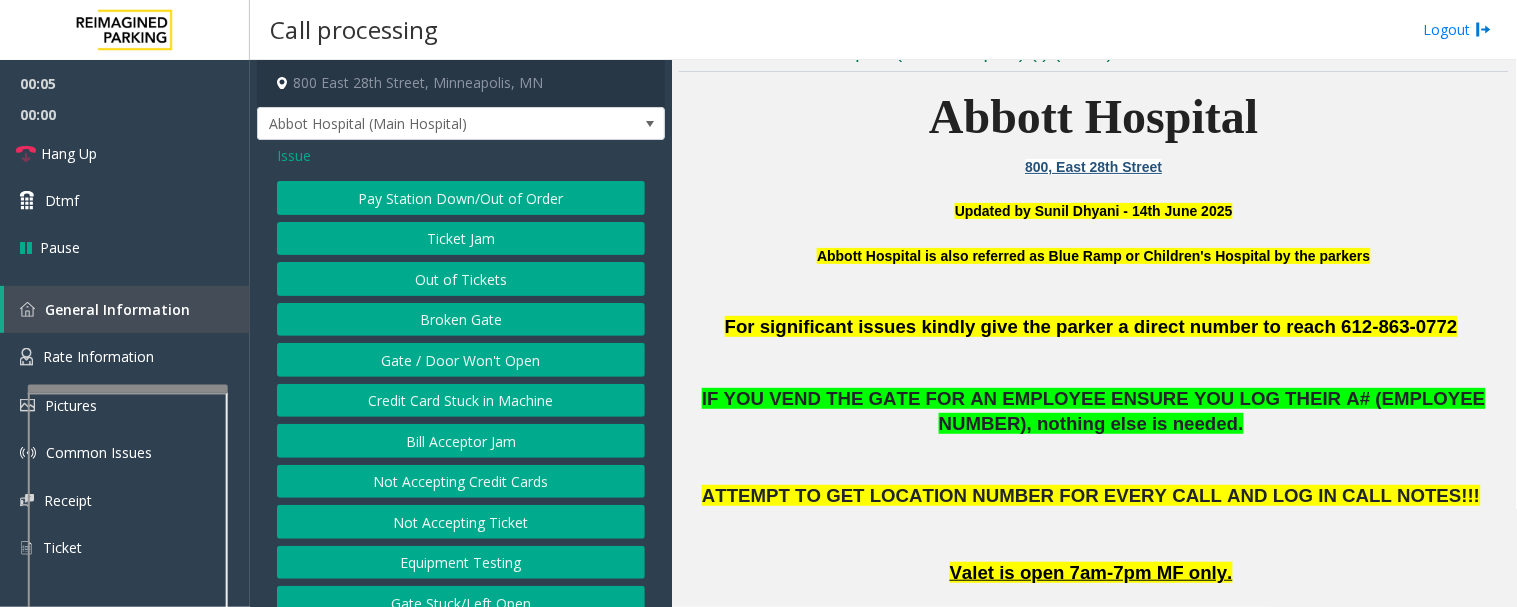 click on "Gate / Door Won't Open" 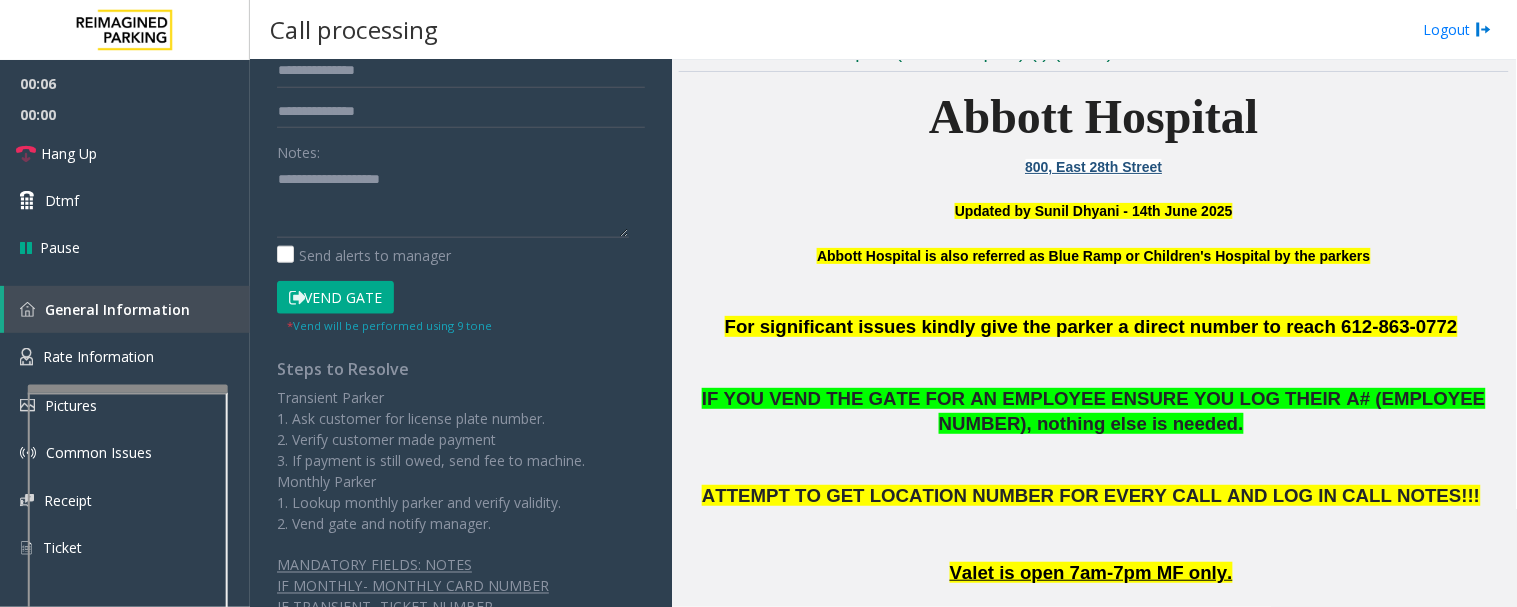 scroll, scrollTop: 478, scrollLeft: 0, axis: vertical 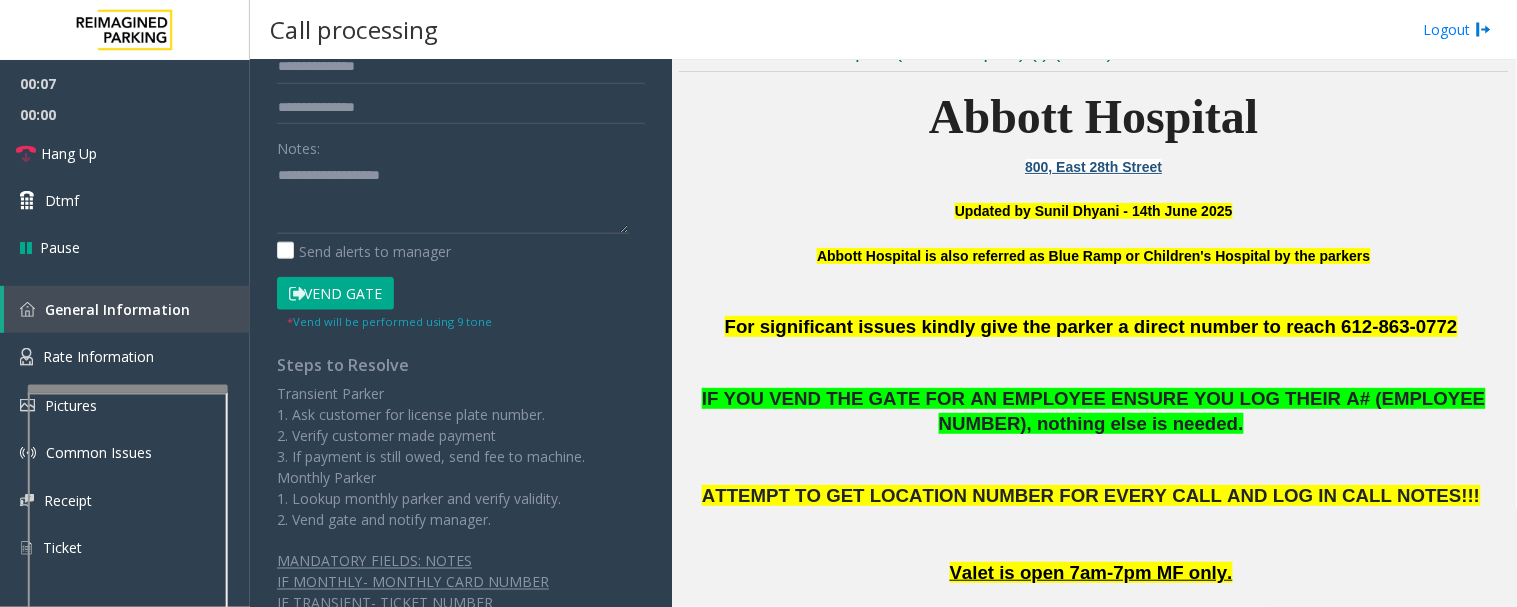 click on "Vend Gate" 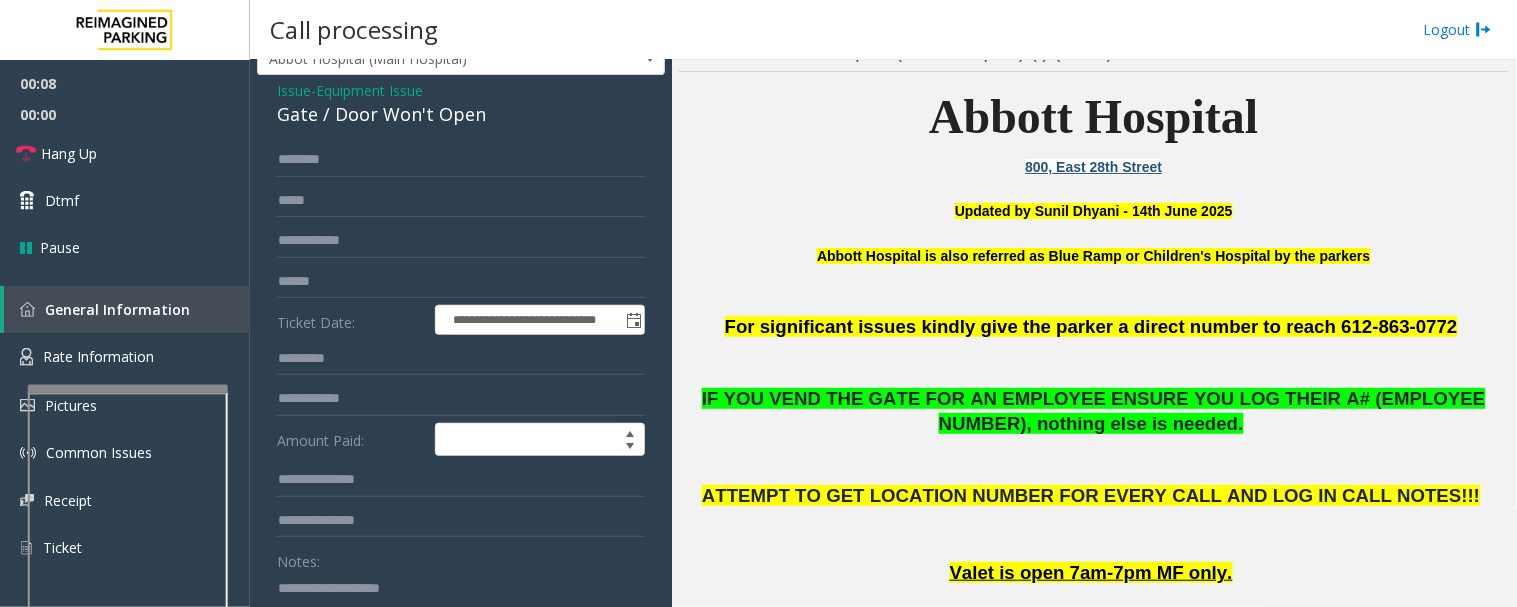 scroll, scrollTop: 0, scrollLeft: 0, axis: both 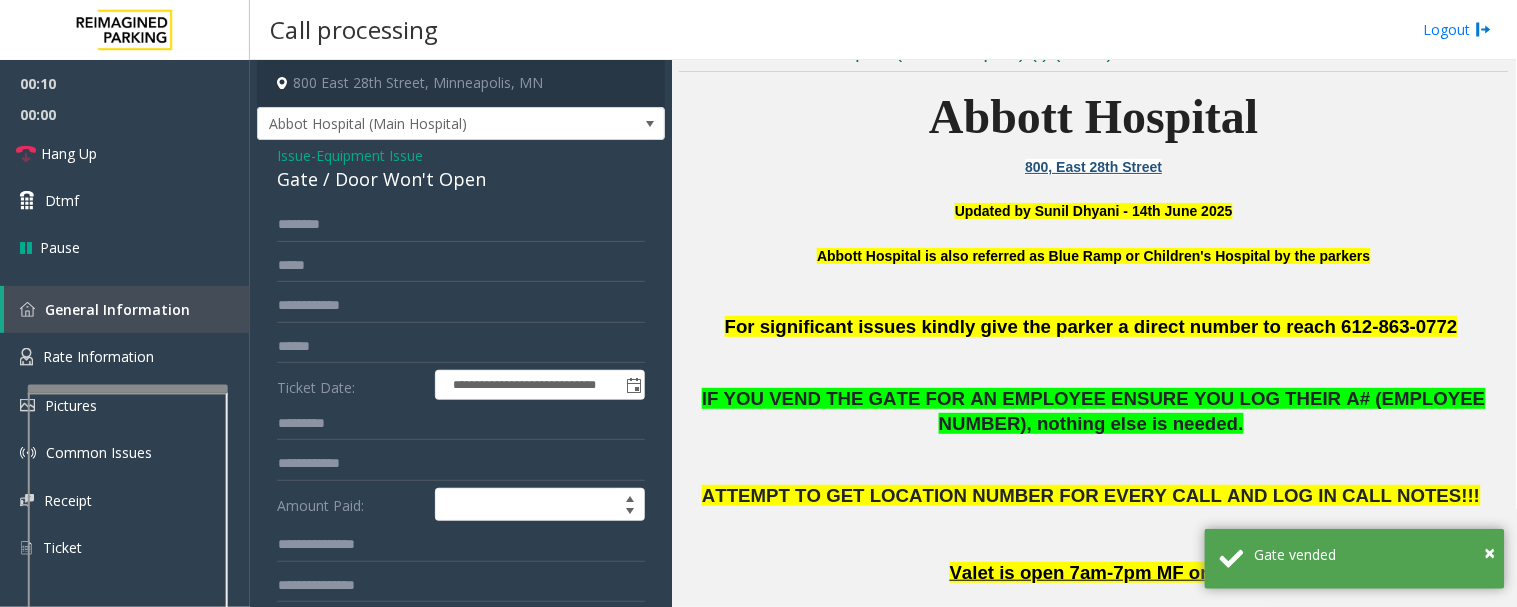 click on "Gate / Door Won't Open" 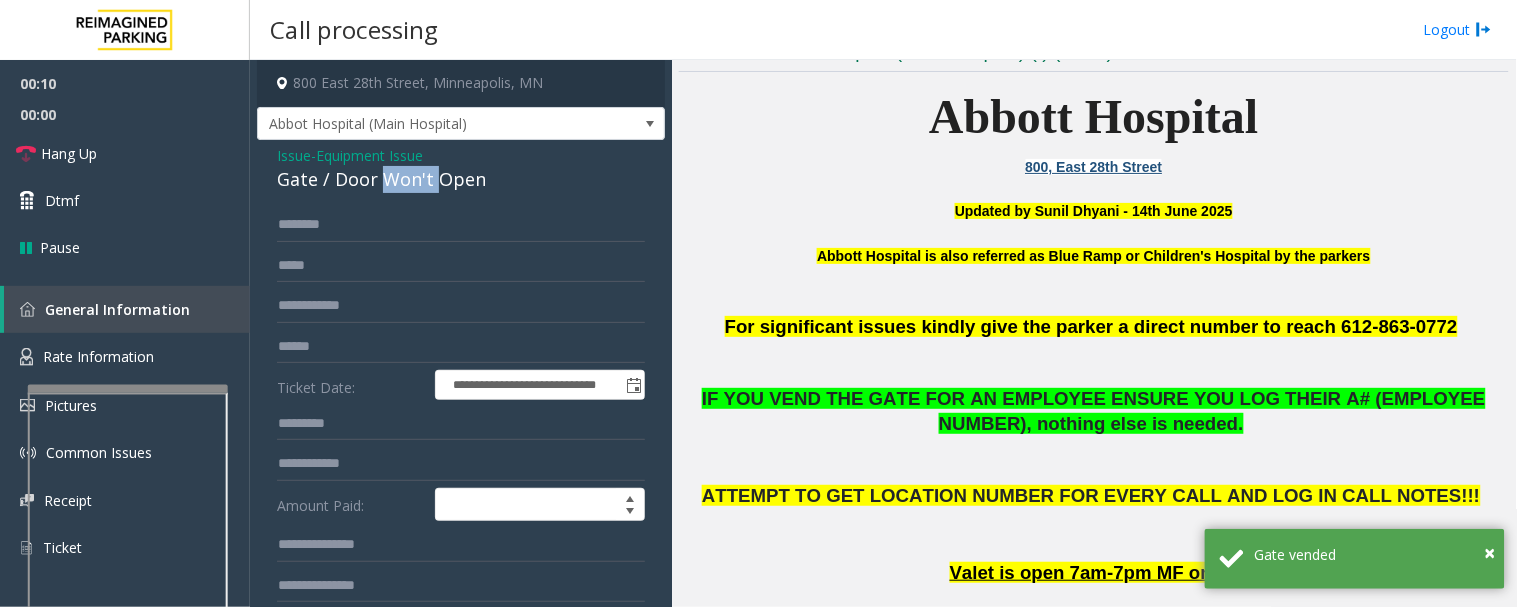 click on "Gate / Door Won't Open" 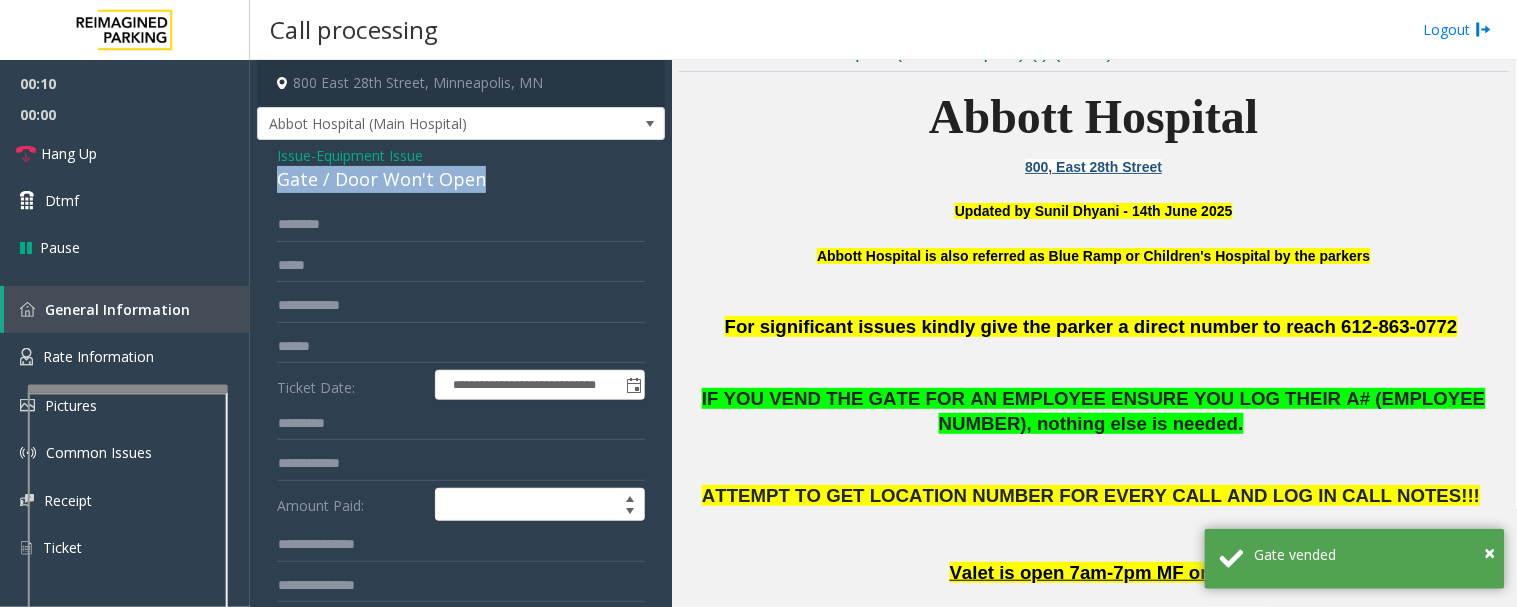 click on "Gate / Door Won't Open" 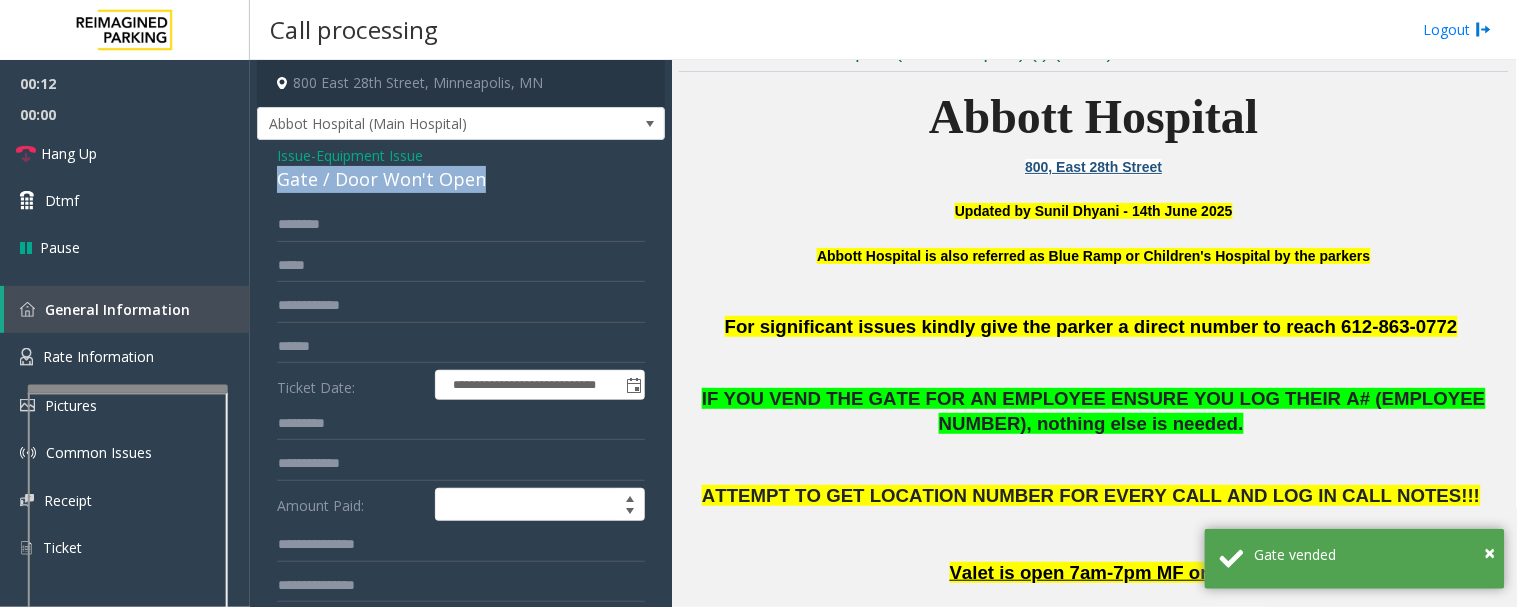 scroll, scrollTop: 333, scrollLeft: 0, axis: vertical 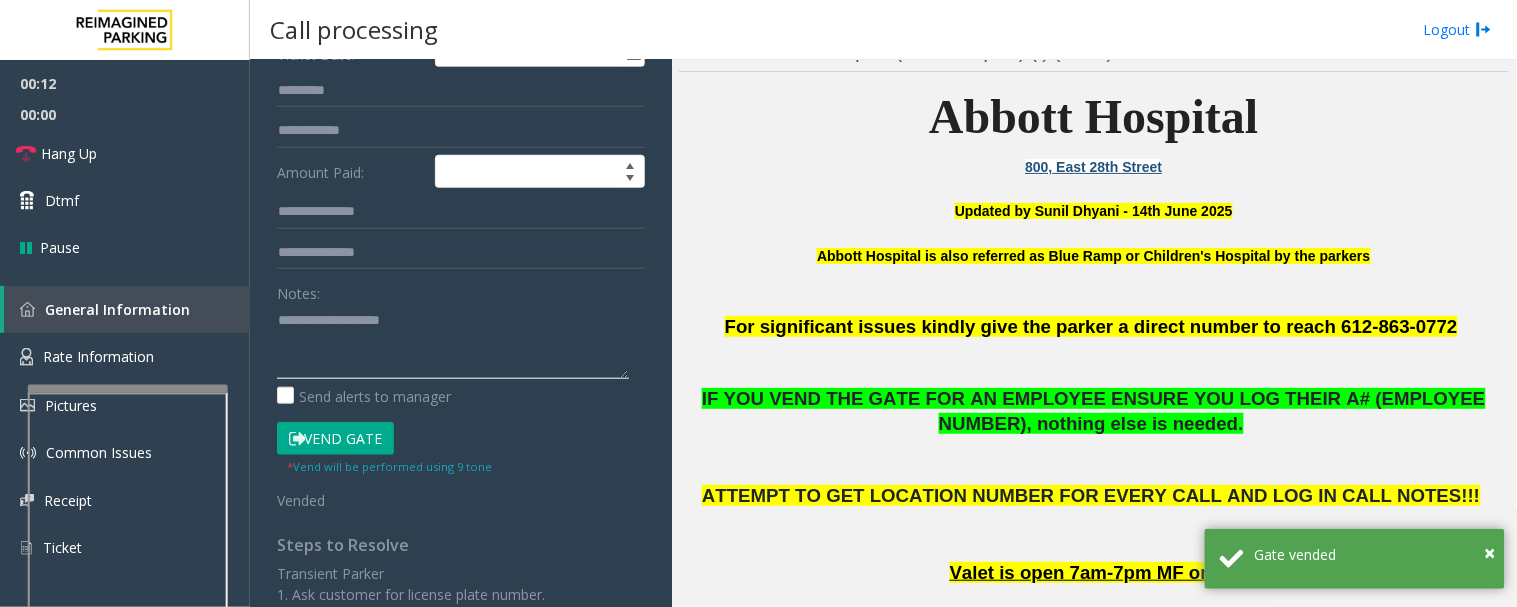 drag, startPoint x: 375, startPoint y: 333, endPoint x: 363, endPoint y: 324, distance: 15 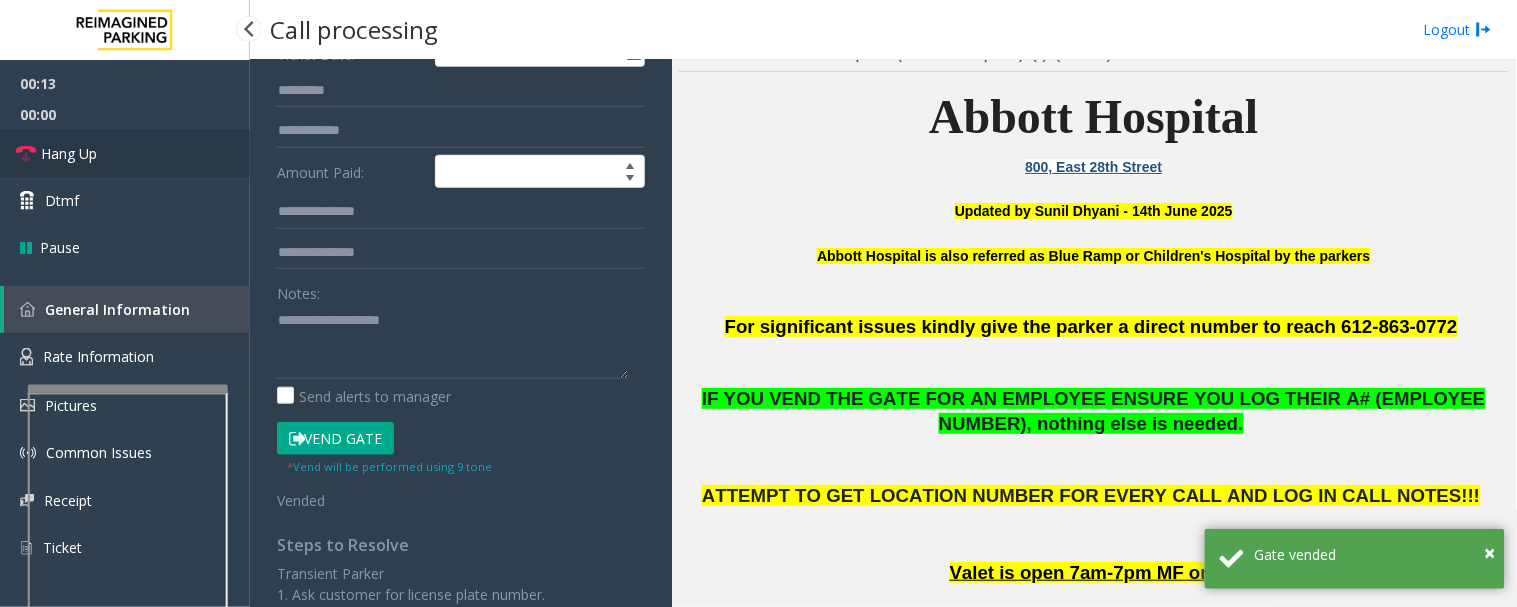 click on "Hang Up" at bounding box center [69, 153] 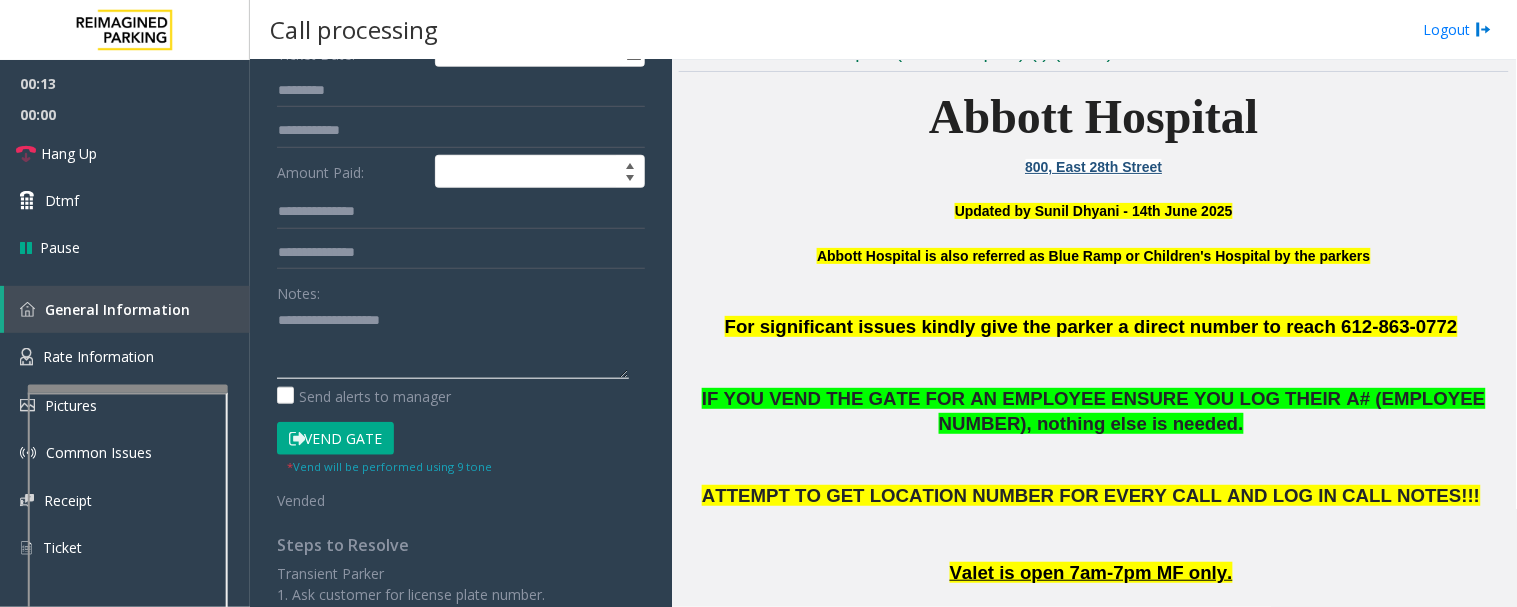 click 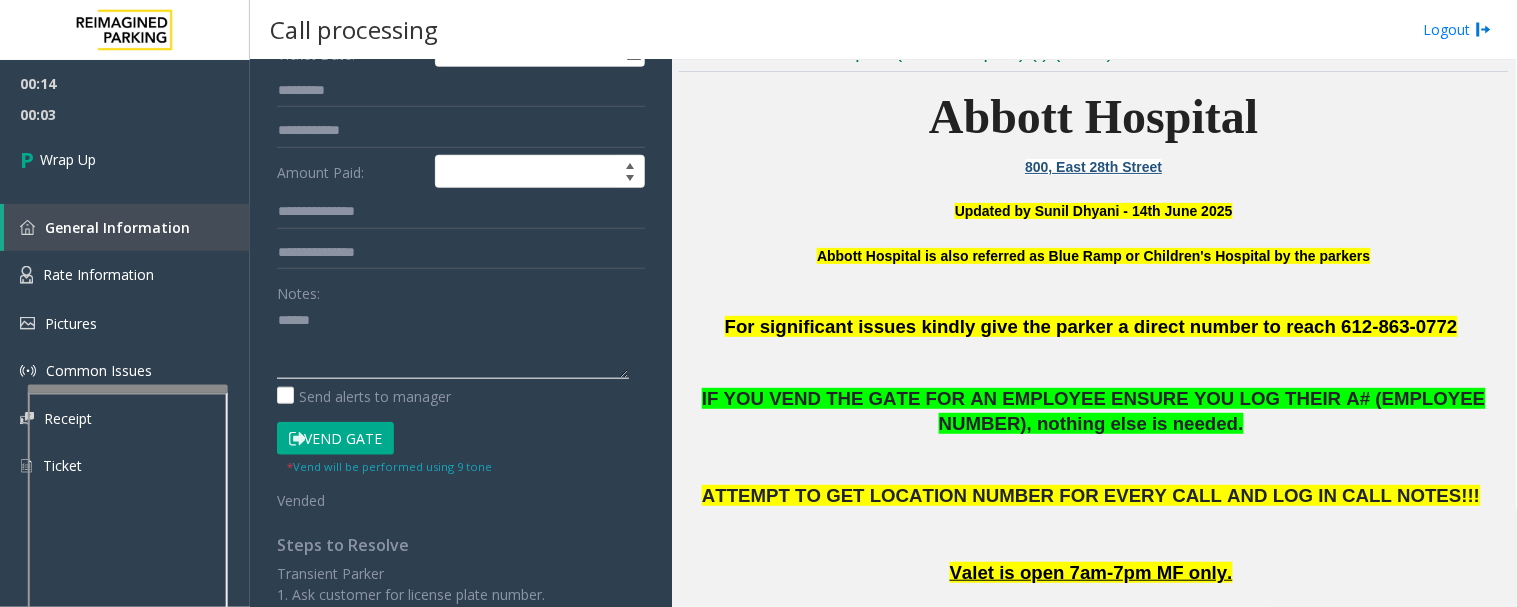 paste on "**********" 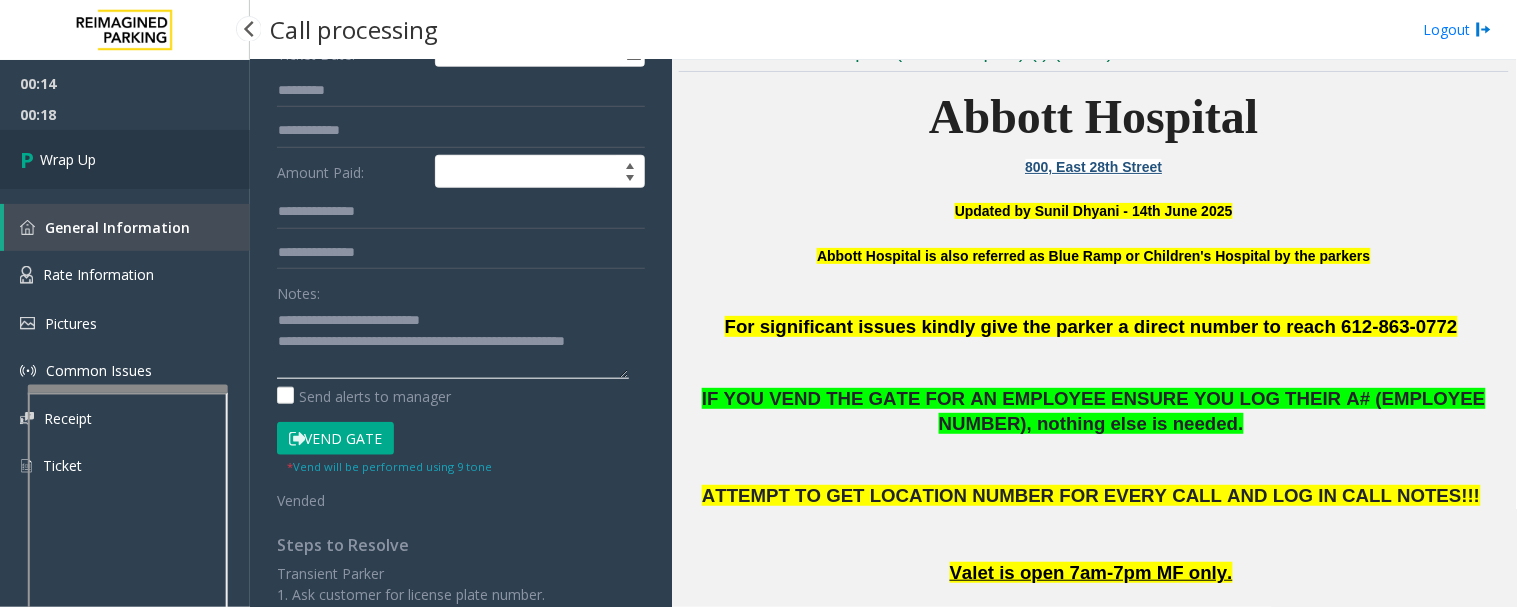 type on "**********" 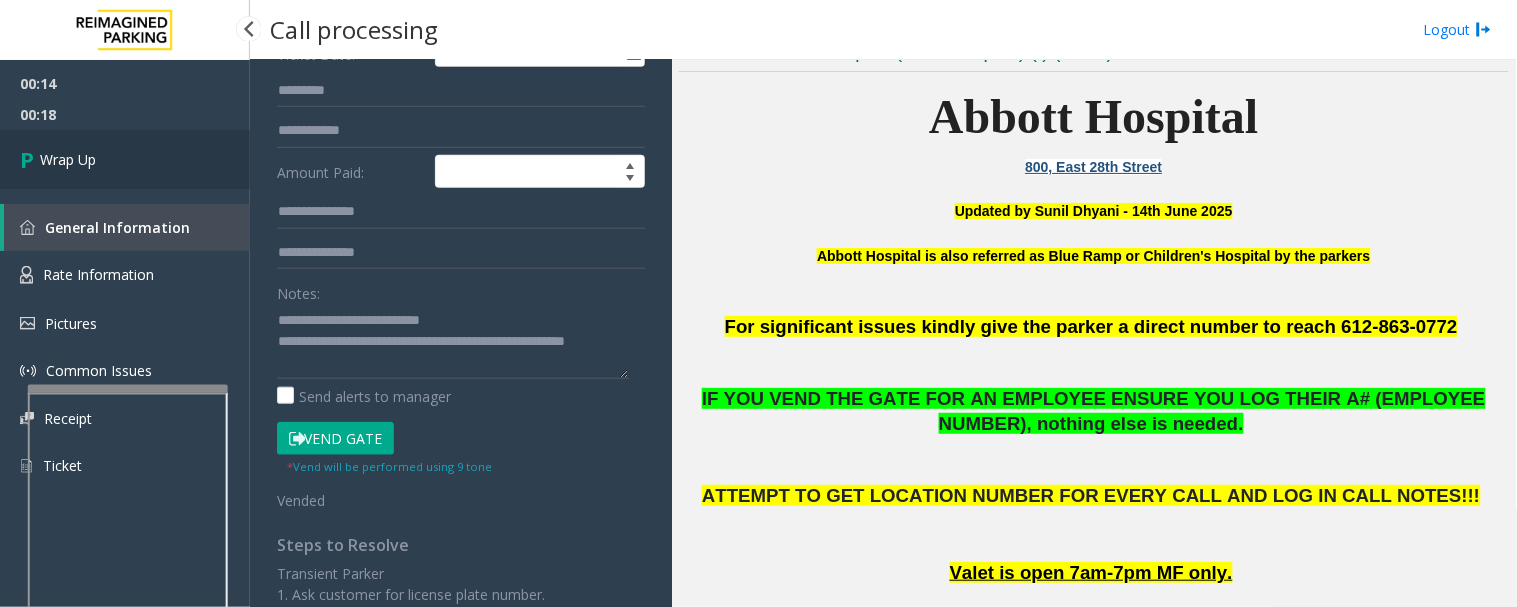 click at bounding box center [30, 159] 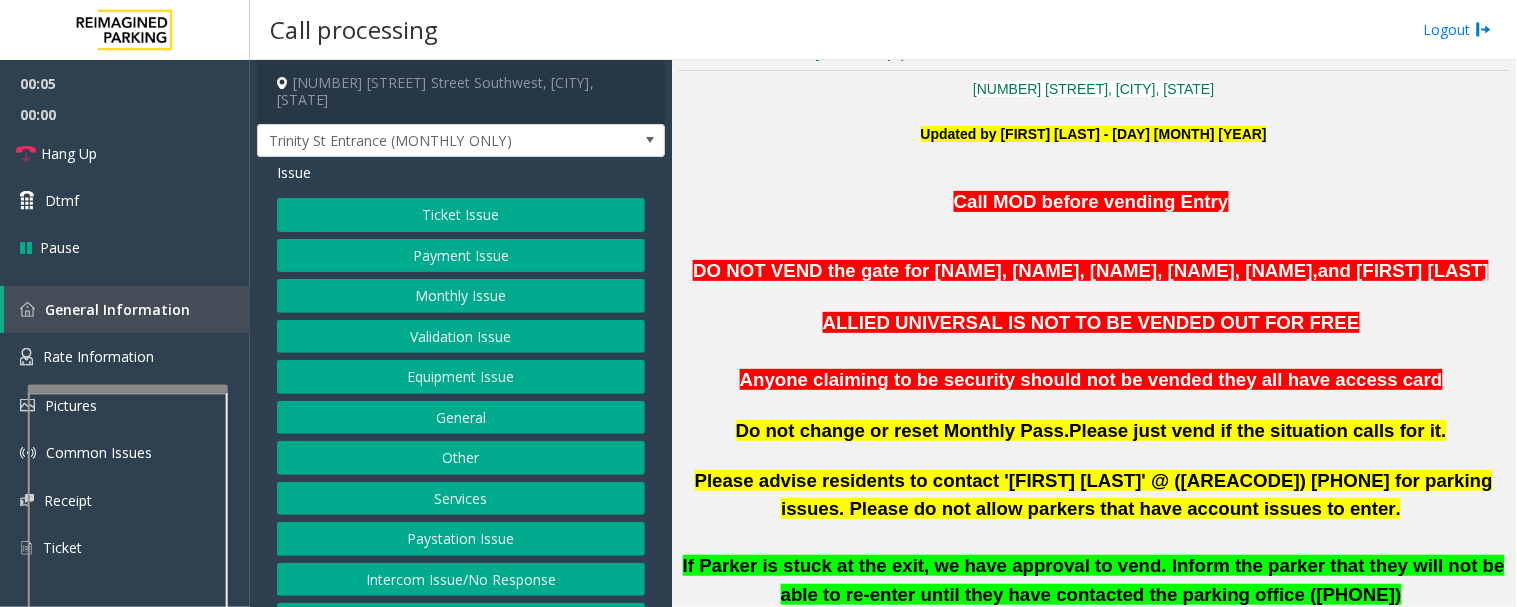 scroll, scrollTop: 444, scrollLeft: 0, axis: vertical 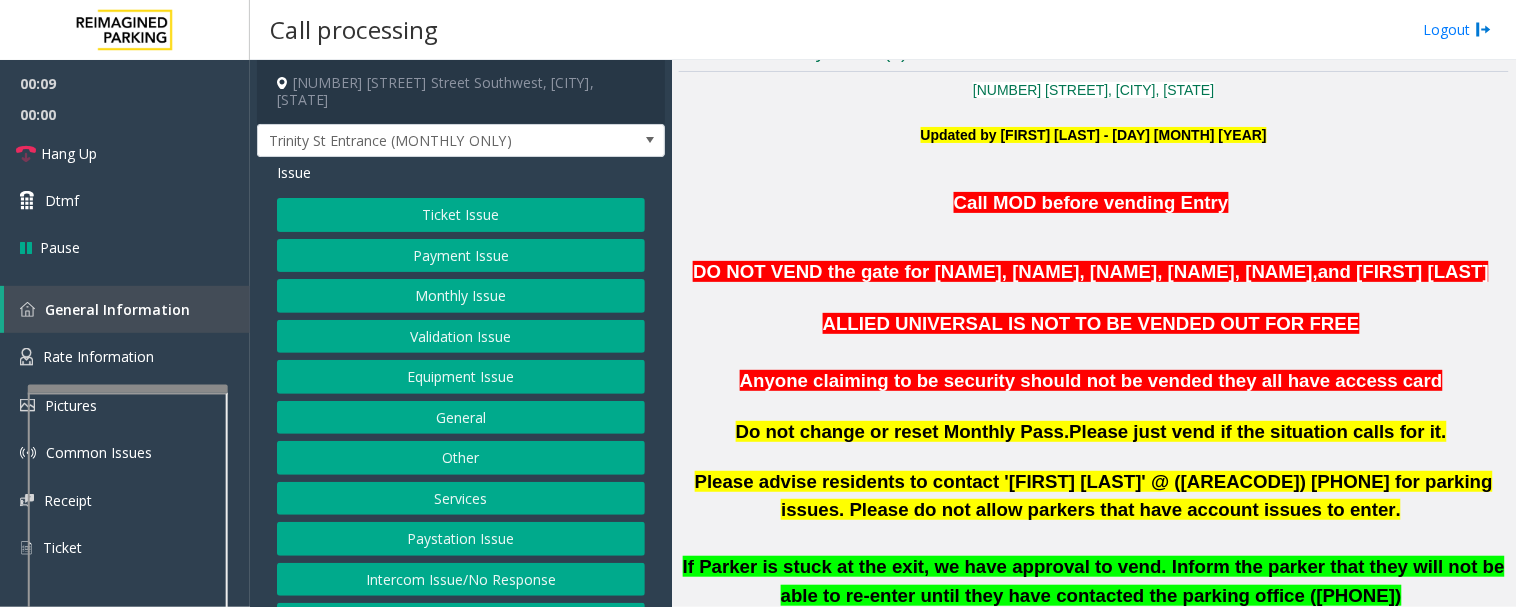 click on "Intercom Issue/No Response" 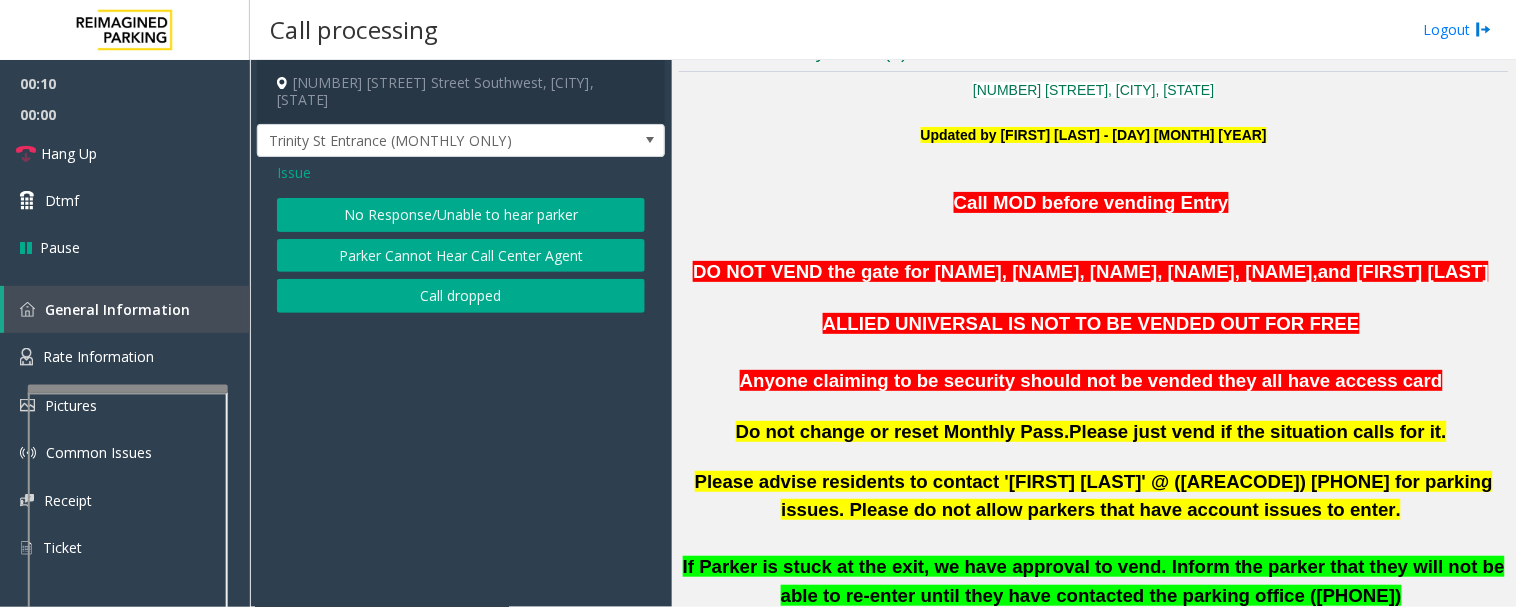 click on "No Response/Unable to hear parker" 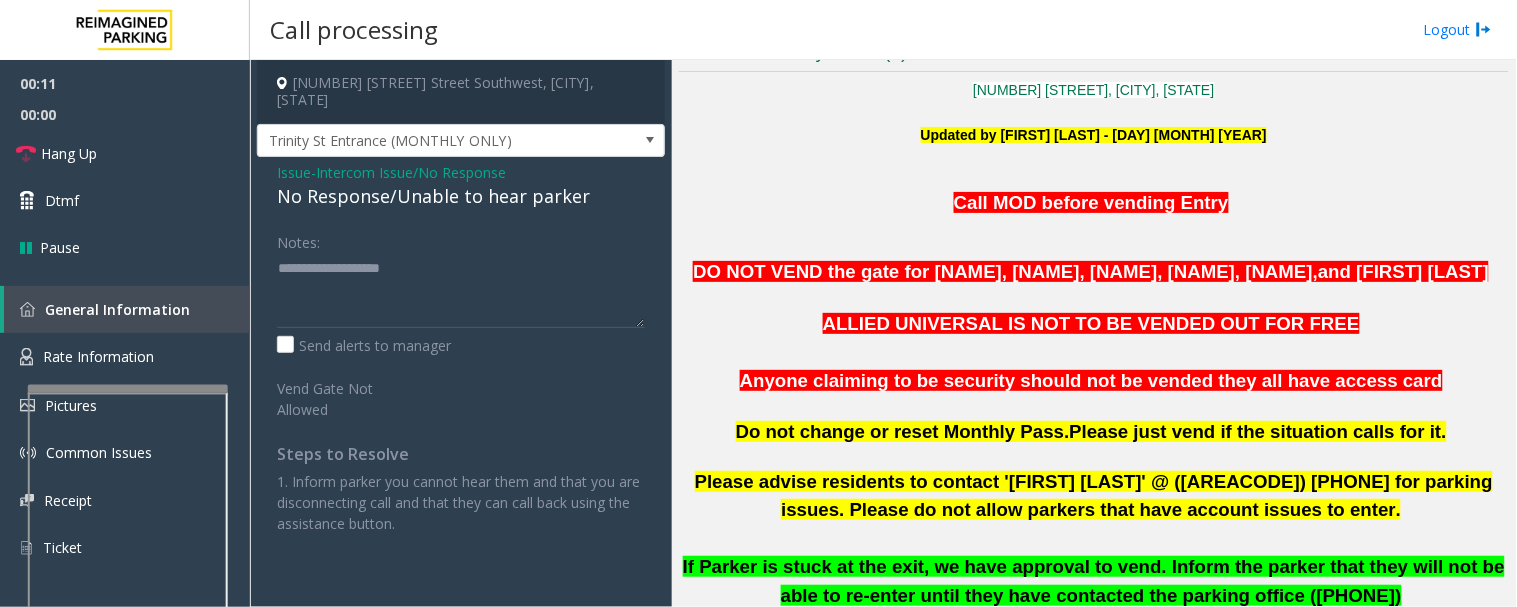 click on "No Response/Unable to hear parker" 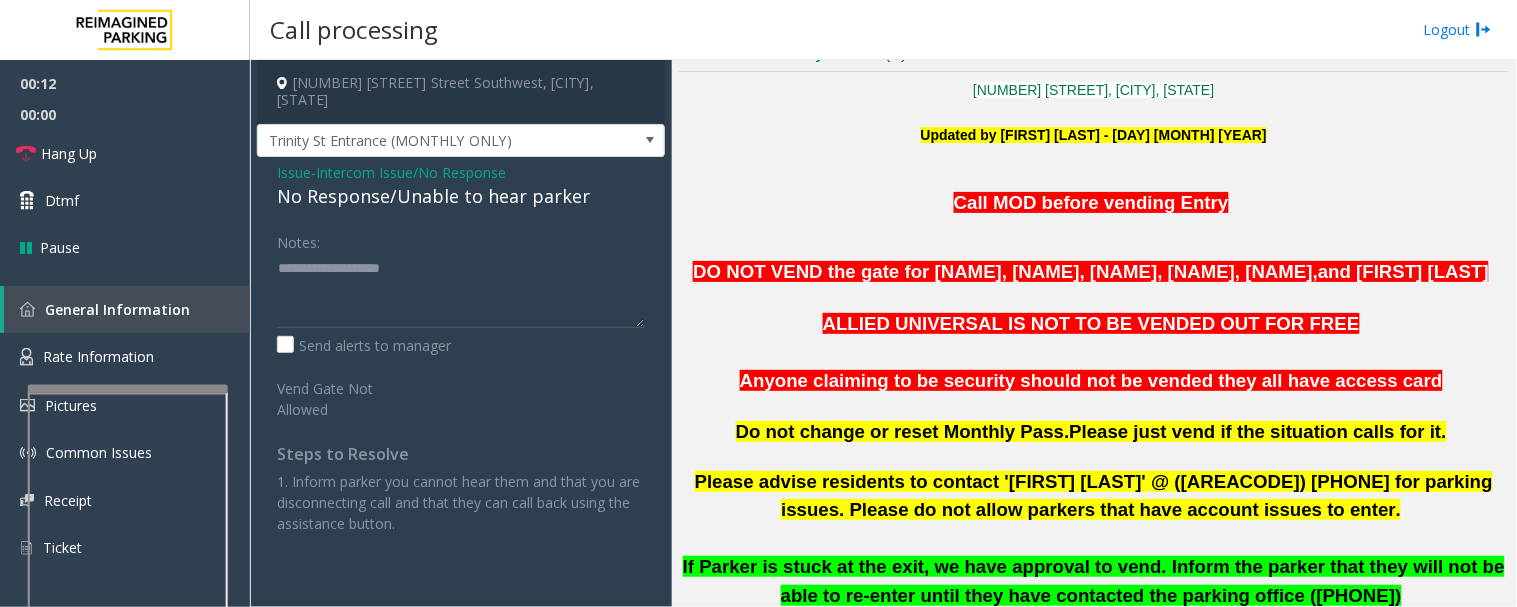 click on "No Response/Unable to hear parker" 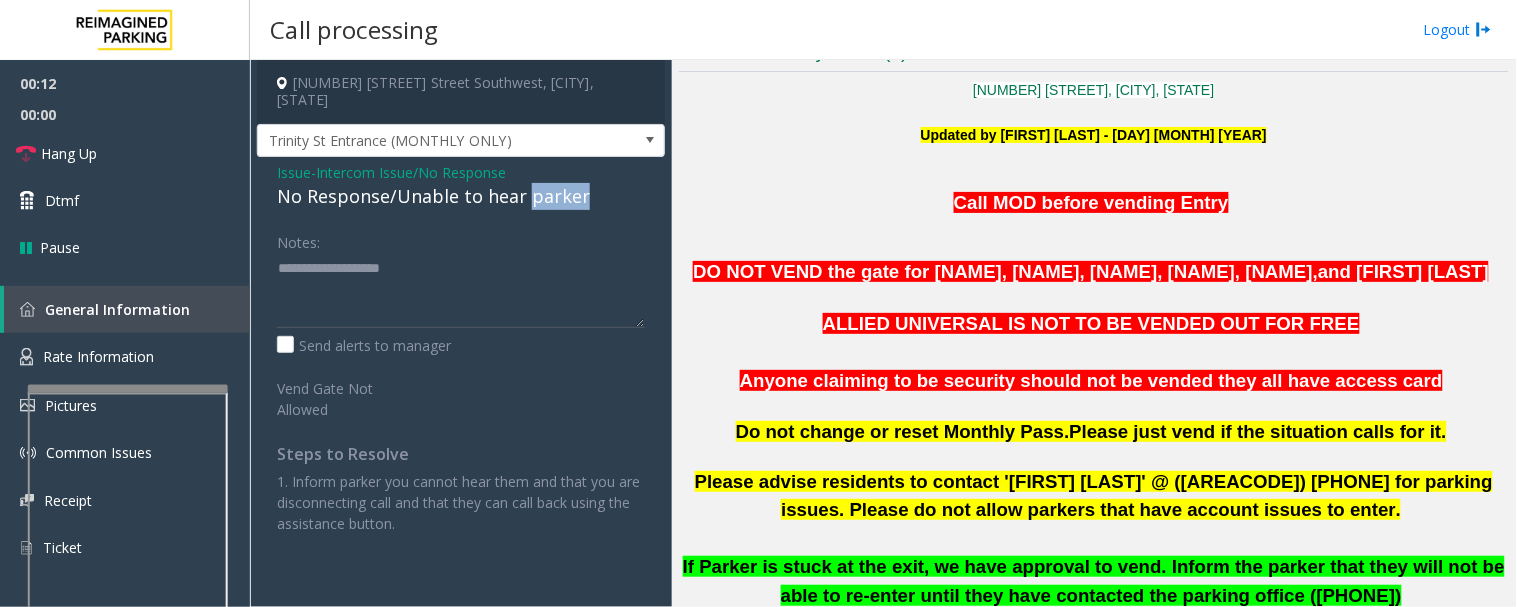 click on "No Response/Unable to hear parker" 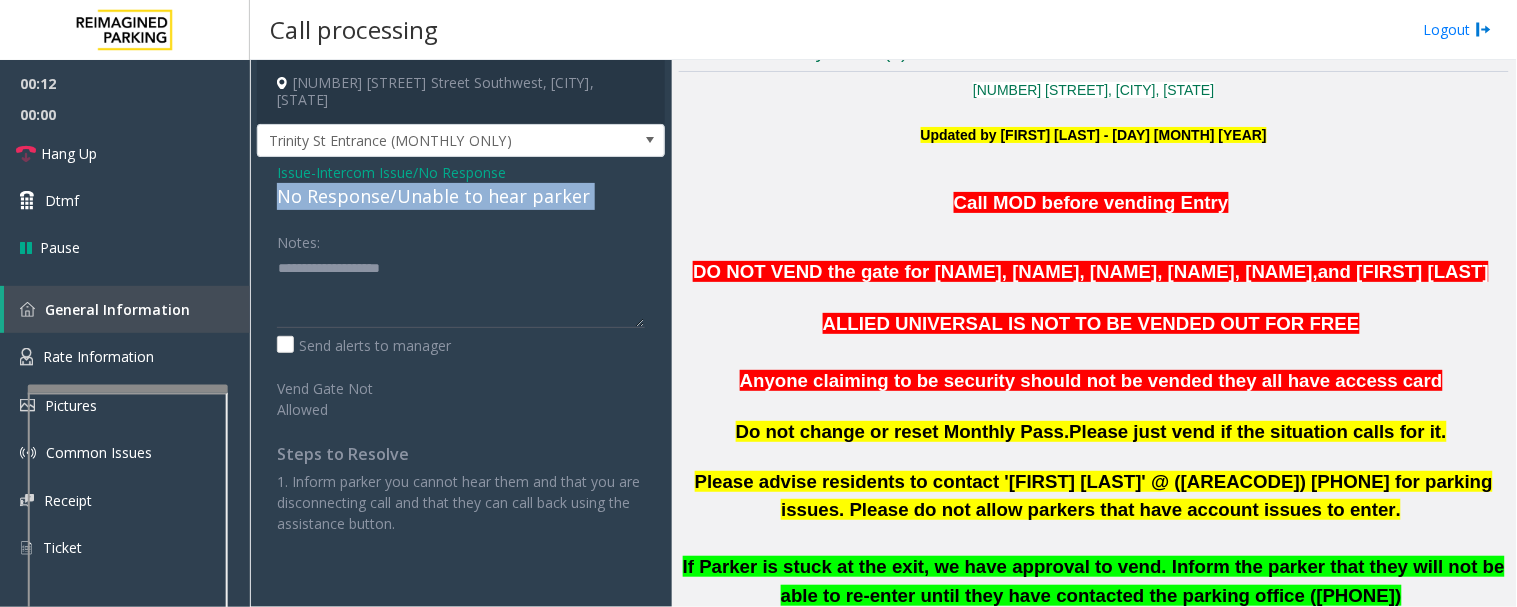 click on "No Response/Unable to hear parker" 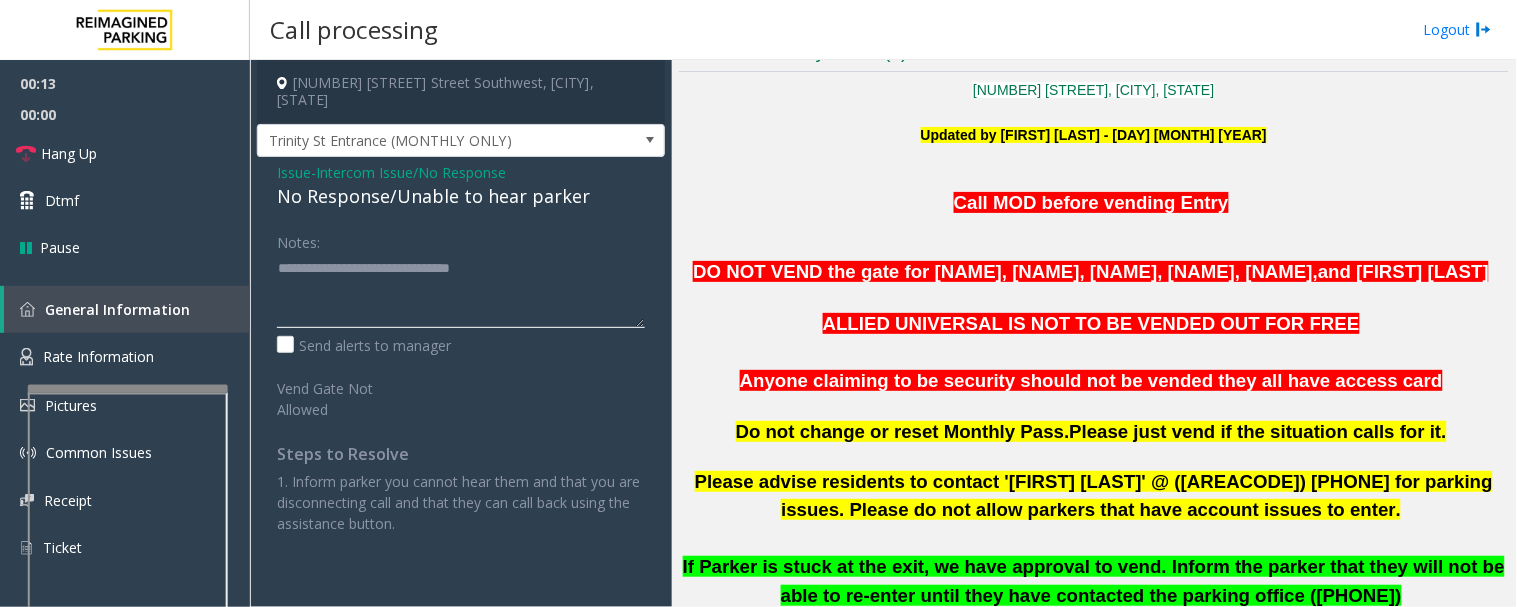 click 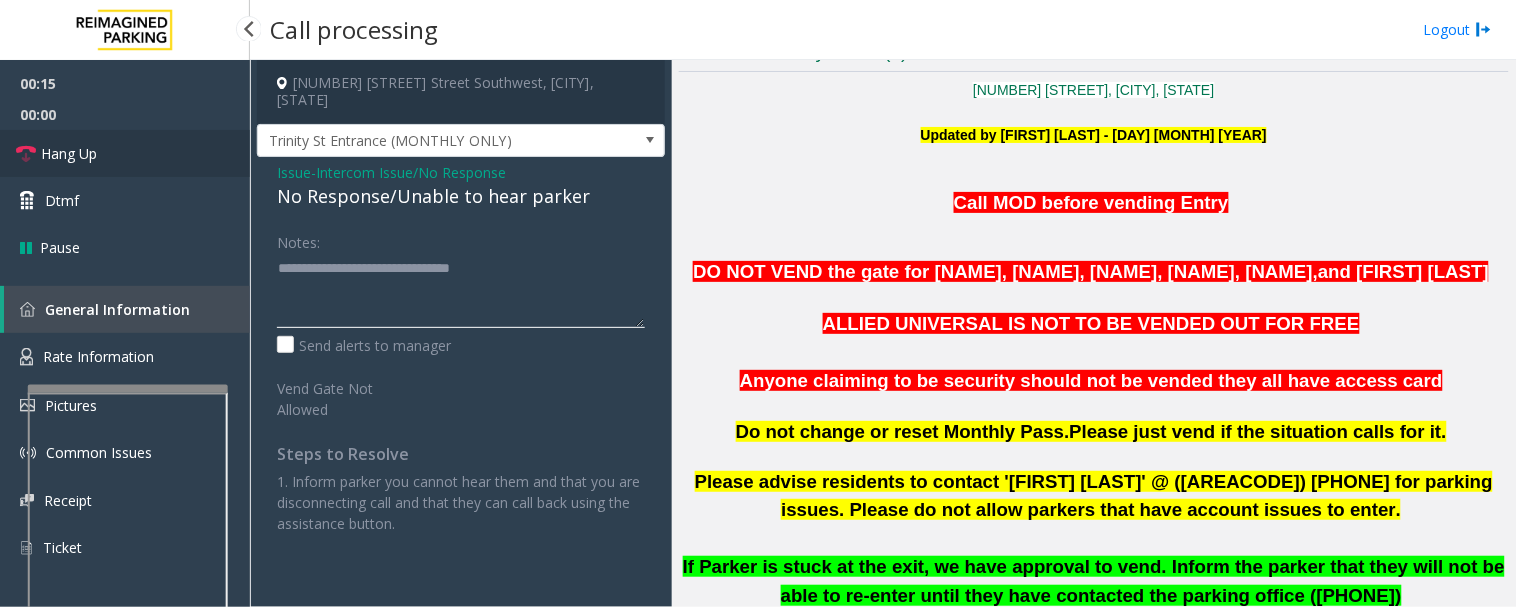 type on "**********" 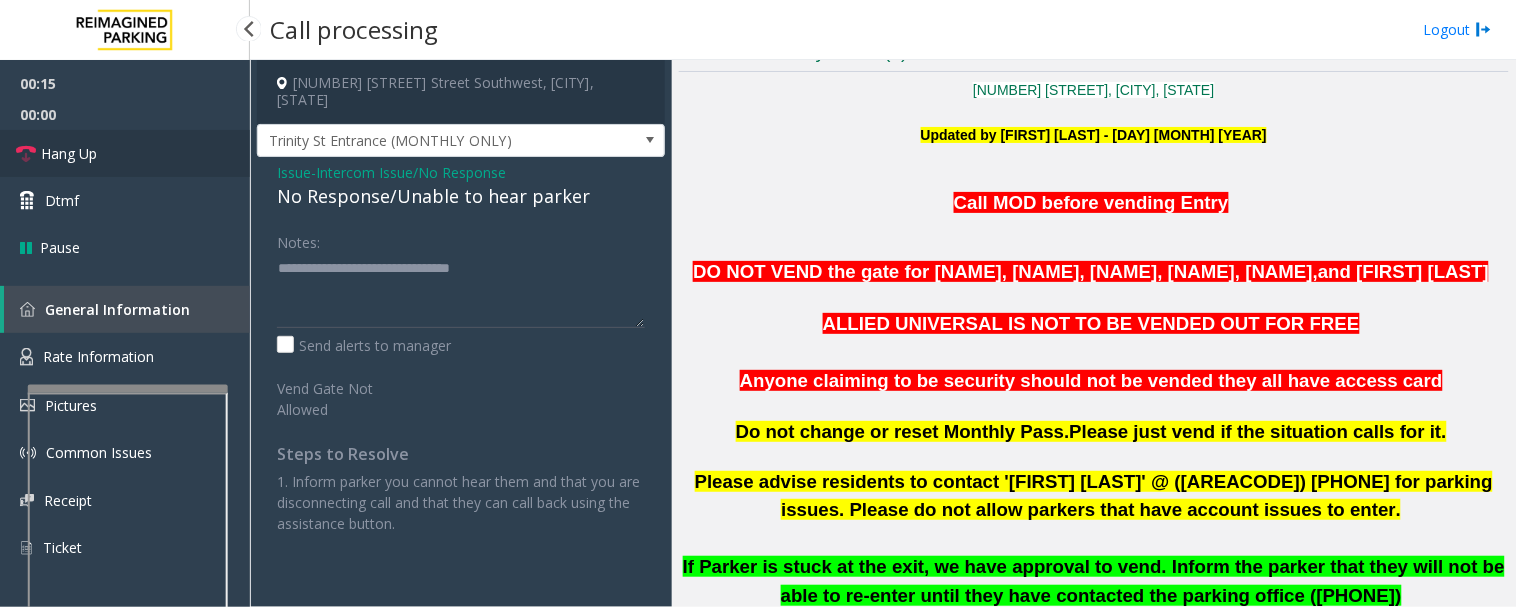 click on "Hang Up" at bounding box center [125, 153] 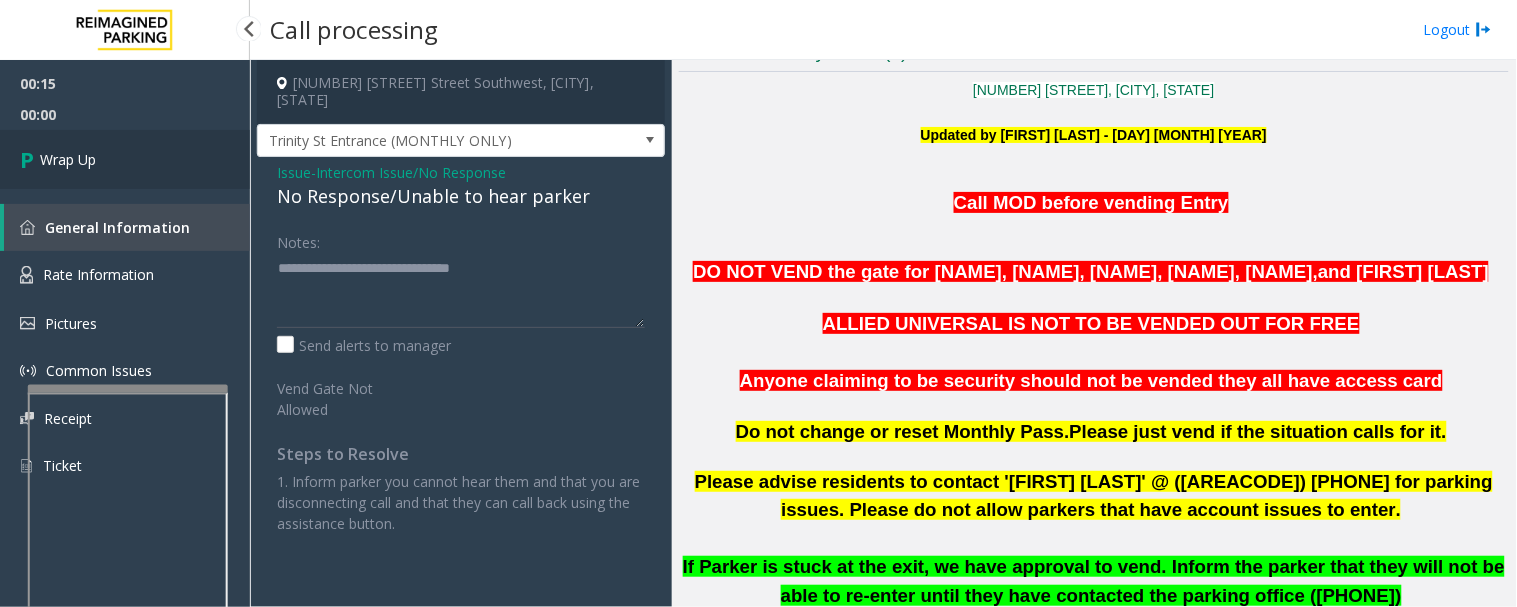 click on "Wrap Up" at bounding box center [125, 159] 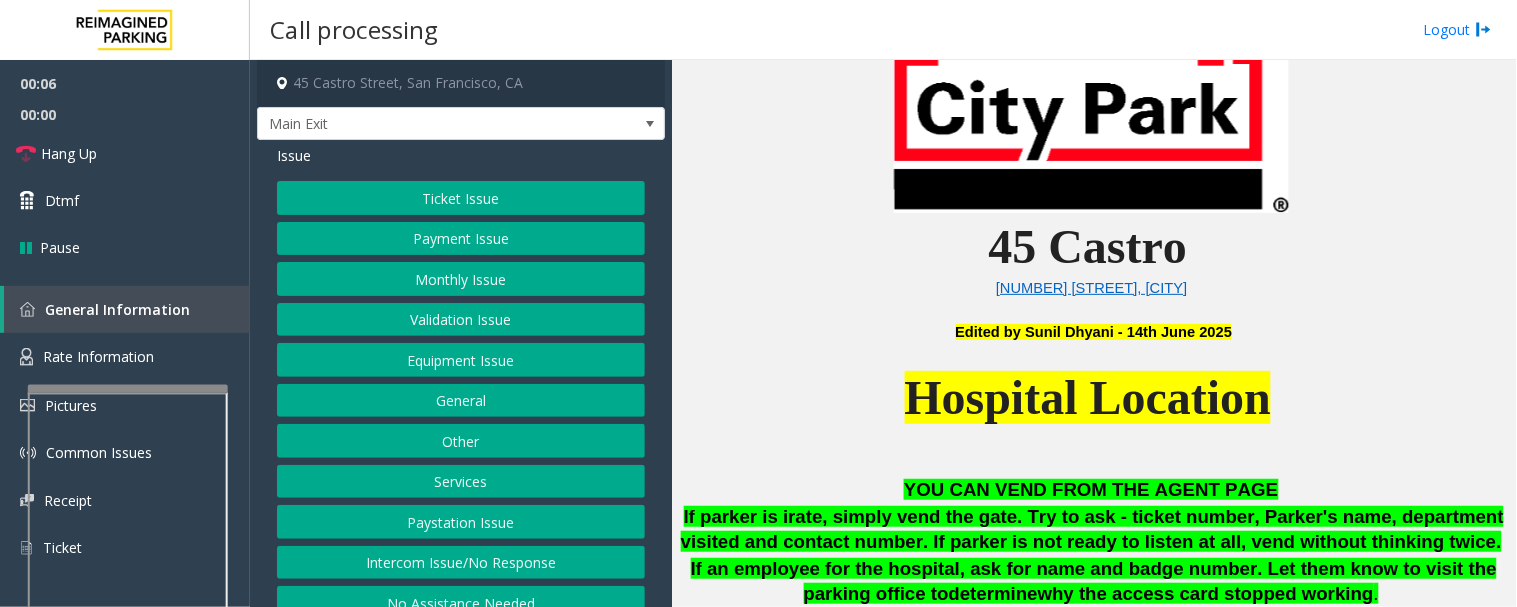 scroll, scrollTop: 777, scrollLeft: 0, axis: vertical 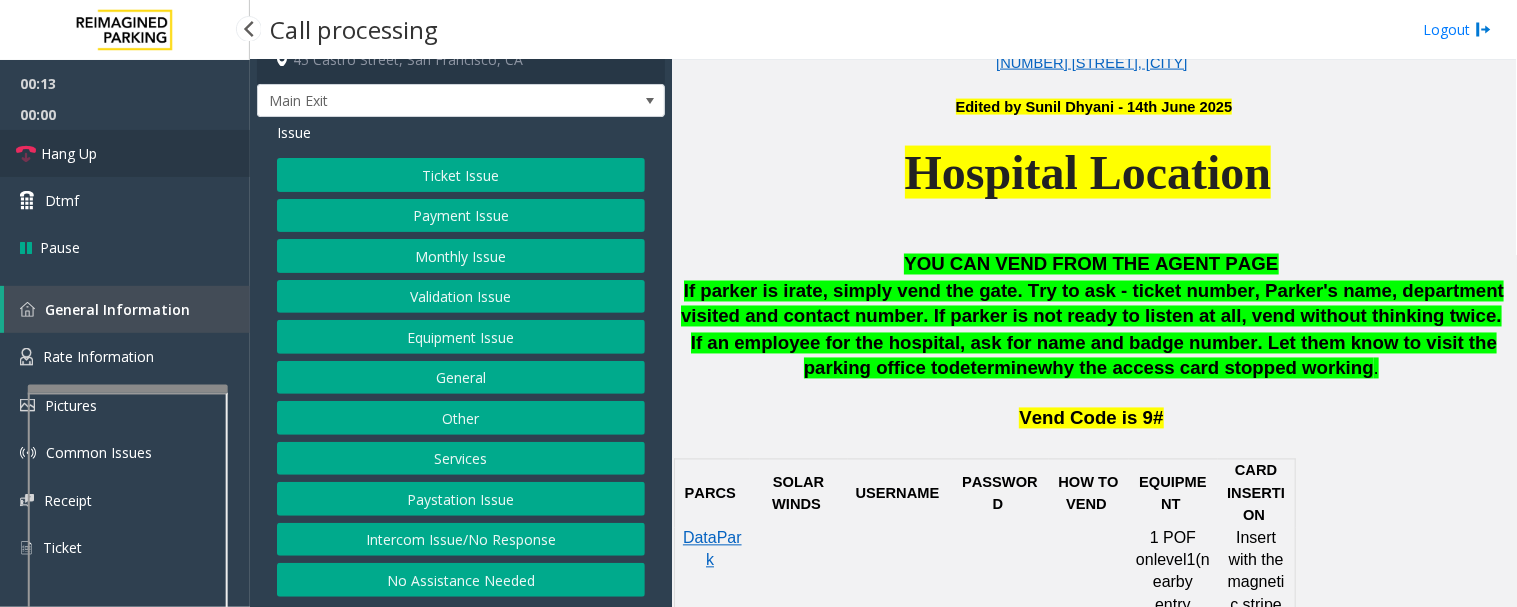 click on "Hang Up" at bounding box center (125, 153) 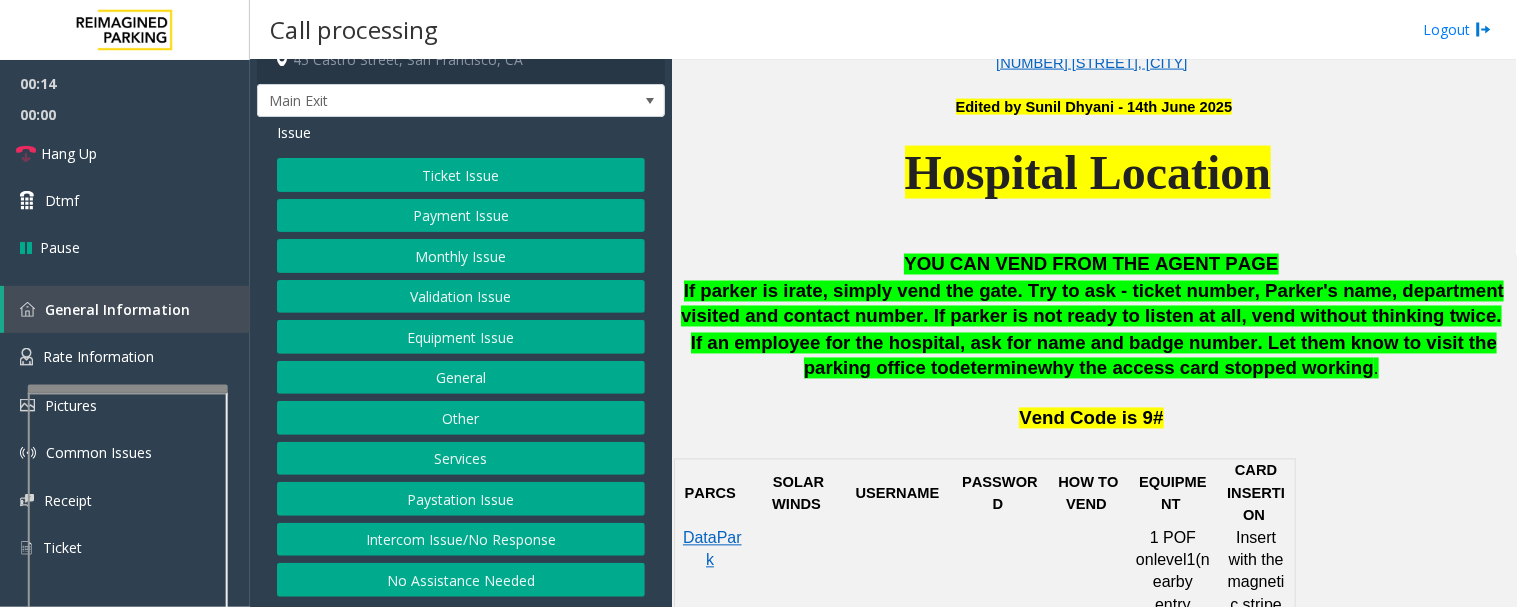 drag, startPoint x: 472, startPoint y: 567, endPoint x: 508, endPoint y: 525, distance: 55.31727 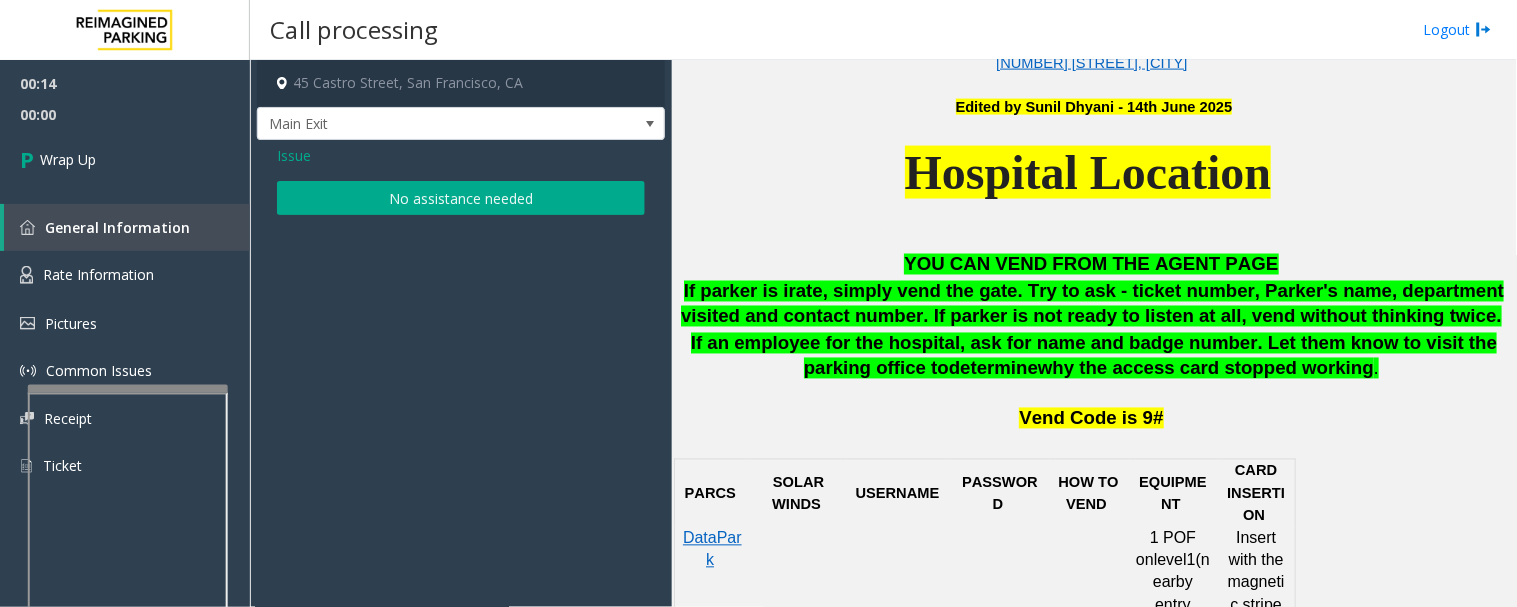 click on "No assistance needed" 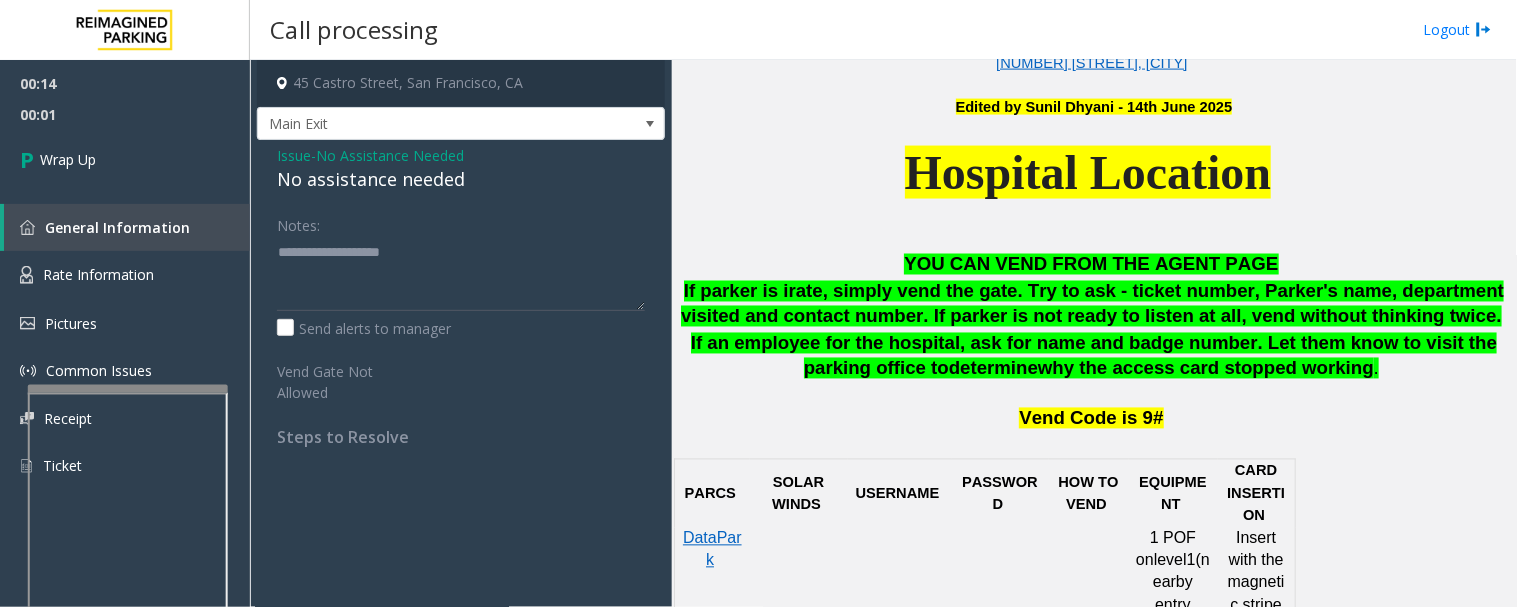 click on "No assistance needed" 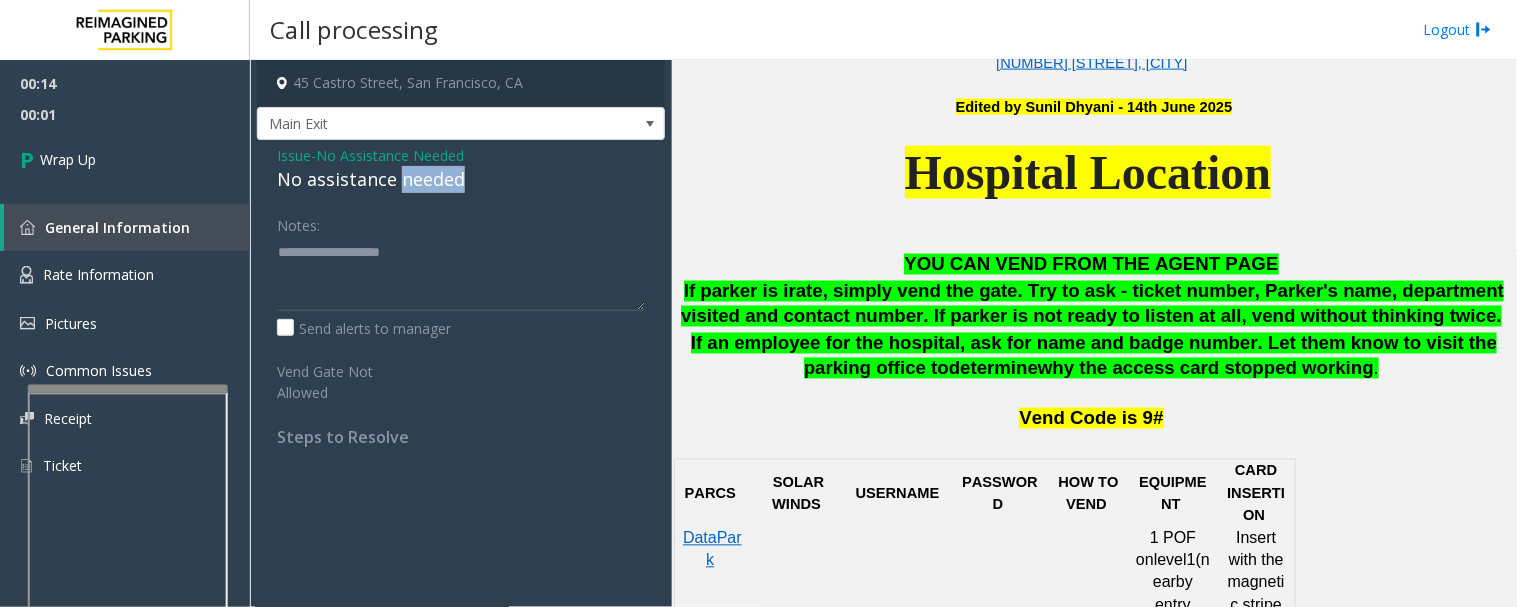 click on "No assistance needed" 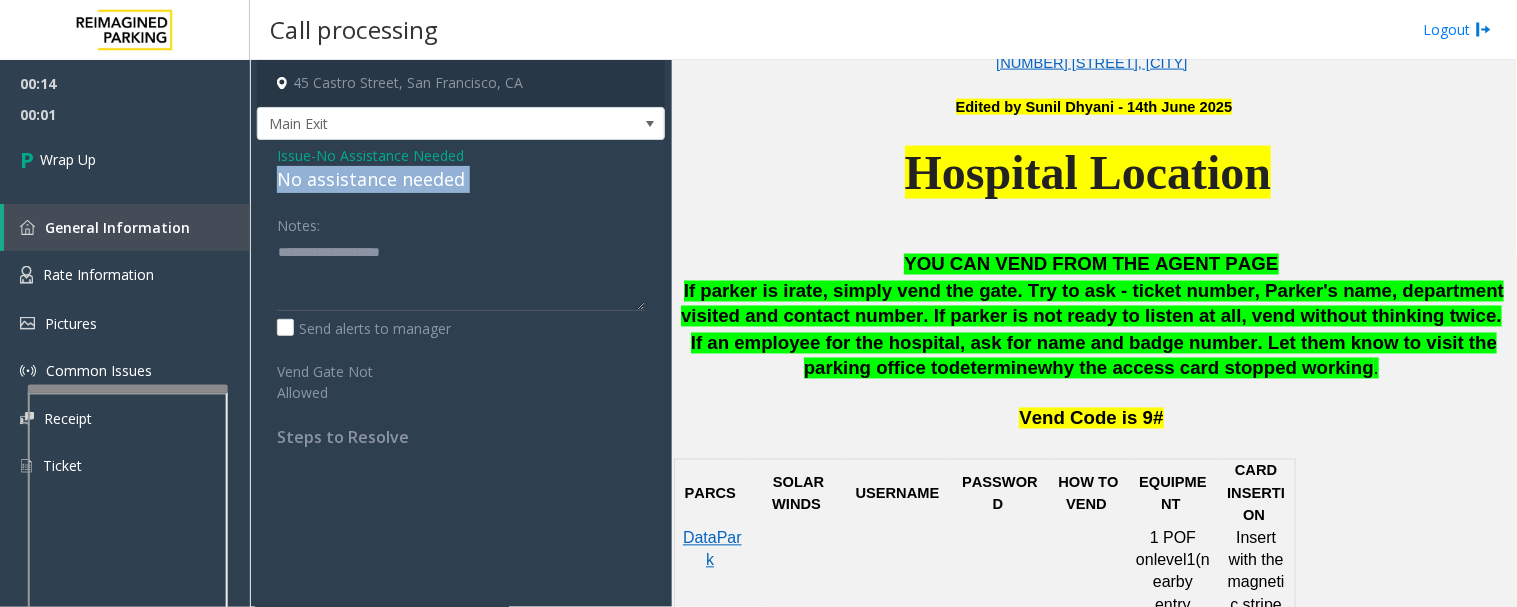 drag, startPoint x: 418, startPoint y: 177, endPoint x: 387, endPoint y: 176, distance: 31.016125 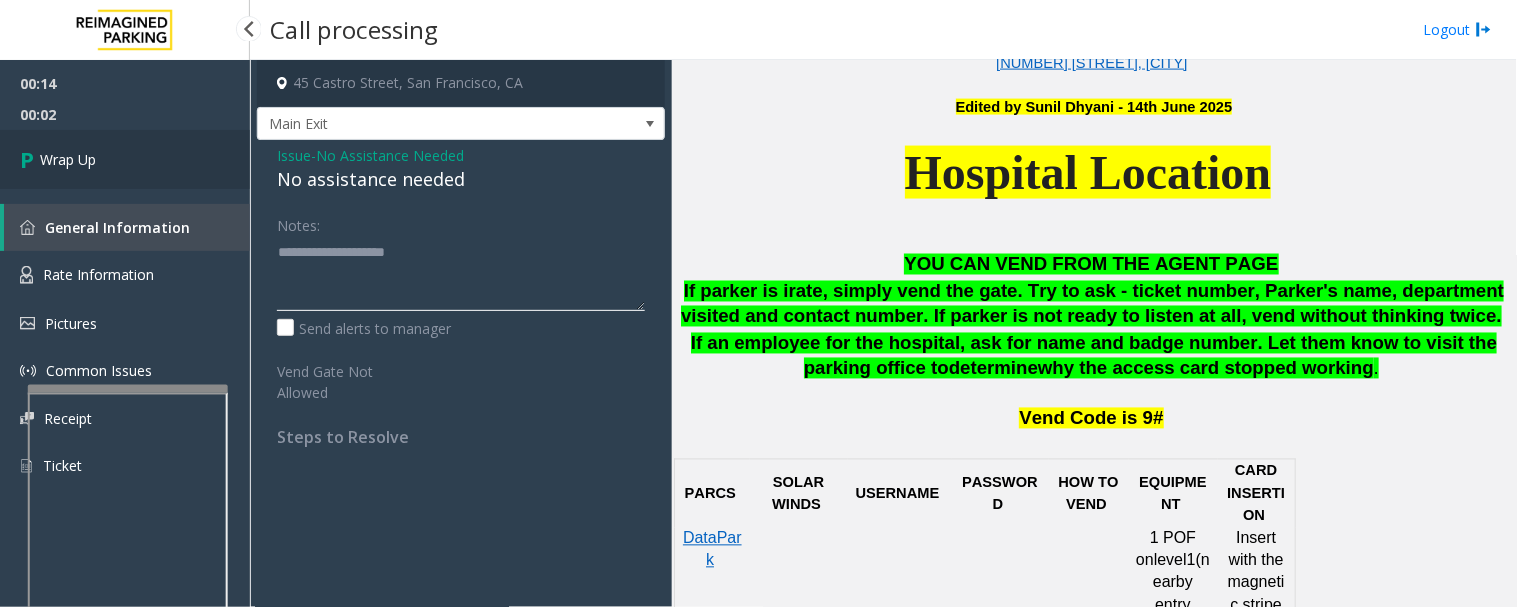 type on "**********" 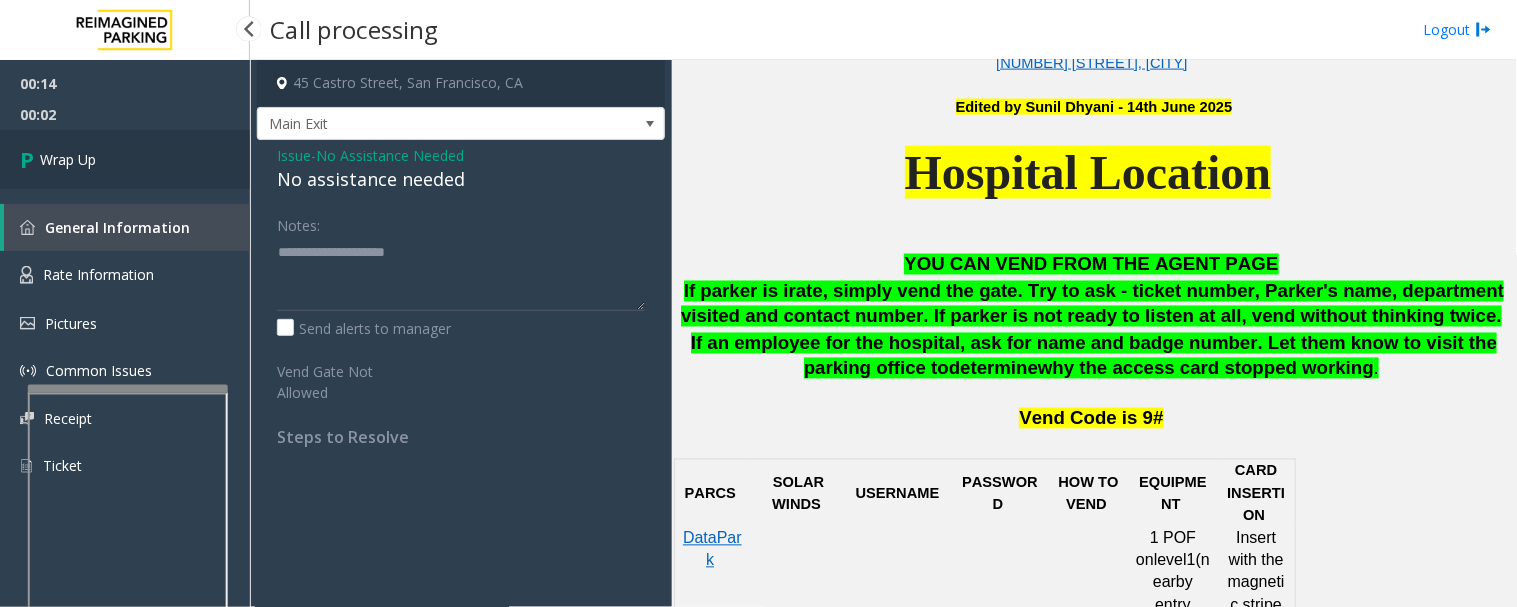 click on "Wrap Up" at bounding box center [125, 159] 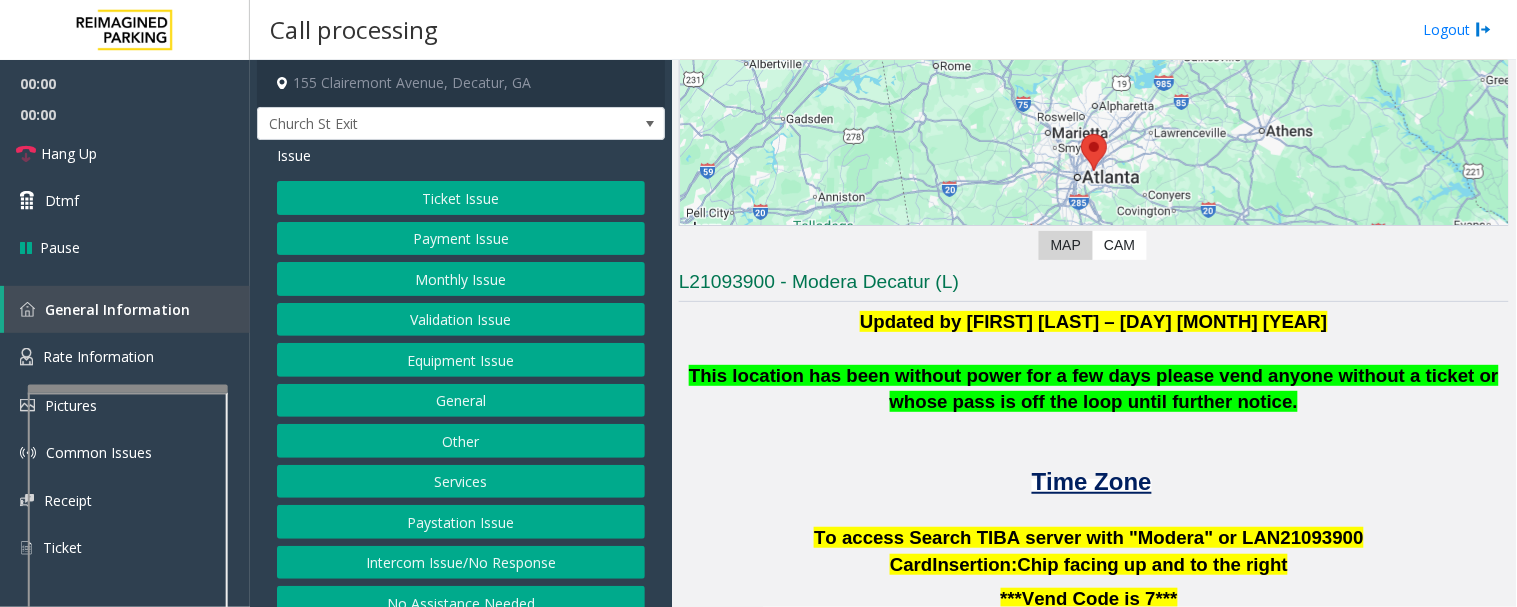 scroll, scrollTop: 444, scrollLeft: 0, axis: vertical 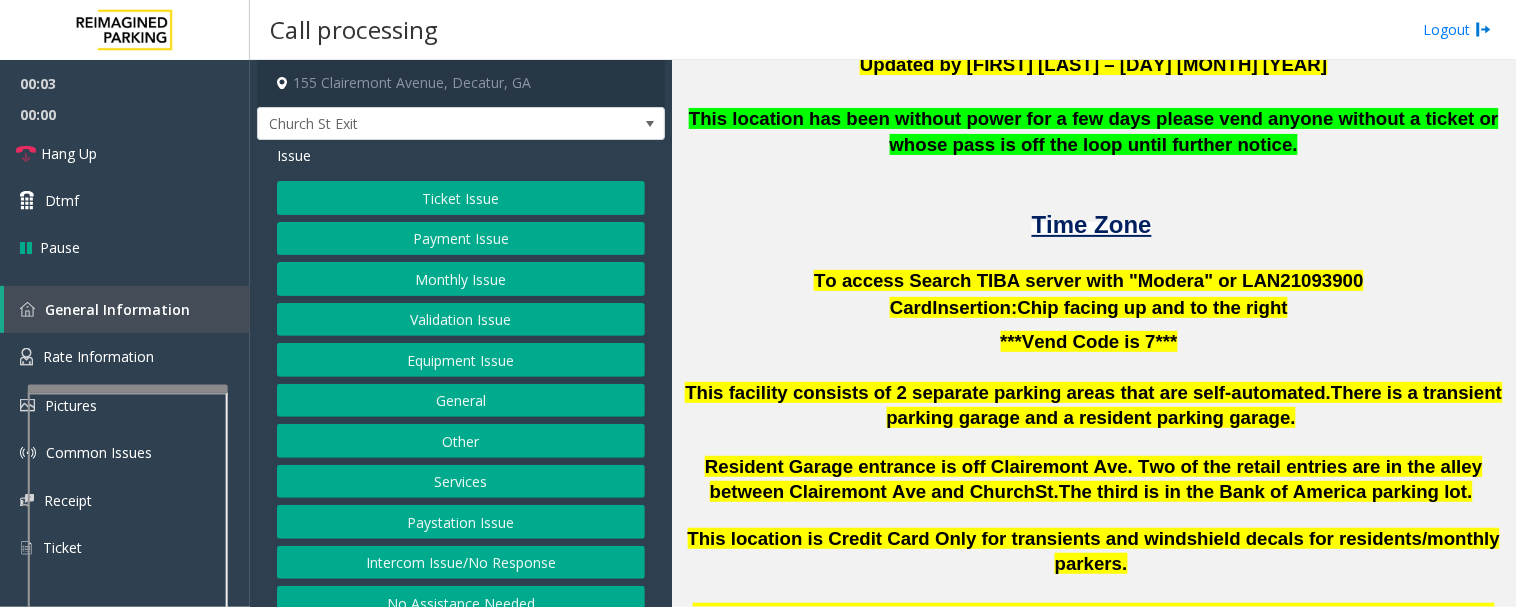 click on "To access Search TIBA server with "Modera" or LAN21093" 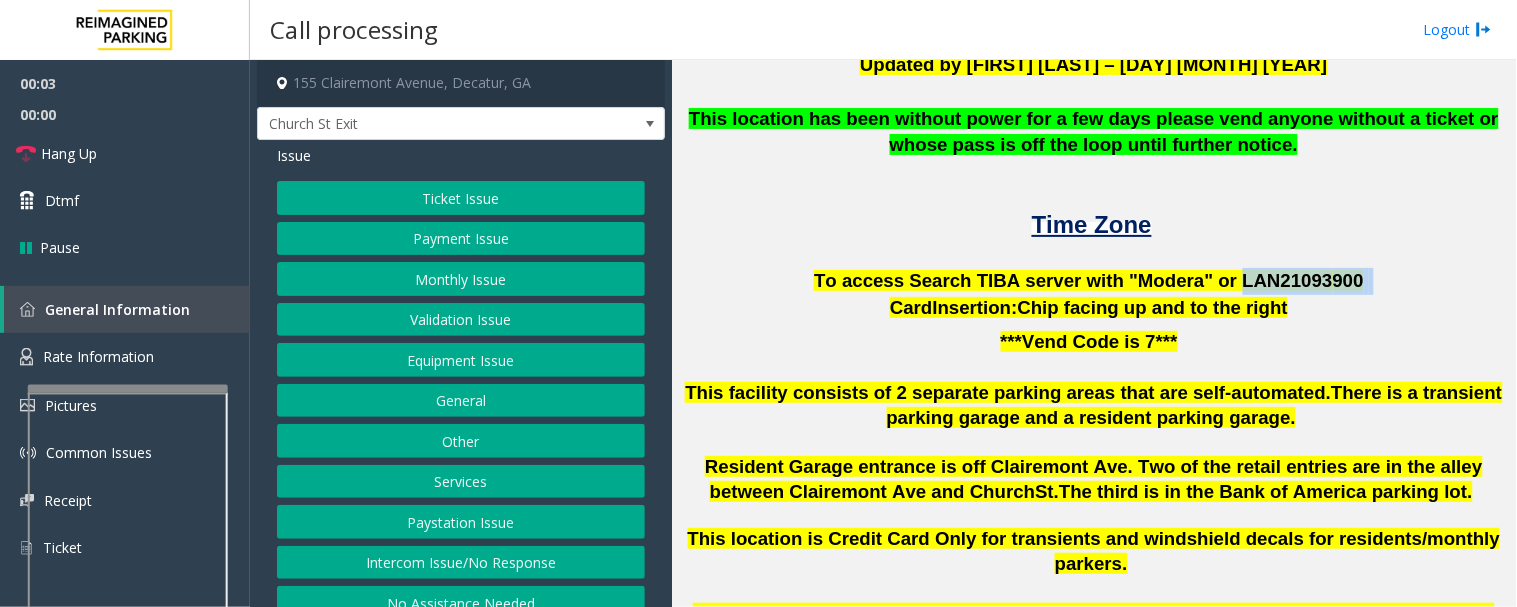 click on "To access Search TIBA server with "Modera" or LAN21093" 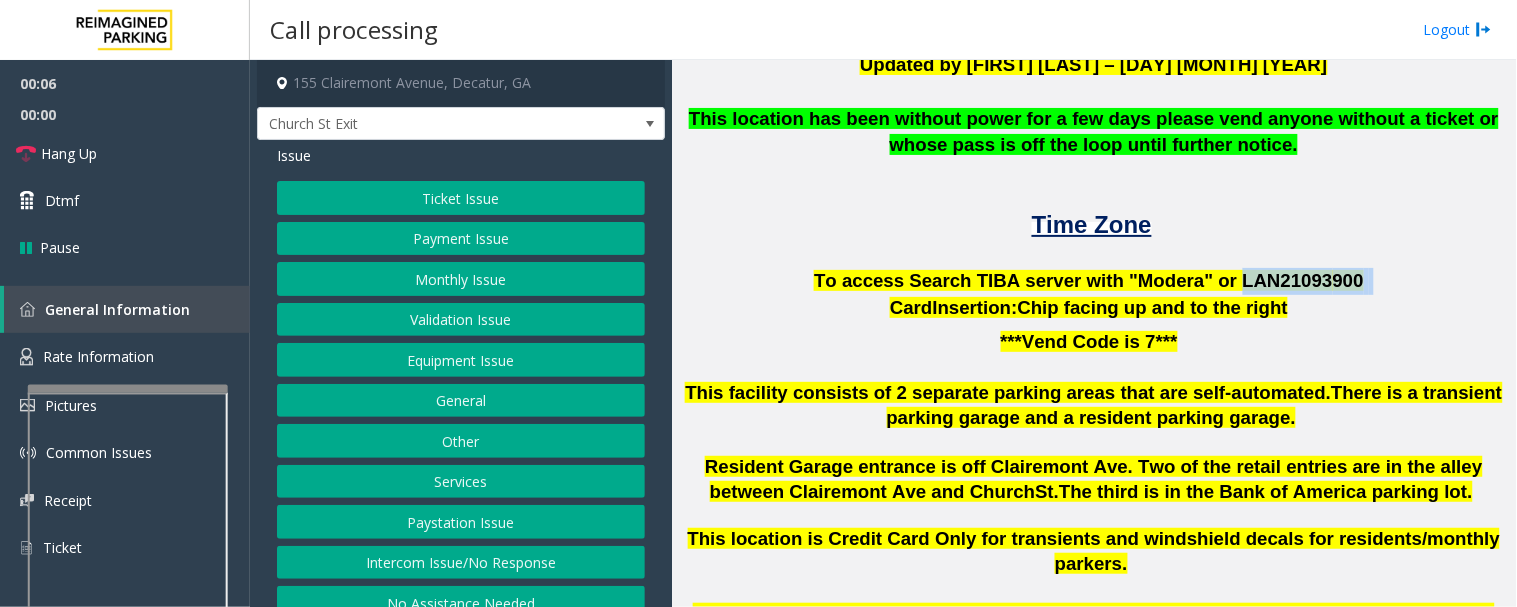 click on "Intercom Issue/No Response" 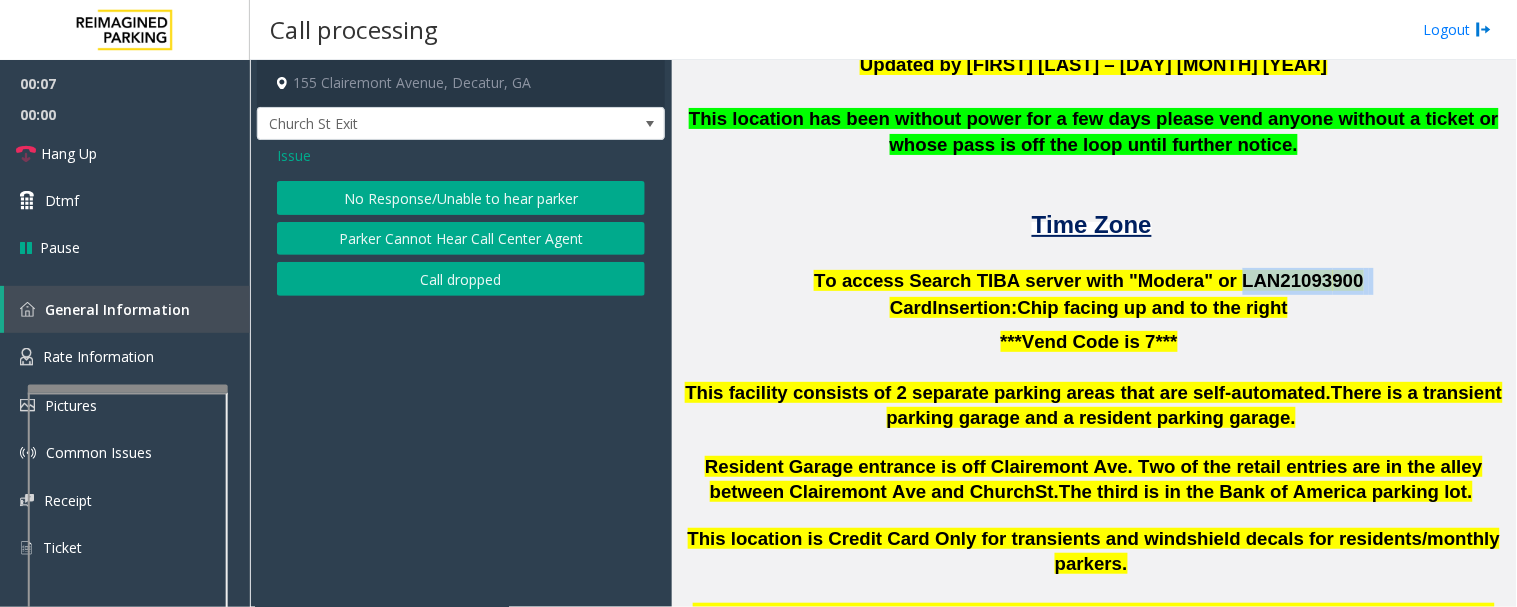 click on "No Response/Unable to hear parker" 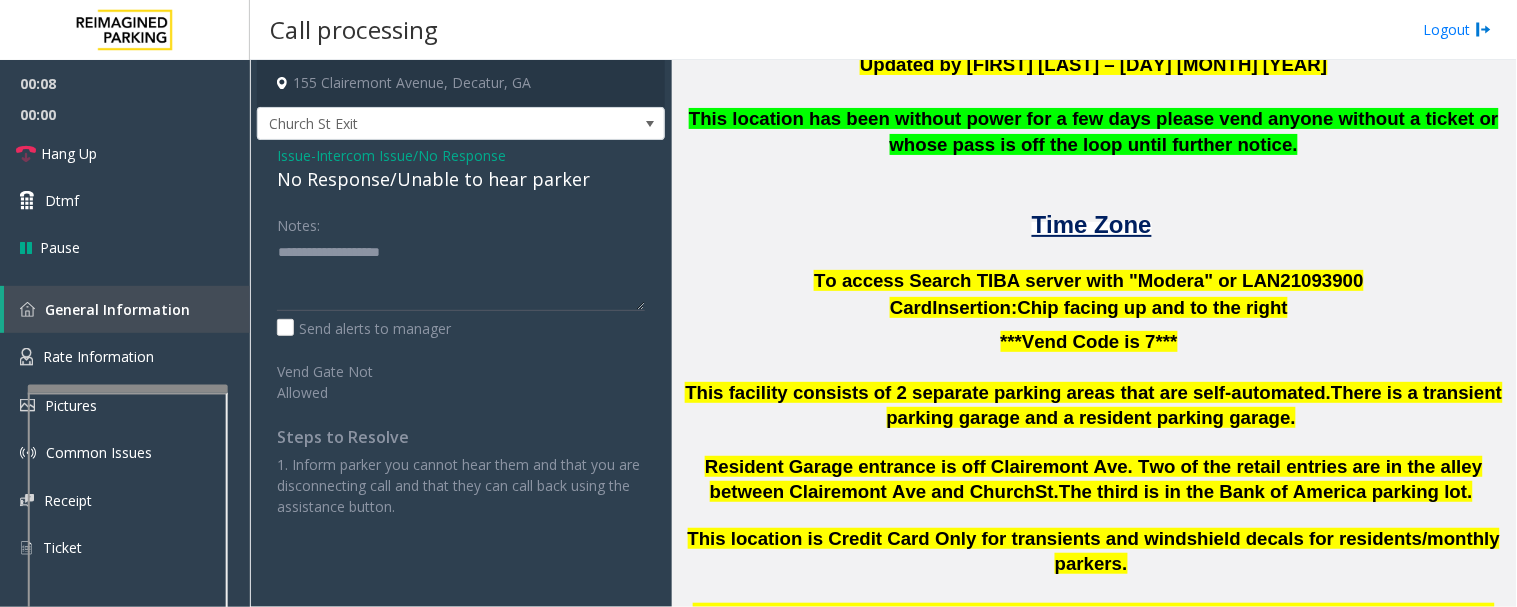 click on "No Response/Unable to hear parker" 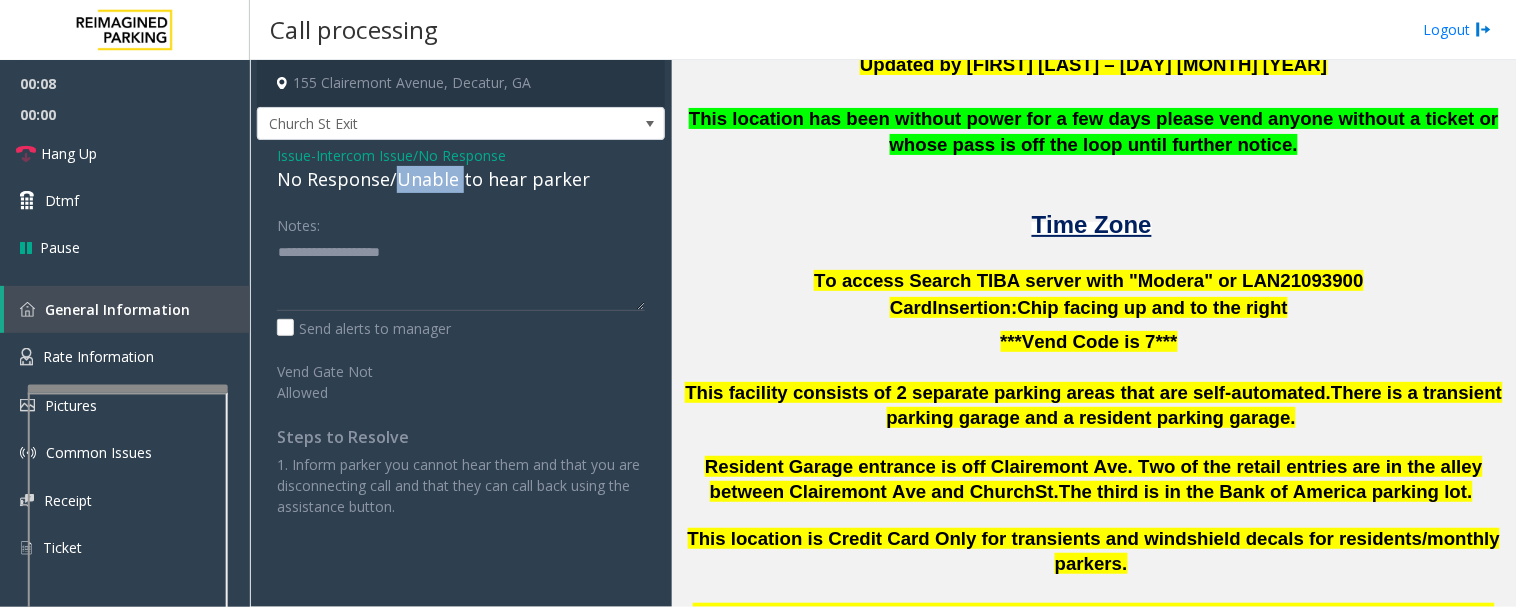click on "No Response/Unable to hear parker" 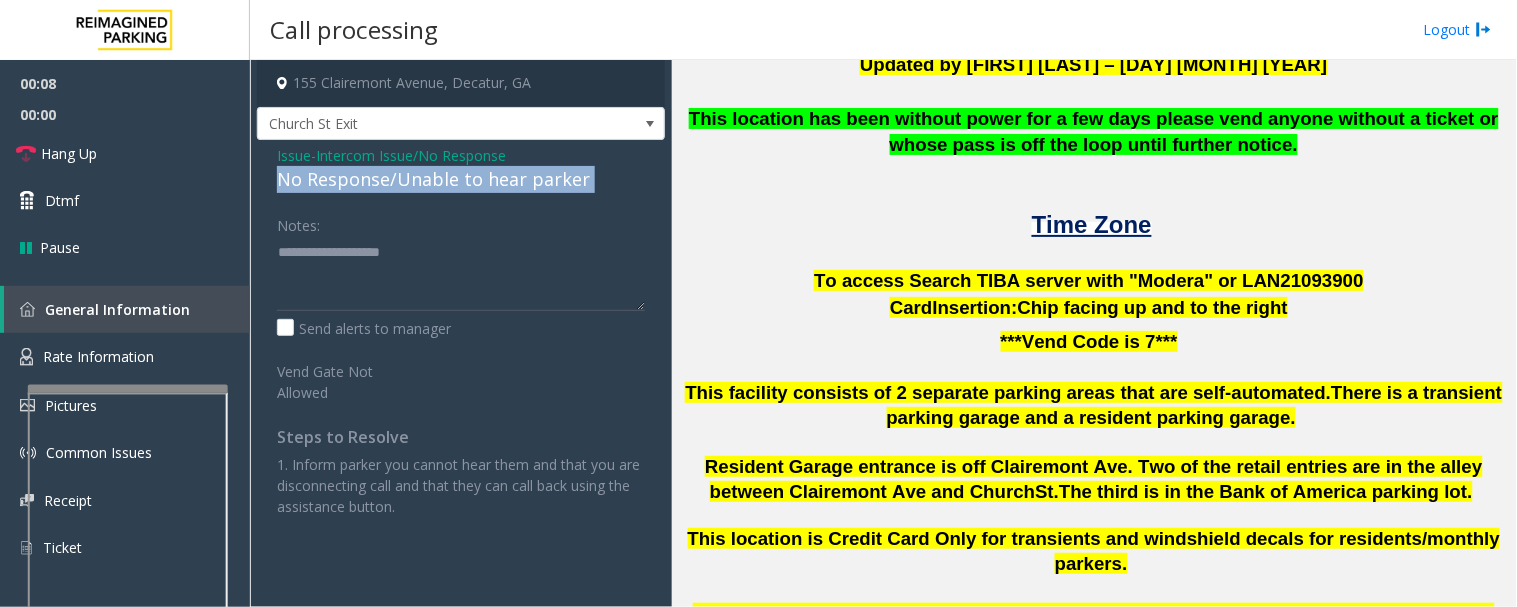 click on "No Response/Unable to hear parker" 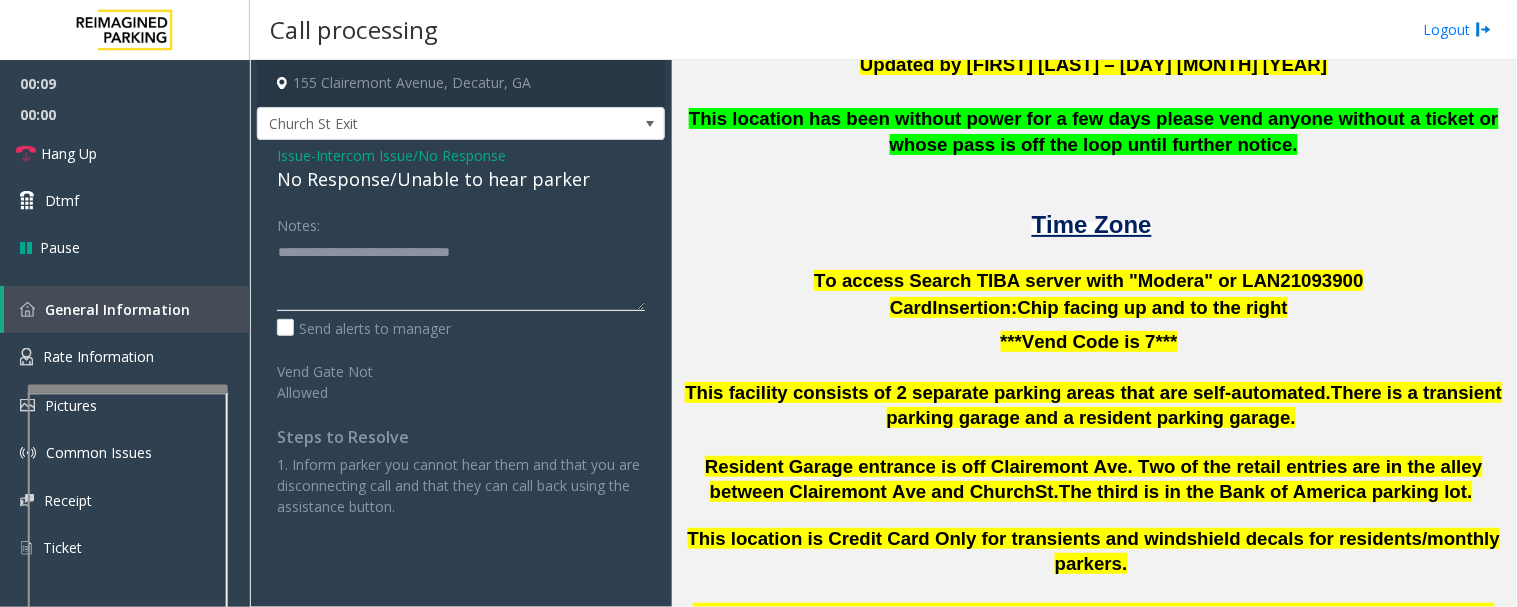 click 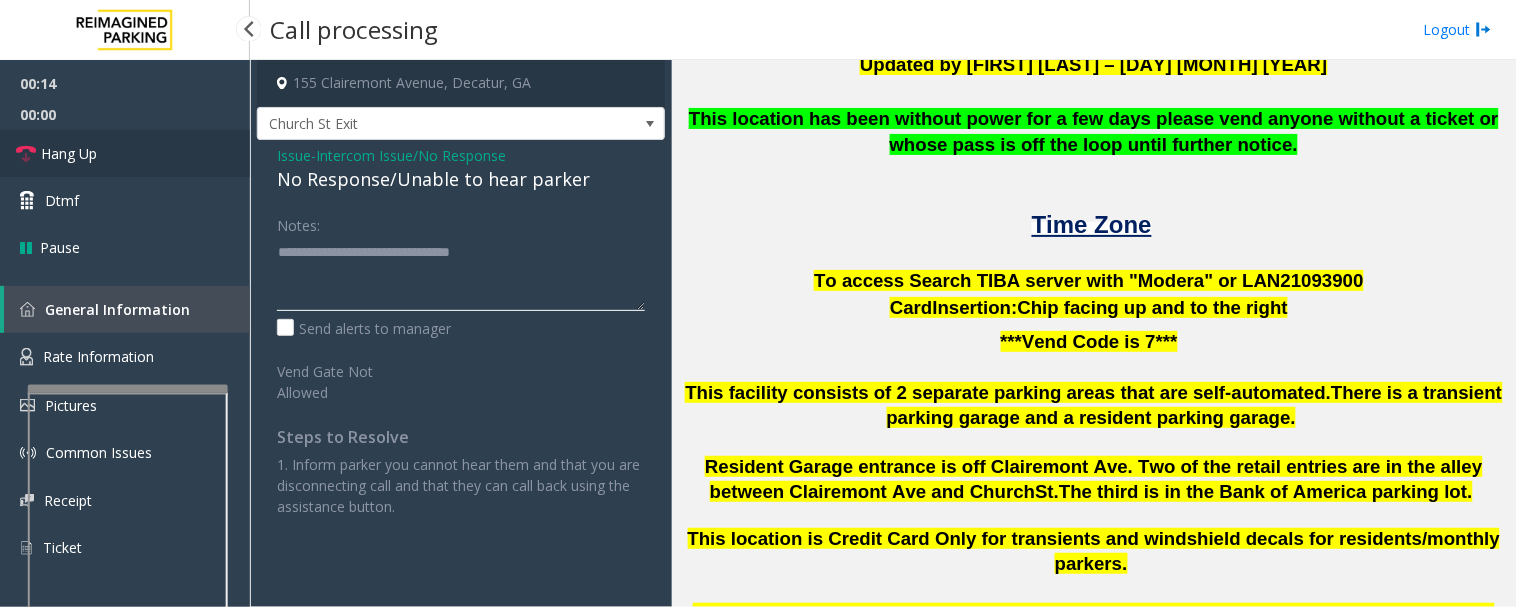 type on "**********" 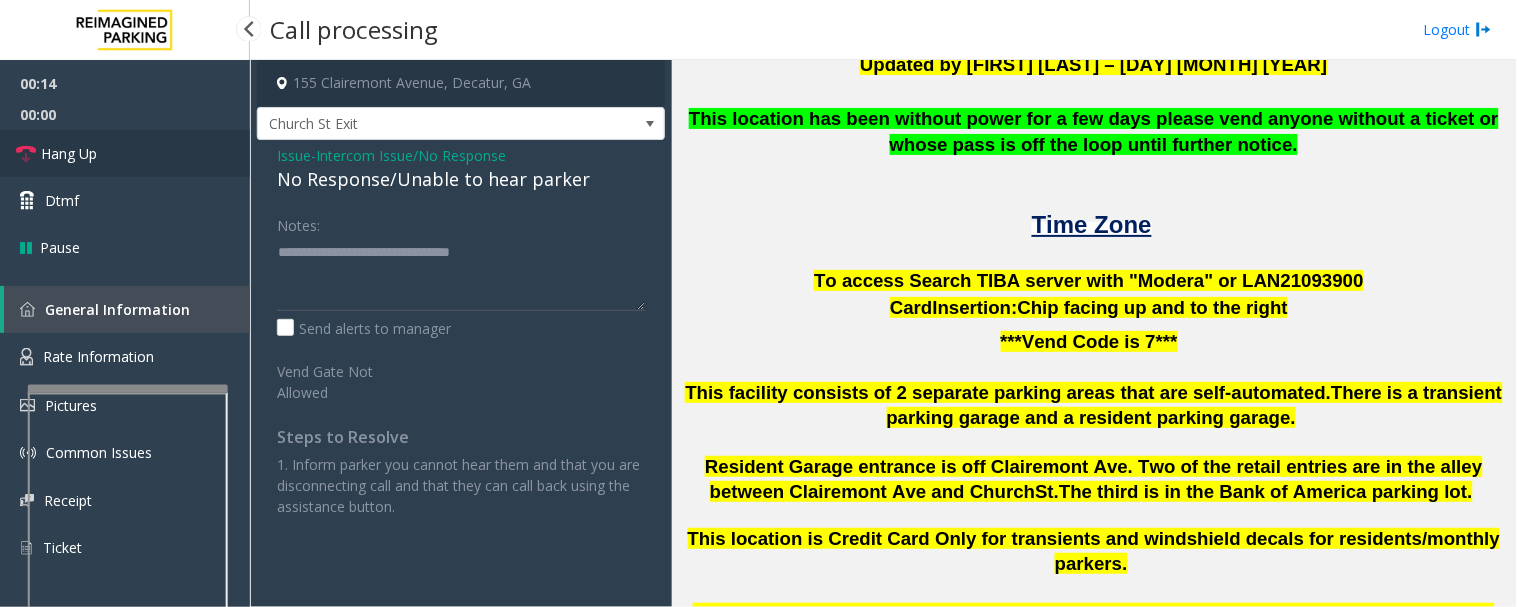 click on "Hang Up" at bounding box center [125, 153] 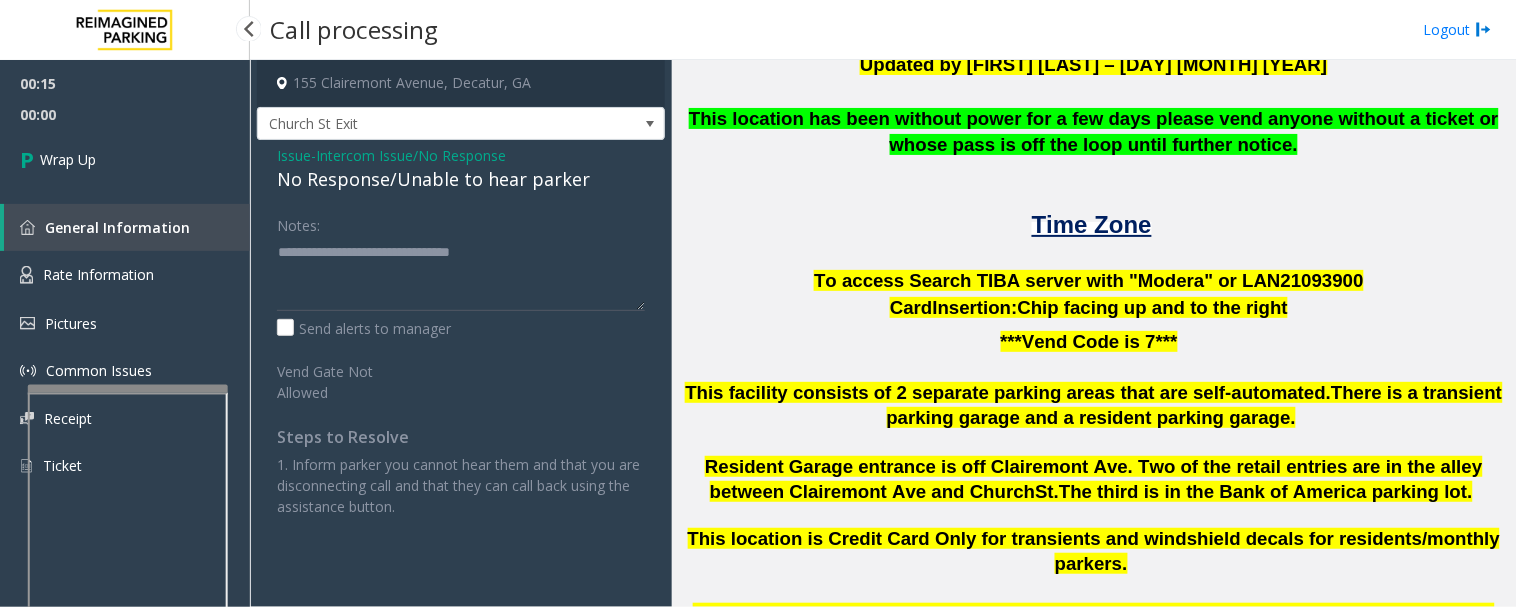 click on "00:15   00:00  Wrap Up General Information Rate Information Pictures Common Issues Receipt Ticket" at bounding box center (125, 283) 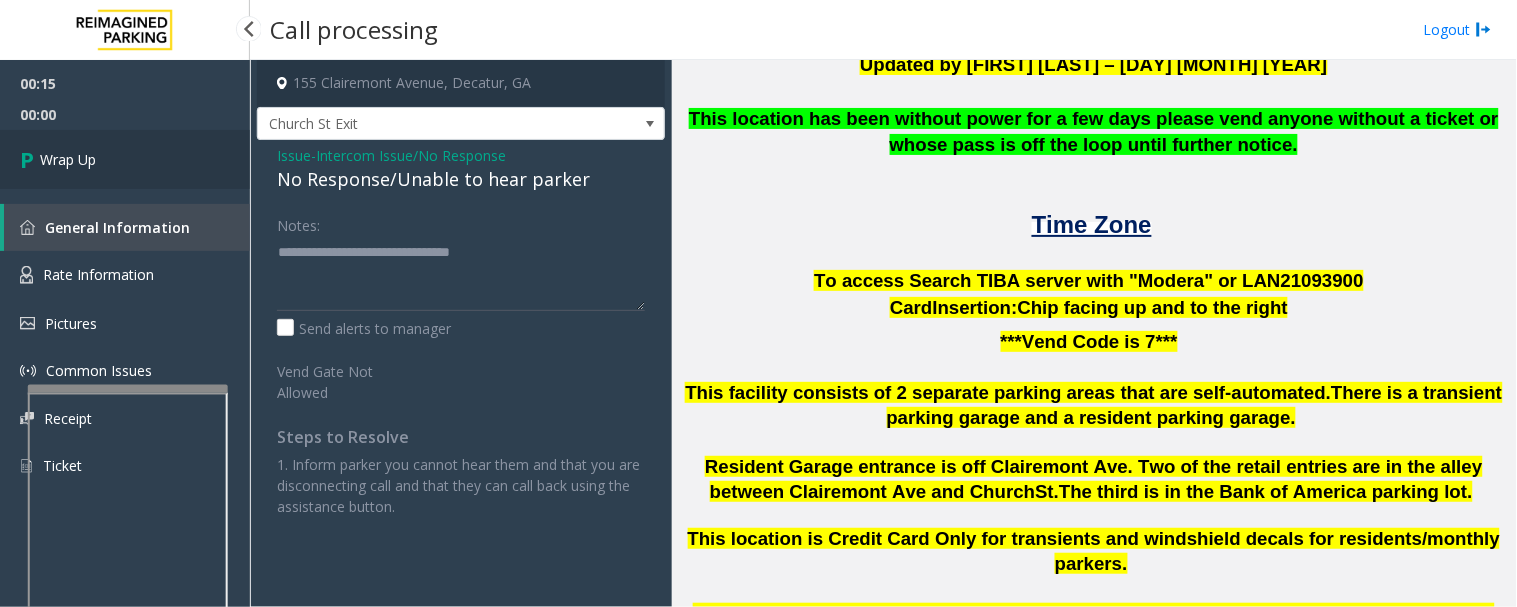 click on "Wrap Up" at bounding box center (68, 159) 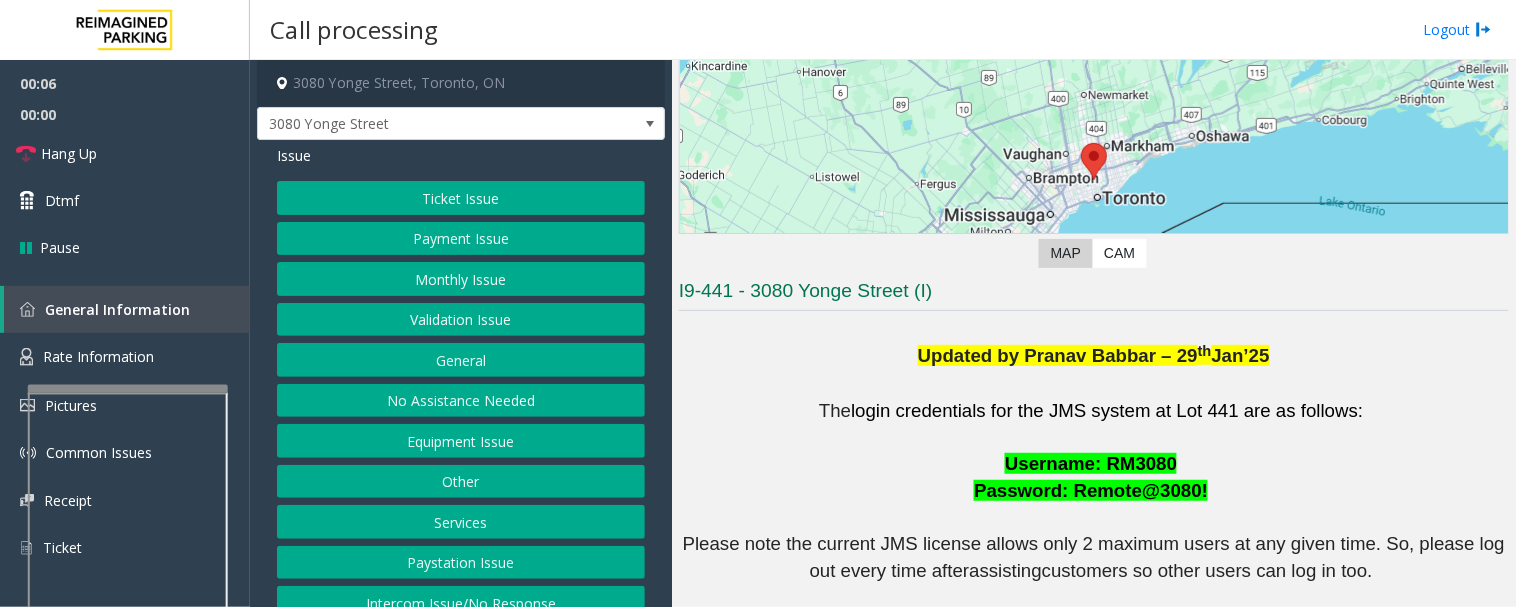 scroll, scrollTop: 444, scrollLeft: 0, axis: vertical 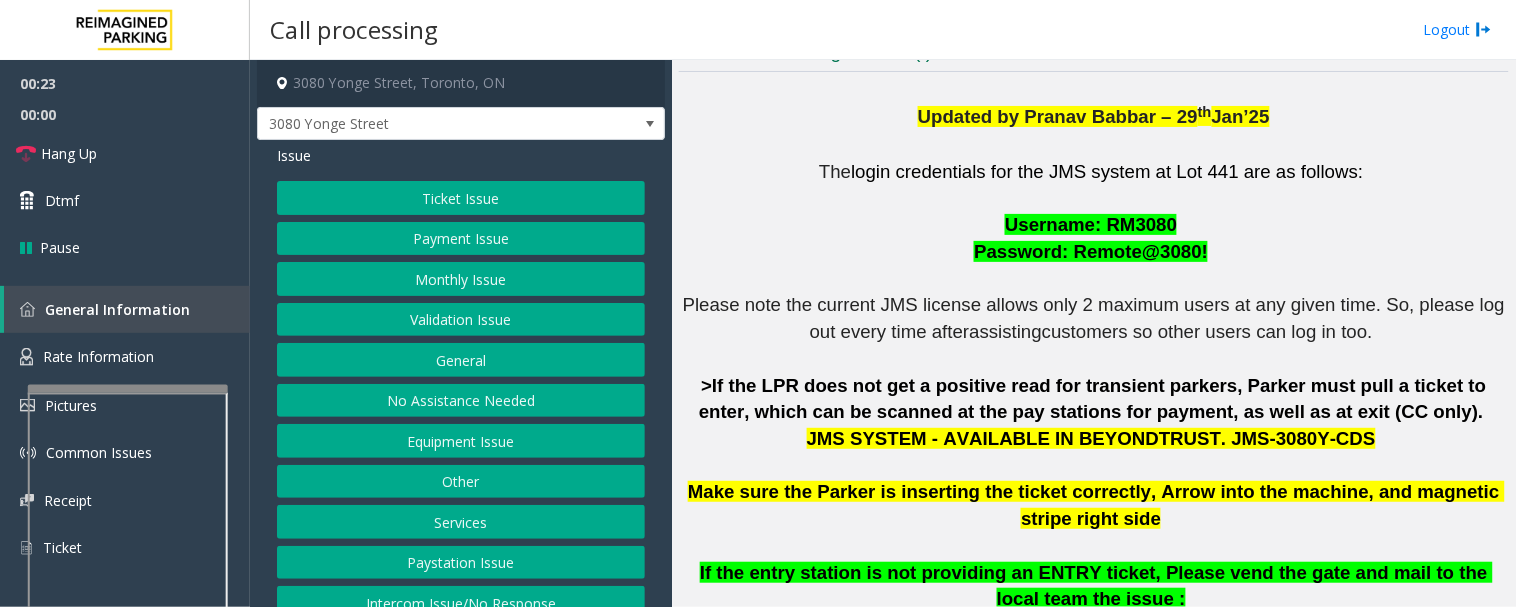 click on "Ticket Issue" 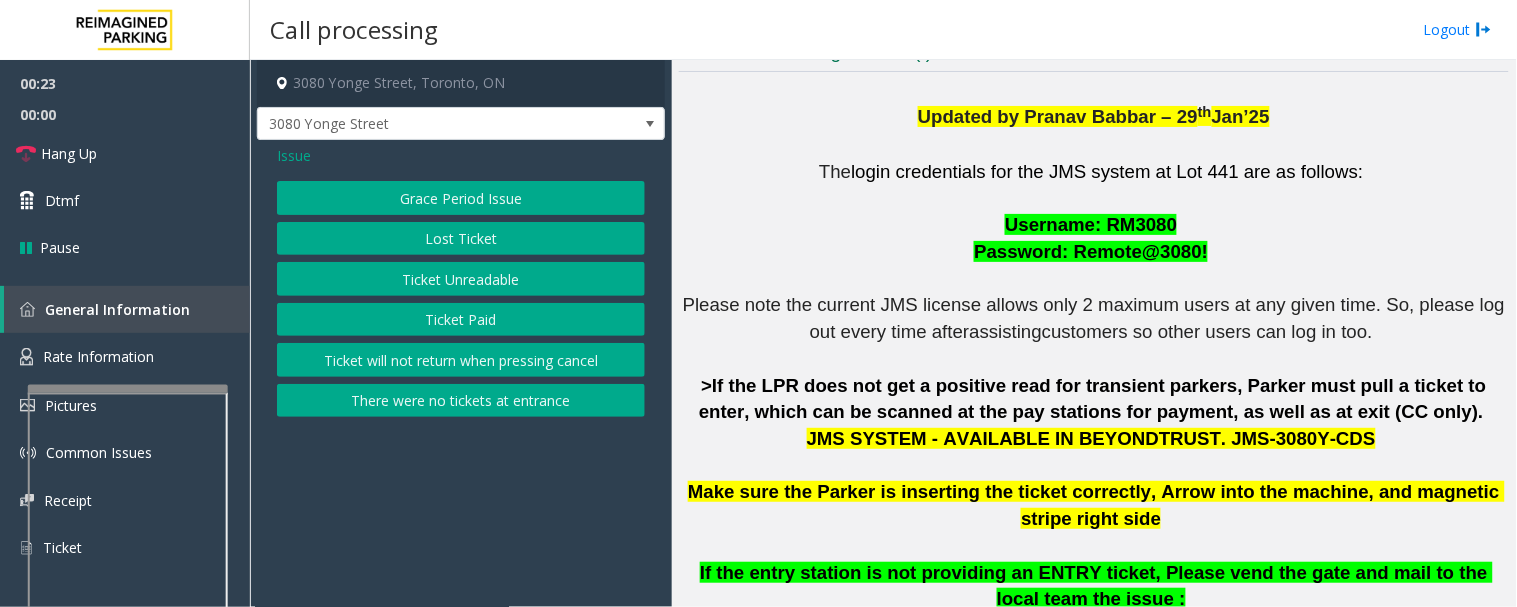 click on "Ticket Unreadable" 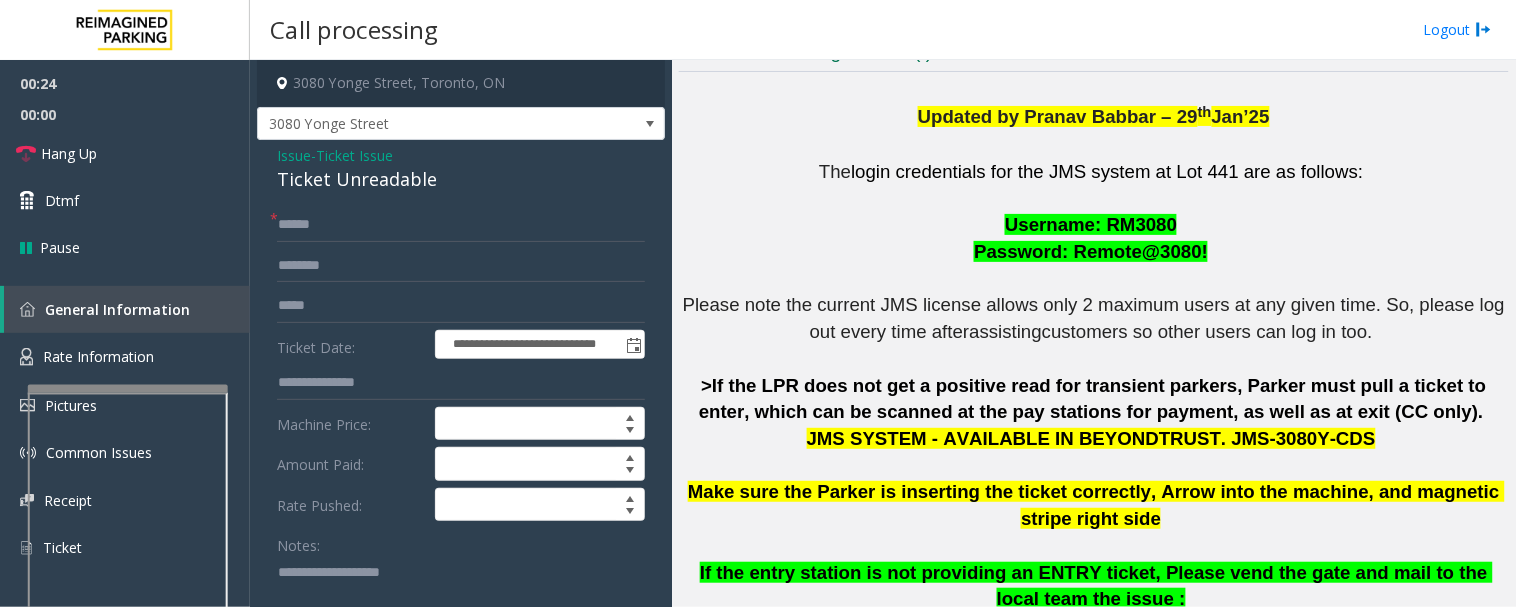 click on "Ticket Unreadable" 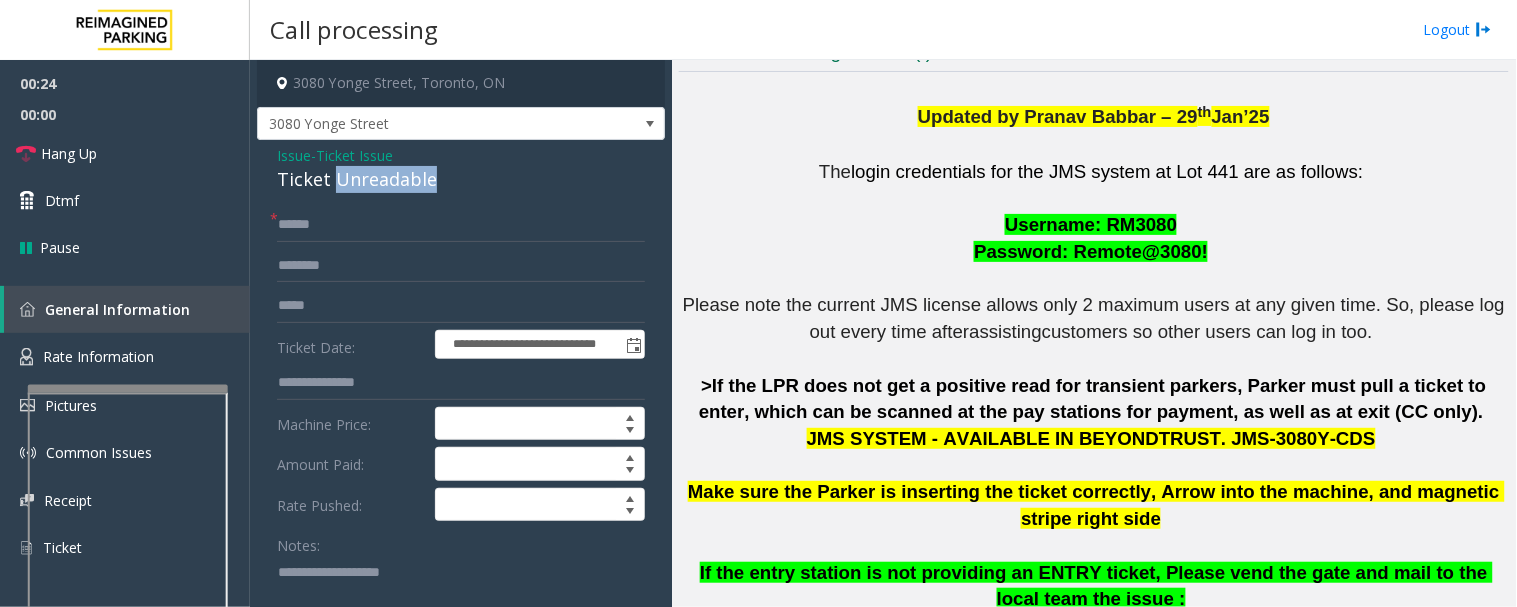 click on "Ticket Unreadable" 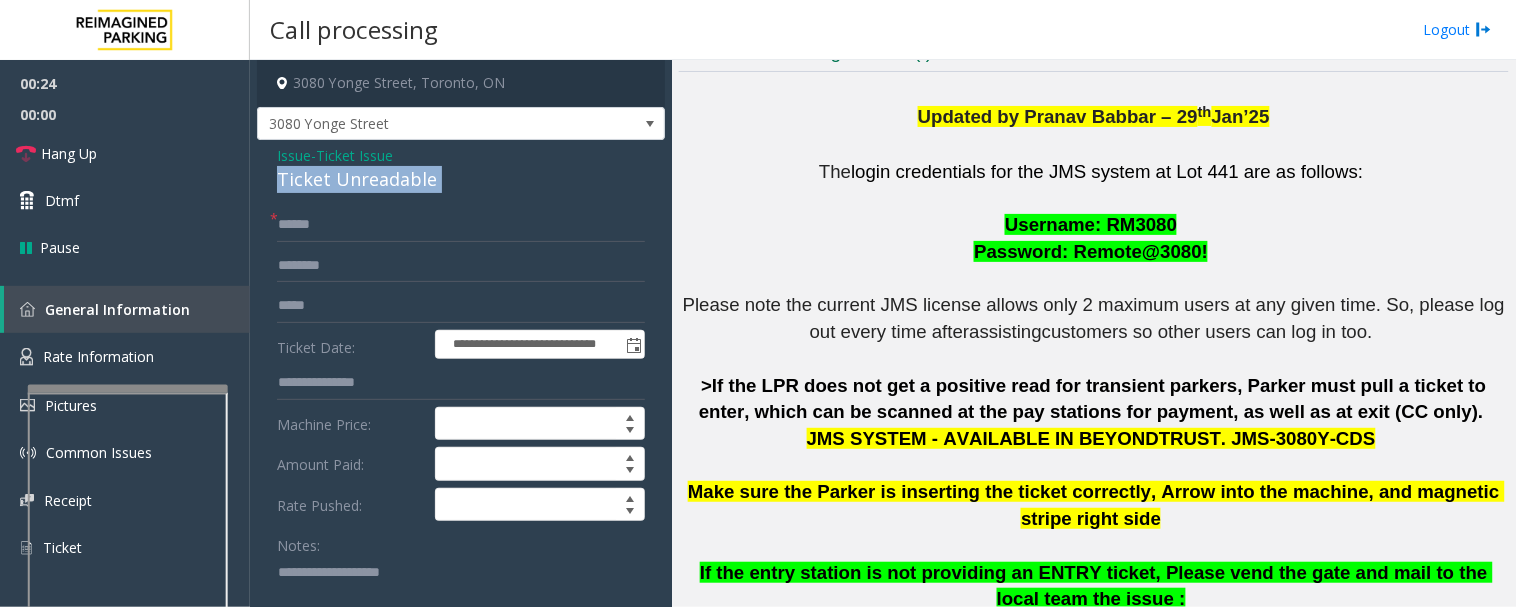 click on "Ticket Unreadable" 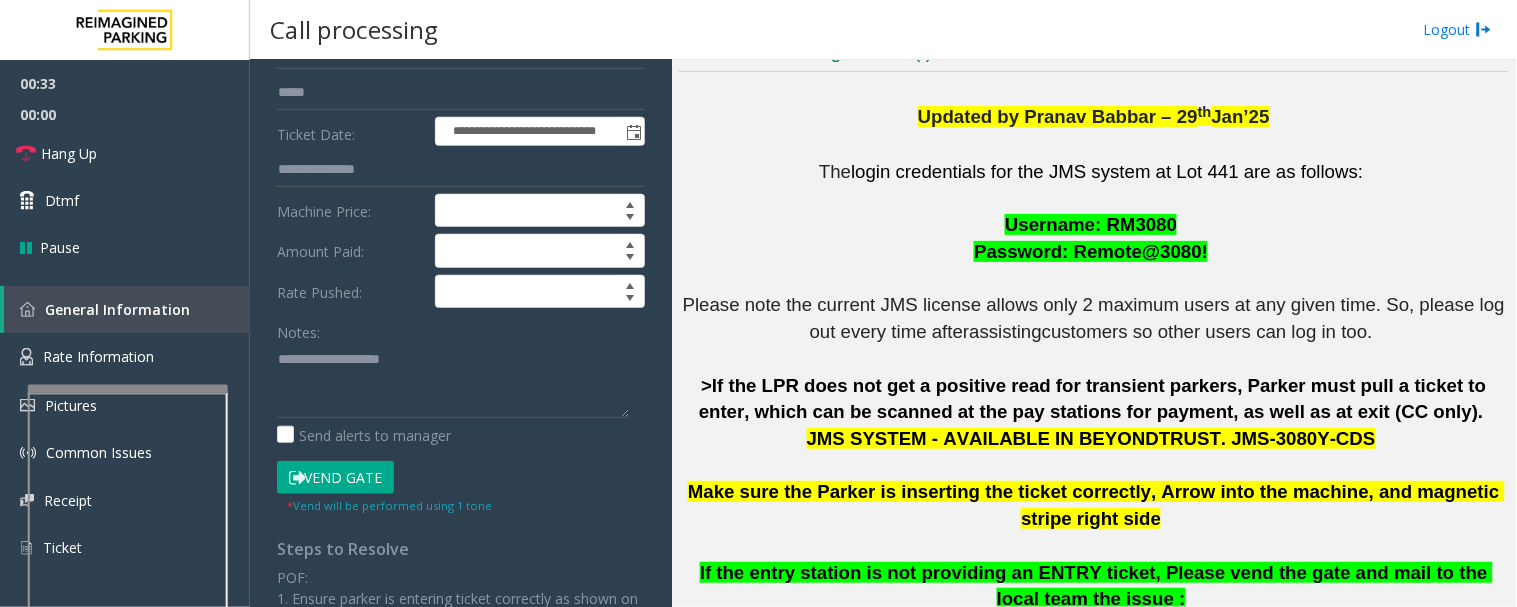 scroll, scrollTop: 222, scrollLeft: 0, axis: vertical 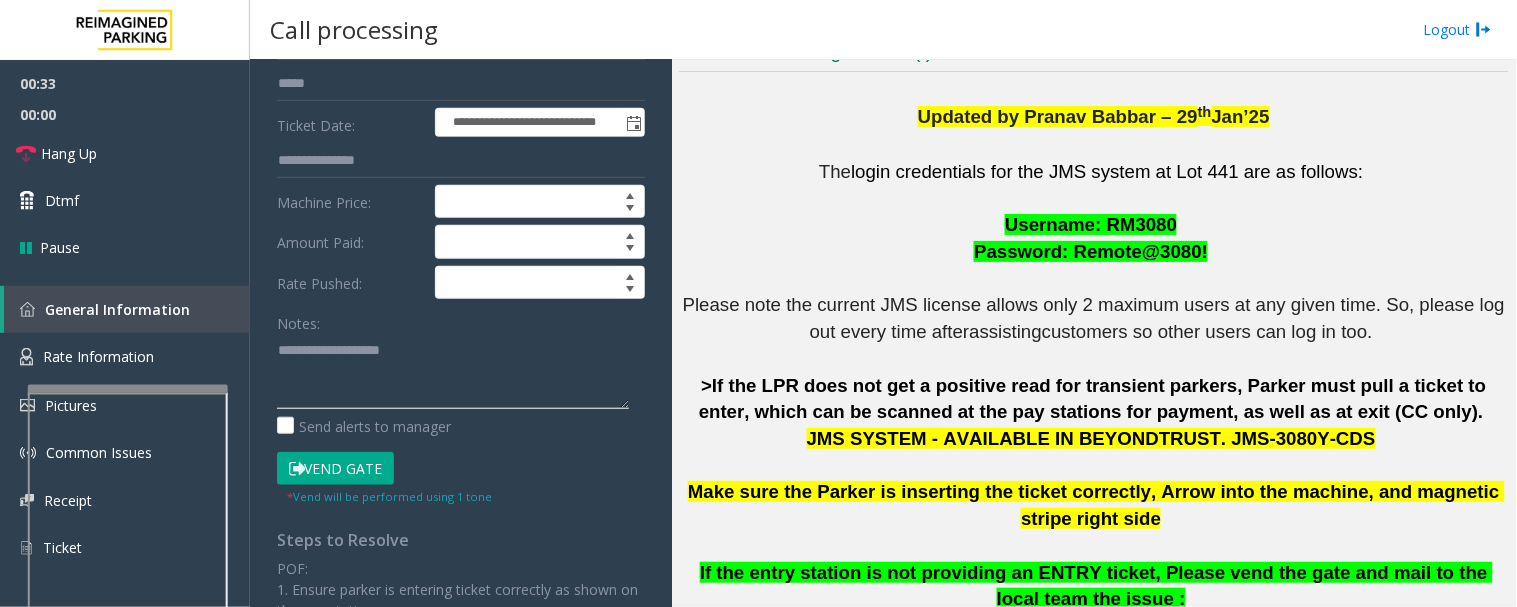 click 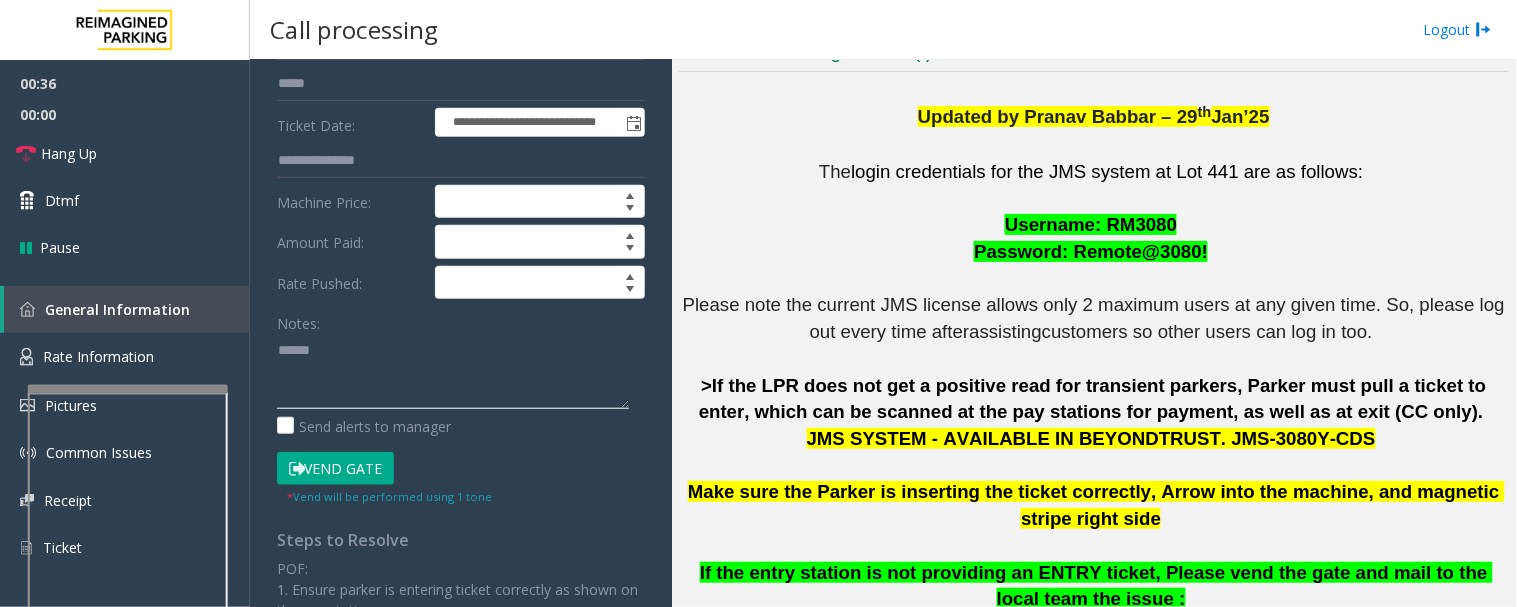 paste on "**********" 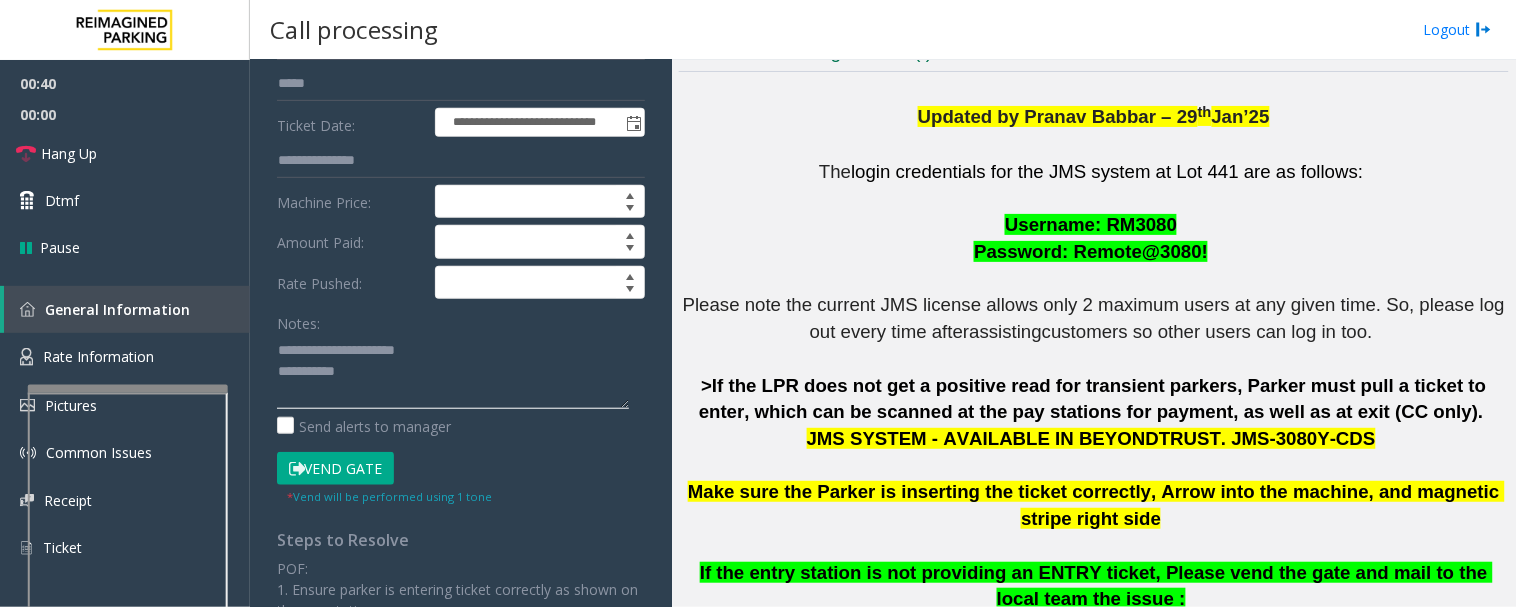 scroll, scrollTop: 0, scrollLeft: 0, axis: both 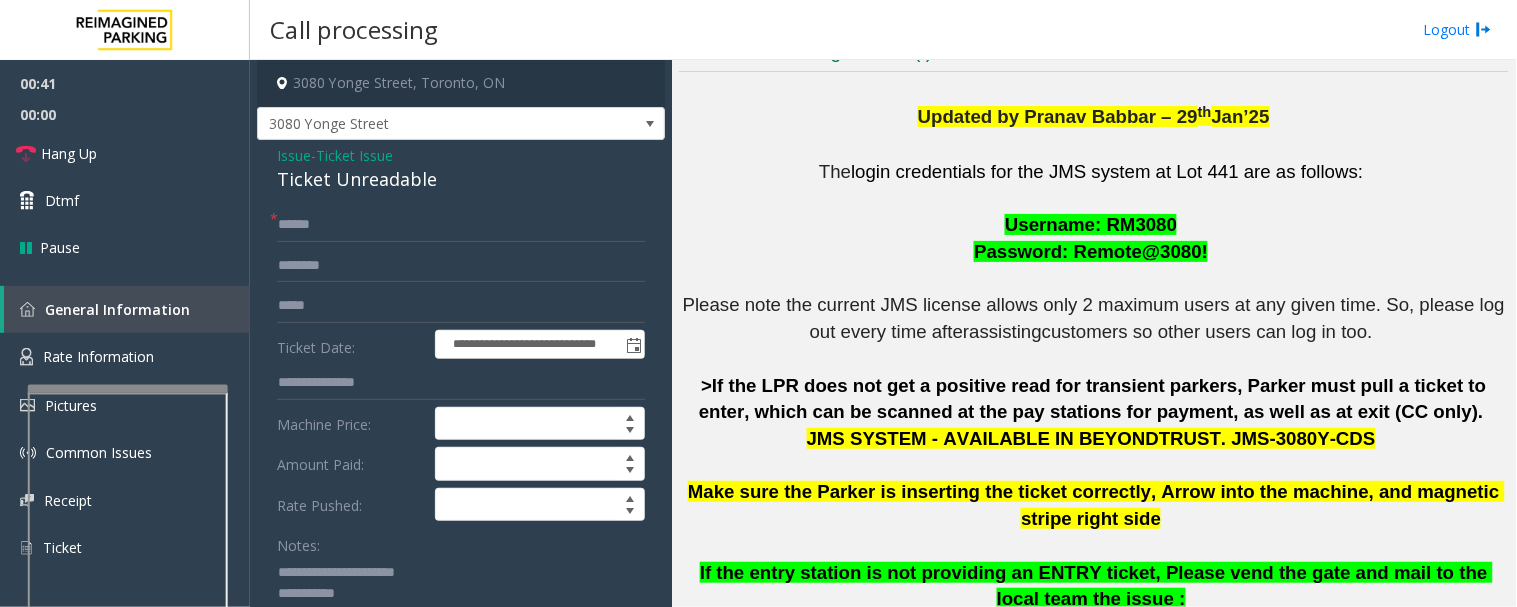 type on "**********" 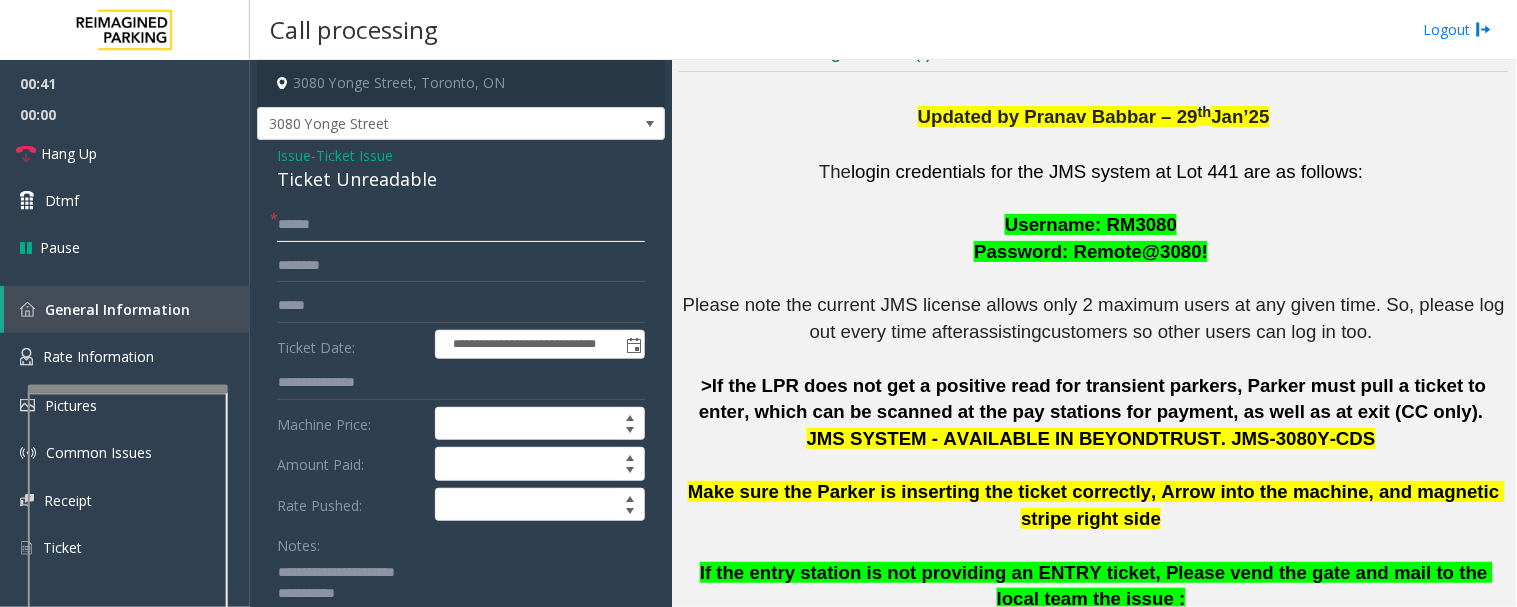 click 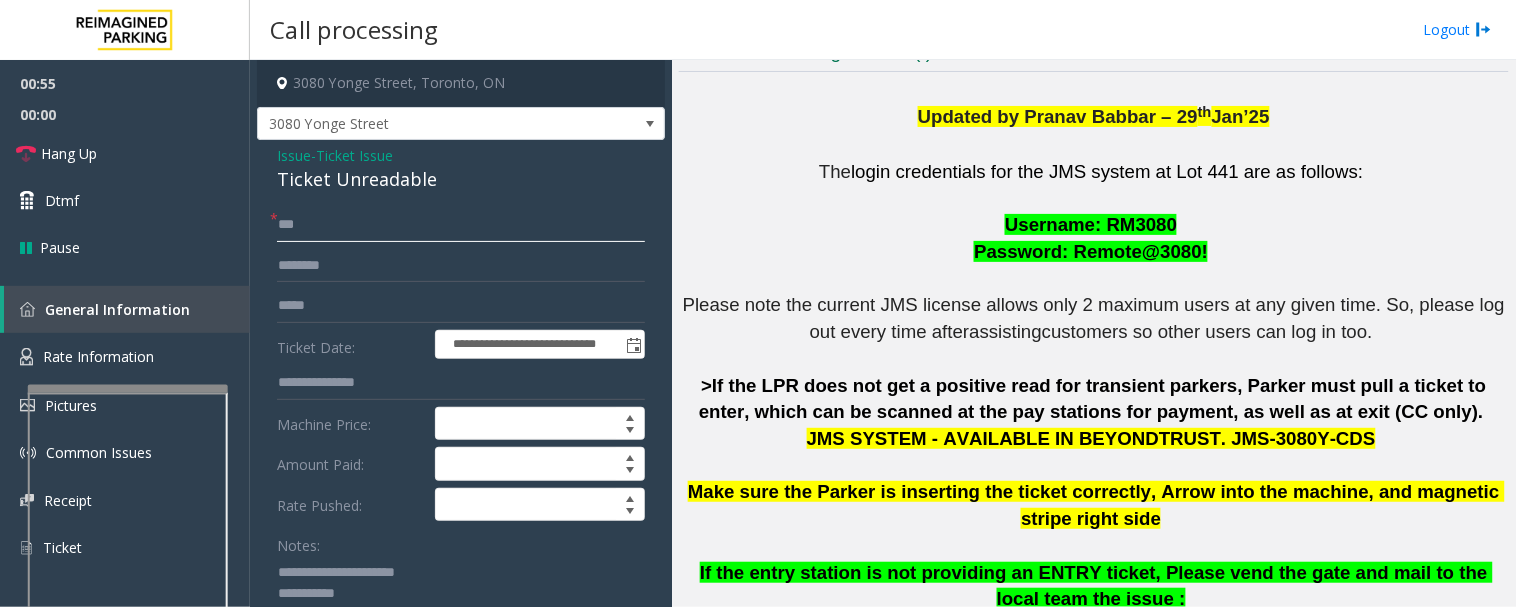 type on "**" 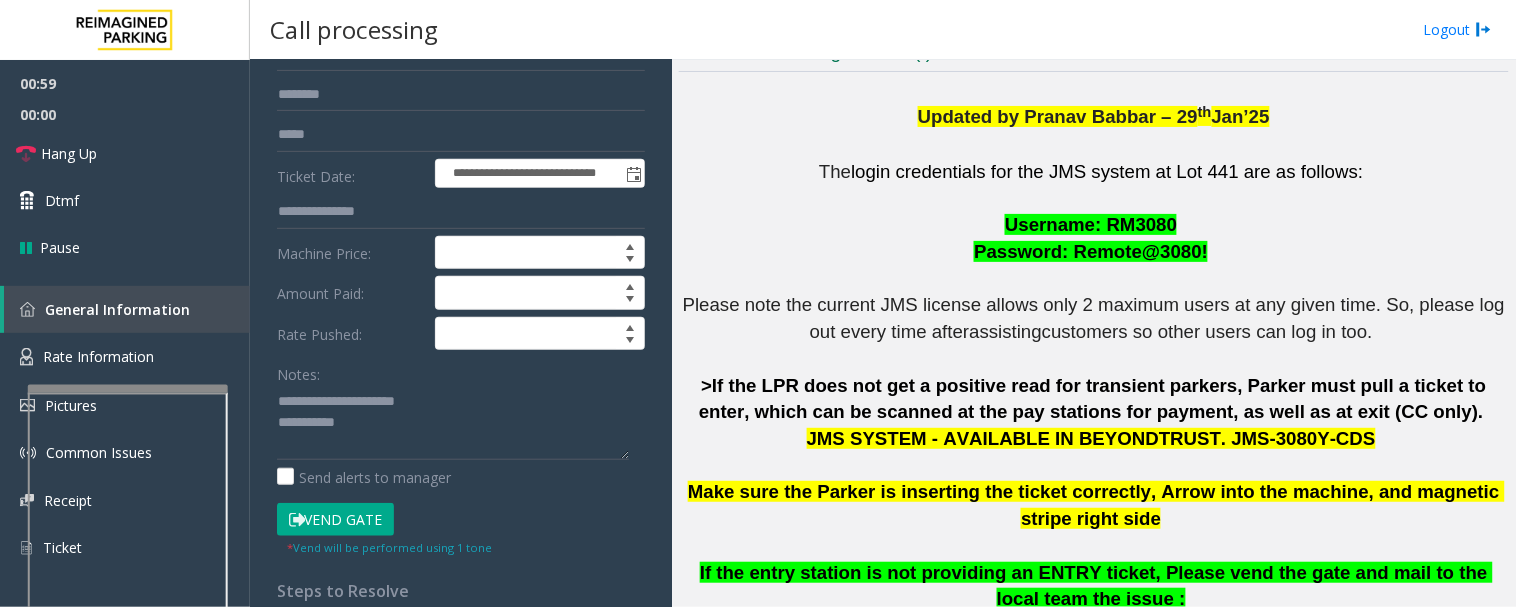 scroll, scrollTop: 220, scrollLeft: 0, axis: vertical 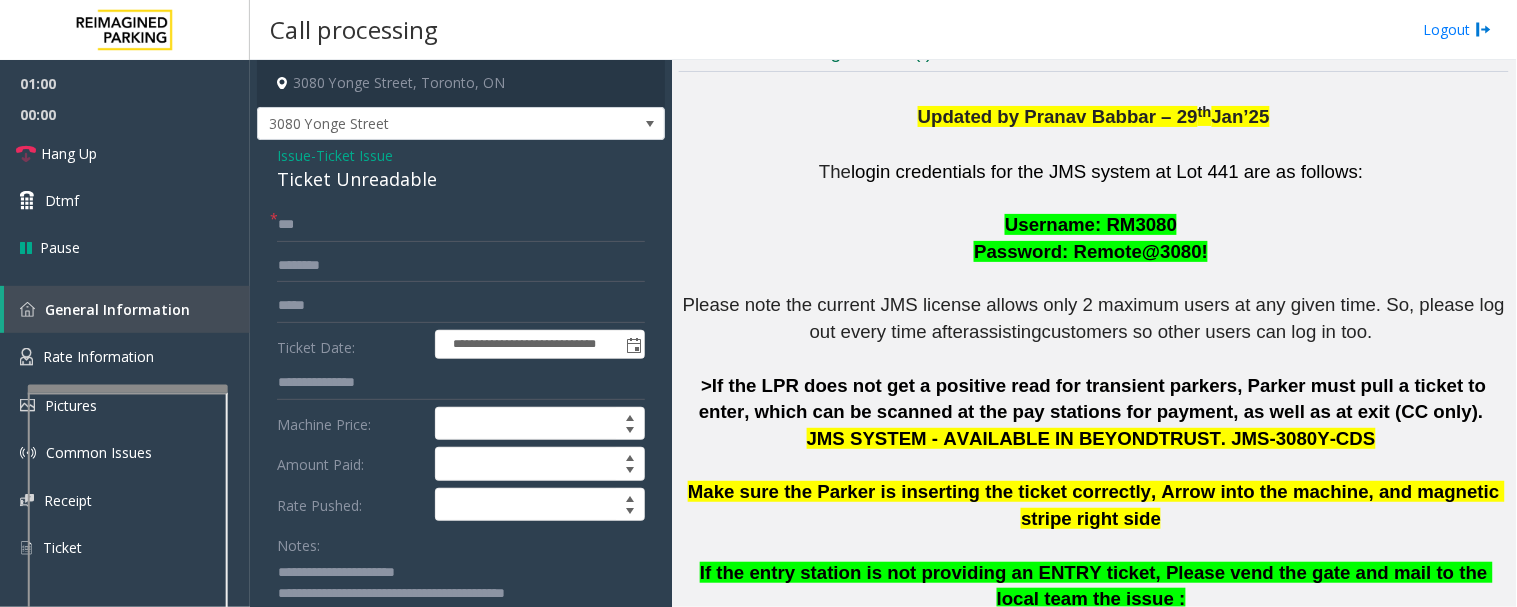 type on "**********" 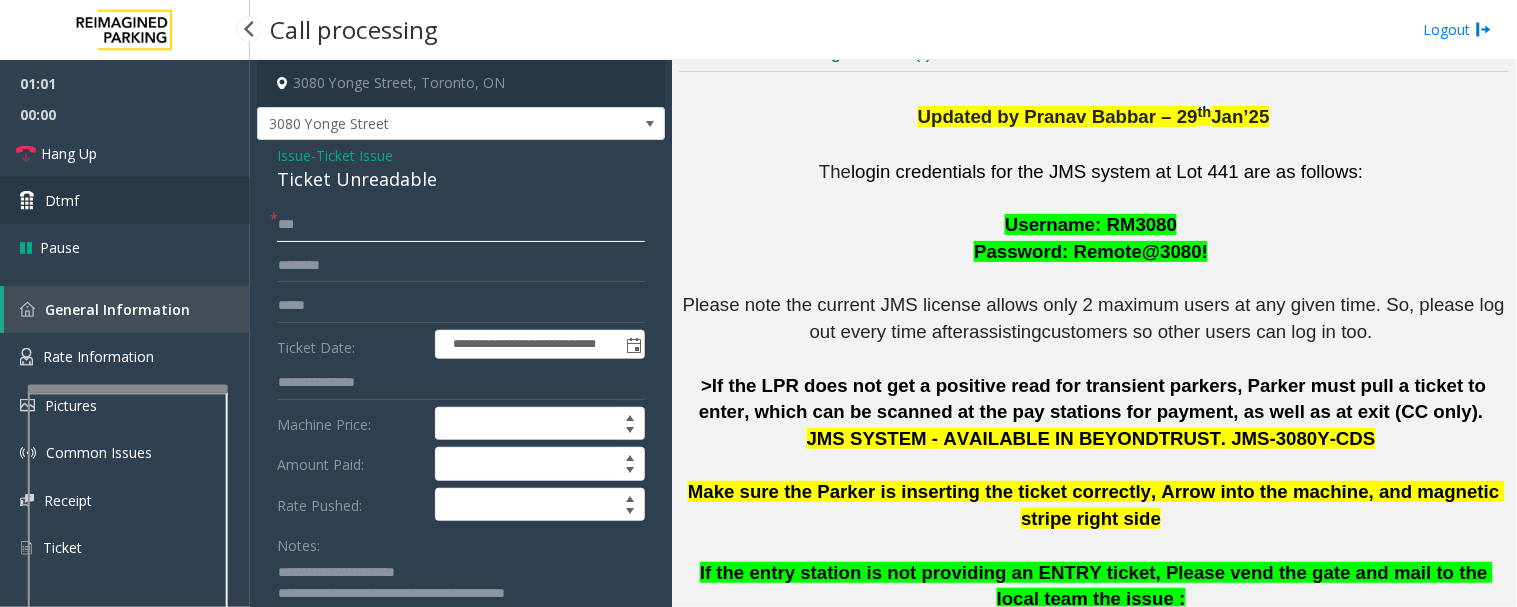 drag, startPoint x: 358, startPoint y: 216, endPoint x: 176, endPoint y: 218, distance: 182.01099 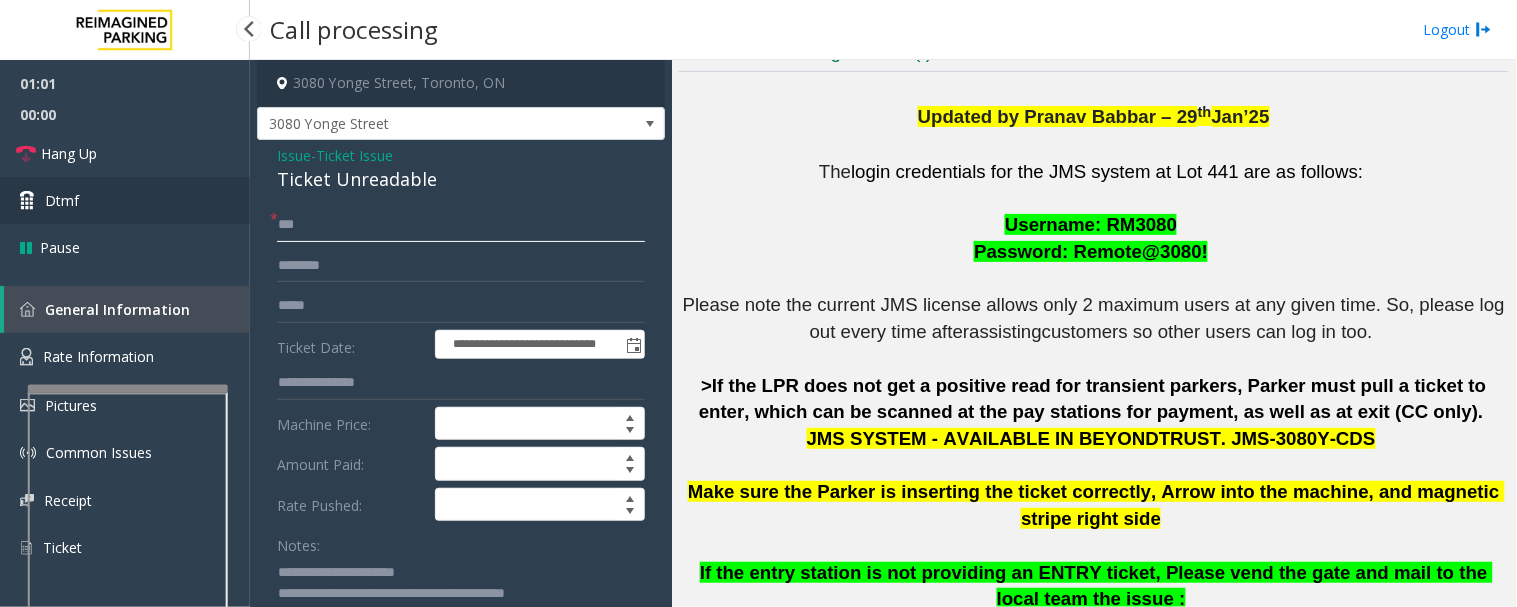 click on "**********" at bounding box center (758, 303) 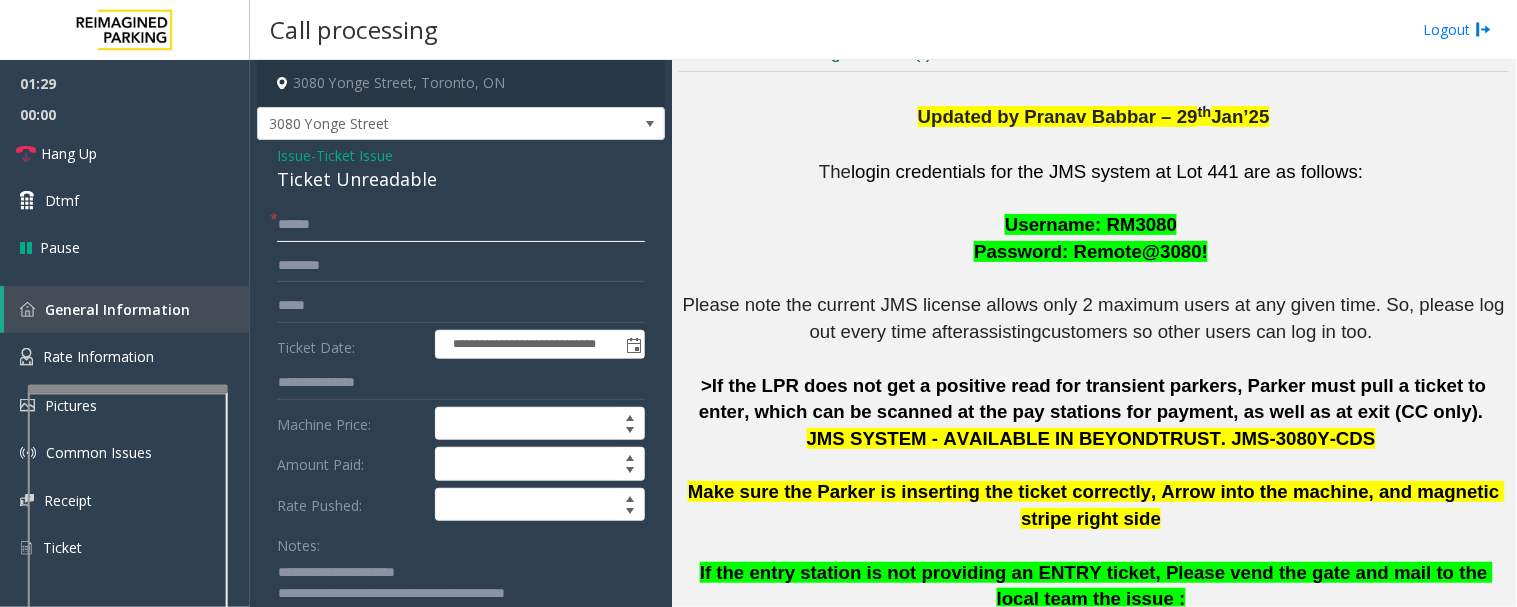click 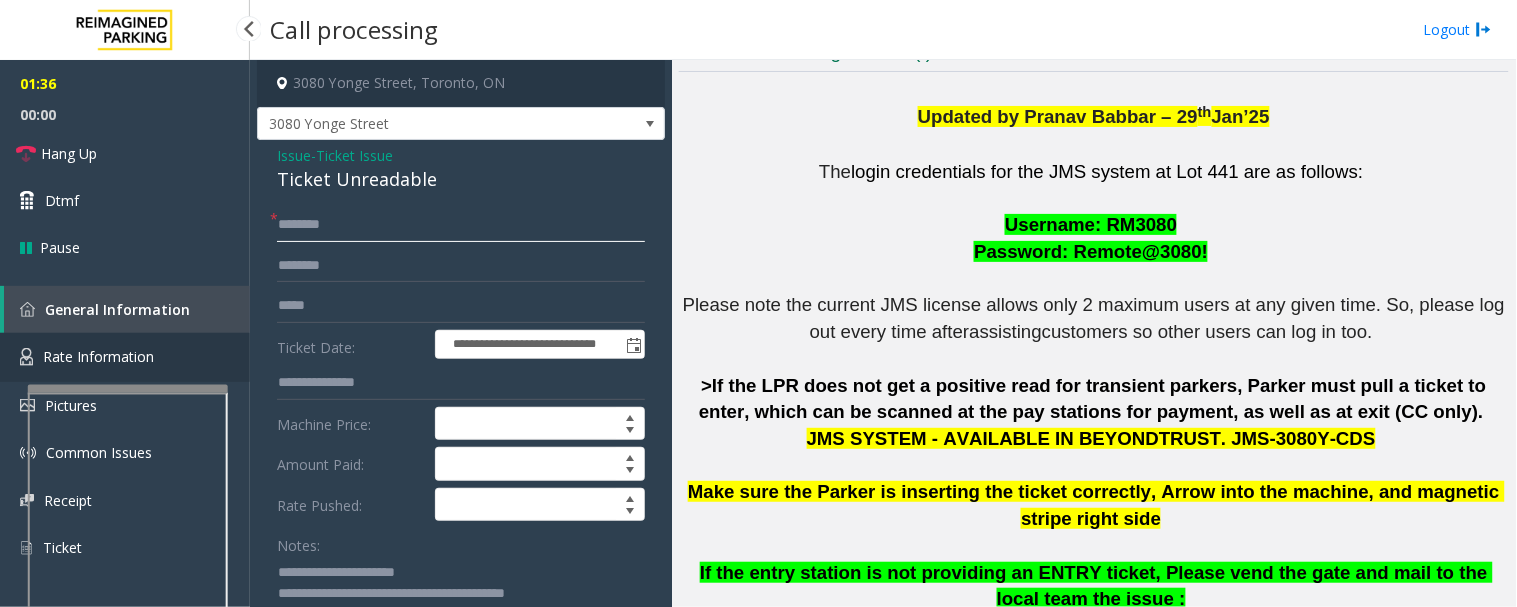 type on "********" 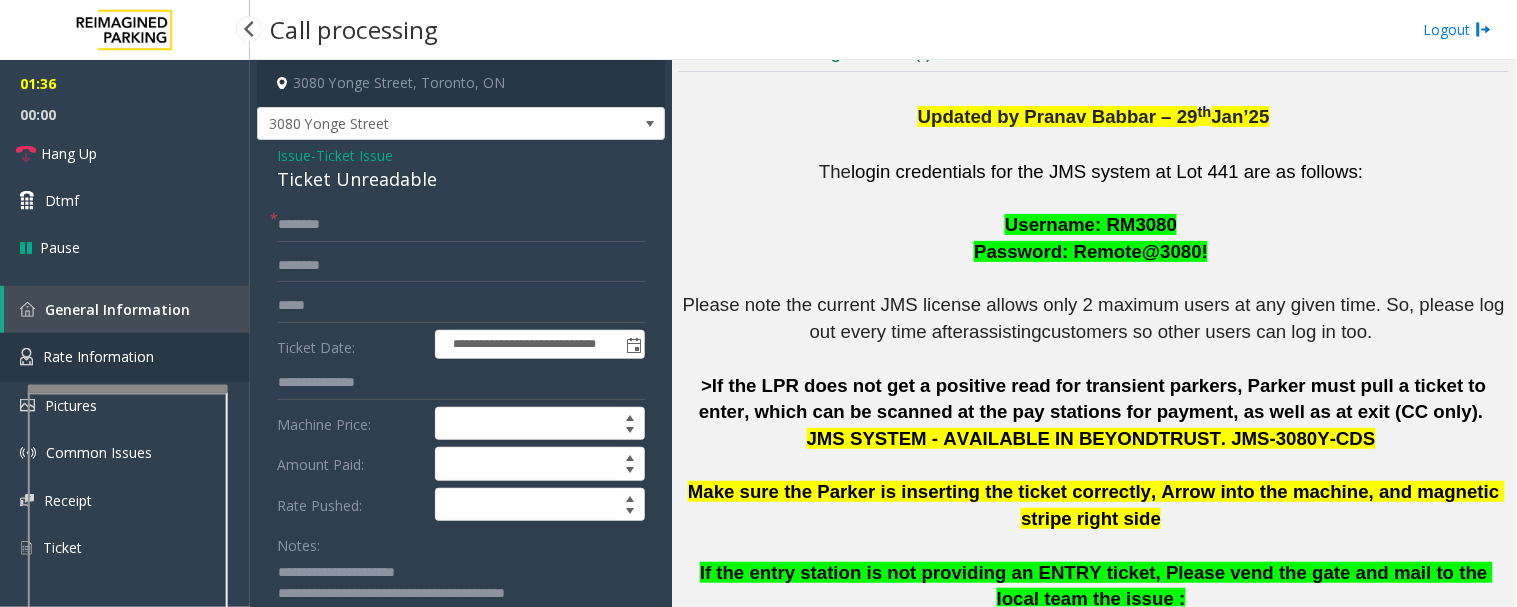 click on "Rate Information" at bounding box center [125, 357] 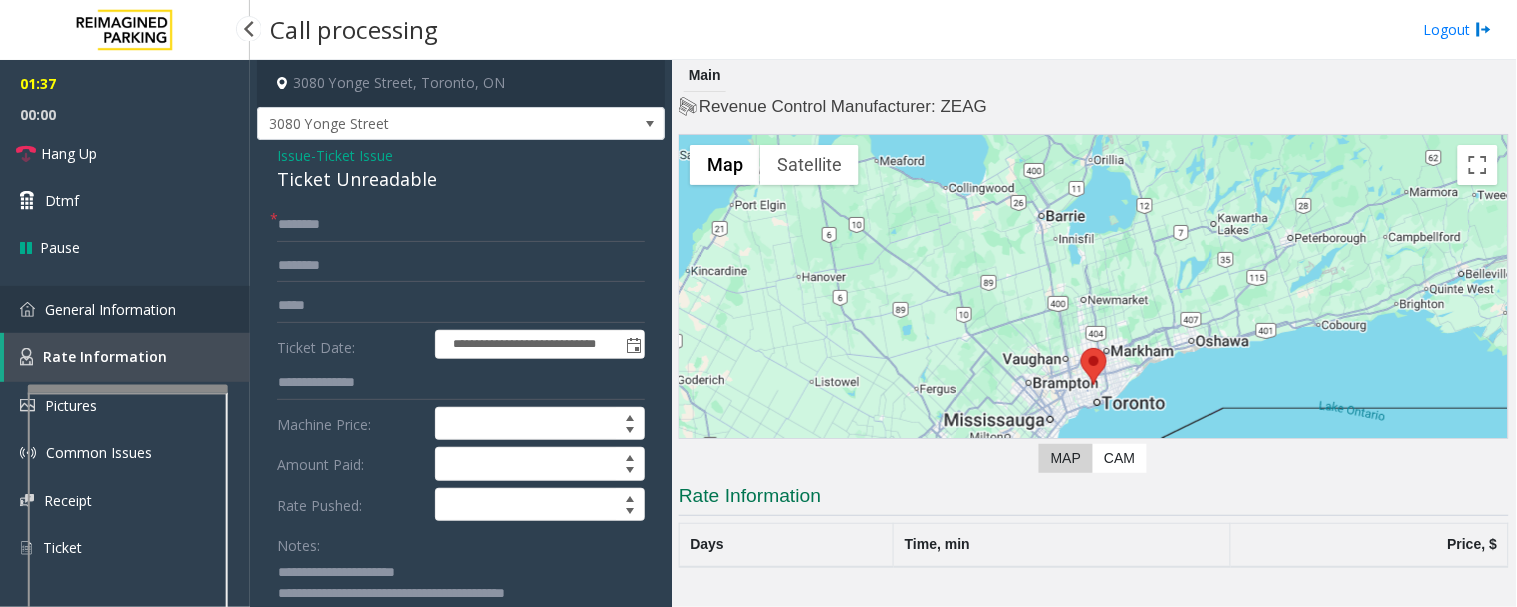click on "General Information" at bounding box center (125, 309) 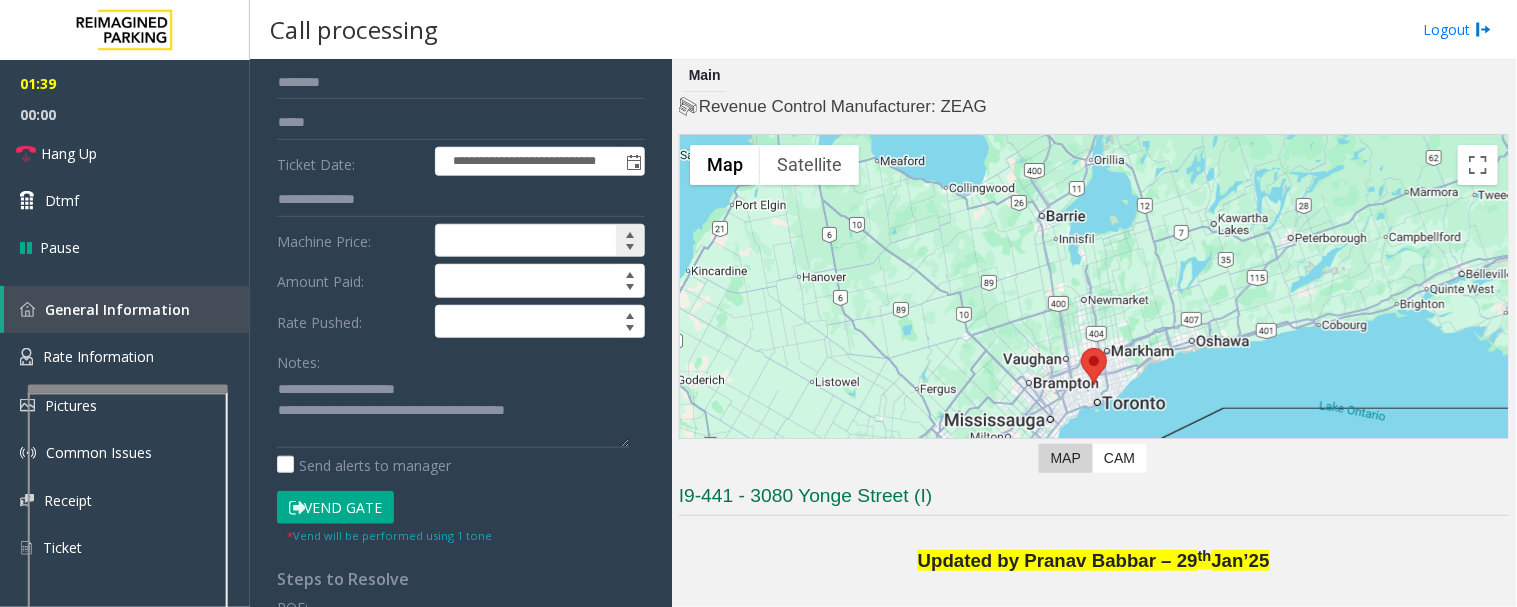 scroll, scrollTop: 222, scrollLeft: 0, axis: vertical 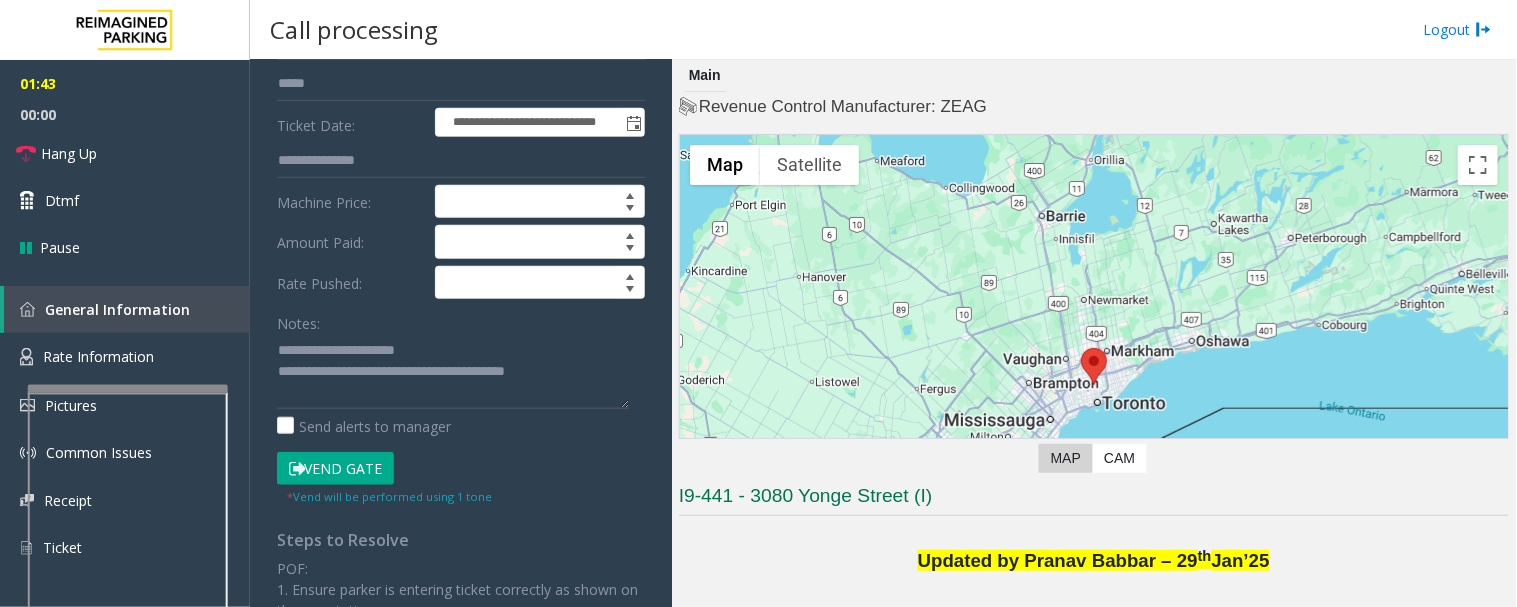 click on "Vend Gate" 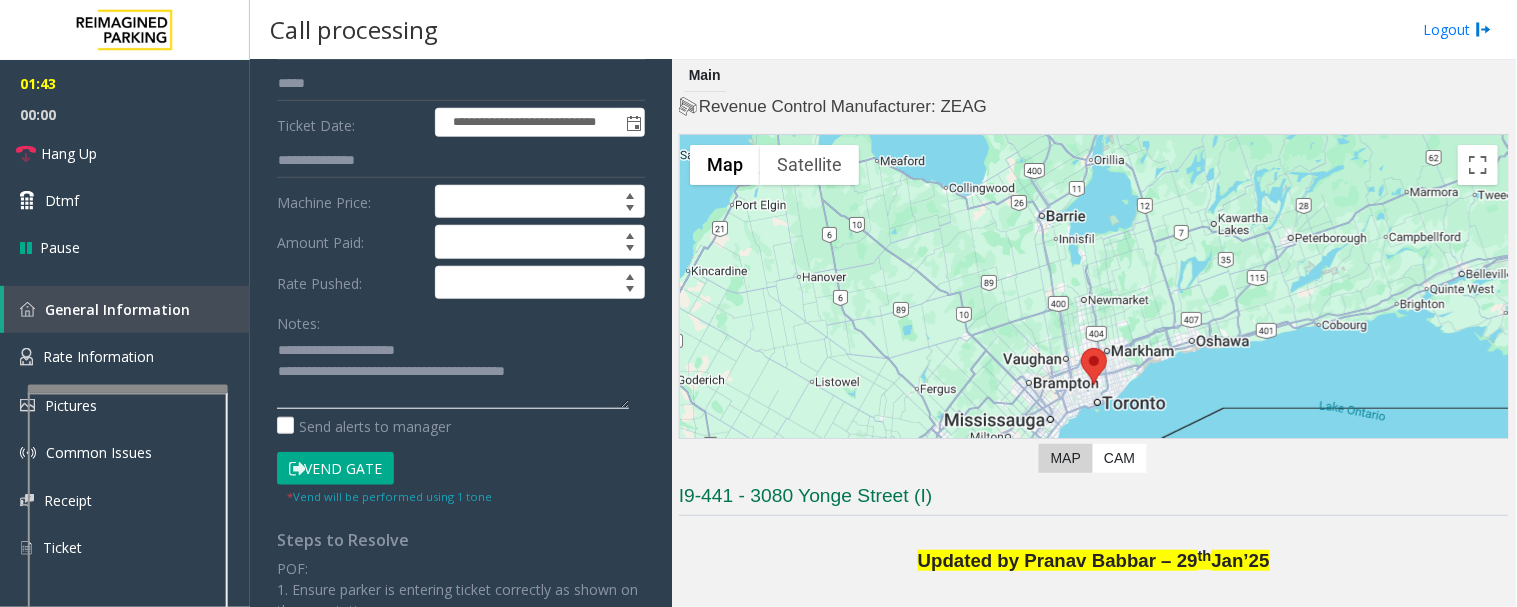 click 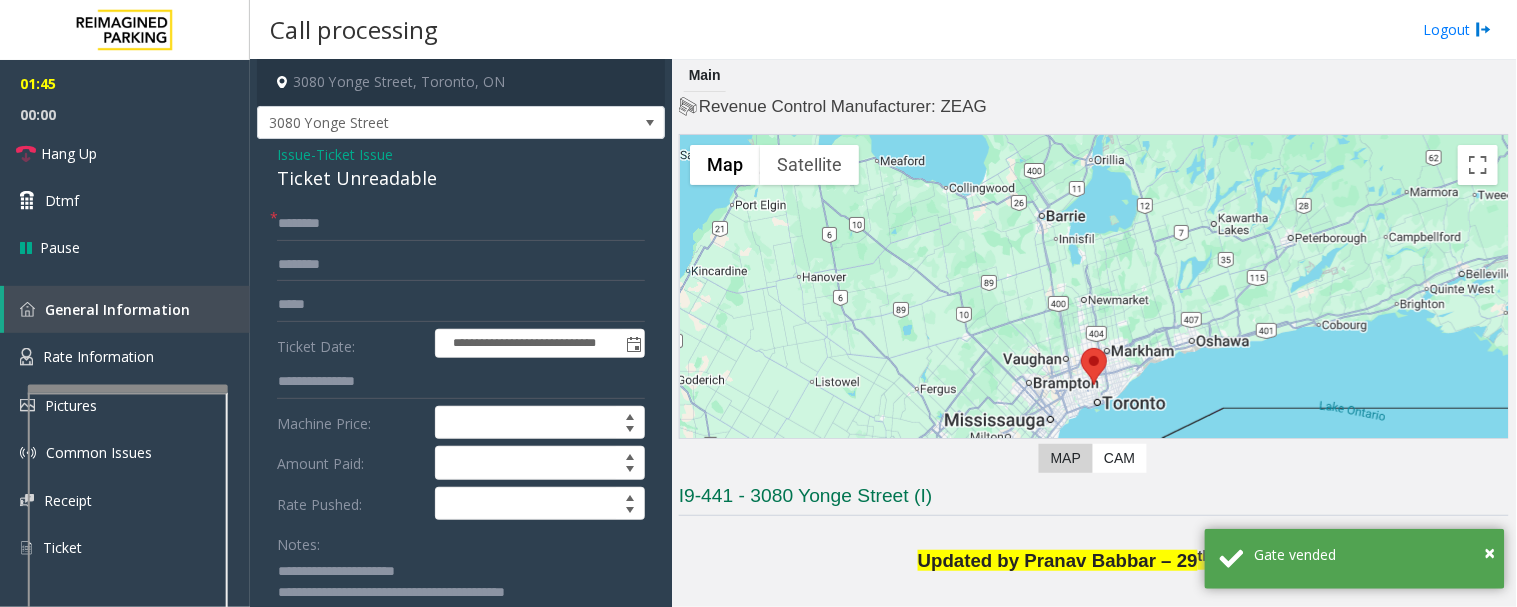 scroll, scrollTop: 0, scrollLeft: 0, axis: both 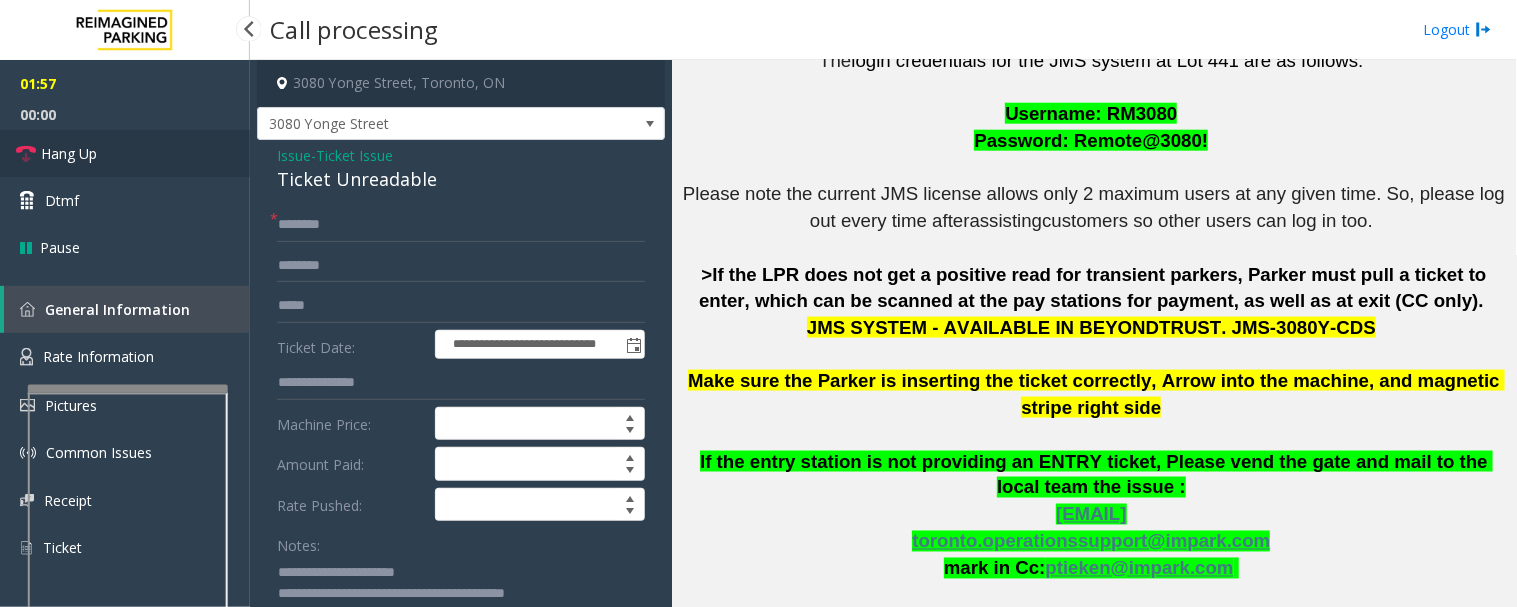 click on "Hang Up" at bounding box center (69, 153) 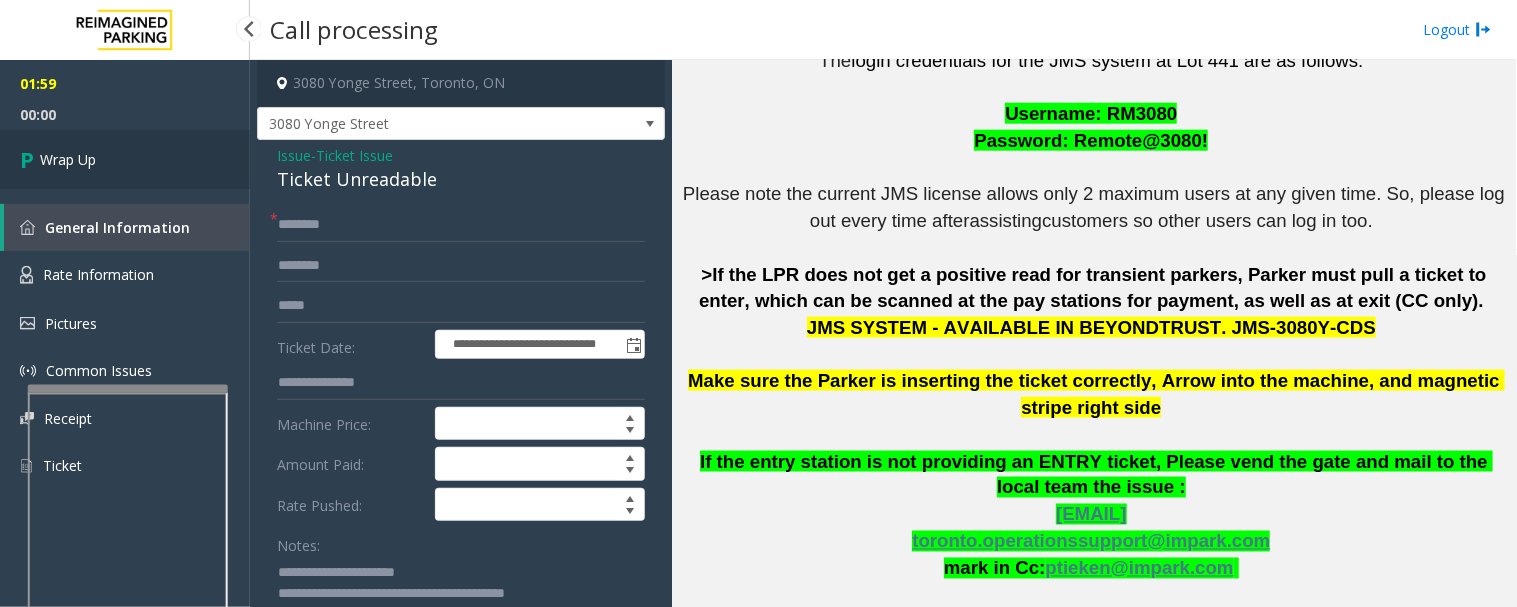 click on "Wrap Up" at bounding box center (125, 159) 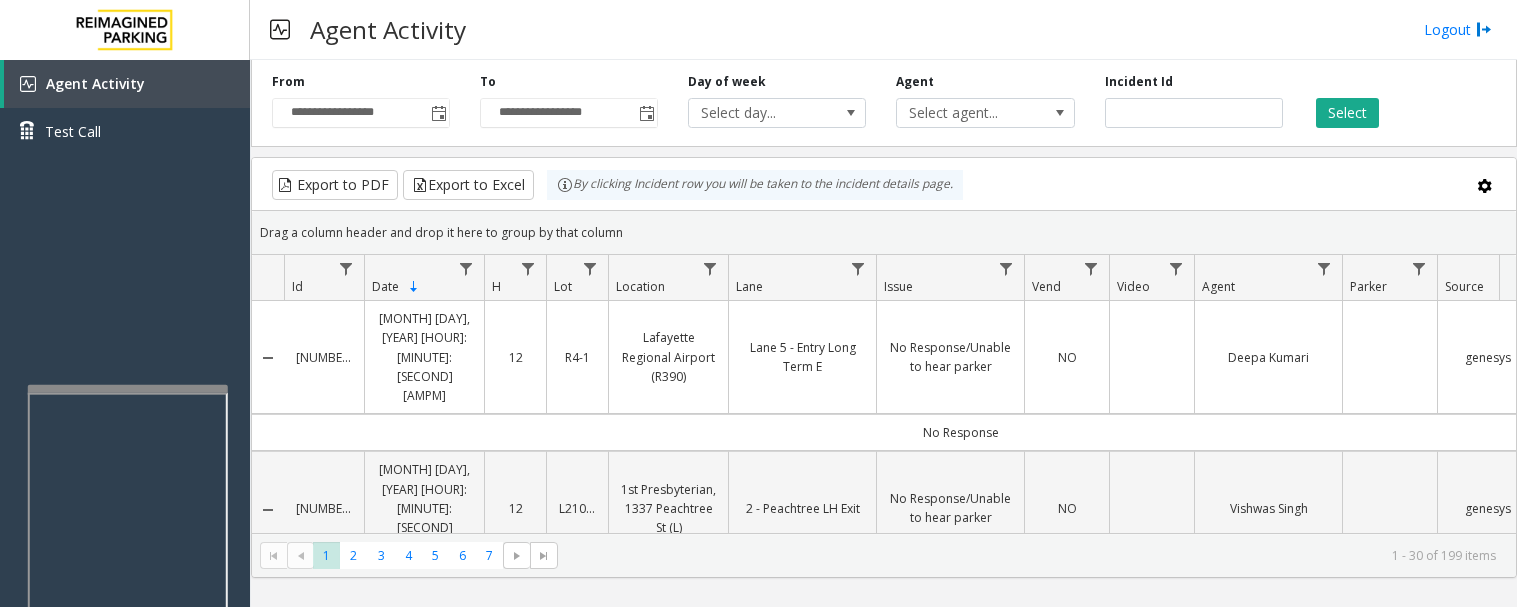 scroll, scrollTop: 0, scrollLeft: 0, axis: both 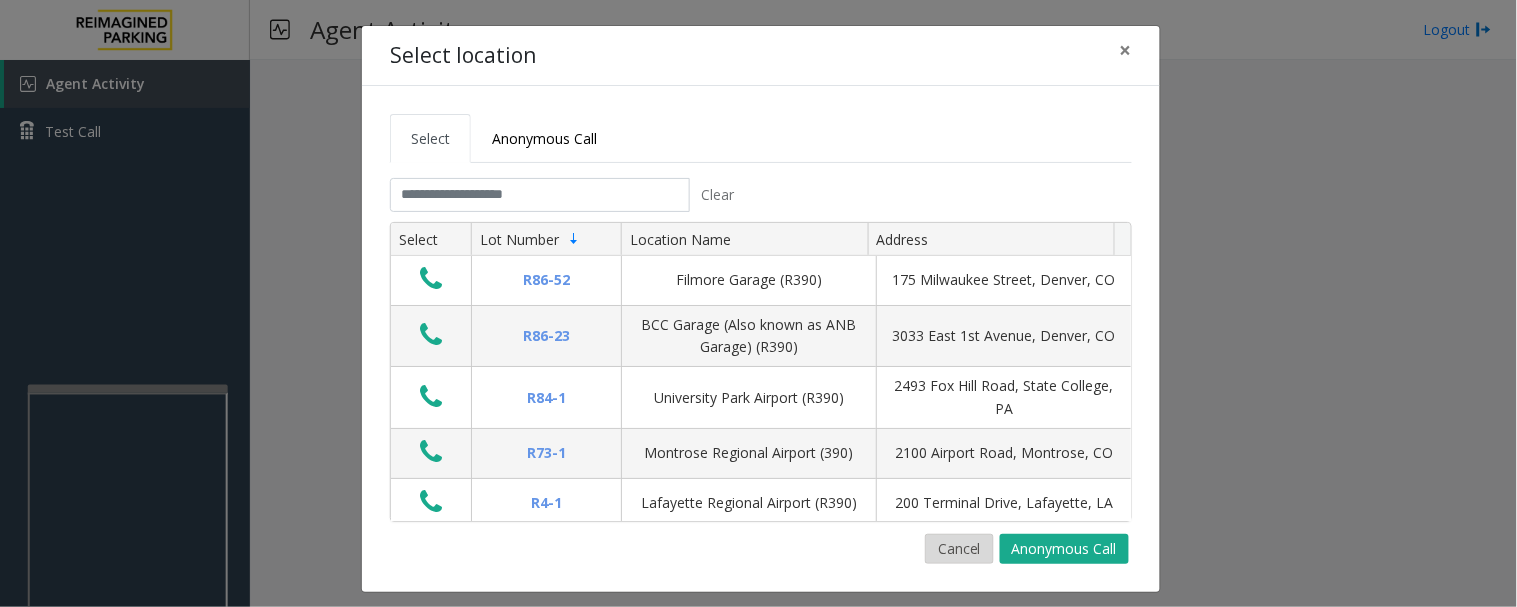 click on "Cancel" 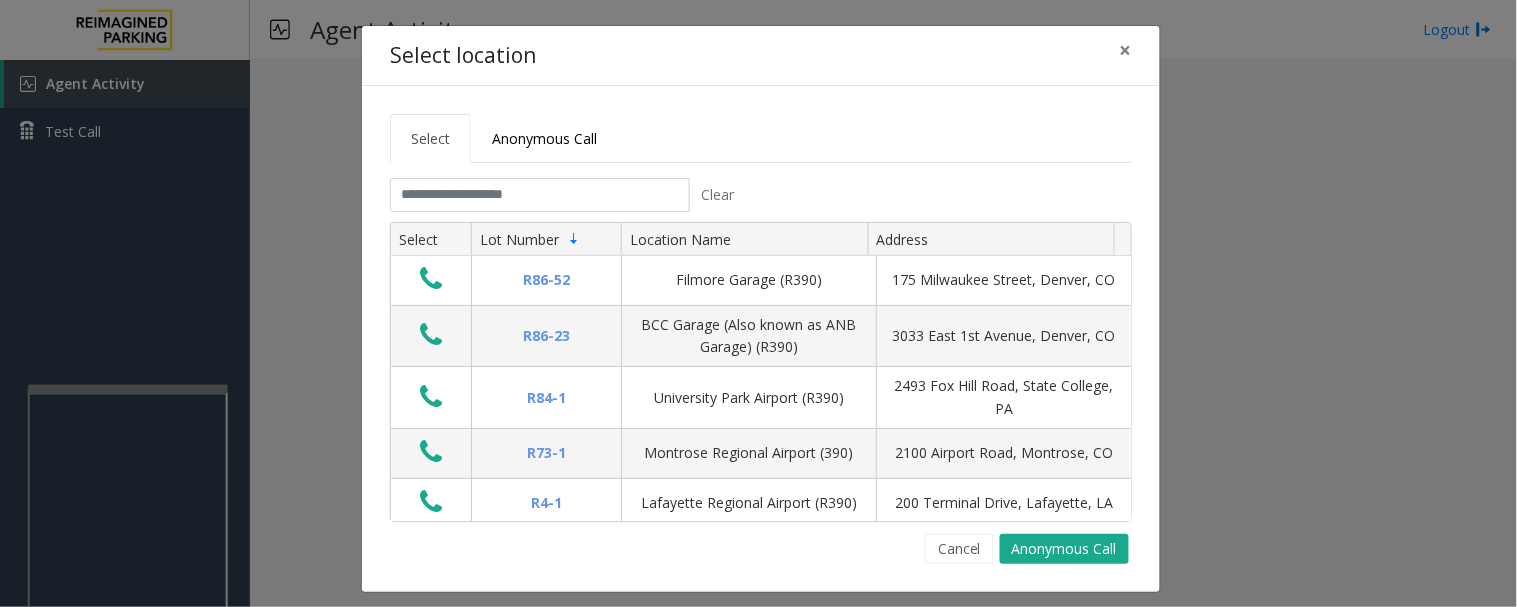 click on "Select Anonymous Call Clear Select Lot Number Location Name Address R86-52 Filmore Garage (R390) 175 Milwaukee Street, Denver, CO R86-23 BCC Garage (Also known as ANB Garage) (R390)  3033 East 1st Avenue, Denver, CO R84-1 University Park Airport (R390) 2493 Fox Hill Road, State College, PA R73-1 Montrose Regional Airport (390) 2100 Airport Road, Montrose, CO R4-1 Lafayette Regional Airport (R390) 200 Terminal Drive, Lafayette, LA R31-35 Sunset Corporate Campus (R390) 13920 Southeast Eastgate Way, Bellevue, WA R31-3 Bell Street Garage (R390) 2323 Elliott Avenue, Seattle, WA R31-3 Bellevue Technology Center (R390) 2125 158th Court Northeast, Bellevue, WA R31-1 Meydenbauer Center (MBC)(R390) 11100 Northeast 6th Street, Bellevue, WA R30-259 Cherry Hill (R390) 511 16th Avenue, Seattle, WA R30-259 First (1st) Hill Medical Pavilion (R390) 1124 Columbia Street, Seattle, WA R30-216 G2 Garage (R390) 5601 6th Avenue South, Seattle, WA R30-204 Pacific Tower West Garage (R390) 1200 12th Avenue South, Seattle, WA R30-20 2" 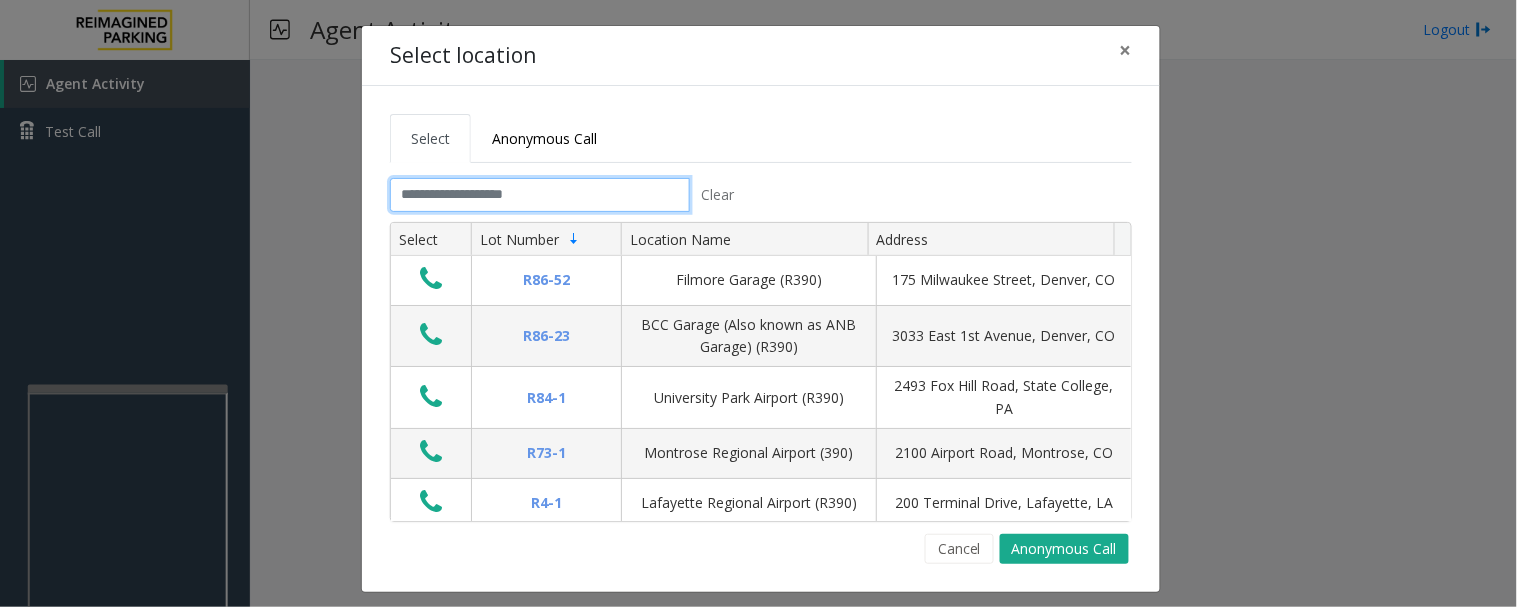 click 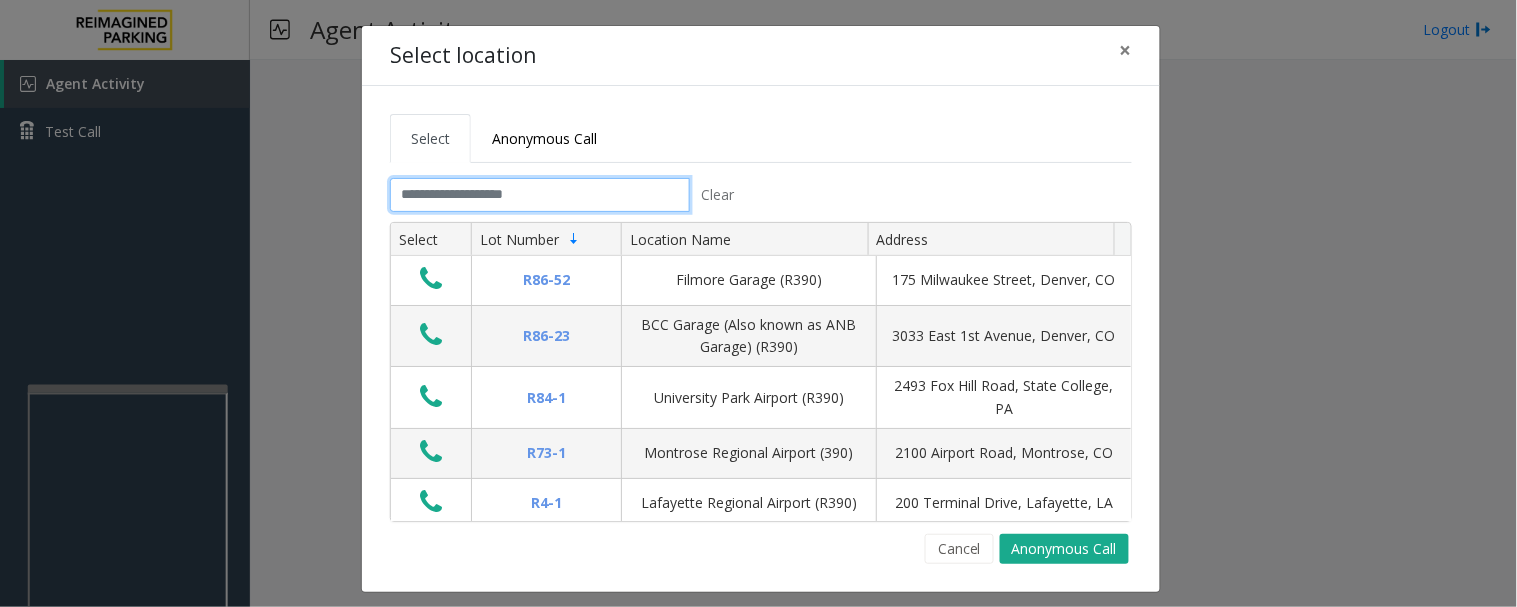 click 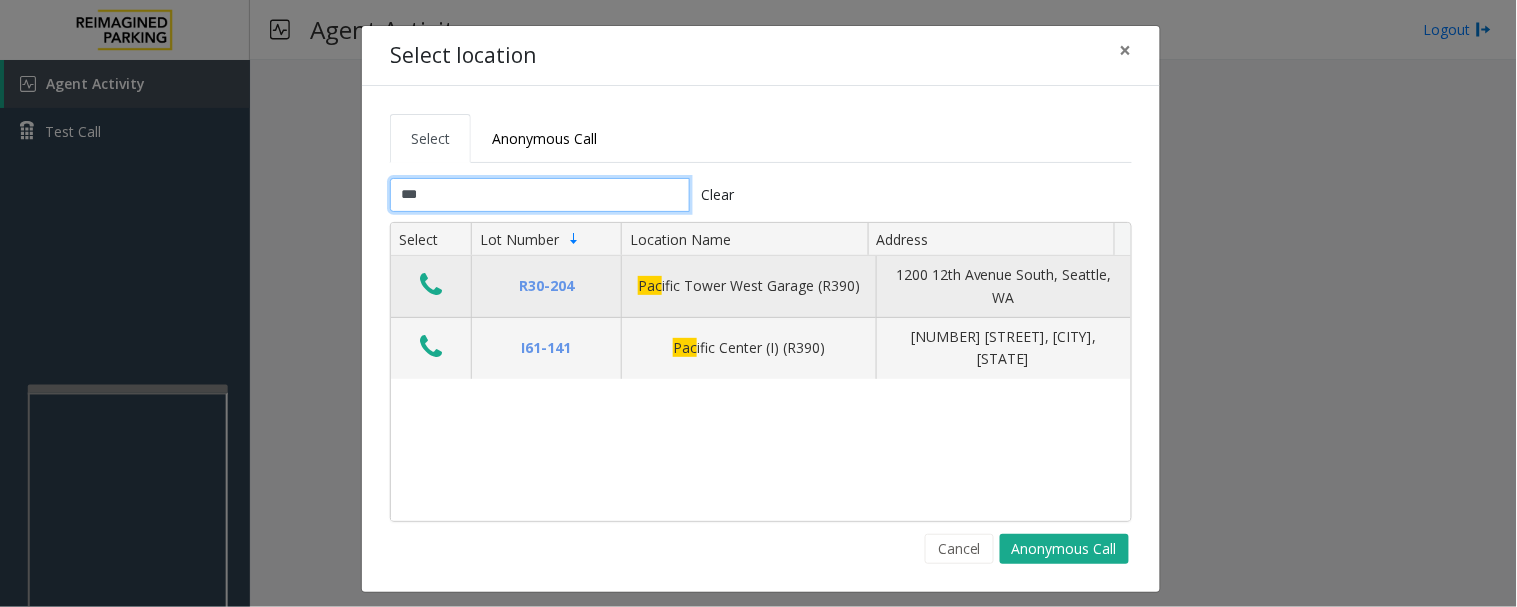 type on "***" 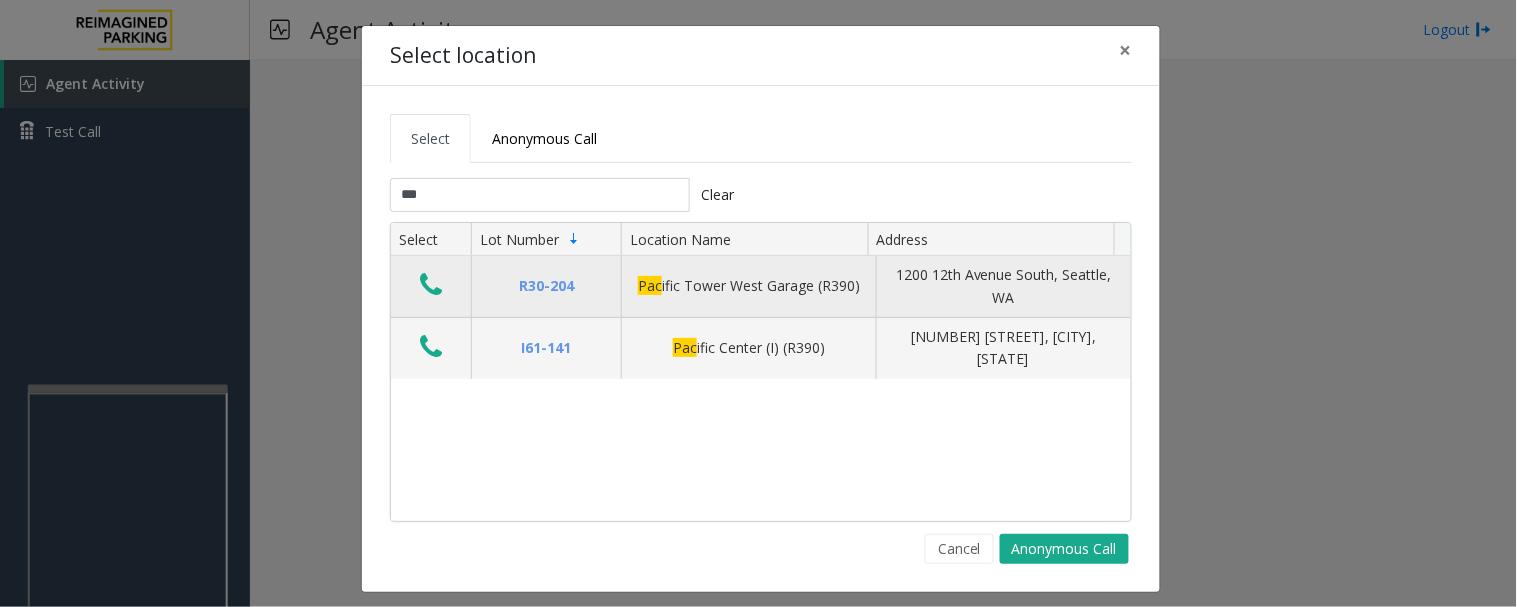 click 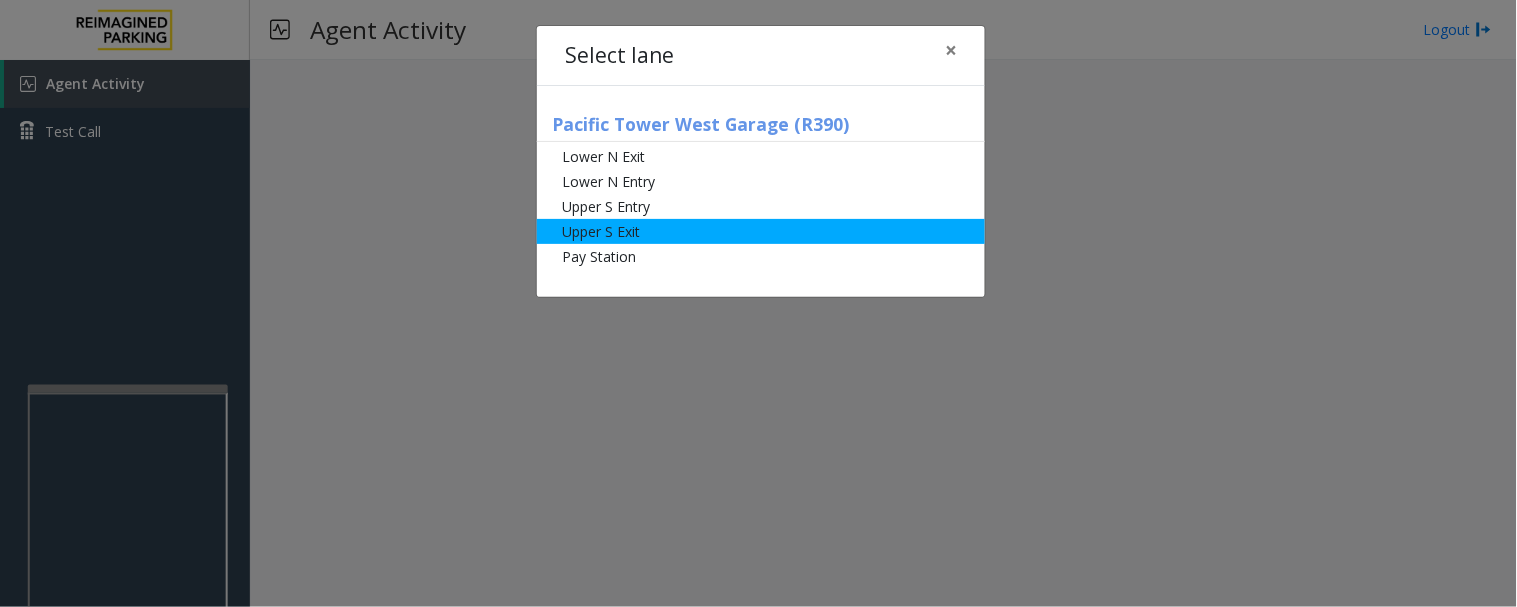 click on "Upper S Exit" 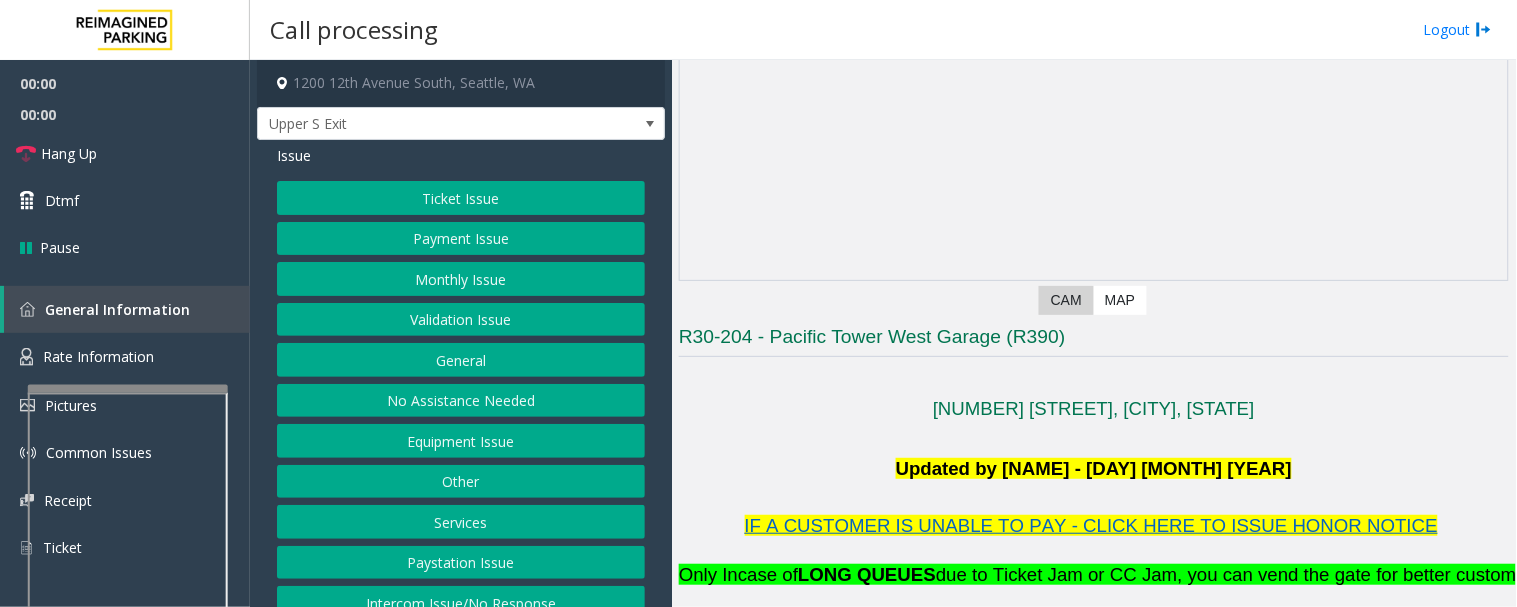 scroll, scrollTop: 444, scrollLeft: 0, axis: vertical 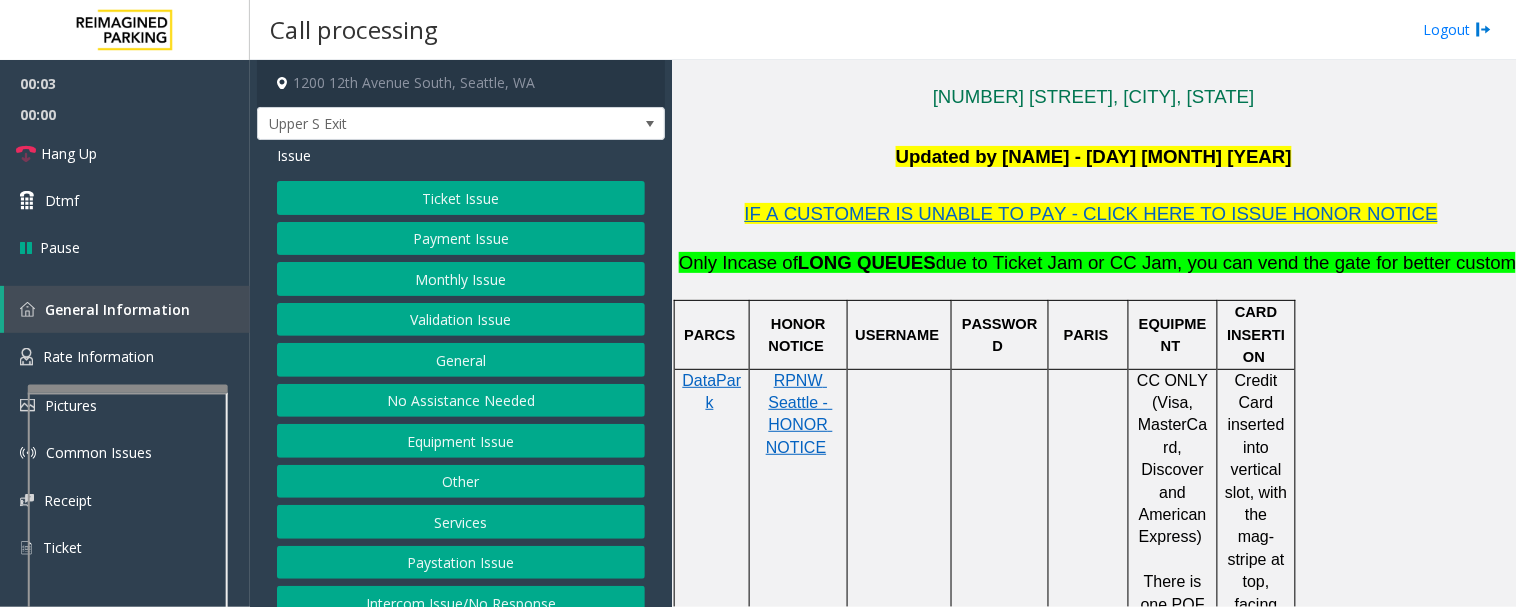 click on "RPNW Seattle - HONOR NOTICE" 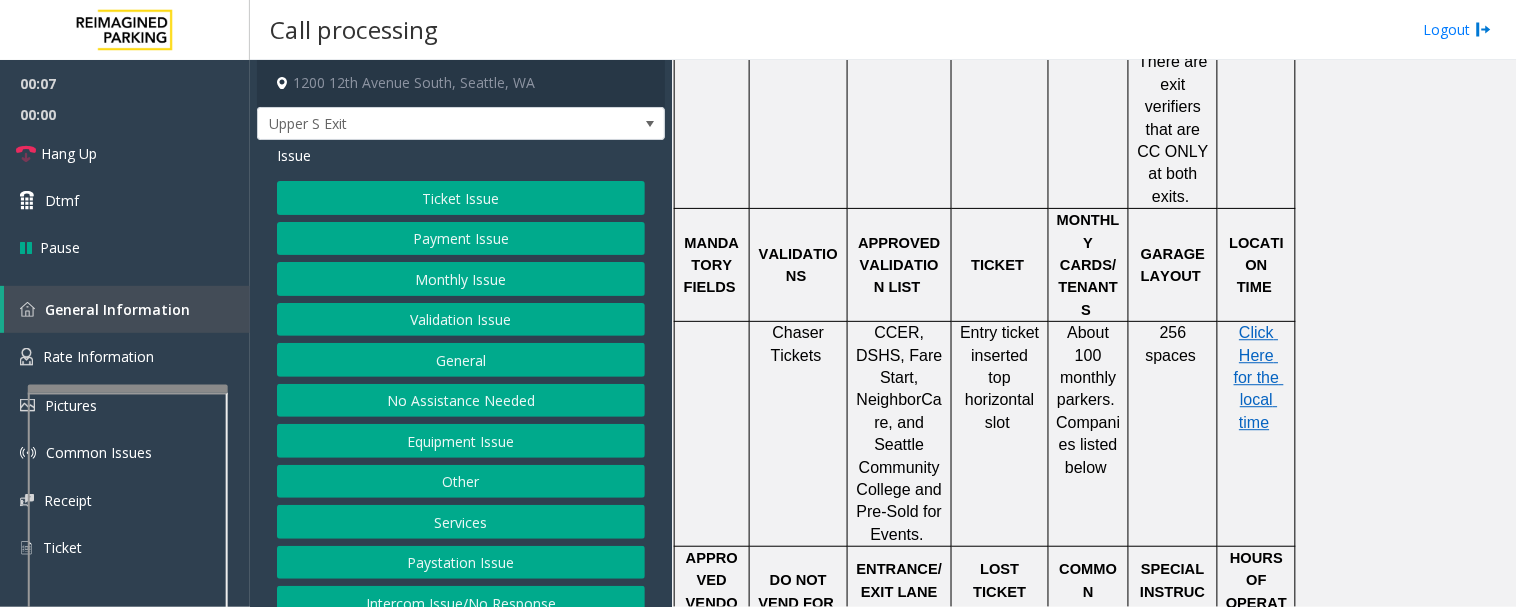scroll, scrollTop: 1222, scrollLeft: 0, axis: vertical 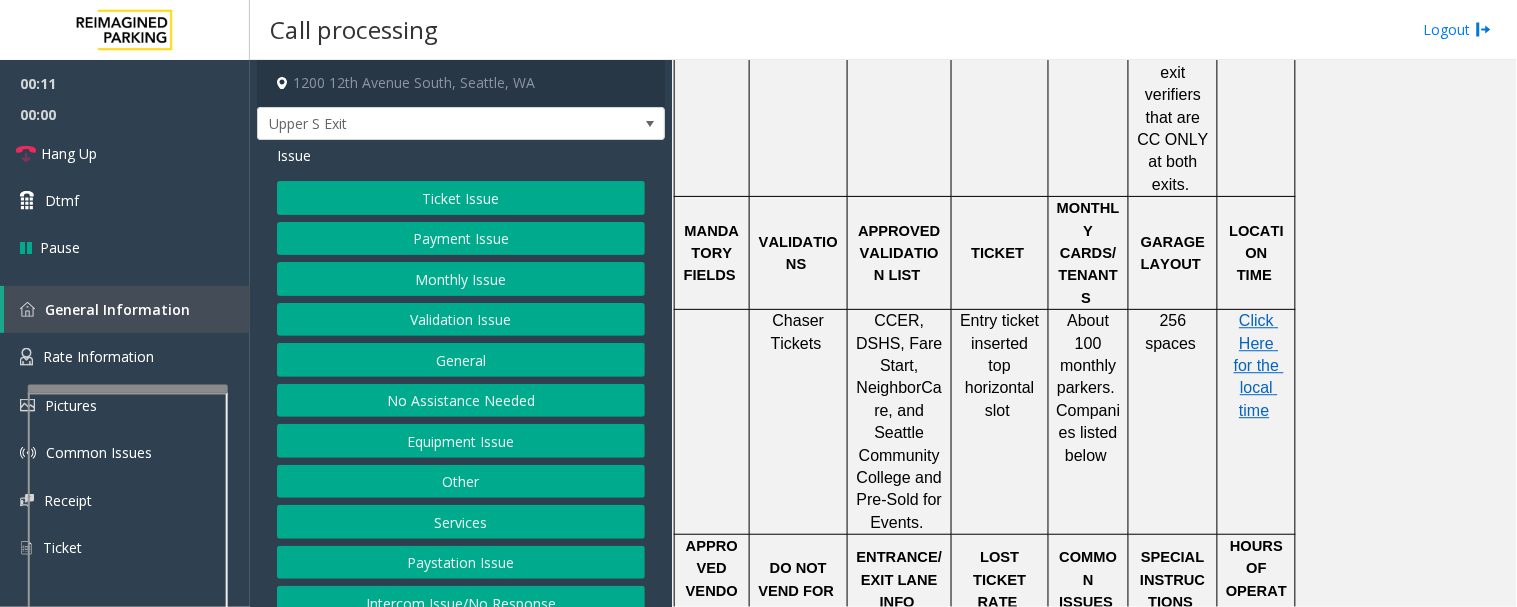 click on "Ticket Issue" 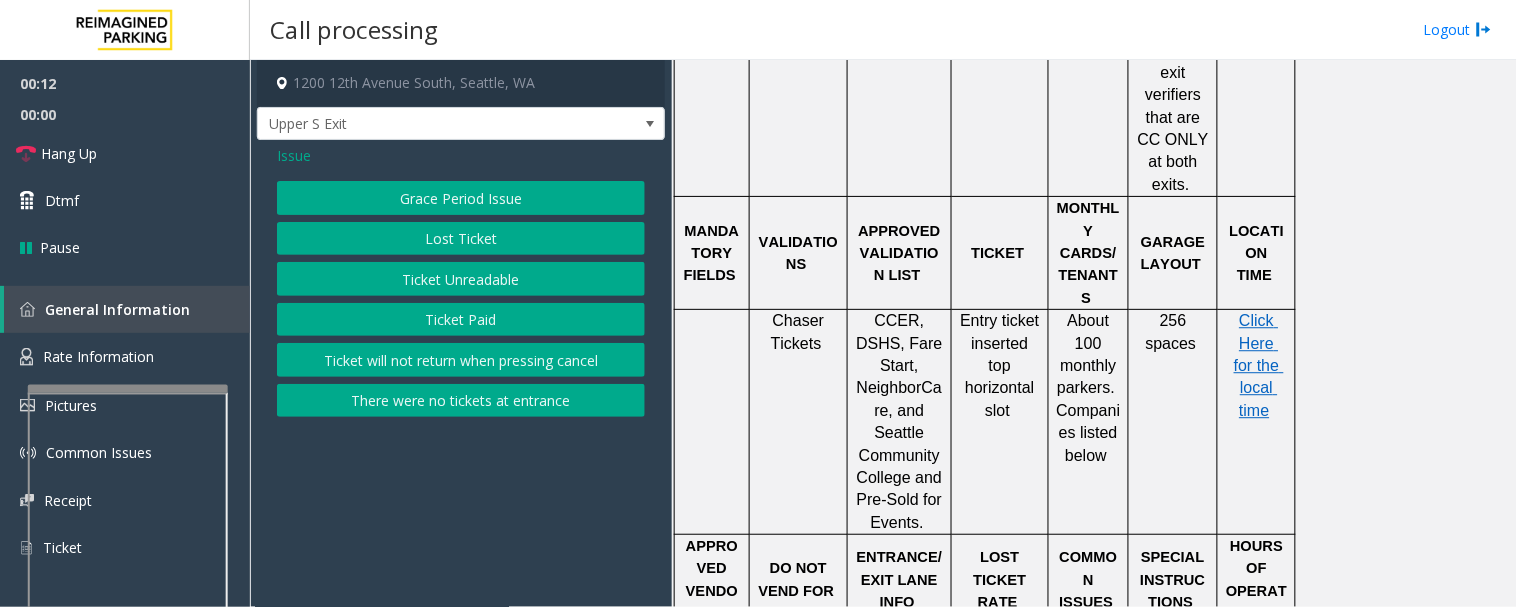 click on "Ticket Unreadable" 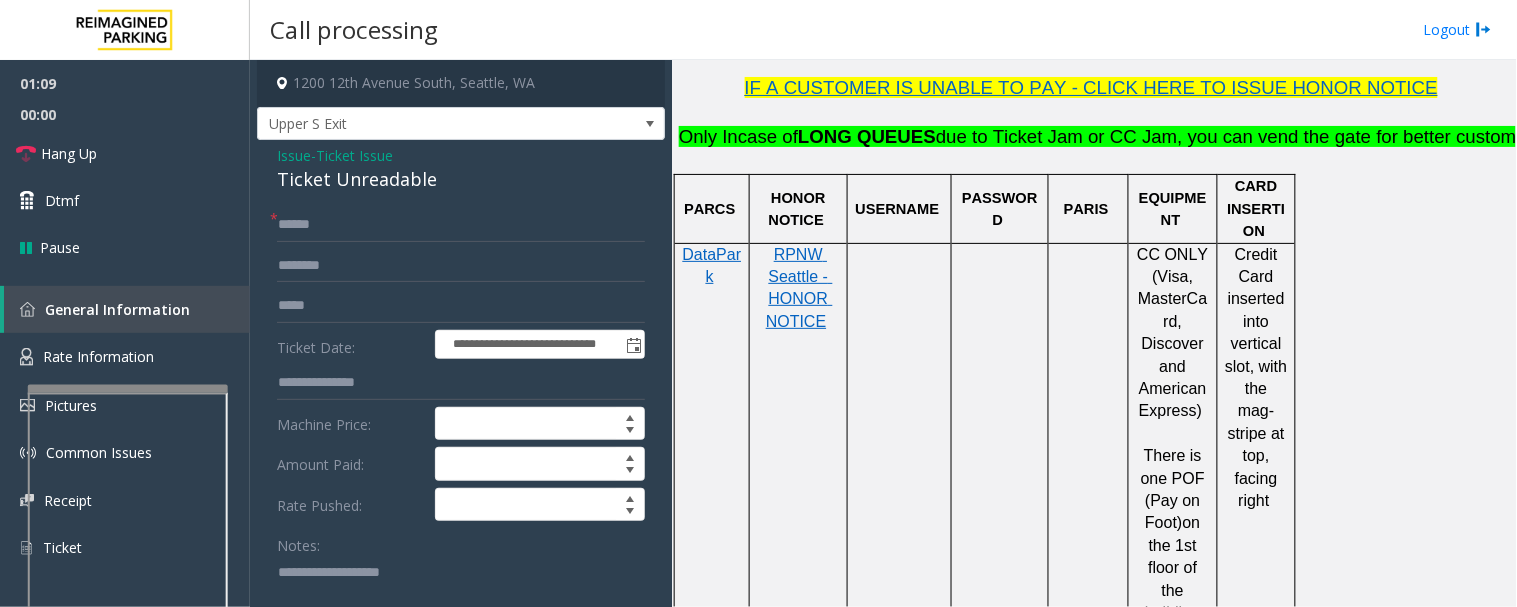 scroll, scrollTop: 444, scrollLeft: 0, axis: vertical 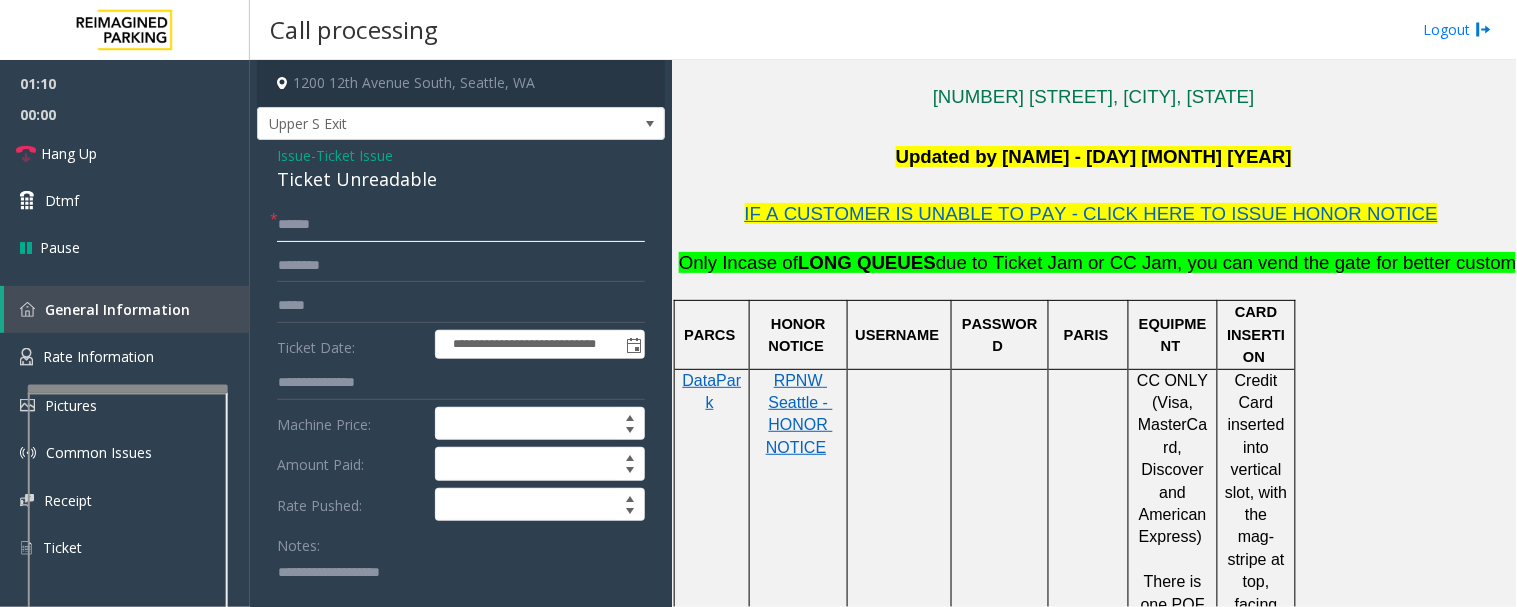 click 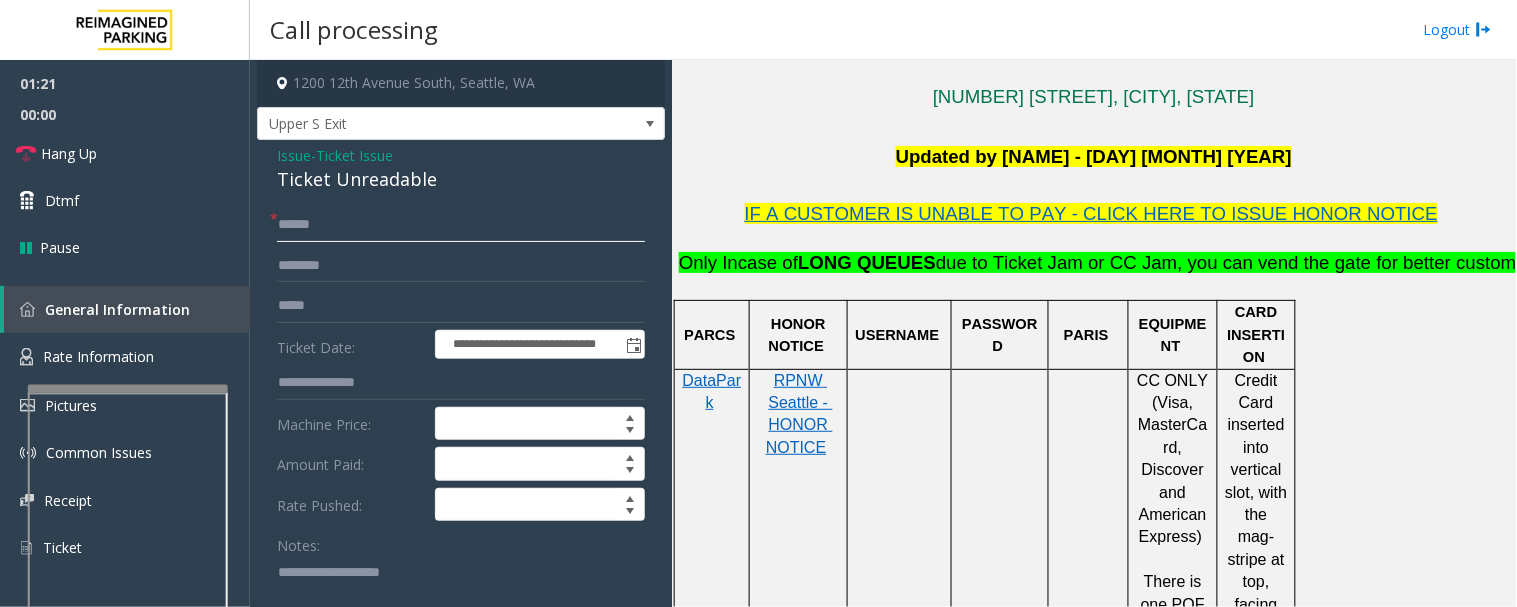 click 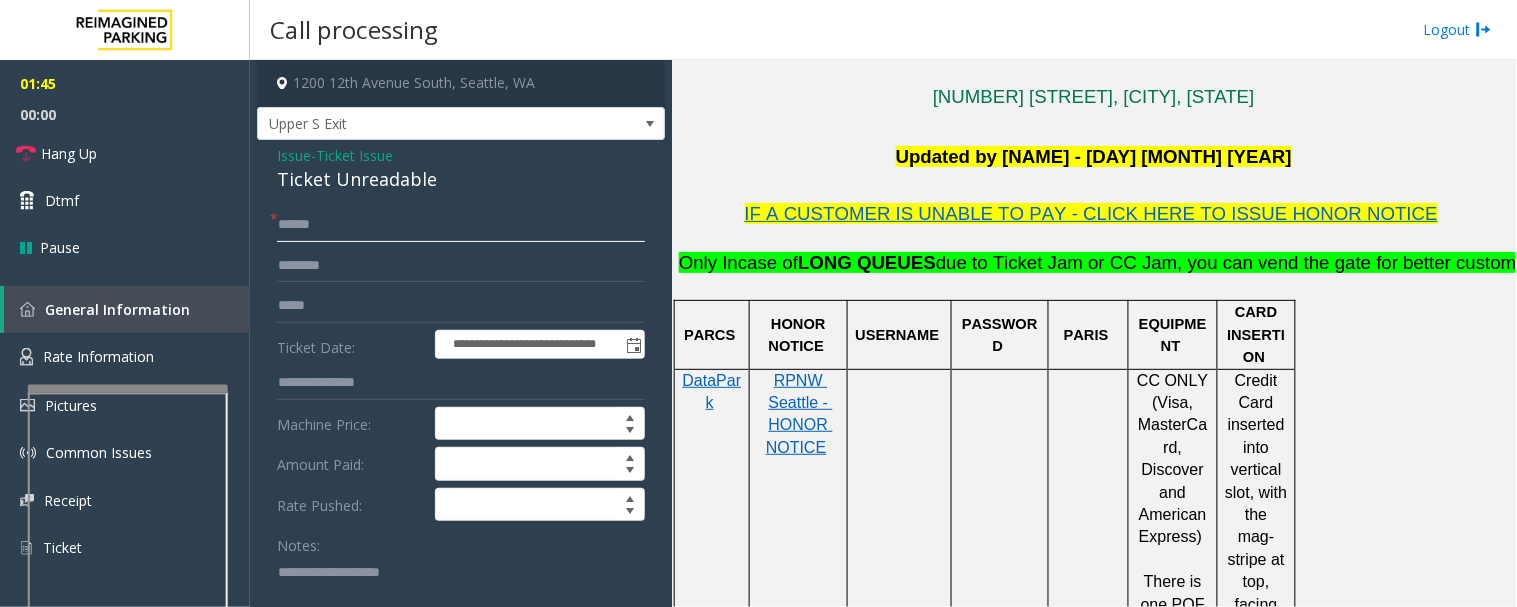 type on "******" 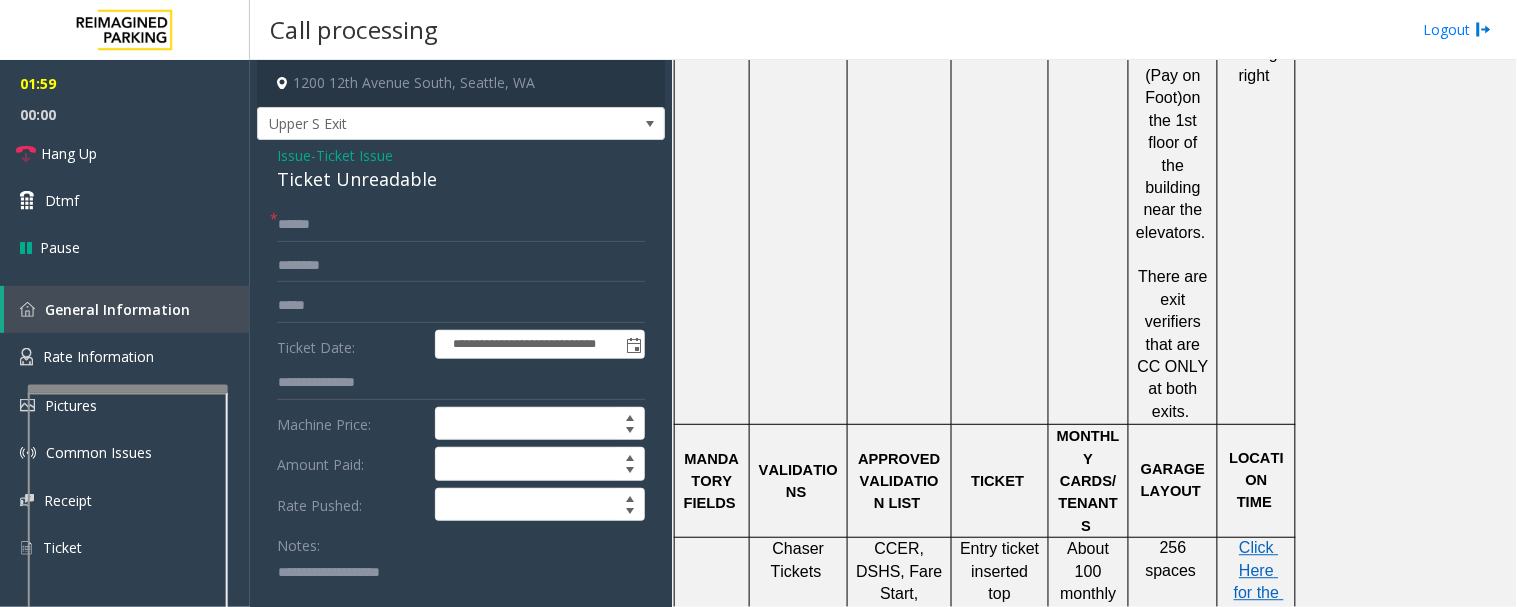 scroll, scrollTop: 1000, scrollLeft: 0, axis: vertical 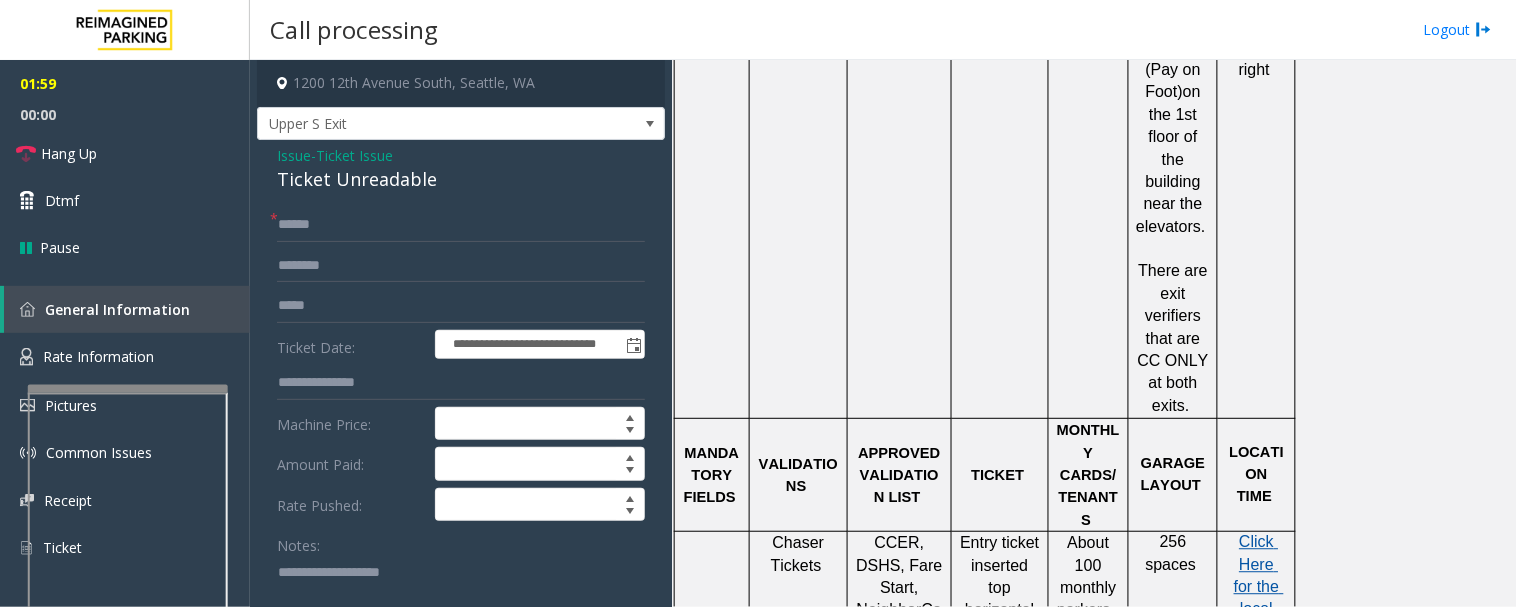 click on "Click Here for the local time" 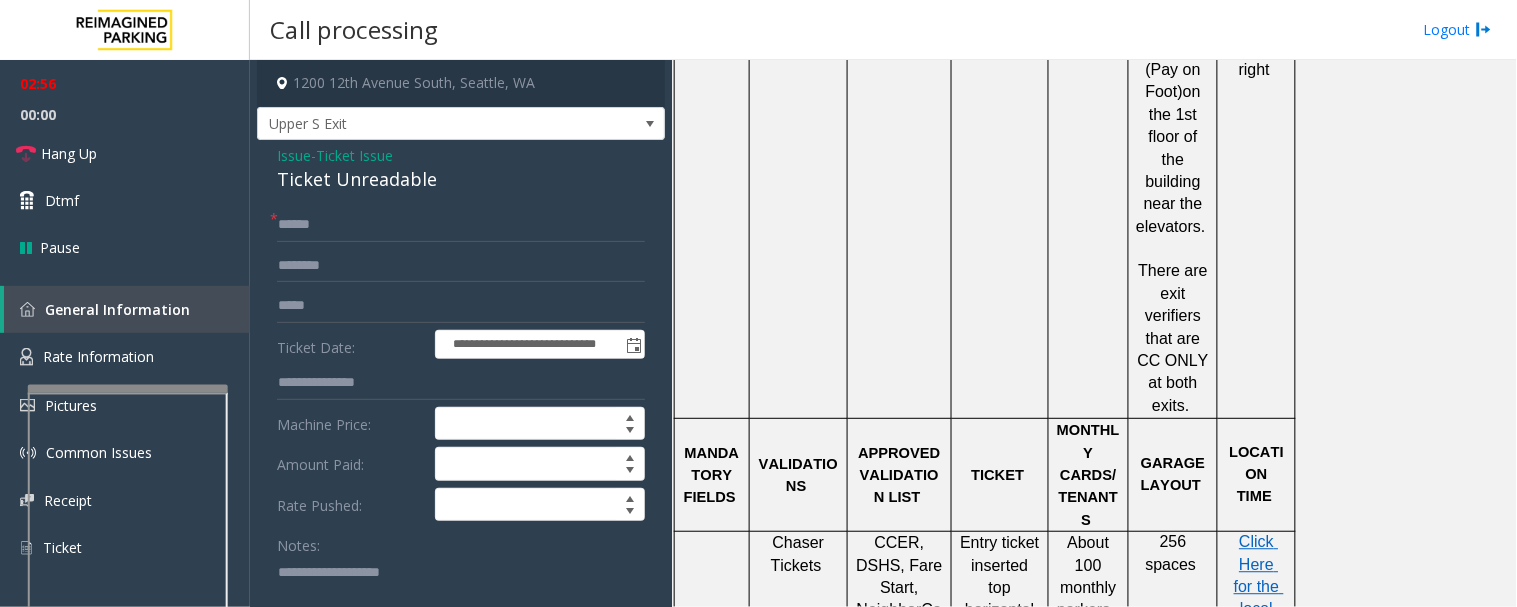 scroll, scrollTop: 444, scrollLeft: 0, axis: vertical 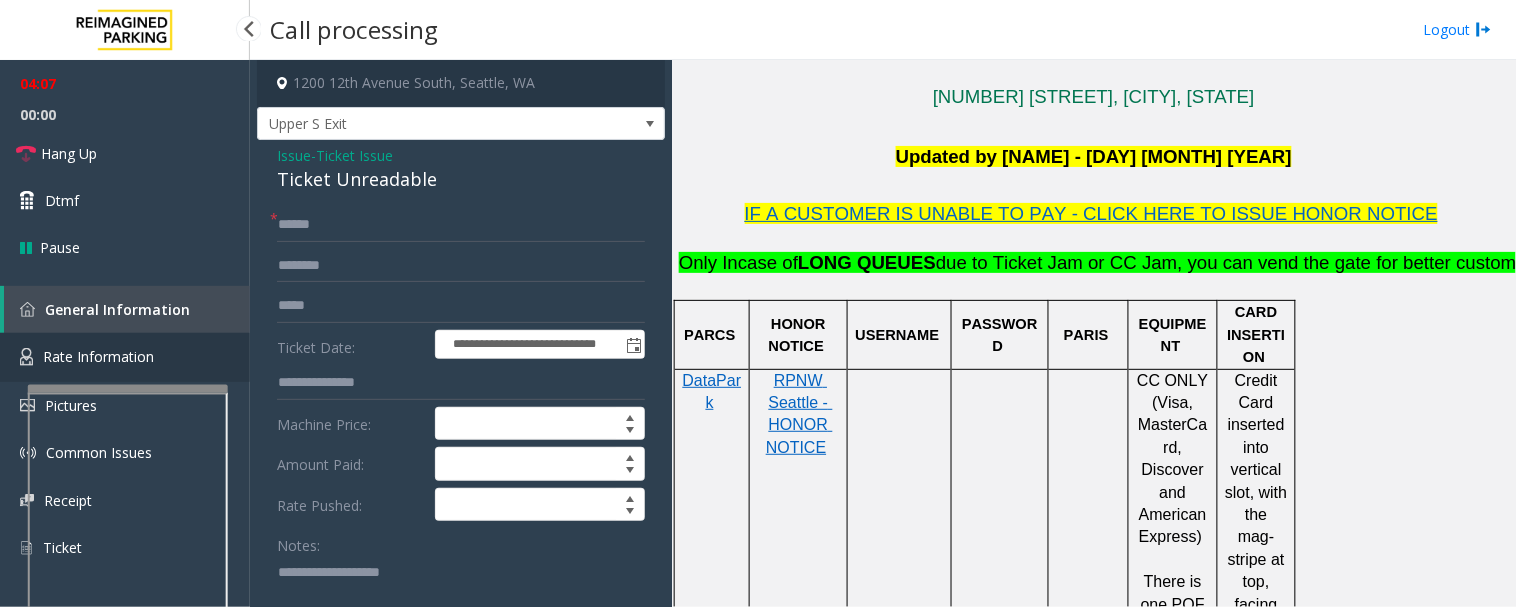 click on "Rate Information" at bounding box center [125, 357] 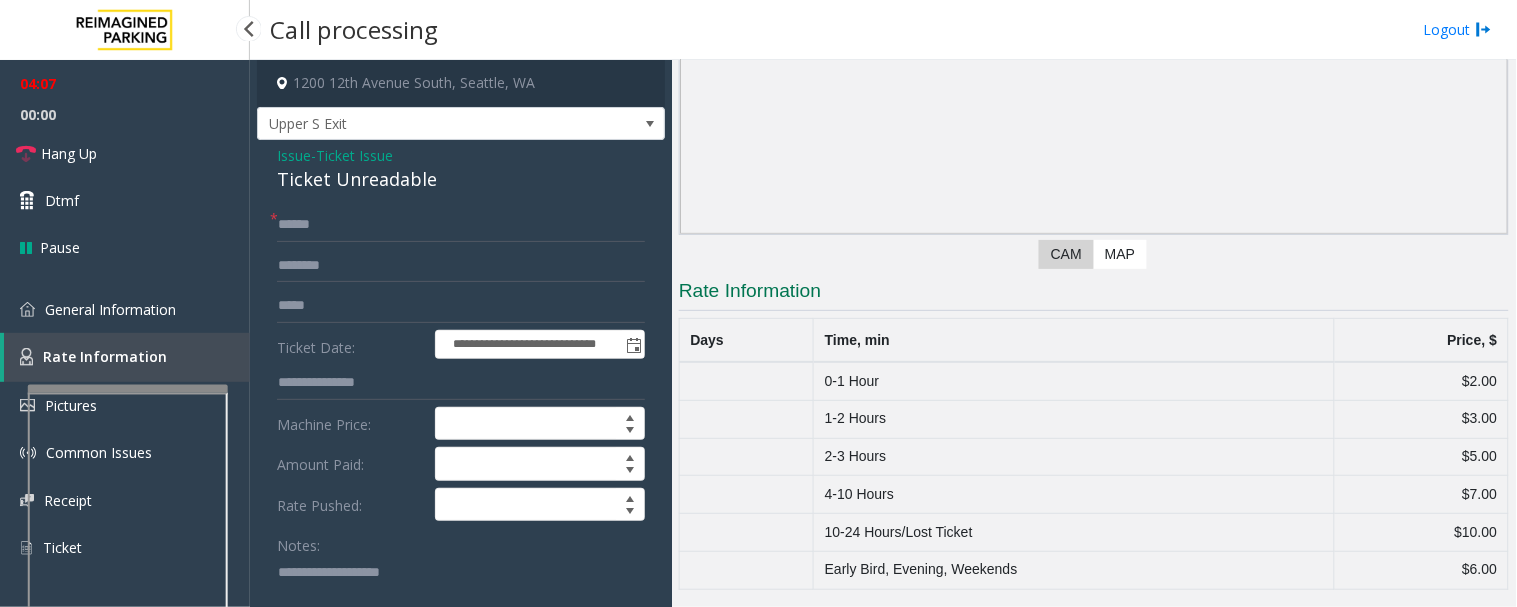 scroll, scrollTop: 177, scrollLeft: 0, axis: vertical 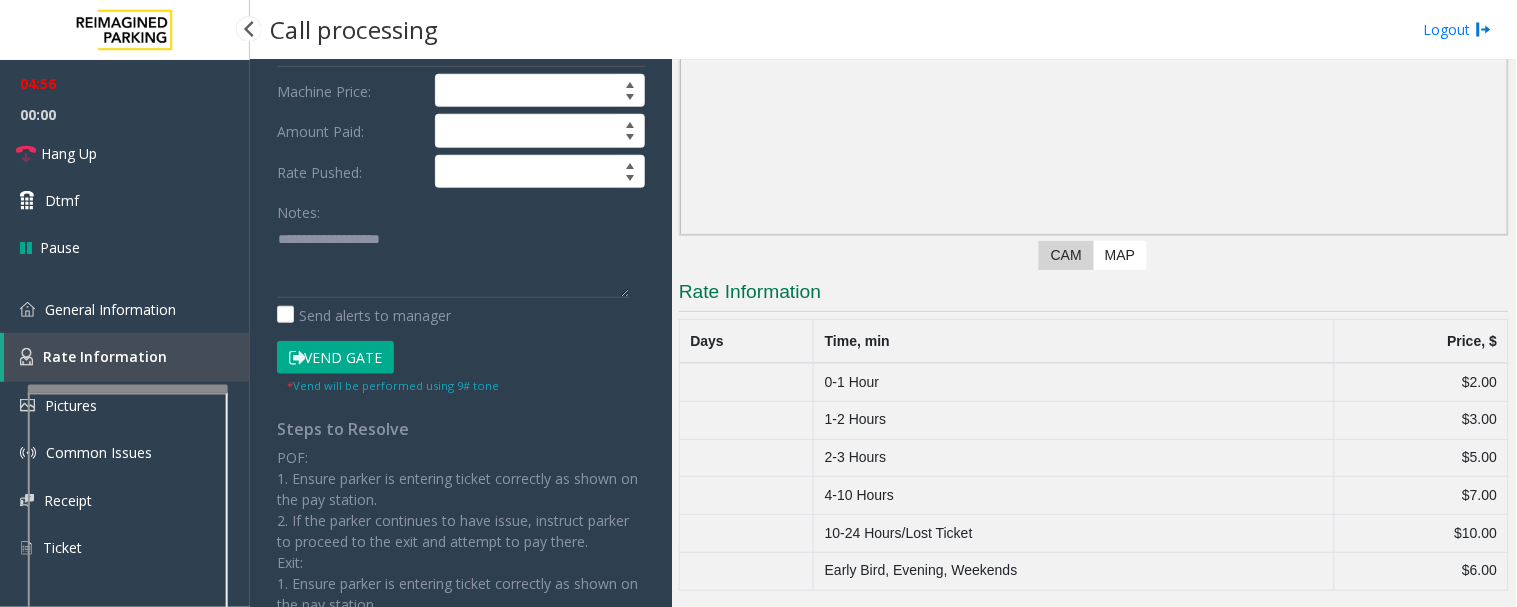 click on "04:56   00:00  Hang Up Dtmf Pause General Information Rate Information Pictures Common Issues Receipt Ticket" at bounding box center [125, 324] 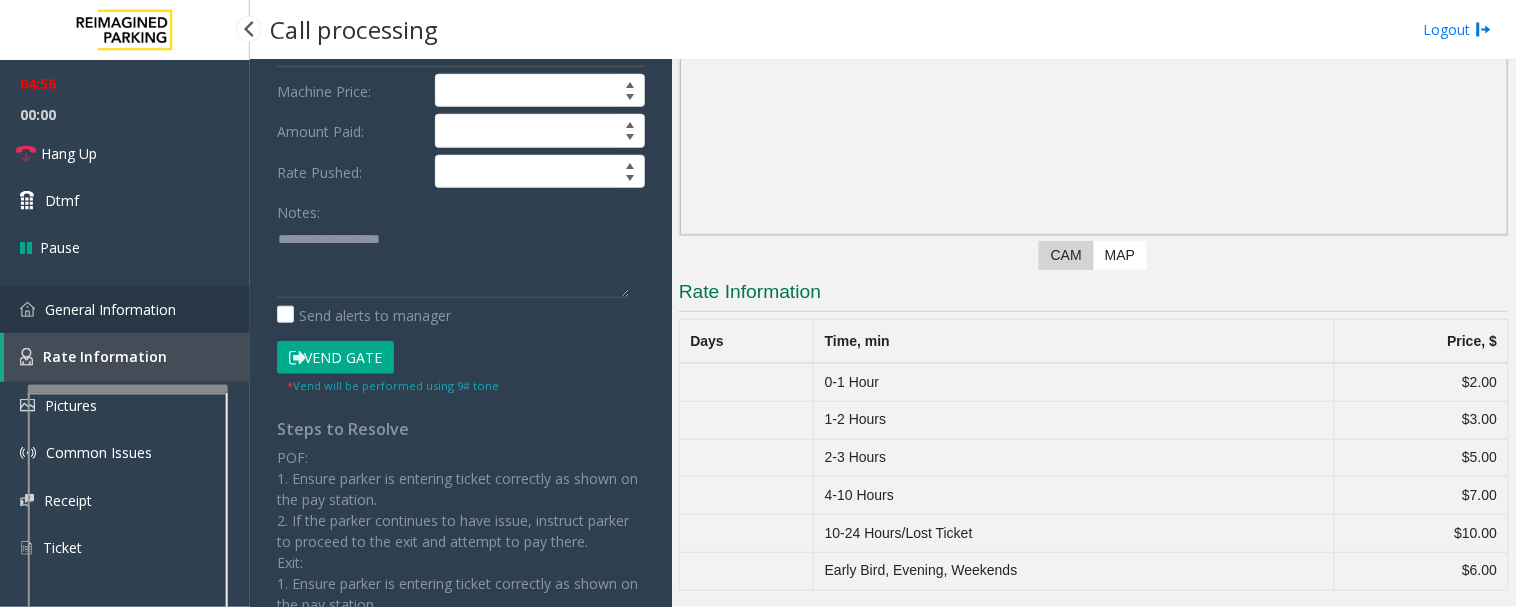 click on "General Information" at bounding box center (125, 309) 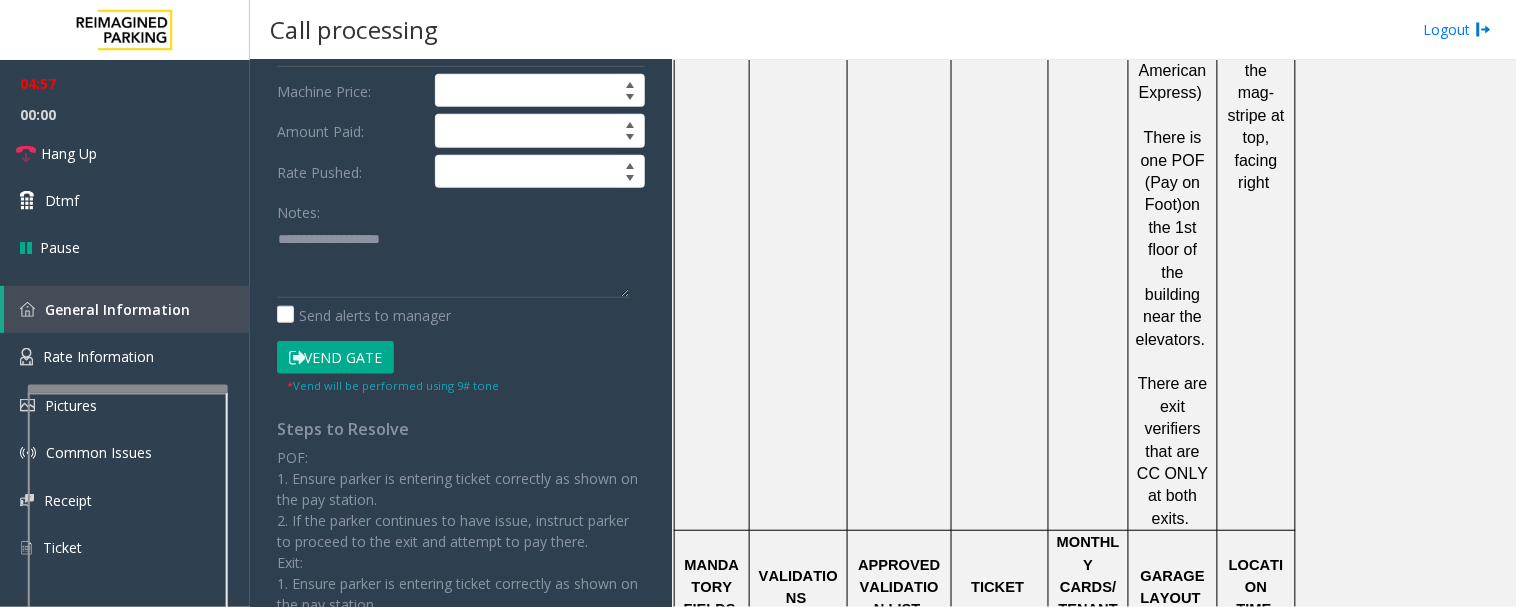 scroll, scrollTop: 1222, scrollLeft: 0, axis: vertical 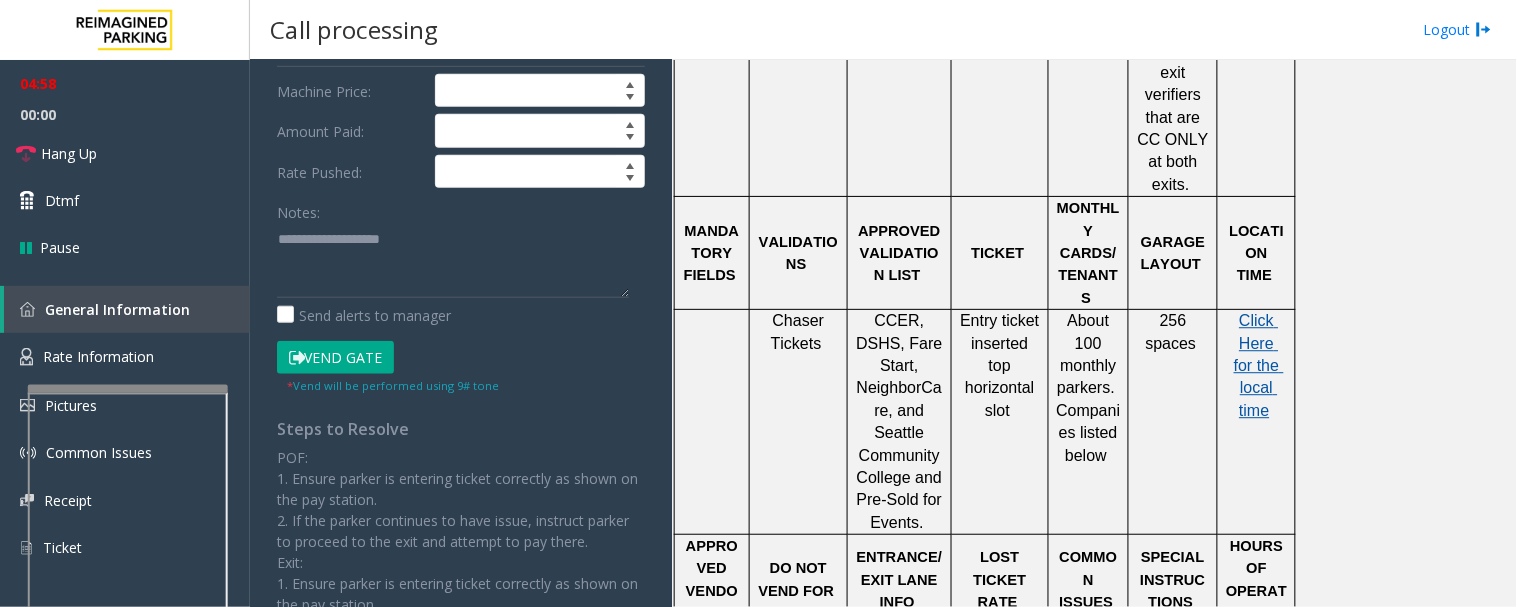 click on "Click Here for the local time" 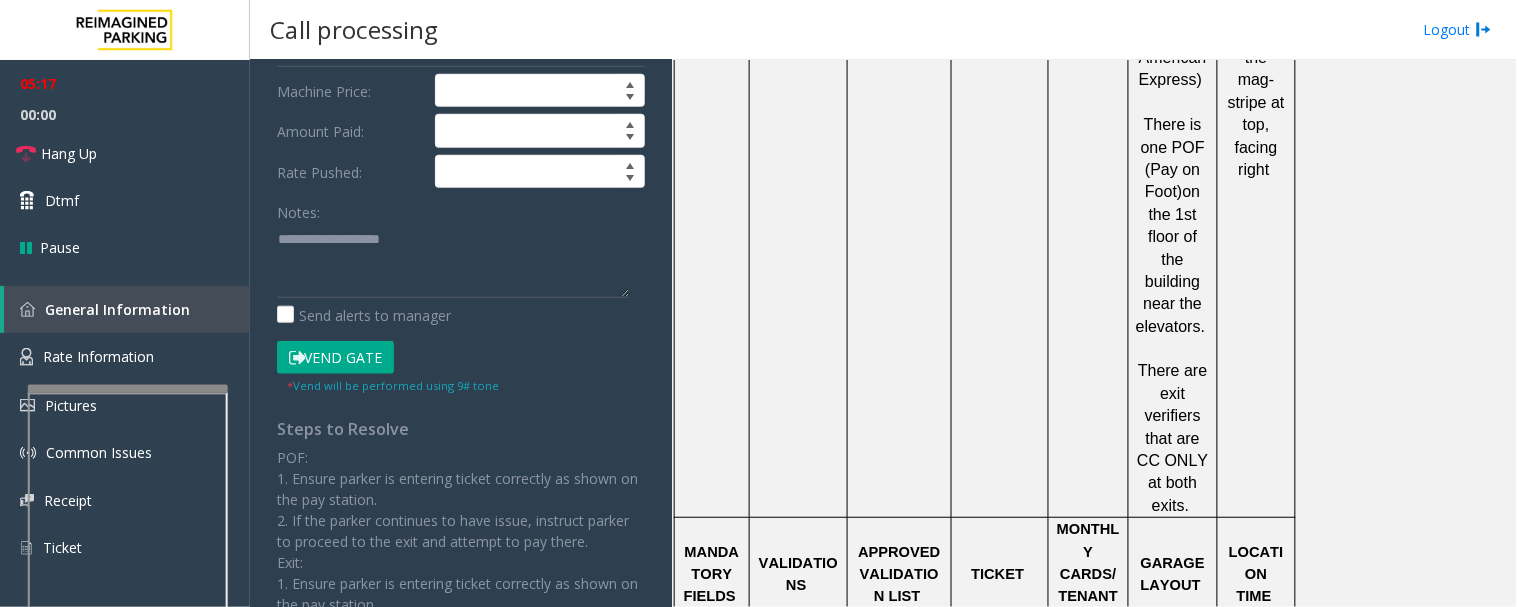 scroll, scrollTop: 1222, scrollLeft: 0, axis: vertical 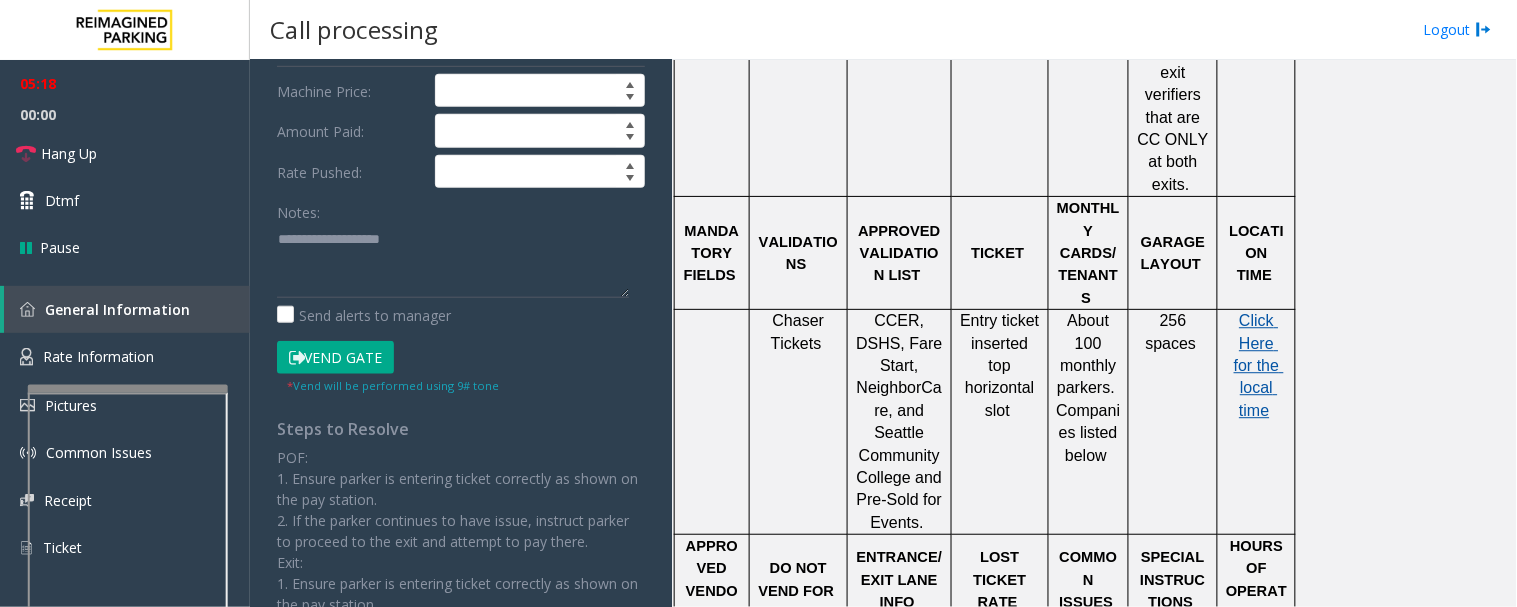 click on "Click Here for the local time" 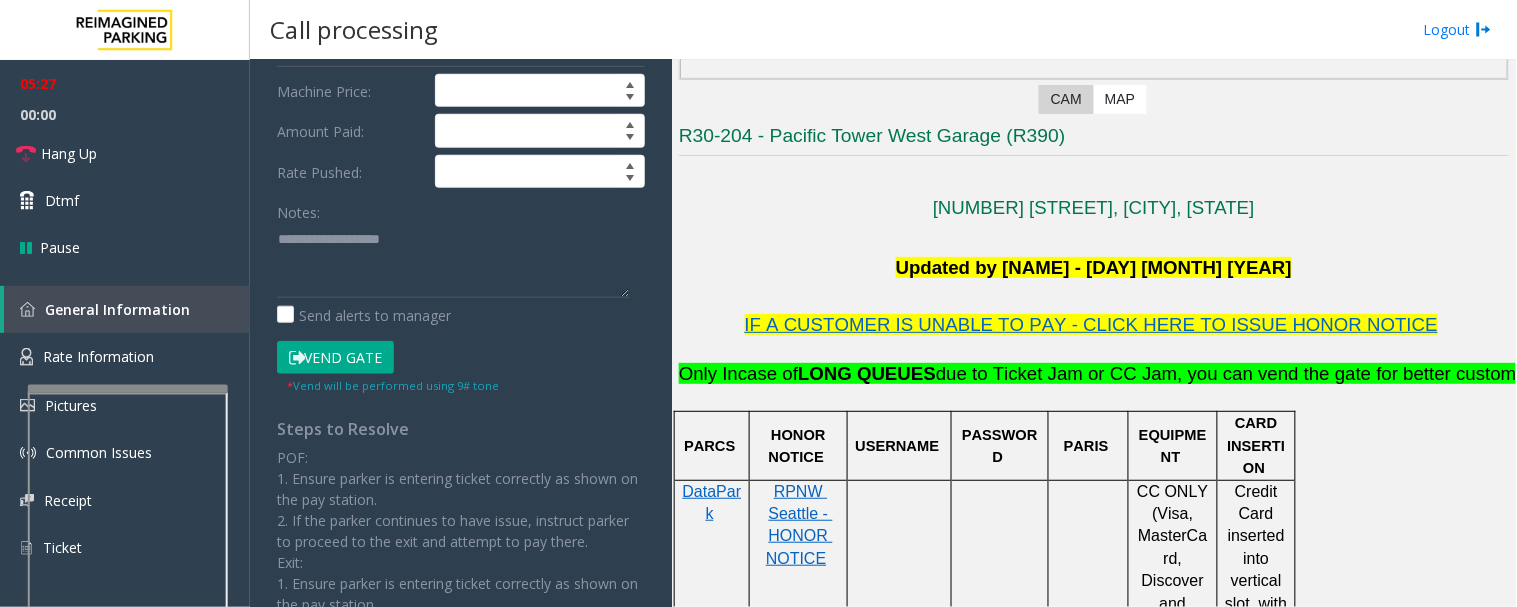 scroll, scrollTop: 0, scrollLeft: 0, axis: both 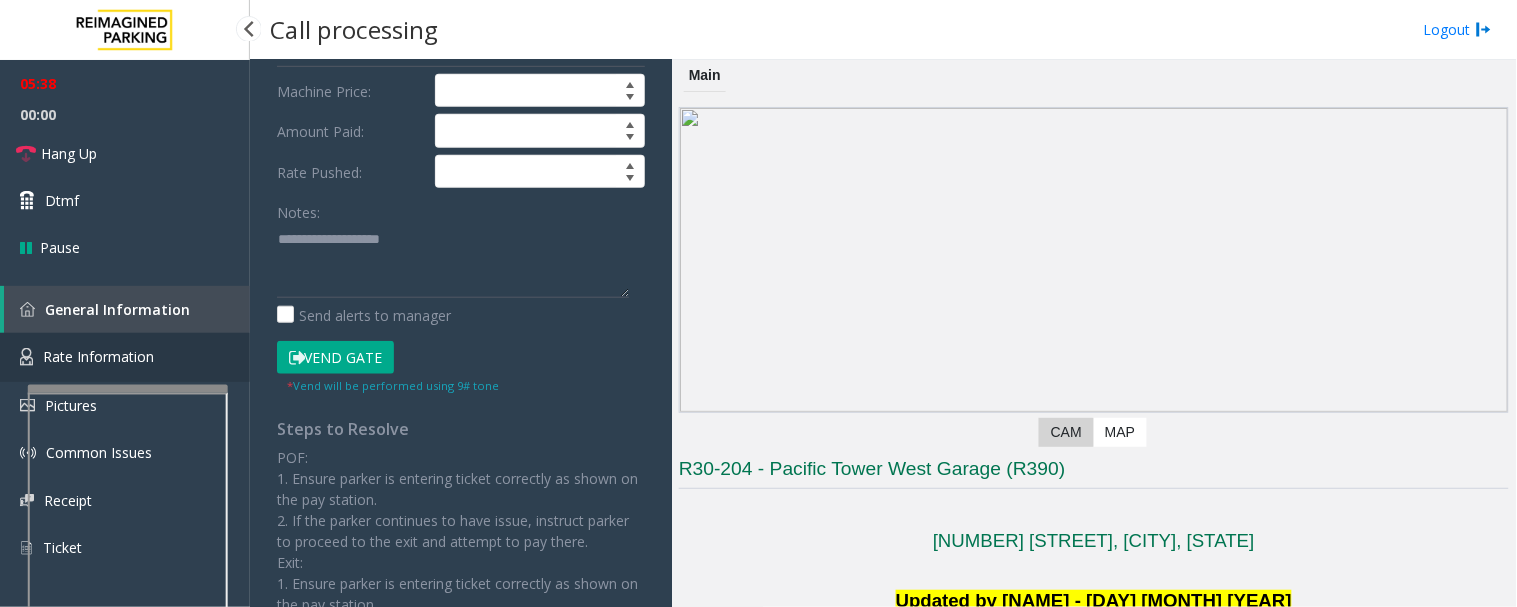 click on "Rate Information" at bounding box center [125, 357] 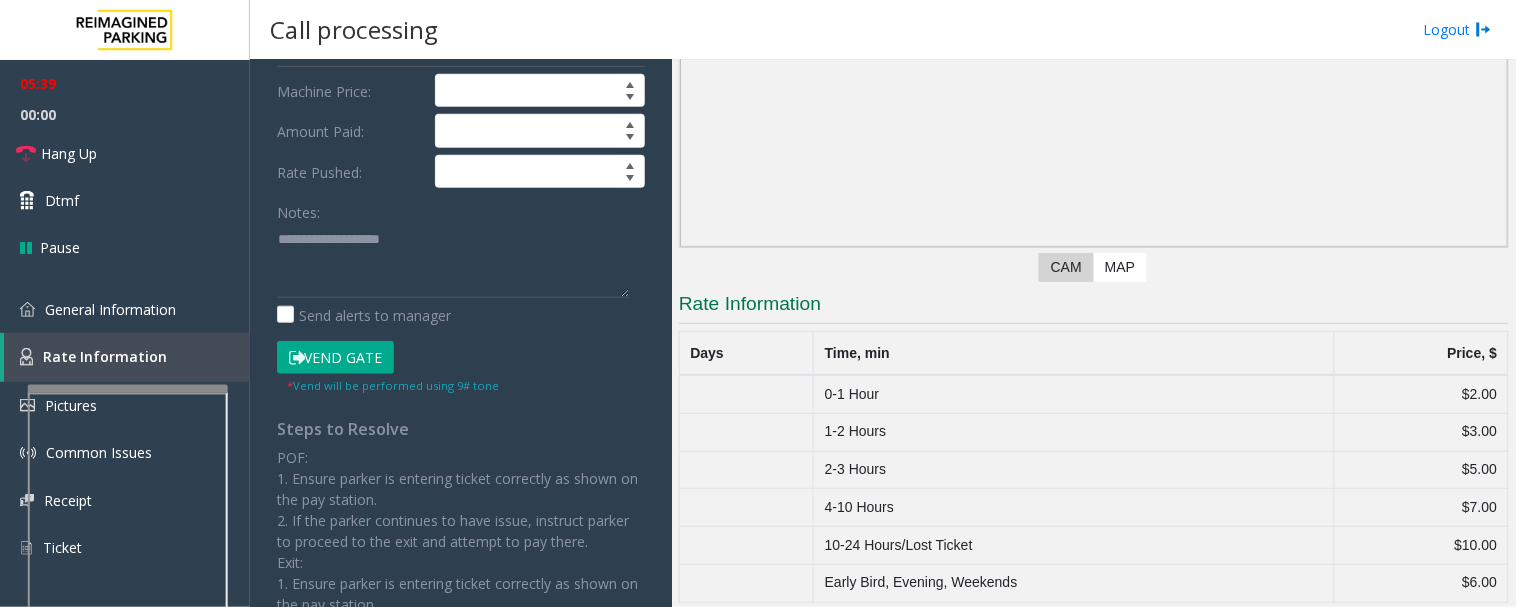 scroll, scrollTop: 177, scrollLeft: 0, axis: vertical 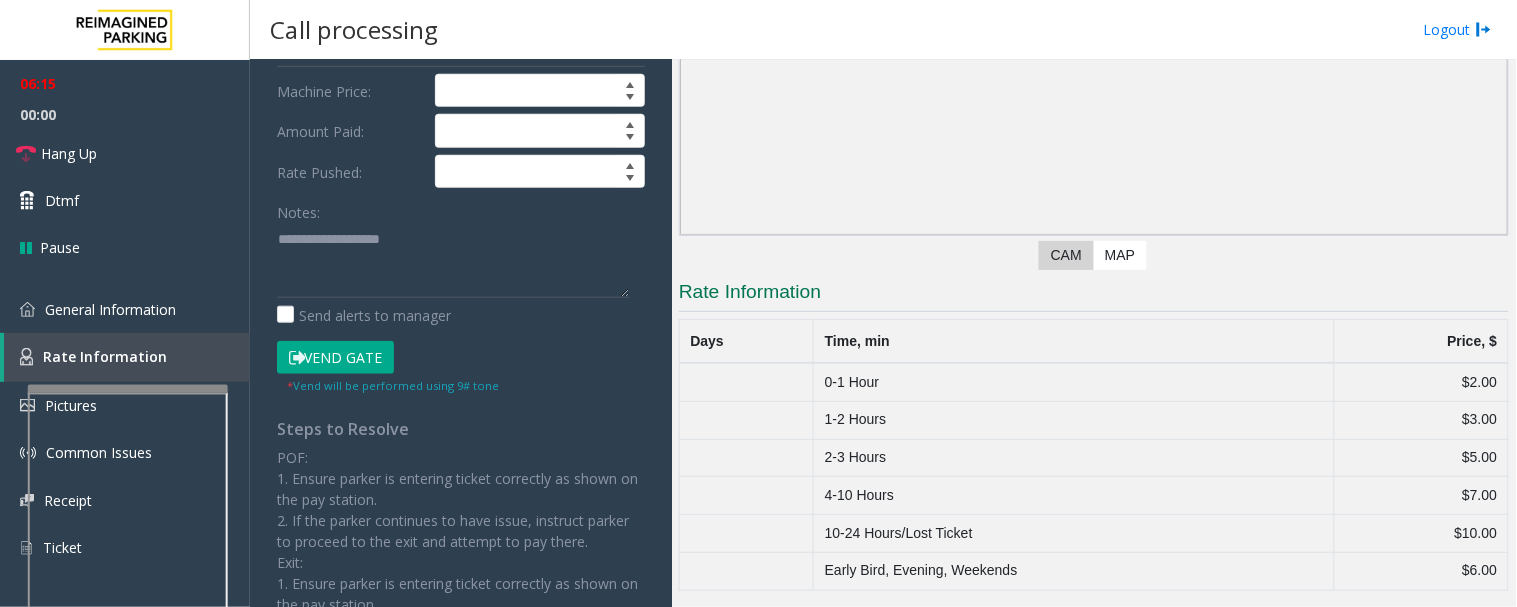 click on "Vend Gate" 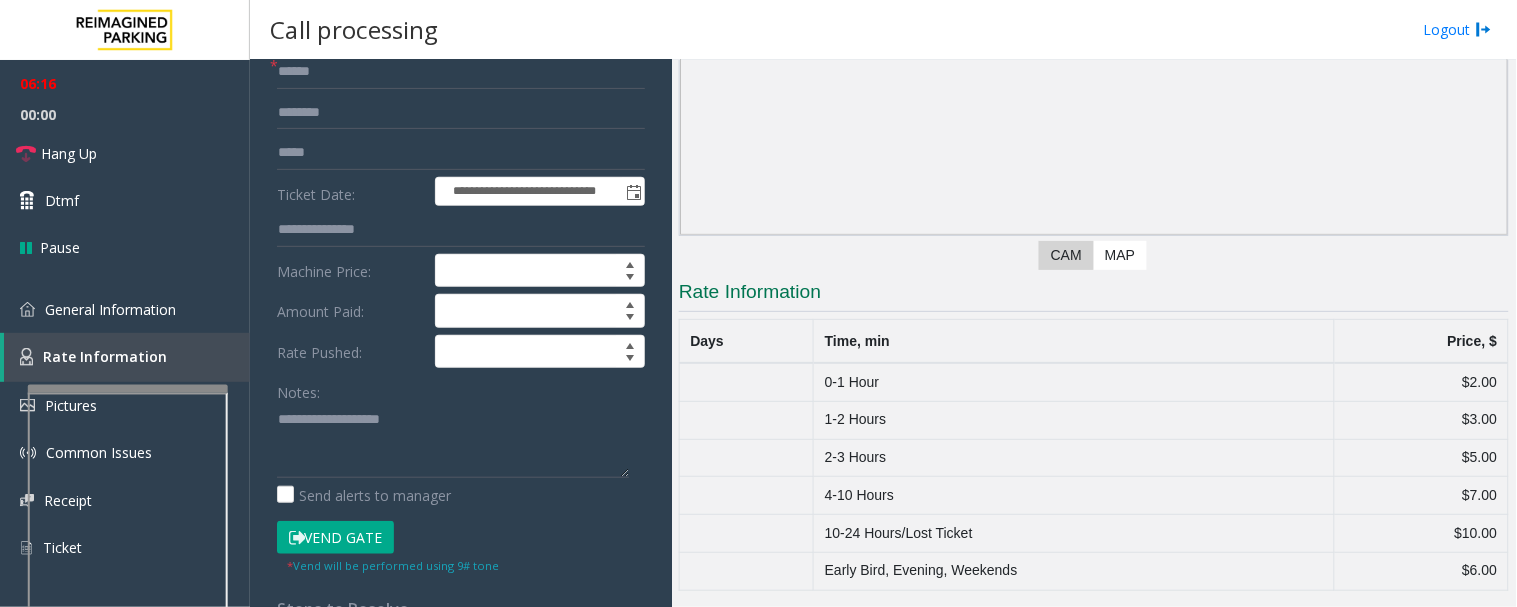 scroll, scrollTop: 0, scrollLeft: 0, axis: both 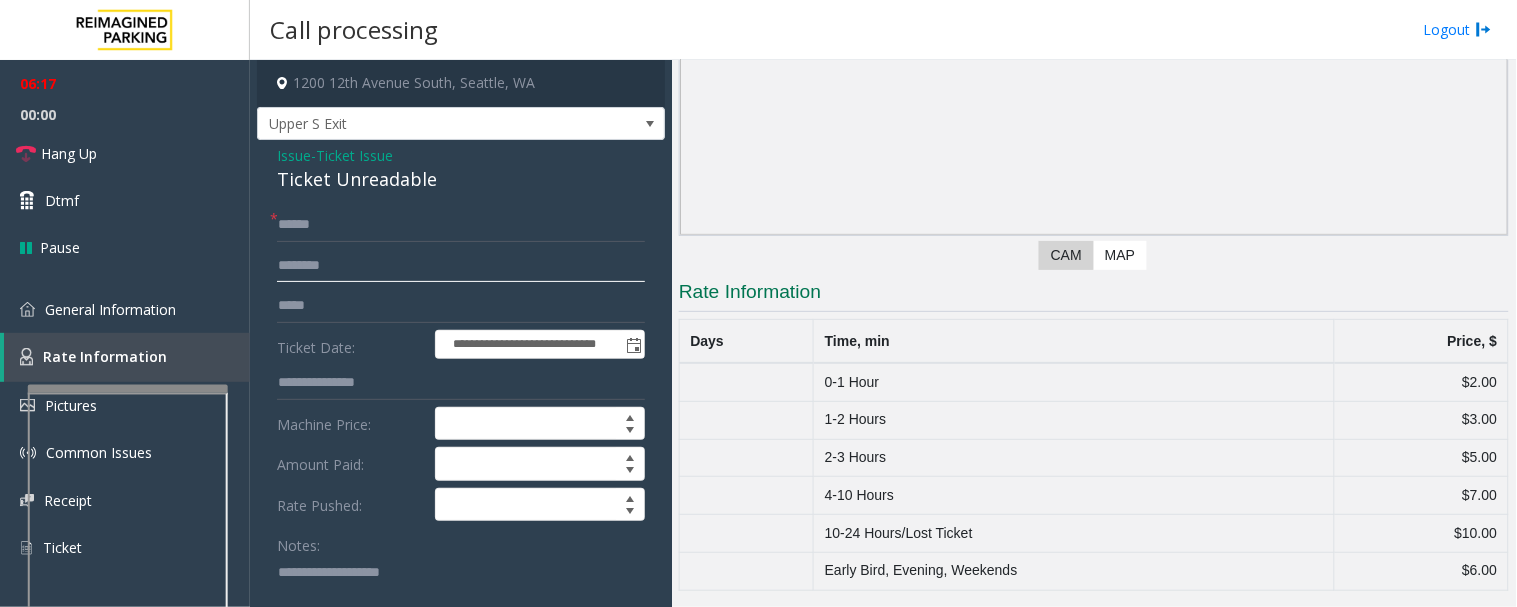 click 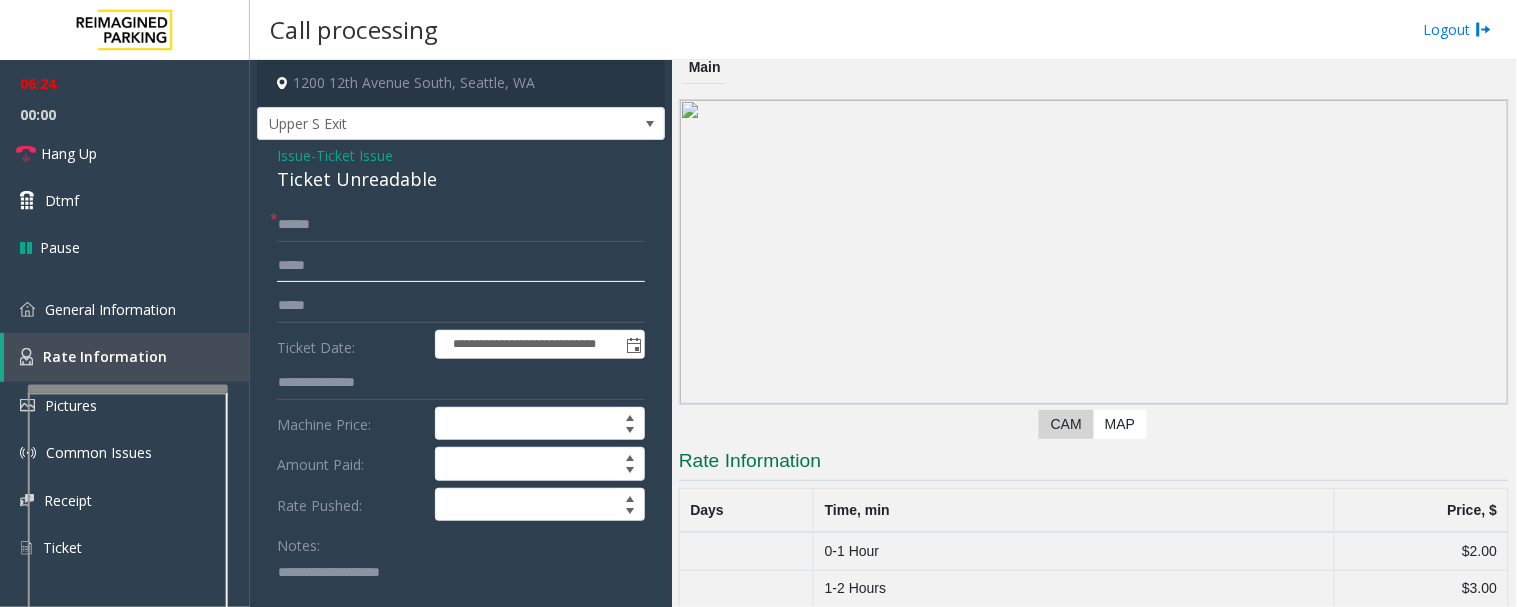 scroll, scrollTop: 0, scrollLeft: 0, axis: both 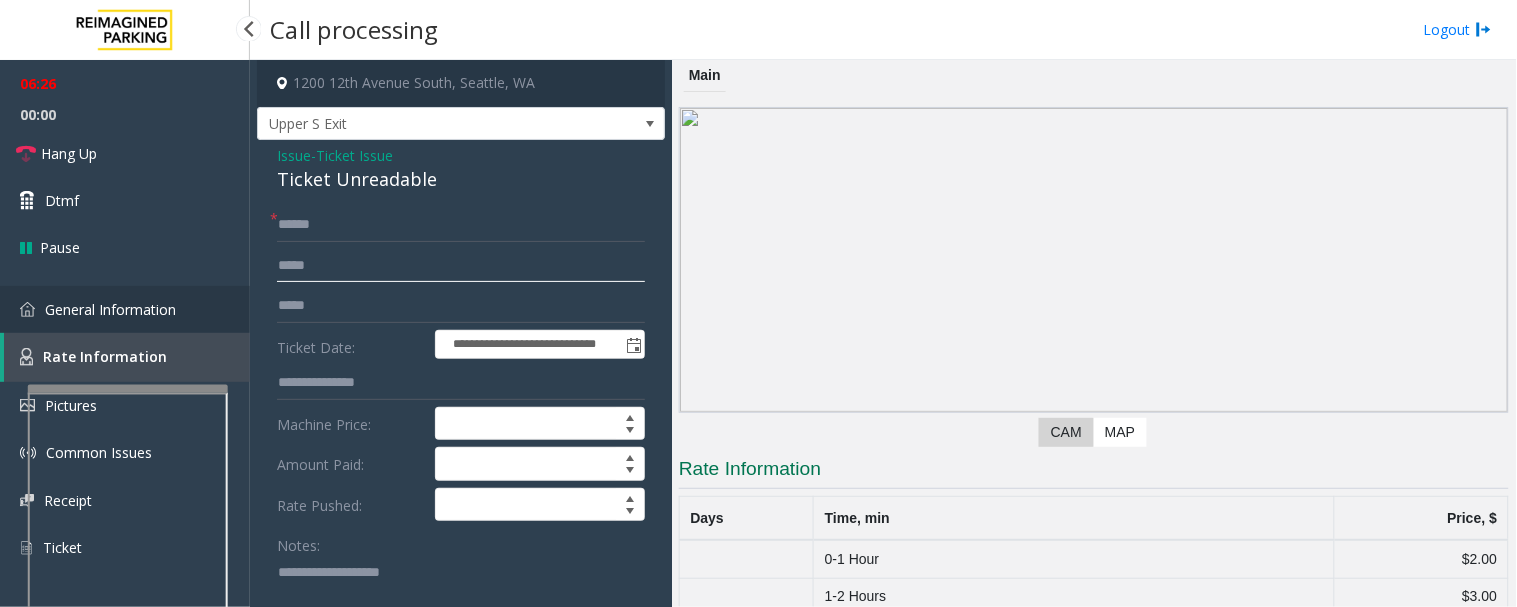 type on "*****" 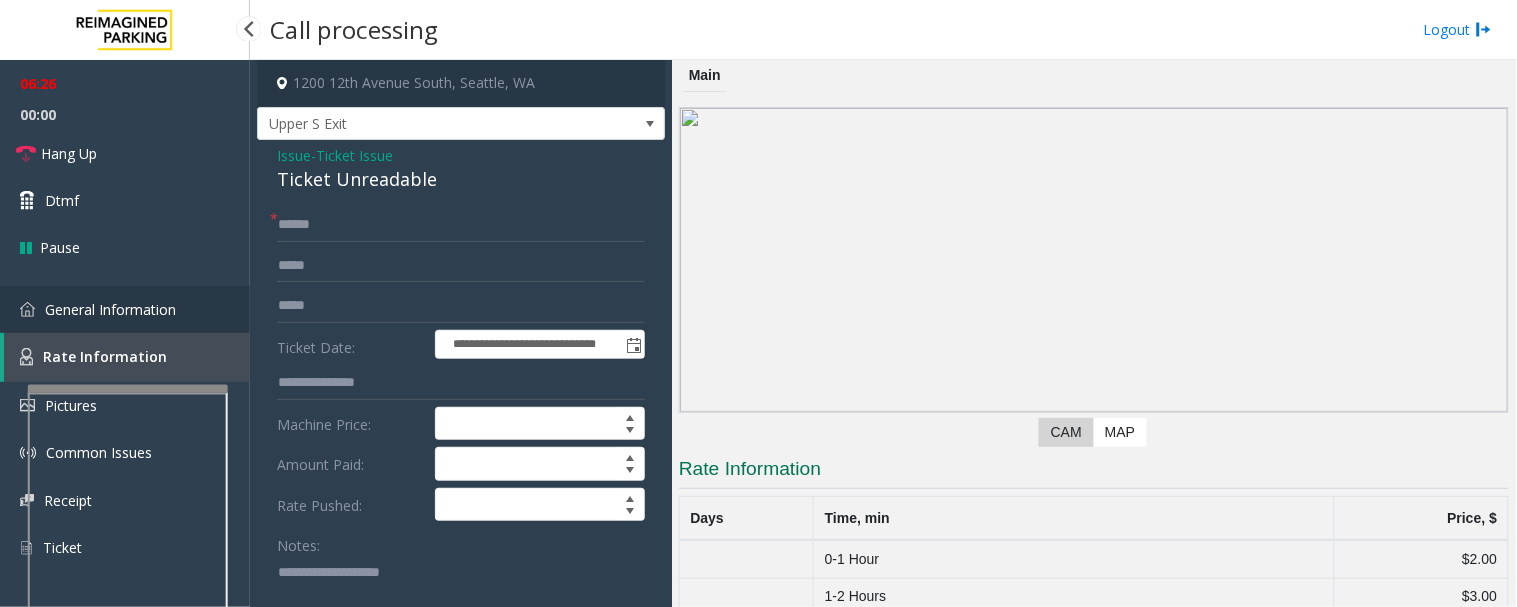 click on "General Information" at bounding box center [125, 309] 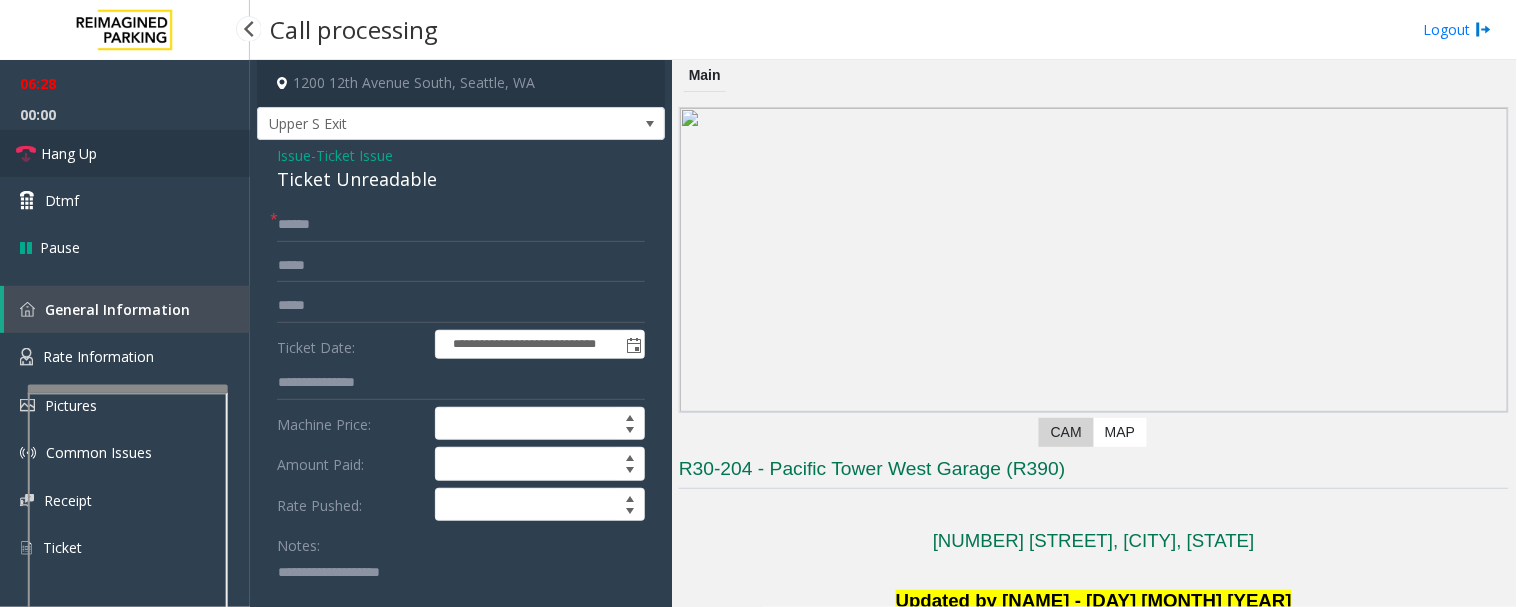 click on "Hang Up" at bounding box center [125, 153] 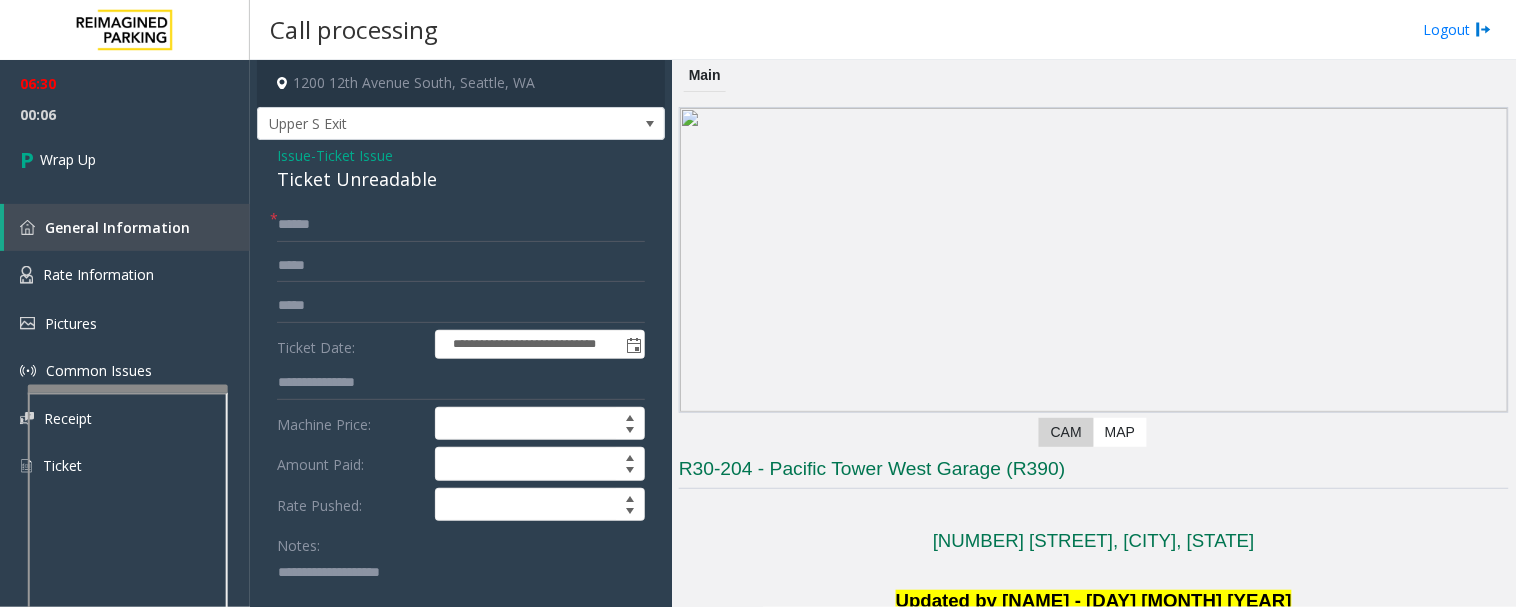 click on "Ticket Unreadable" 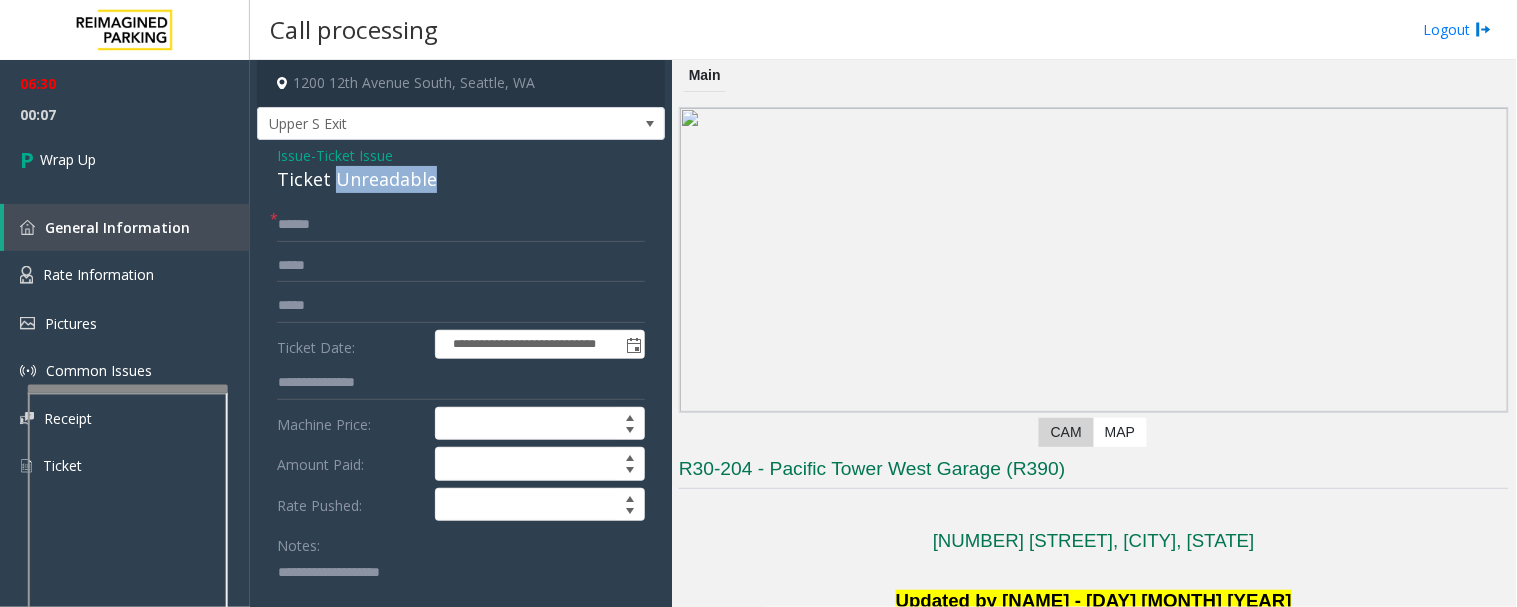 click on "Ticket Unreadable" 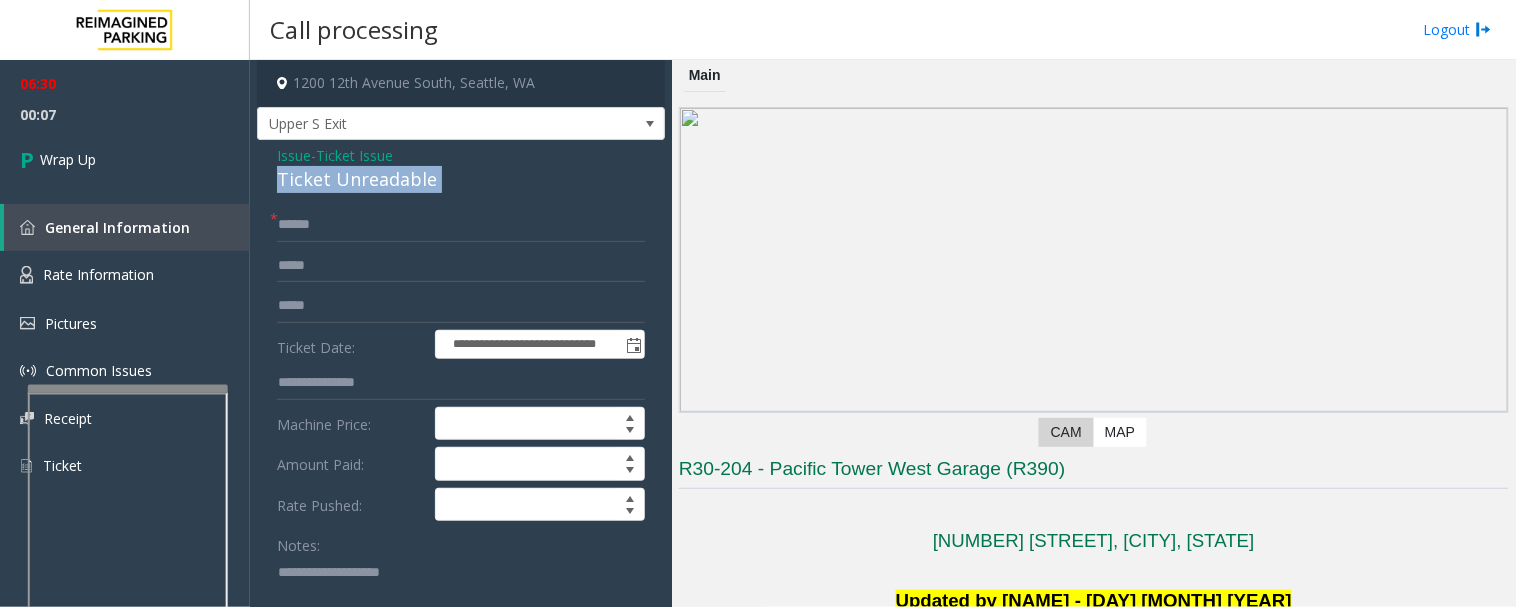 click on "Ticket Unreadable" 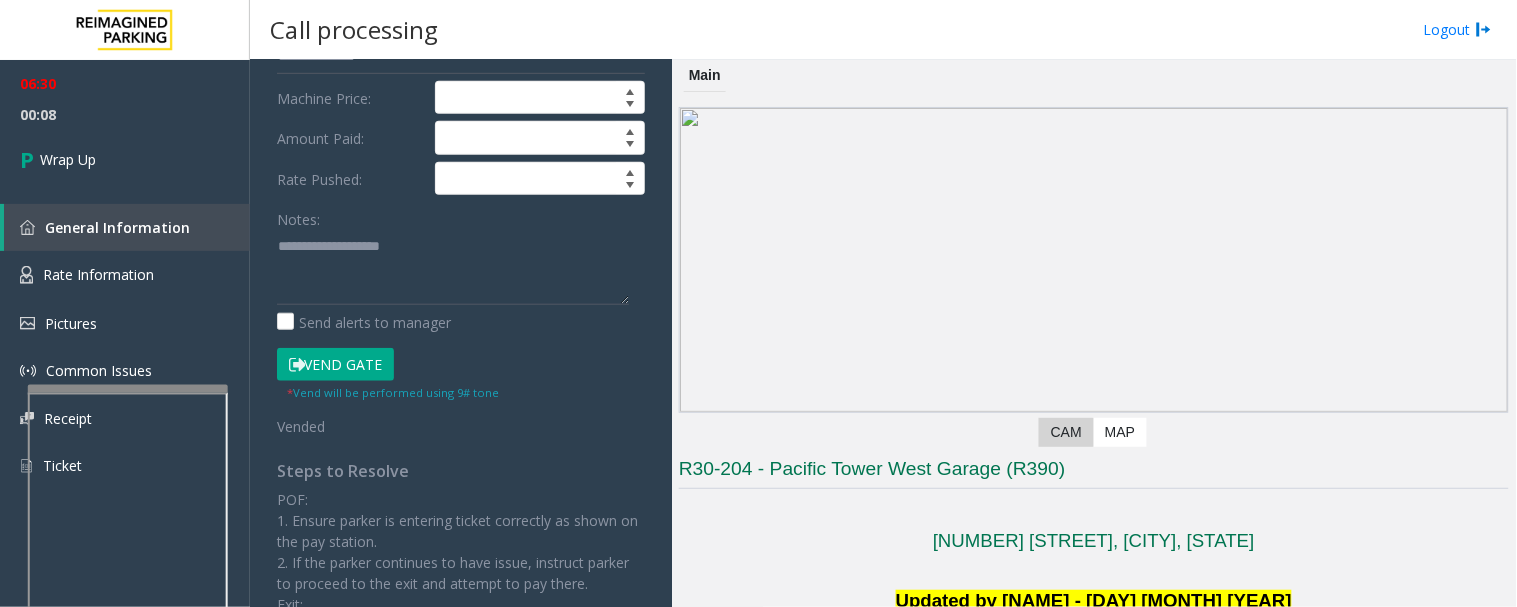 scroll, scrollTop: 333, scrollLeft: 0, axis: vertical 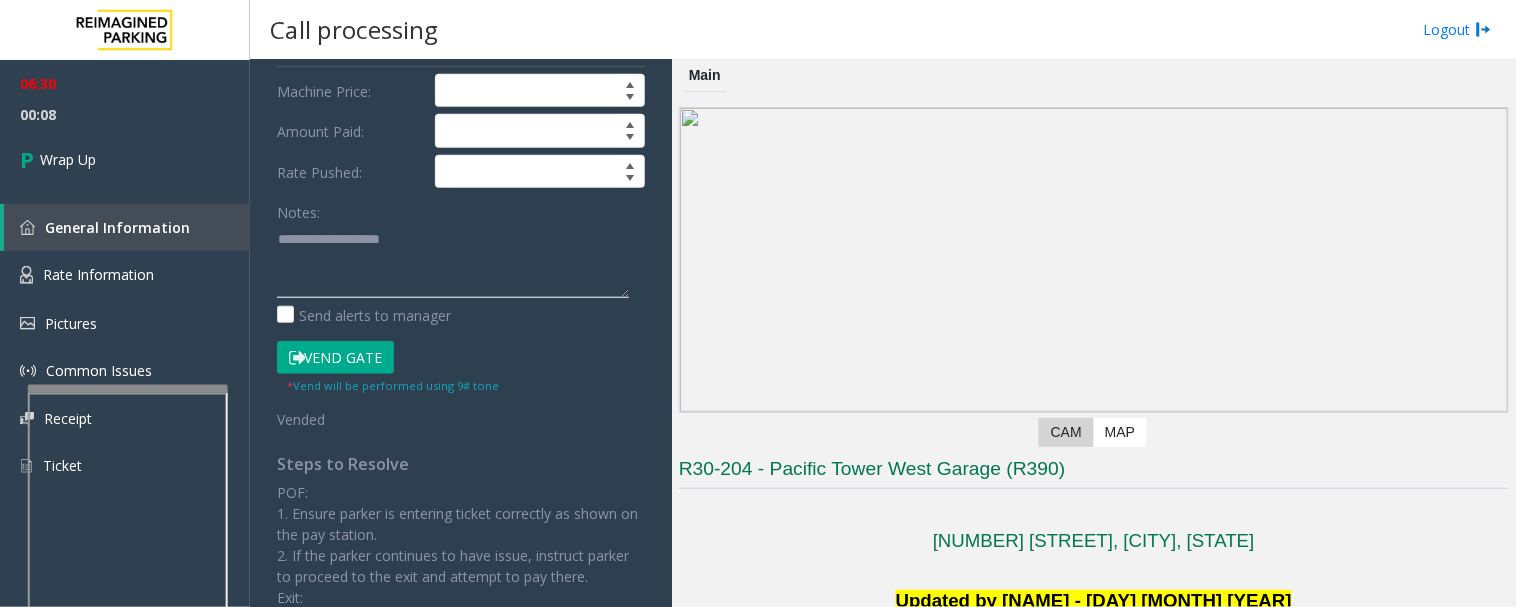 click 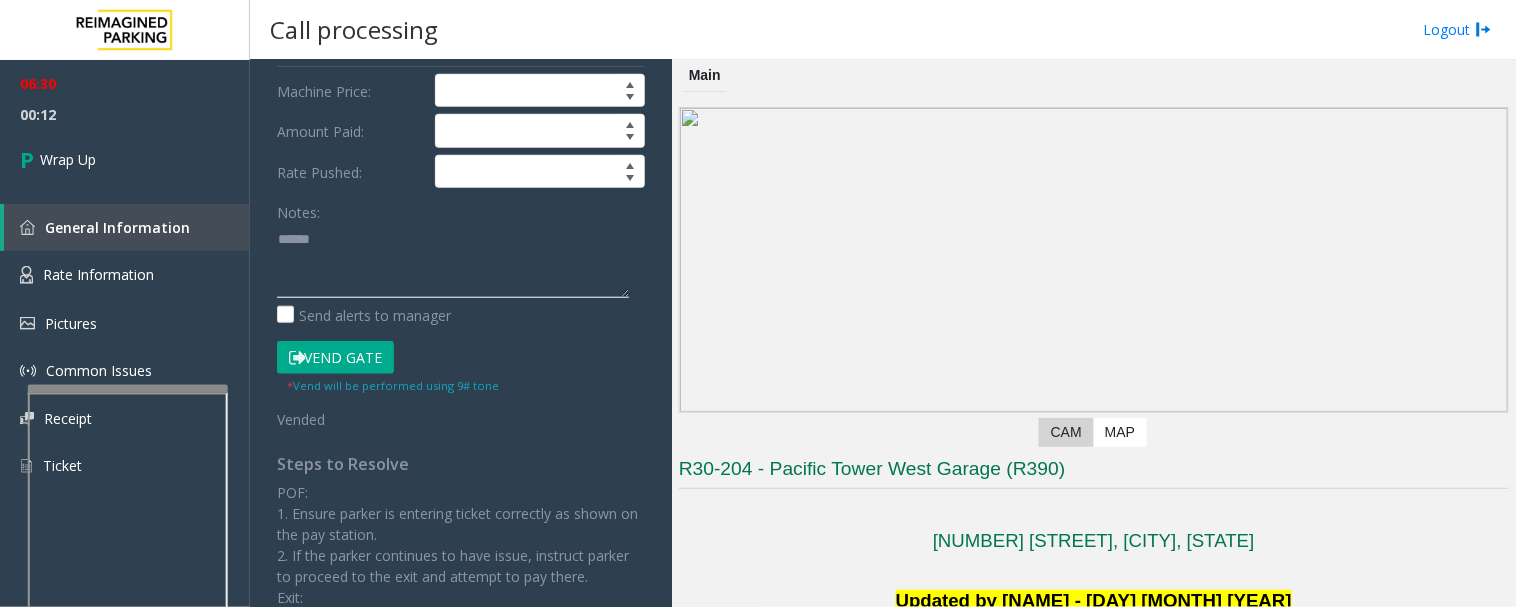paste on "**********" 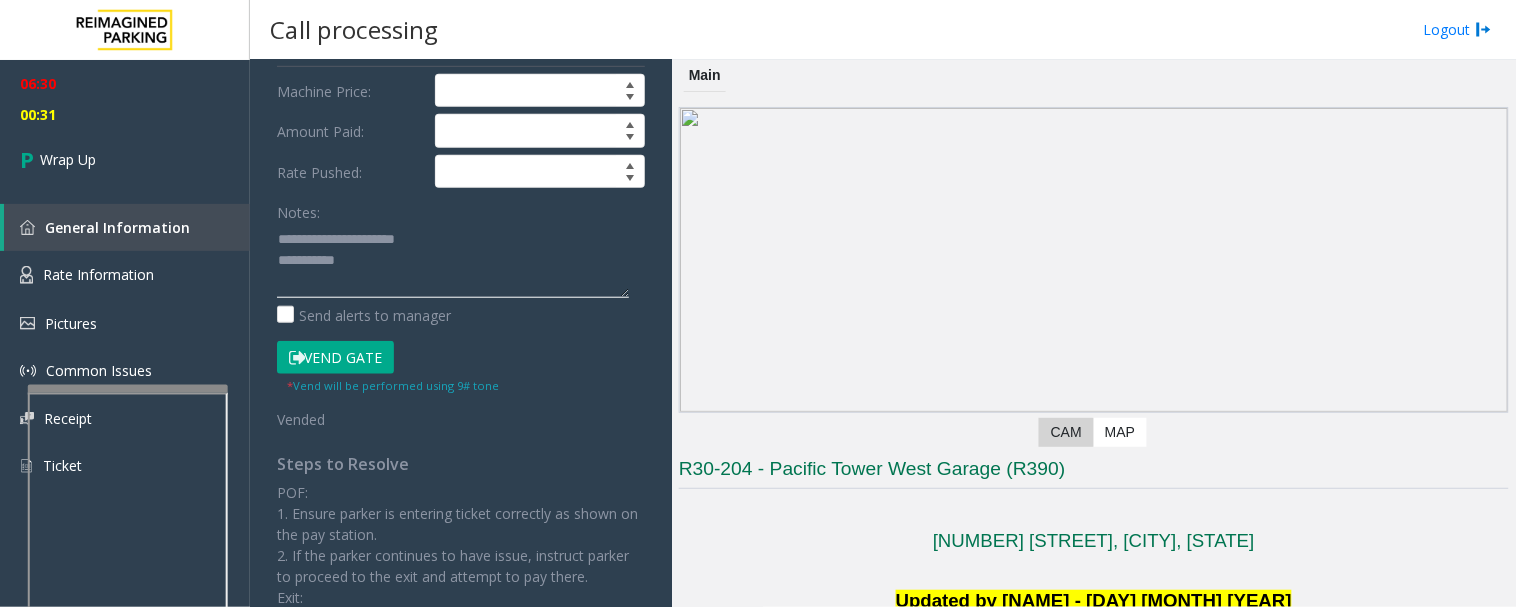 click 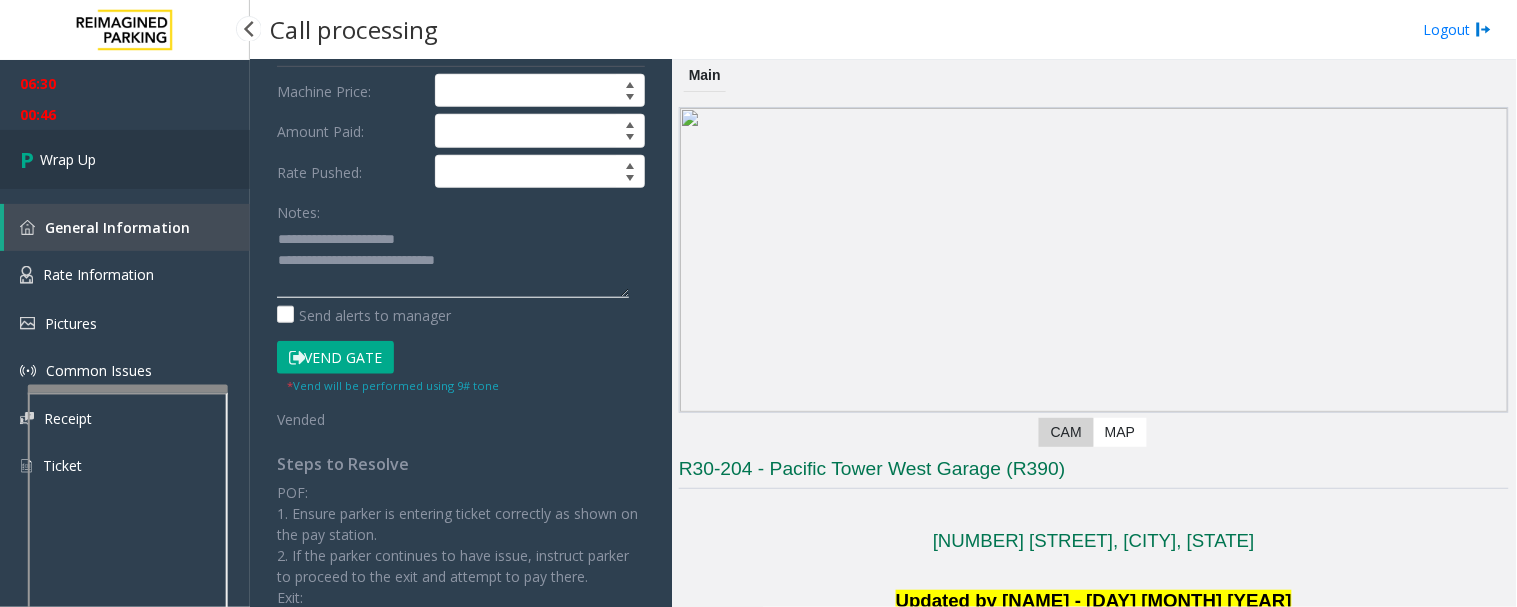 type on "**********" 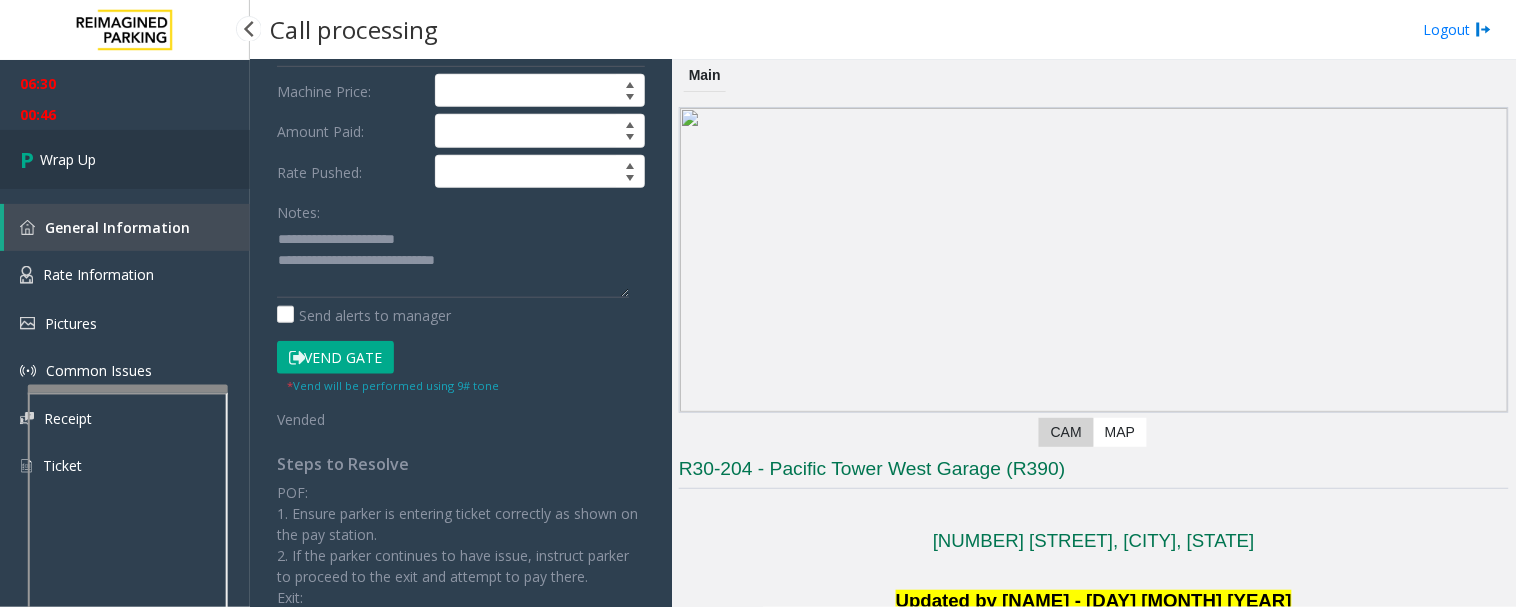 click on "Wrap Up" at bounding box center [125, 159] 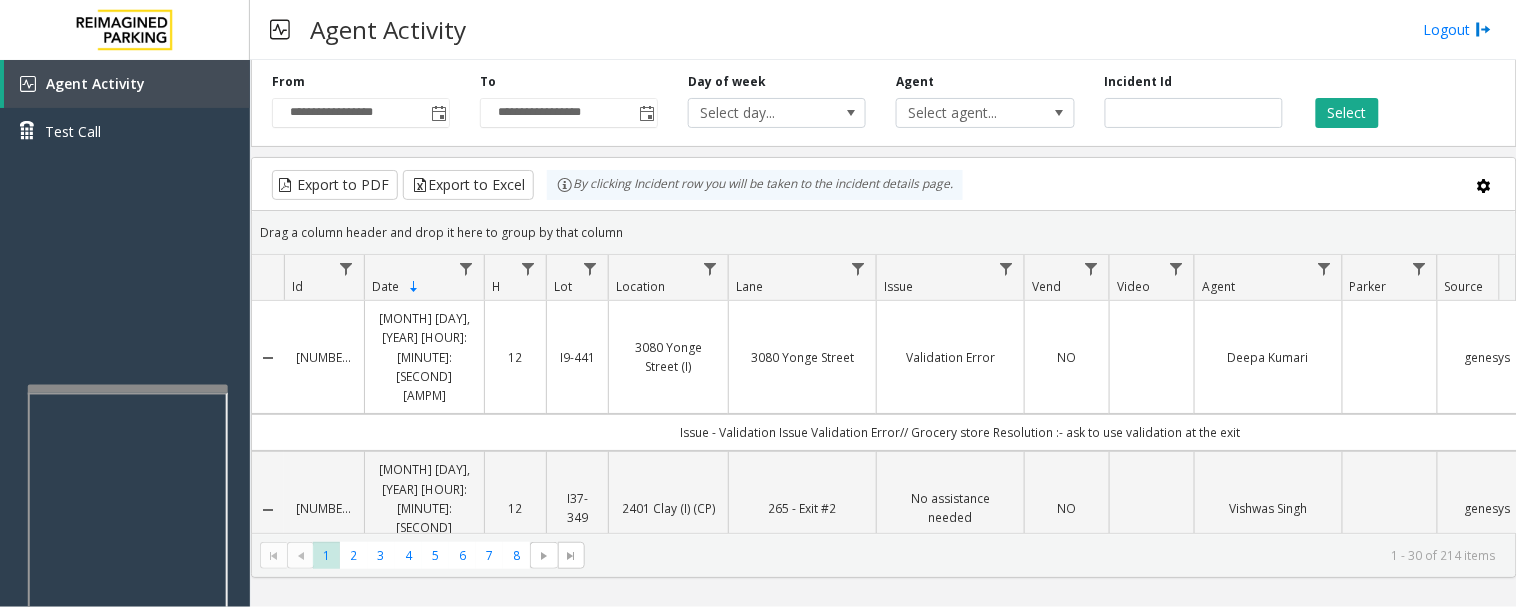 type 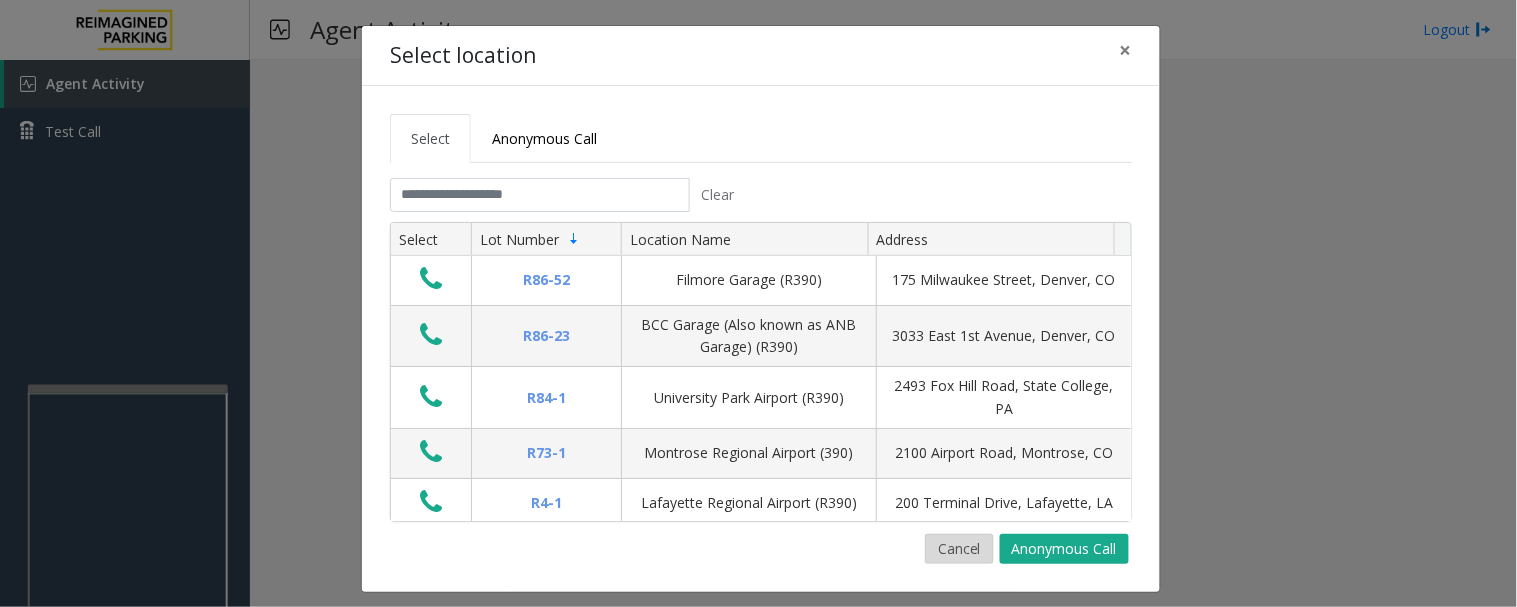 click on "Cancel" 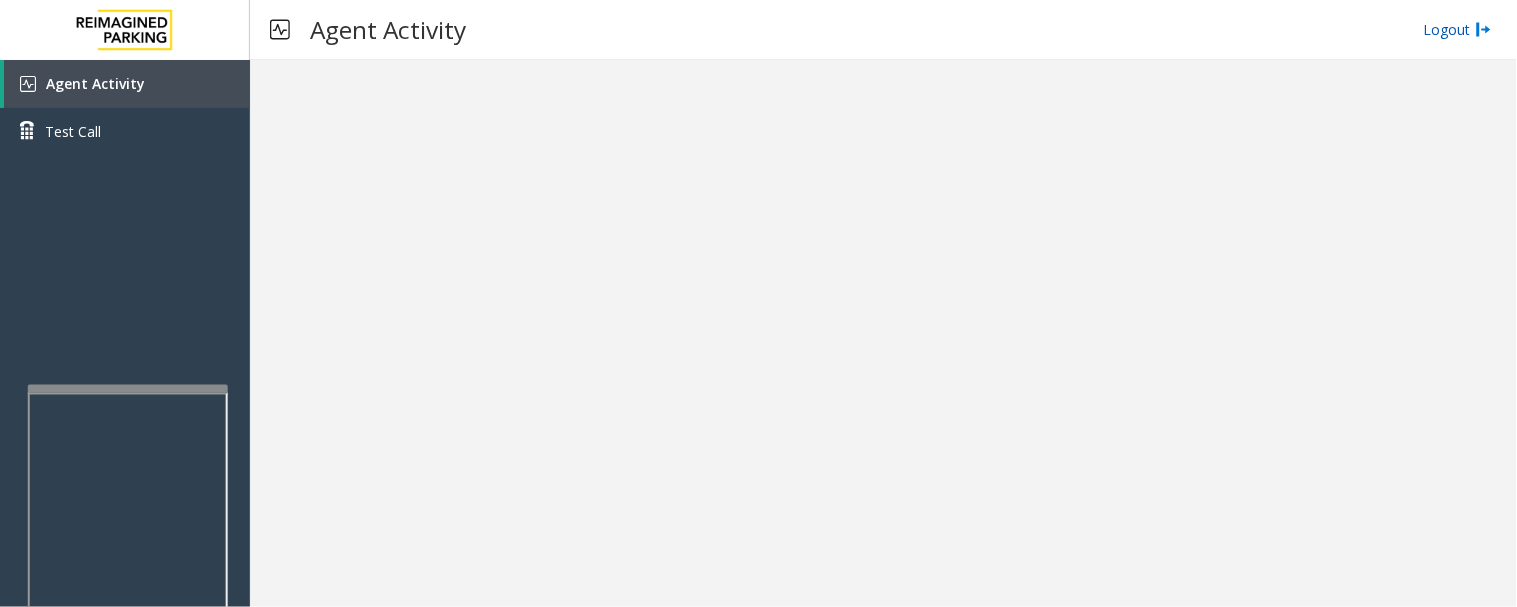 click on "Logout" at bounding box center (1458, 29) 